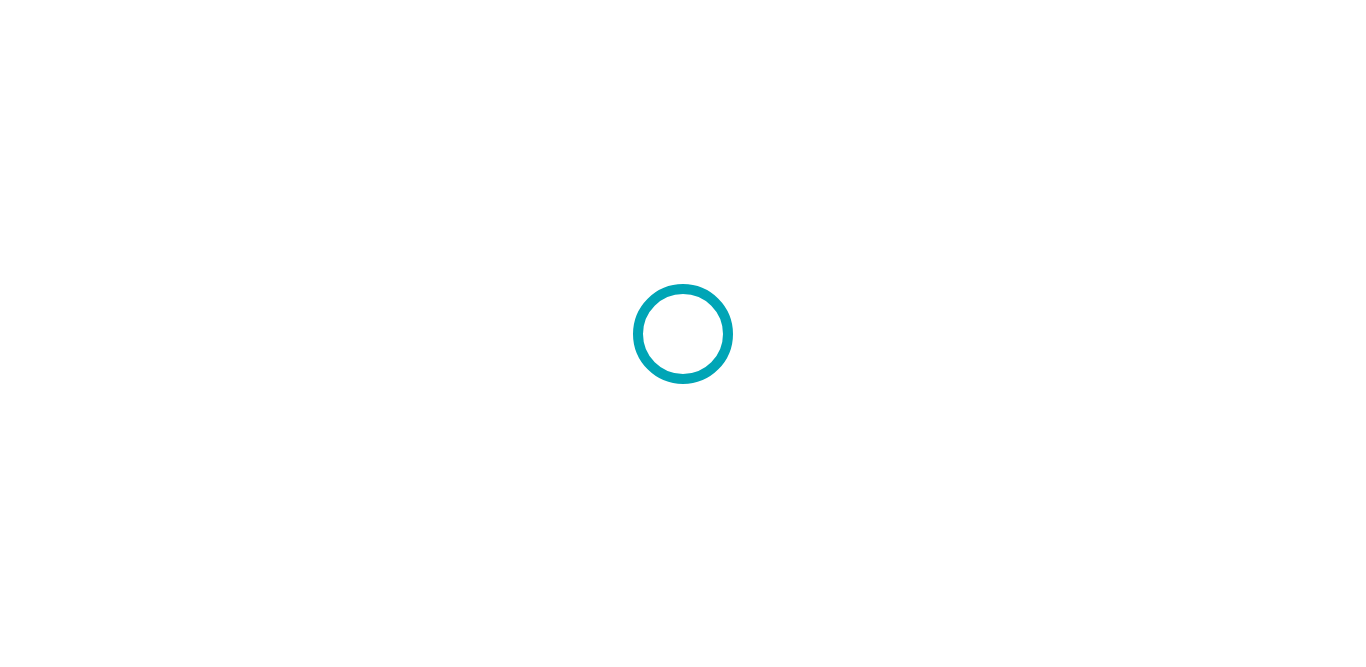 scroll, scrollTop: 0, scrollLeft: 0, axis: both 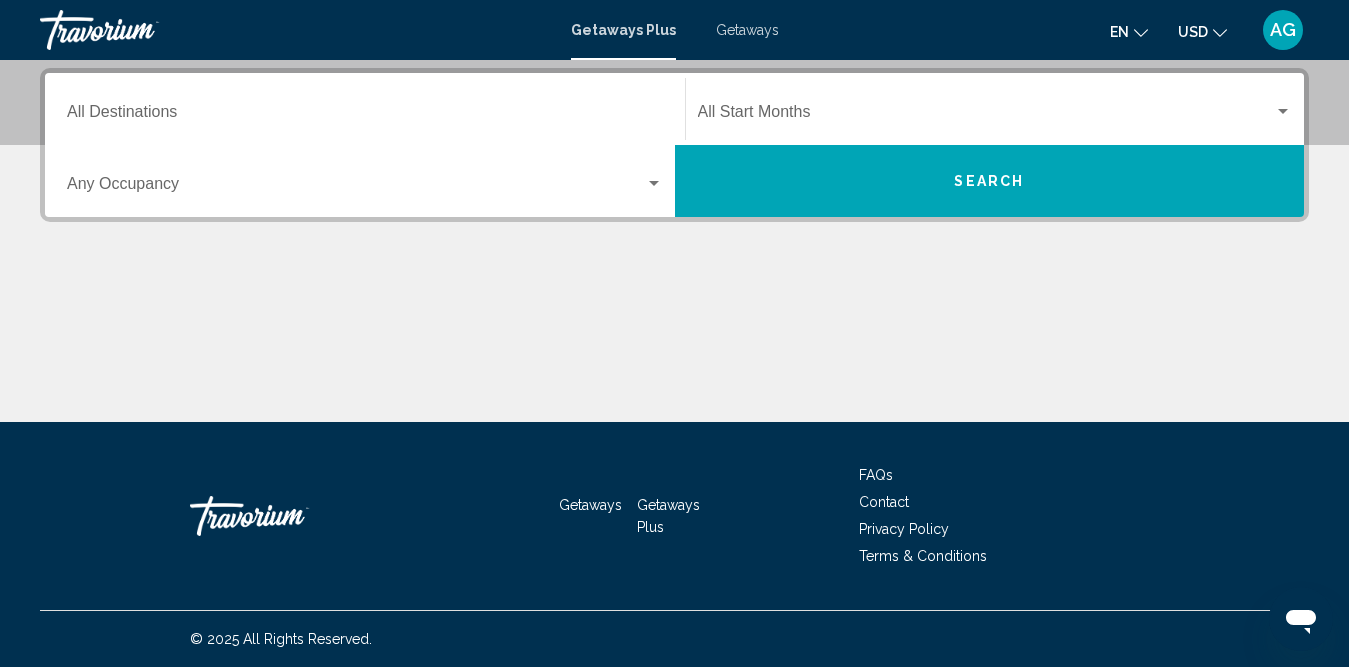 click on "Destination All Destinations" at bounding box center (365, 116) 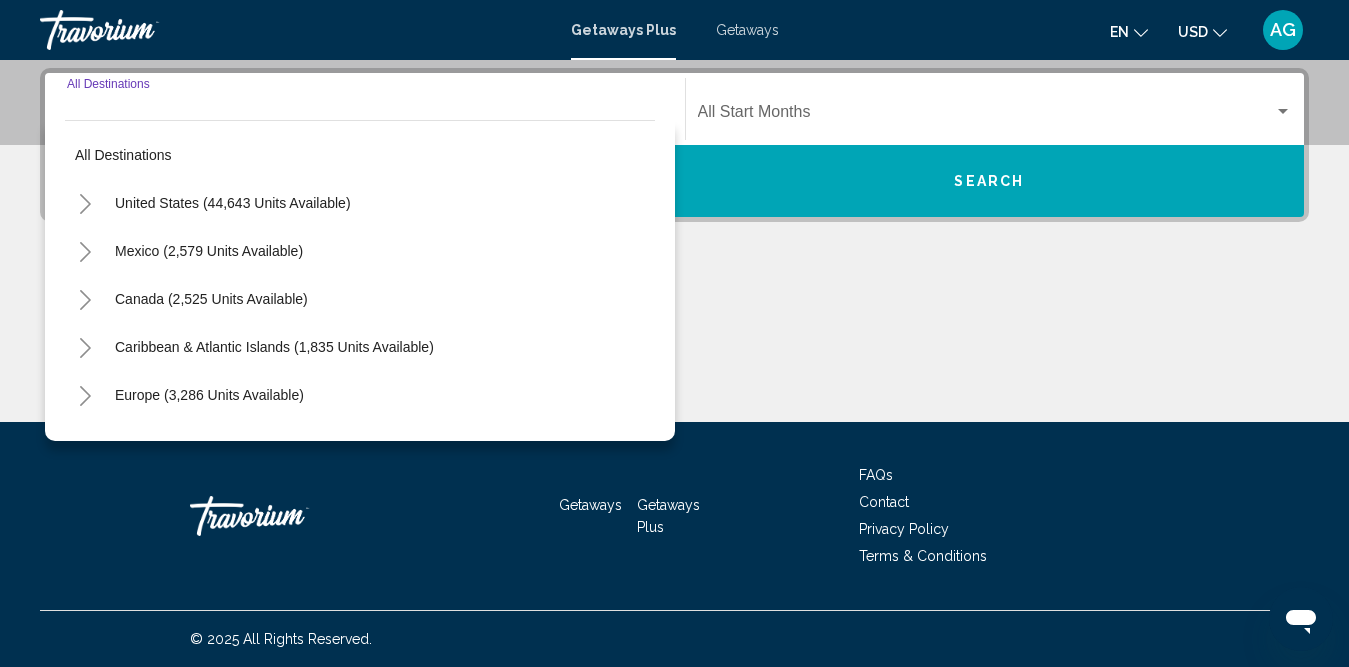 click on "Destination All Destinations" at bounding box center (365, 116) 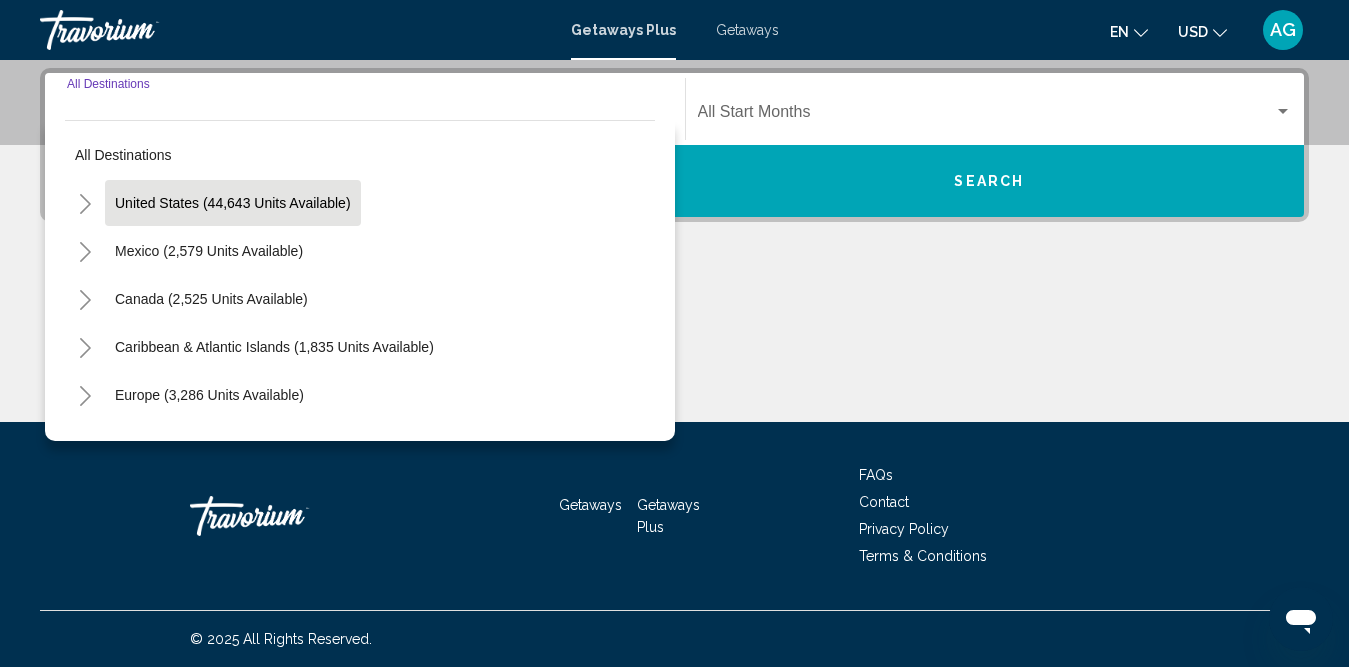 click on "United States (44,643 units available)" at bounding box center (209, 251) 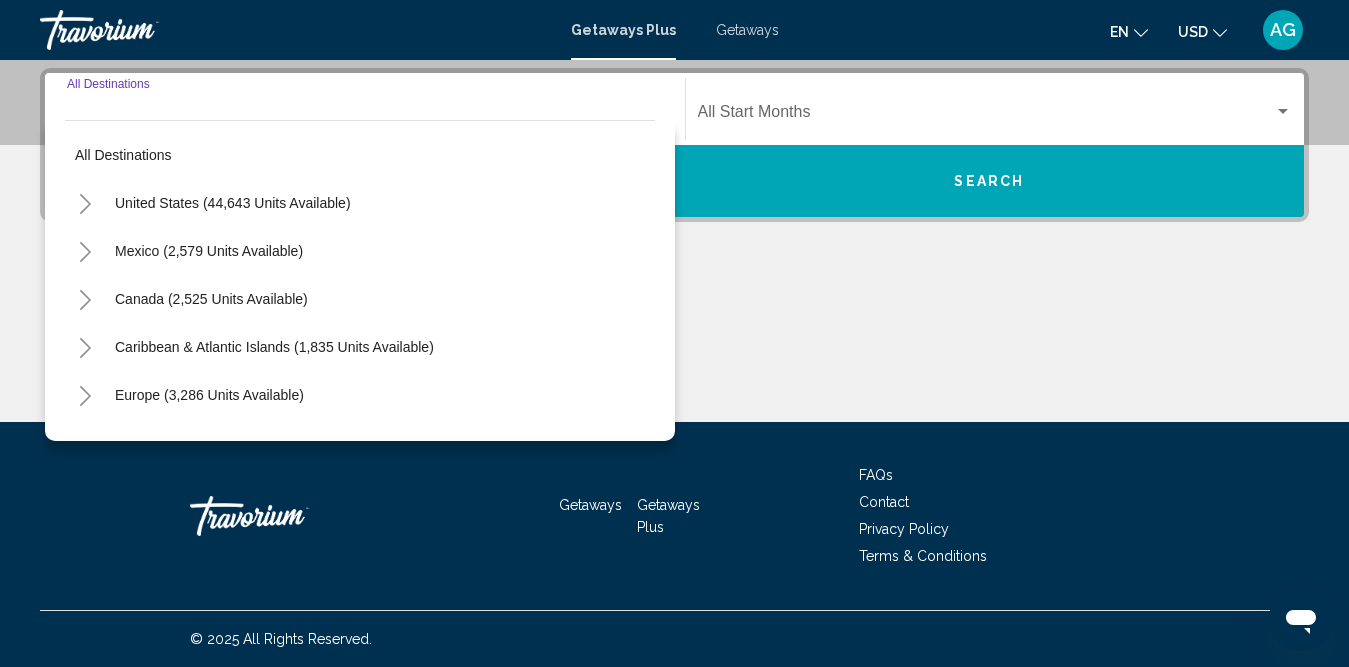 type on "**********" 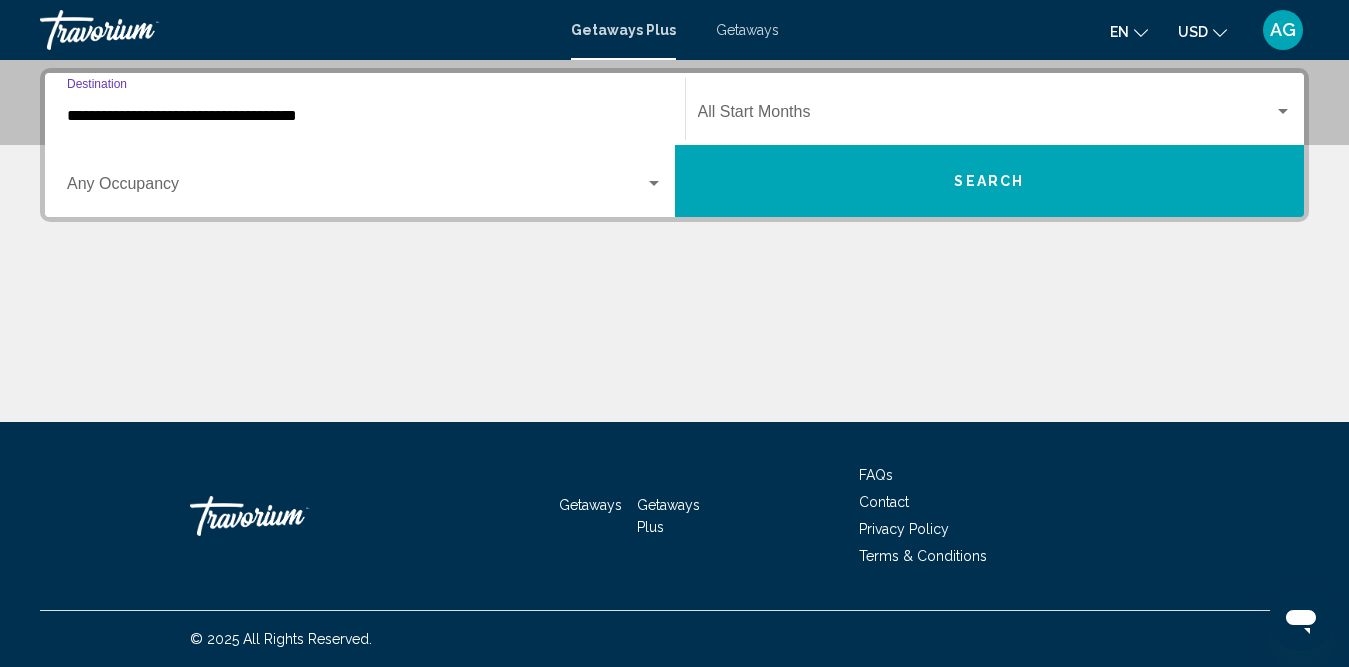 click on "Start Month All Start Months" 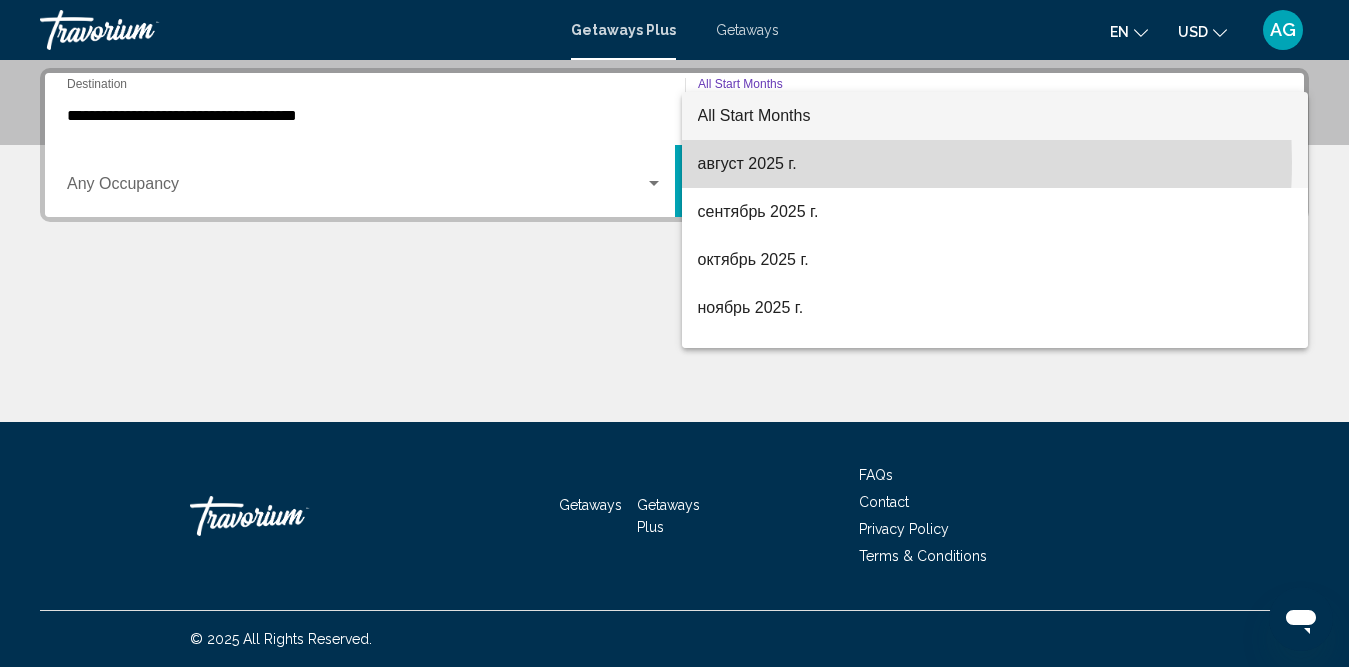 click on "август 2025 г." at bounding box center [995, 164] 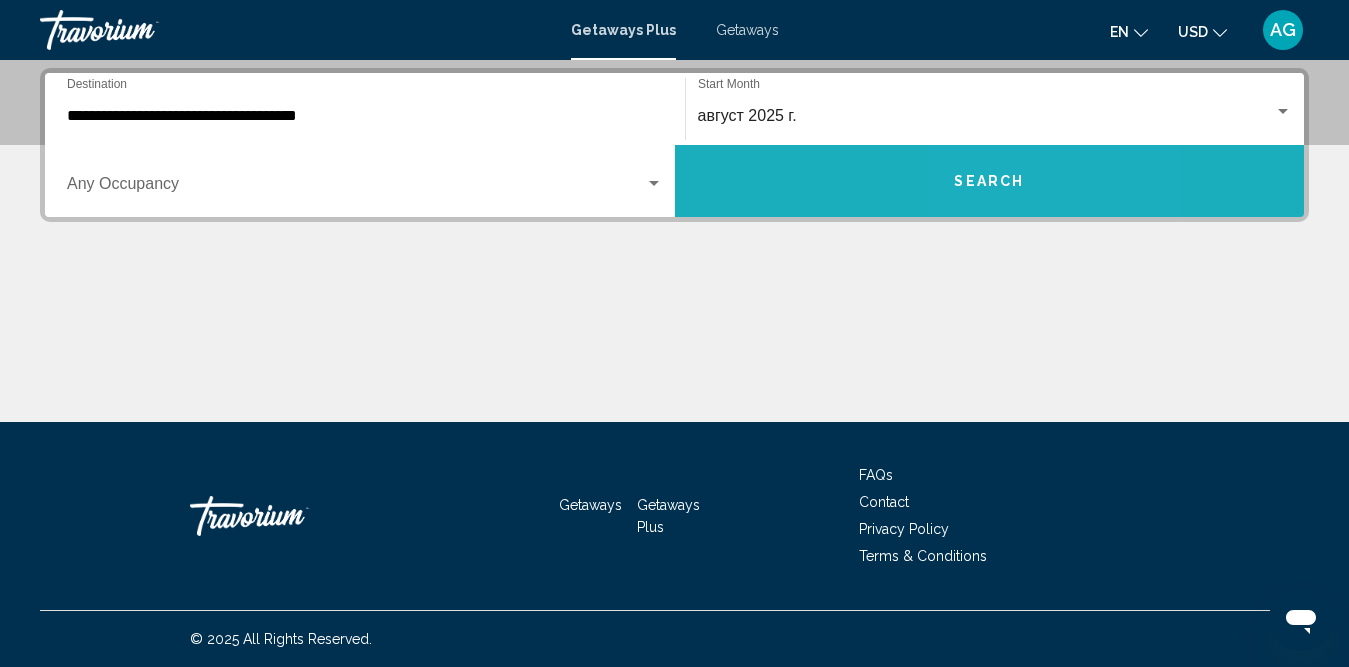 click on "Search" at bounding box center (990, 181) 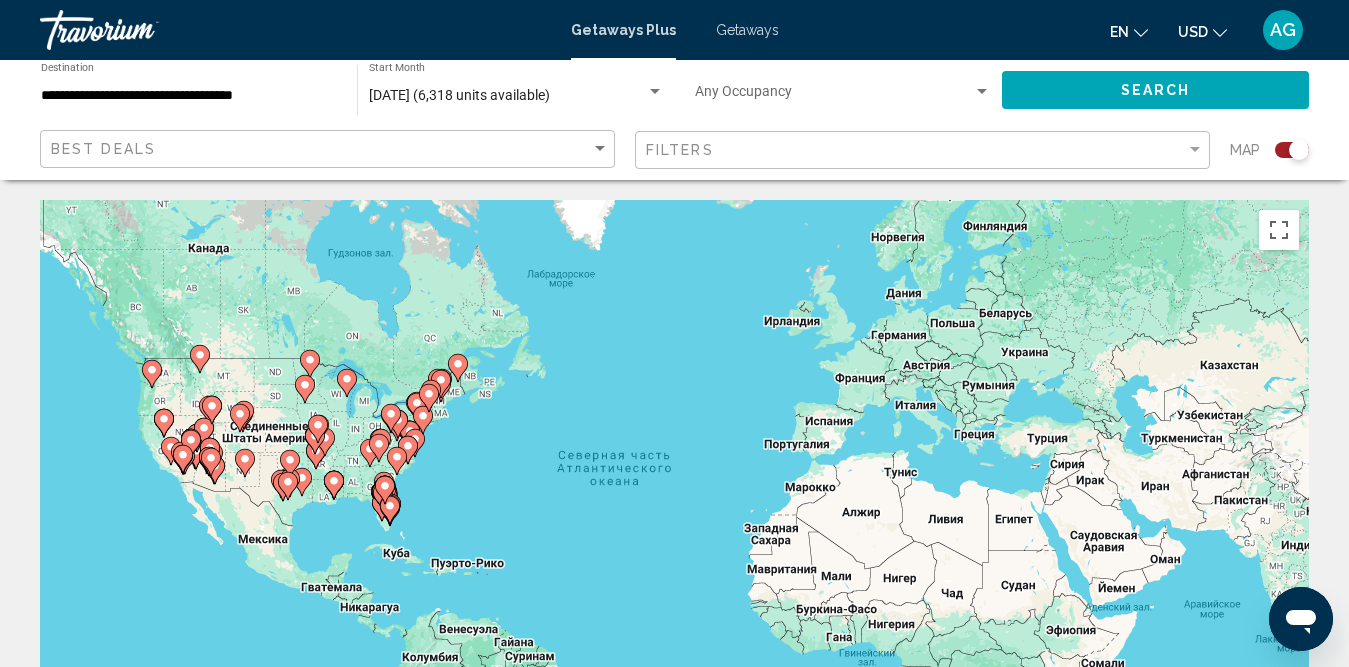 scroll, scrollTop: 200, scrollLeft: 0, axis: vertical 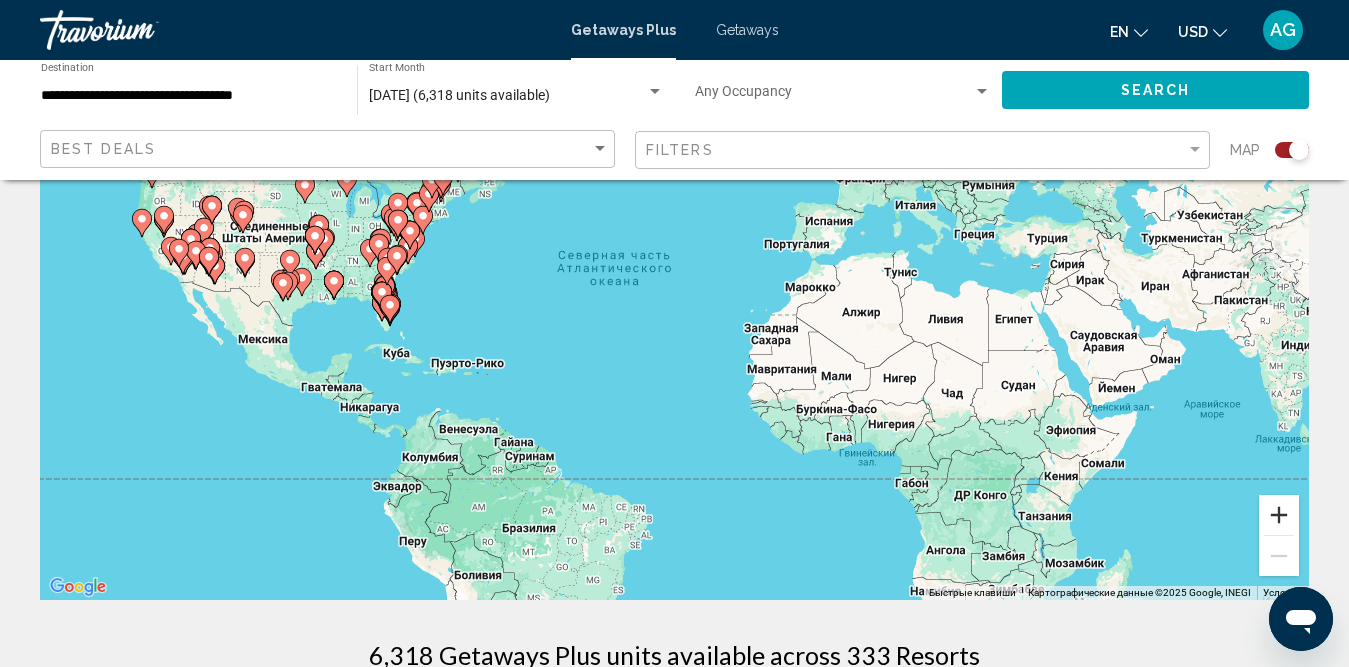 click at bounding box center [1279, 515] 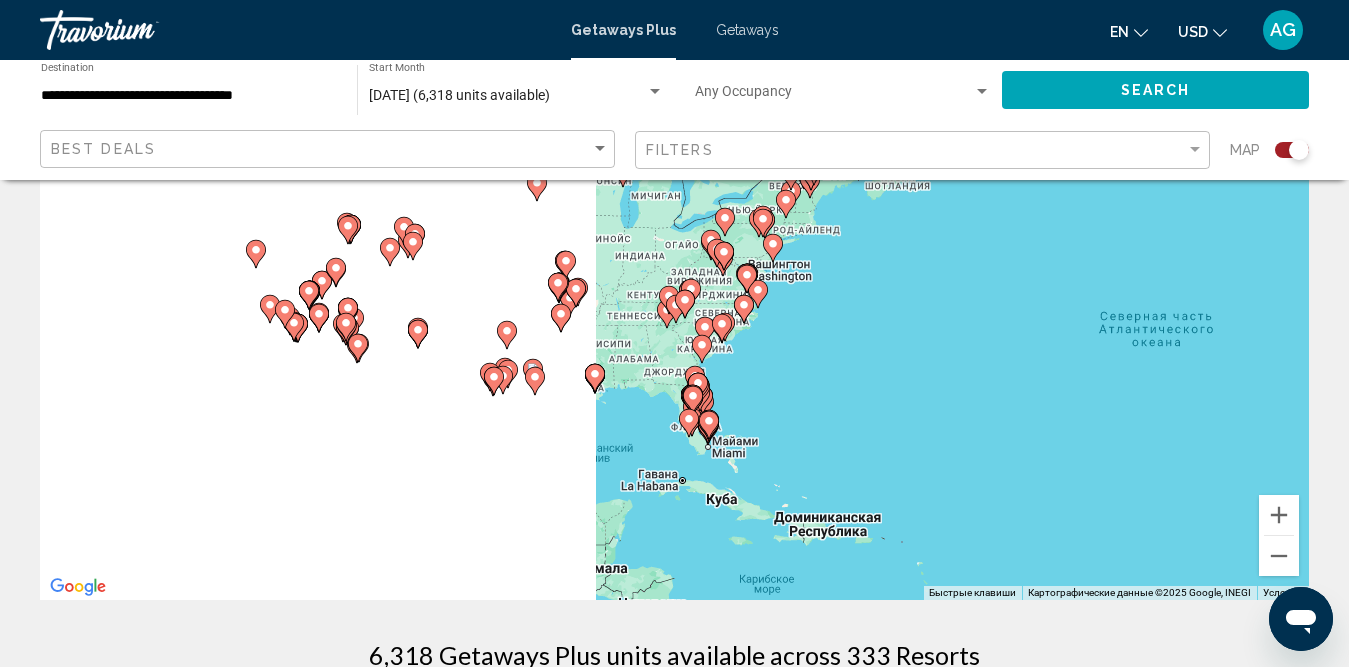 drag, startPoint x: 578, startPoint y: 375, endPoint x: 820, endPoint y: 418, distance: 245.79056 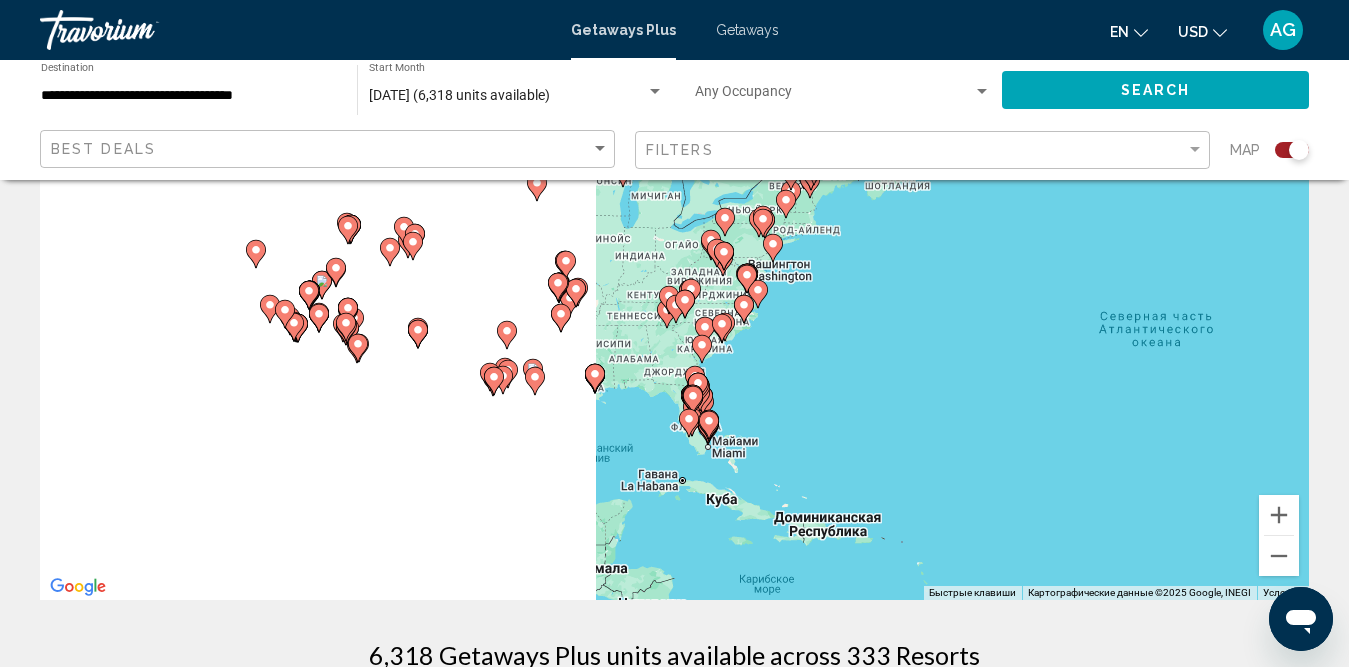 click on "Чтобы активировать перетаскивание с помощью клавиатуры, нажмите Alt + Ввод. После этого перемещайте маркер, используя клавиши со стрелками. Чтобы завершить перетаскивание, нажмите клавишу Ввод. Чтобы отменить действие, нажмите клавишу Esc." at bounding box center [674, 300] 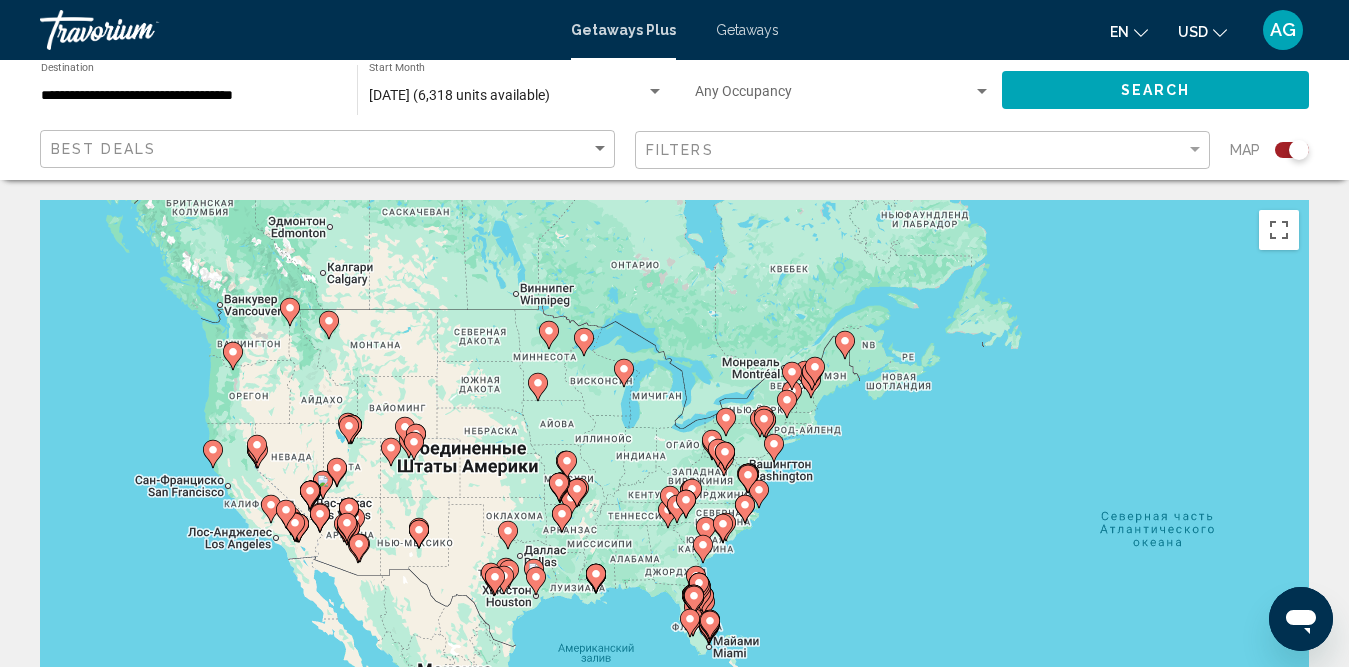 scroll, scrollTop: 300, scrollLeft: 0, axis: vertical 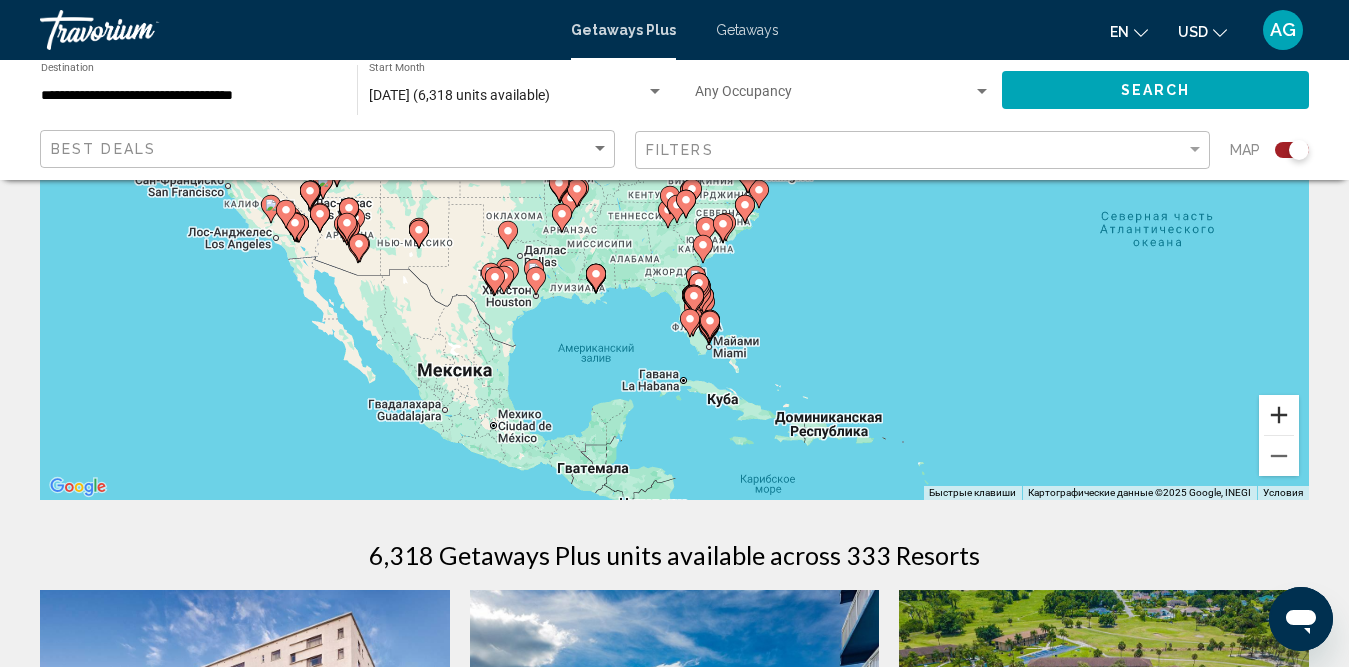 click at bounding box center (1279, 415) 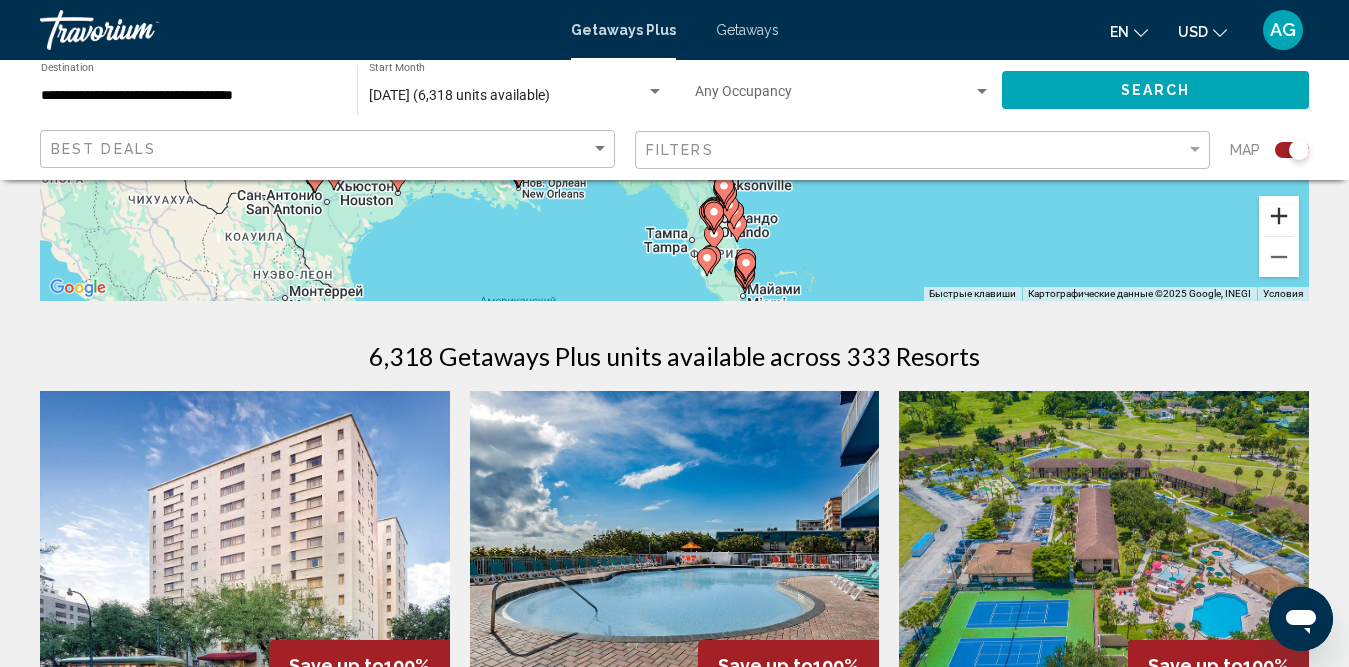 scroll, scrollTop: 500, scrollLeft: 0, axis: vertical 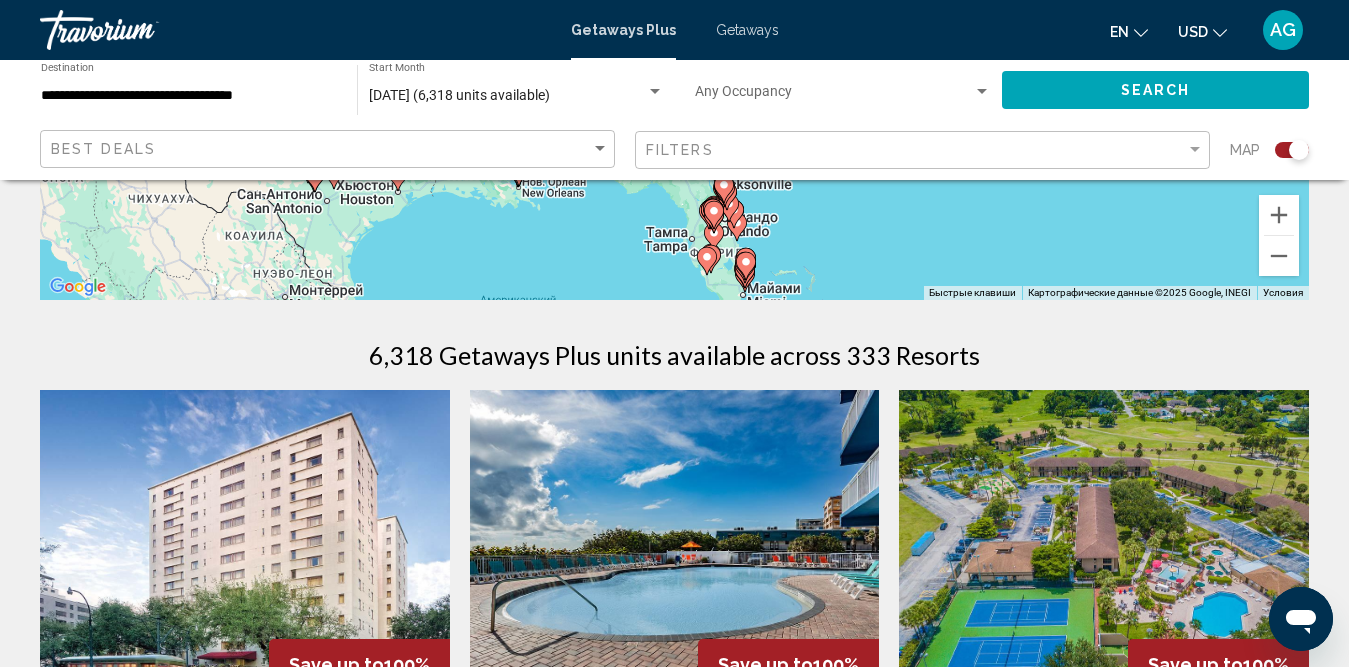 click 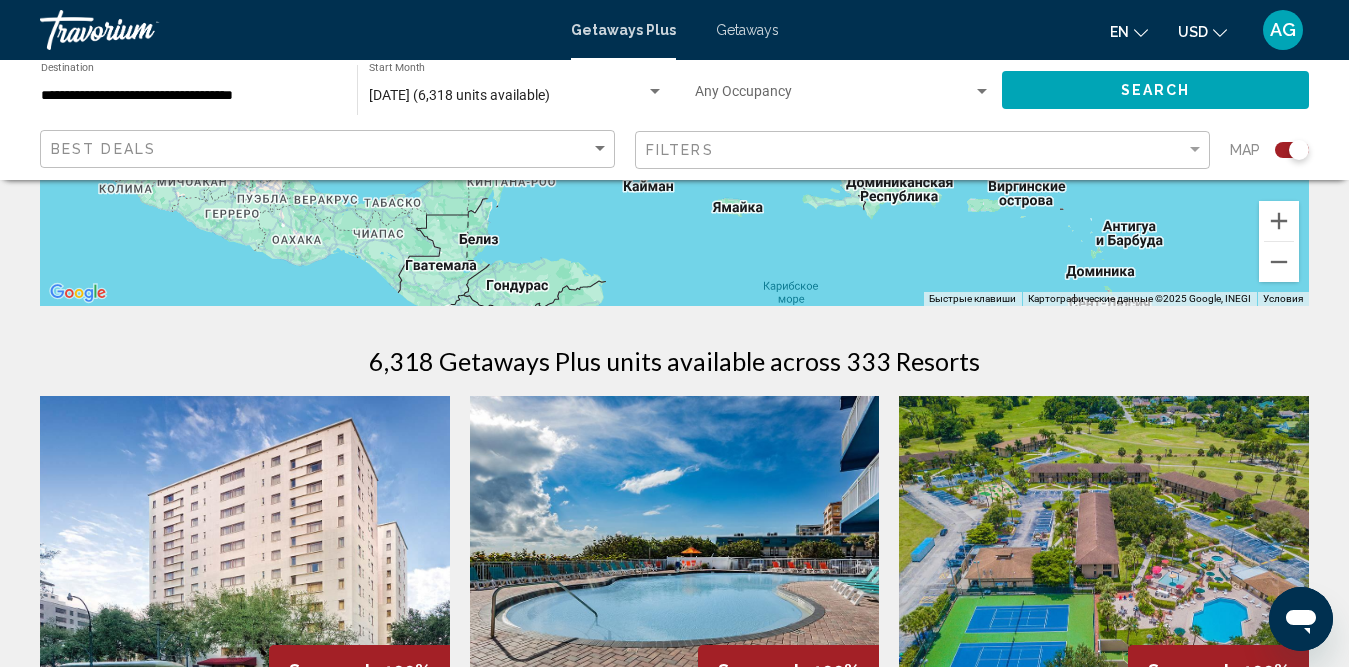 scroll, scrollTop: 400, scrollLeft: 0, axis: vertical 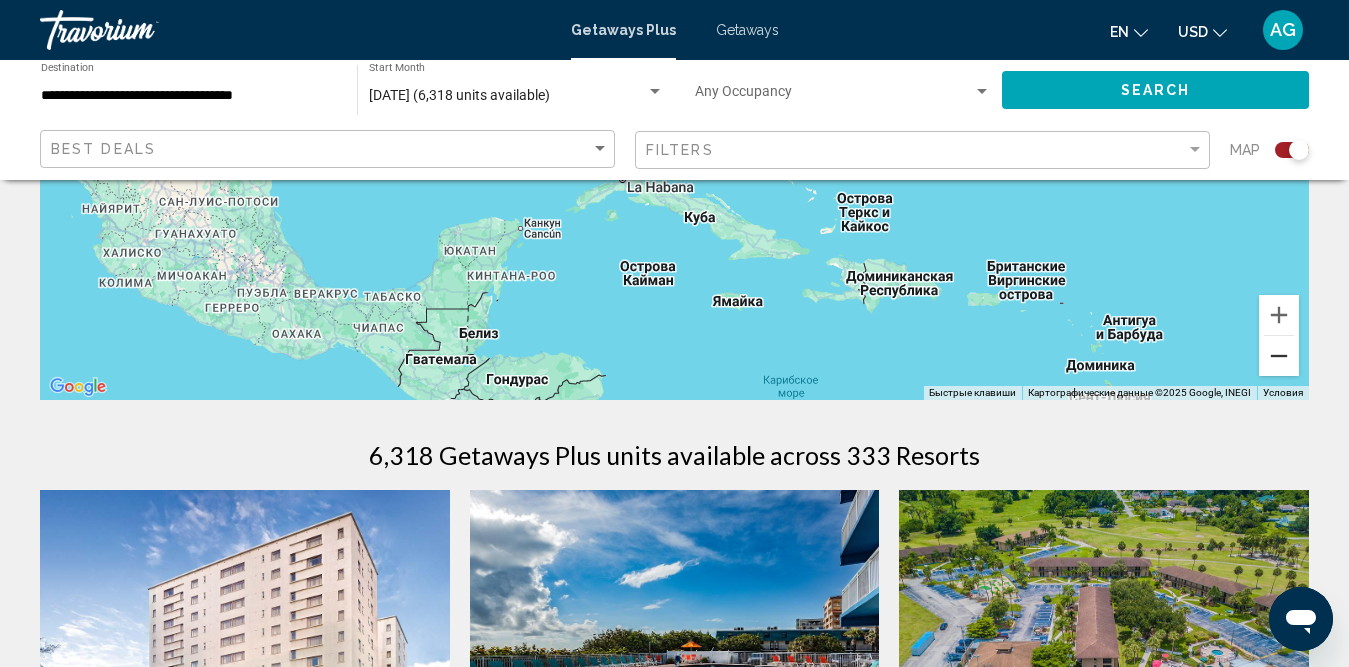 click at bounding box center [1279, 356] 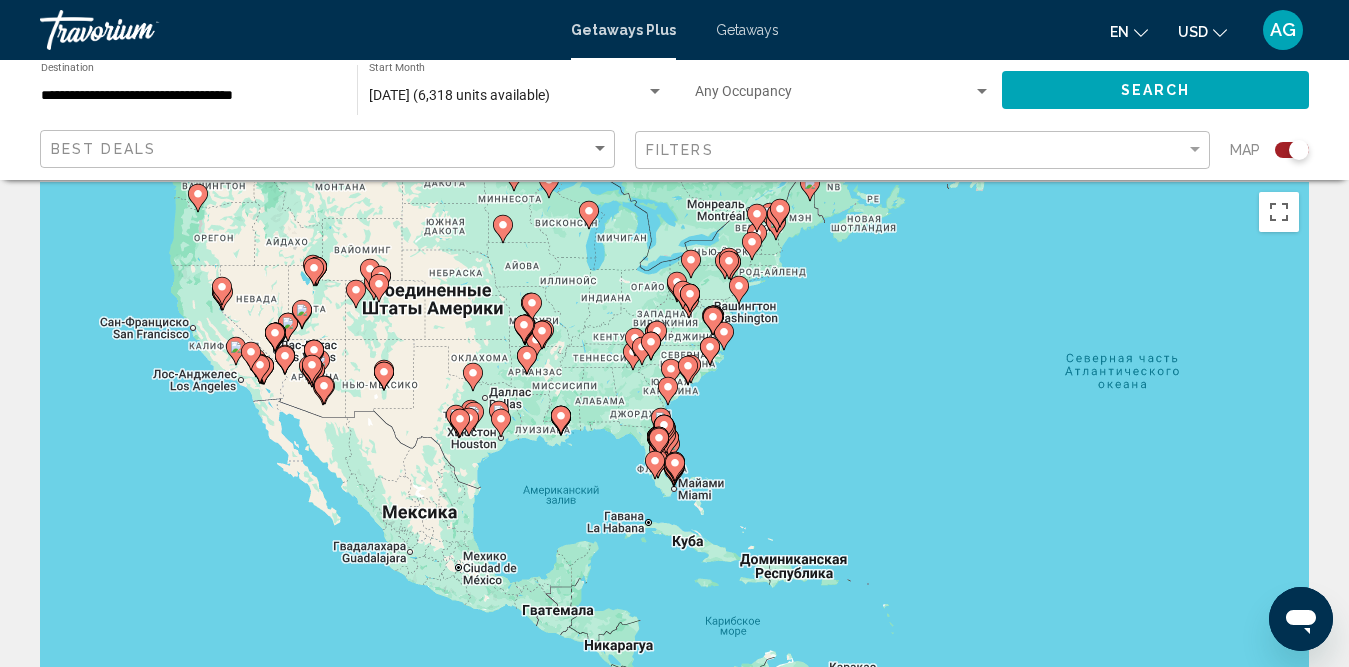 scroll, scrollTop: 0, scrollLeft: 0, axis: both 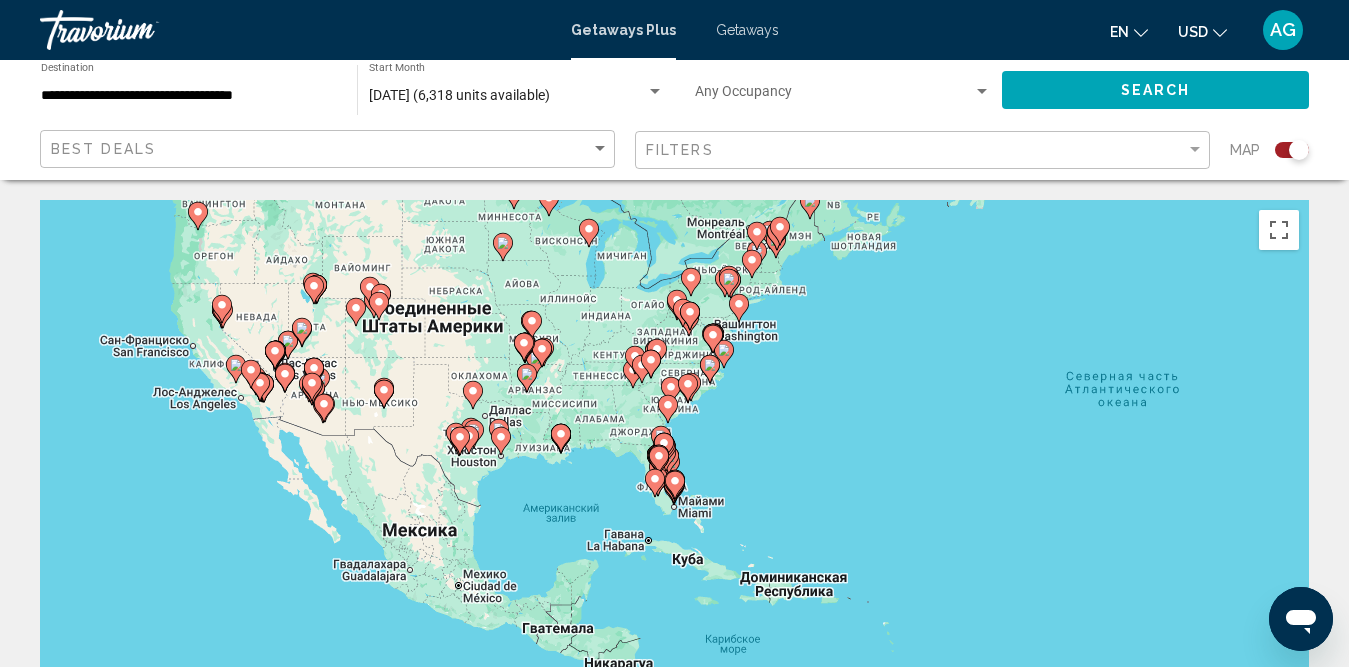 click on "Чтобы активировать перетаскивание с помощью клавиатуры, нажмите Alt + Ввод. После этого перемещайте маркер, используя клавиши со стрелками. Чтобы завершить перетаскивание, нажмите клавишу Ввод. Чтобы отменить действие, нажмите клавишу Esc." at bounding box center [674, 500] 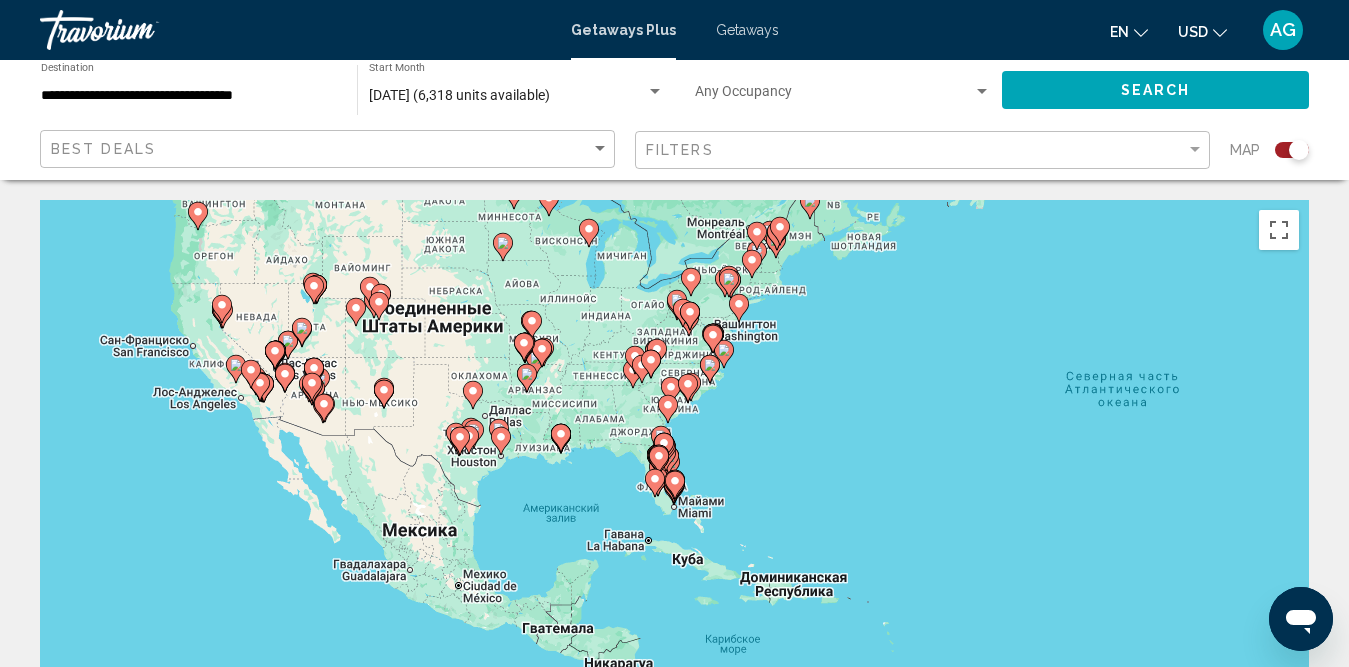 click on "Чтобы активировать перетаскивание с помощью клавиатуры, нажмите Alt + Ввод. После этого перемещайте маркер, используя клавиши со стрелками. Чтобы завершить перетаскивание, нажмите клавишу Ввод. Чтобы отменить действие, нажмите клавишу Esc." at bounding box center [674, 500] 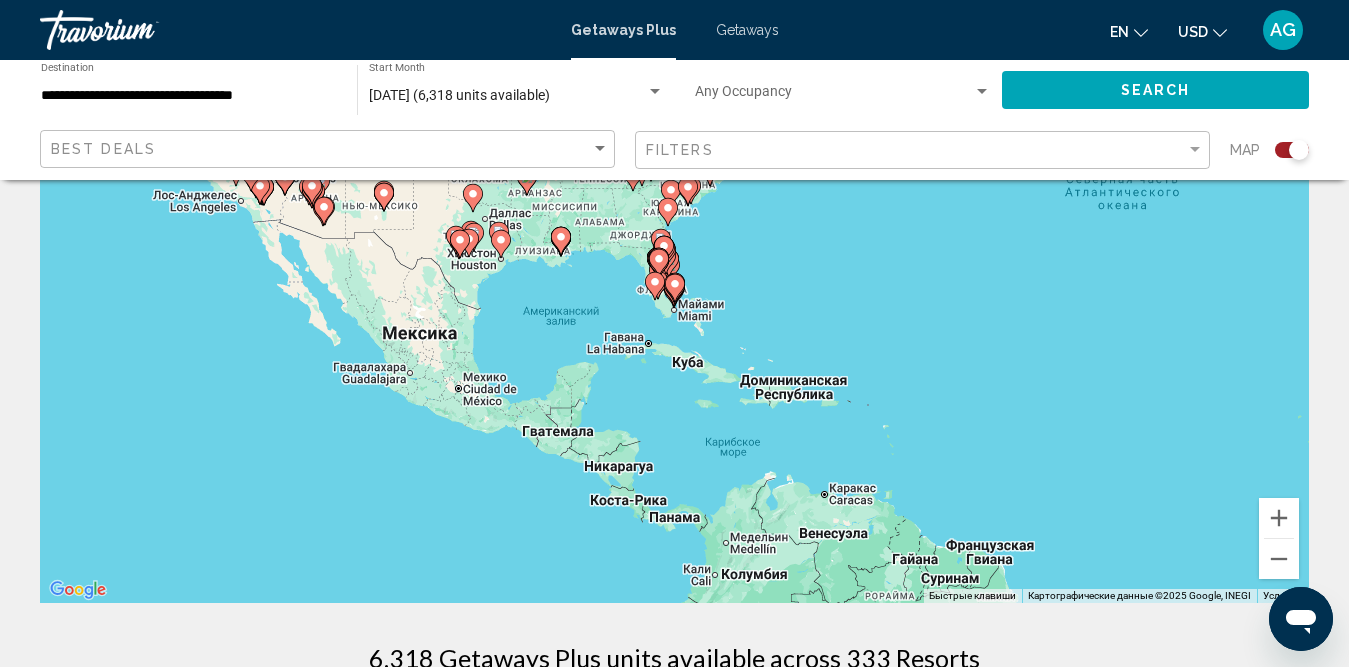 scroll, scrollTop: 200, scrollLeft: 0, axis: vertical 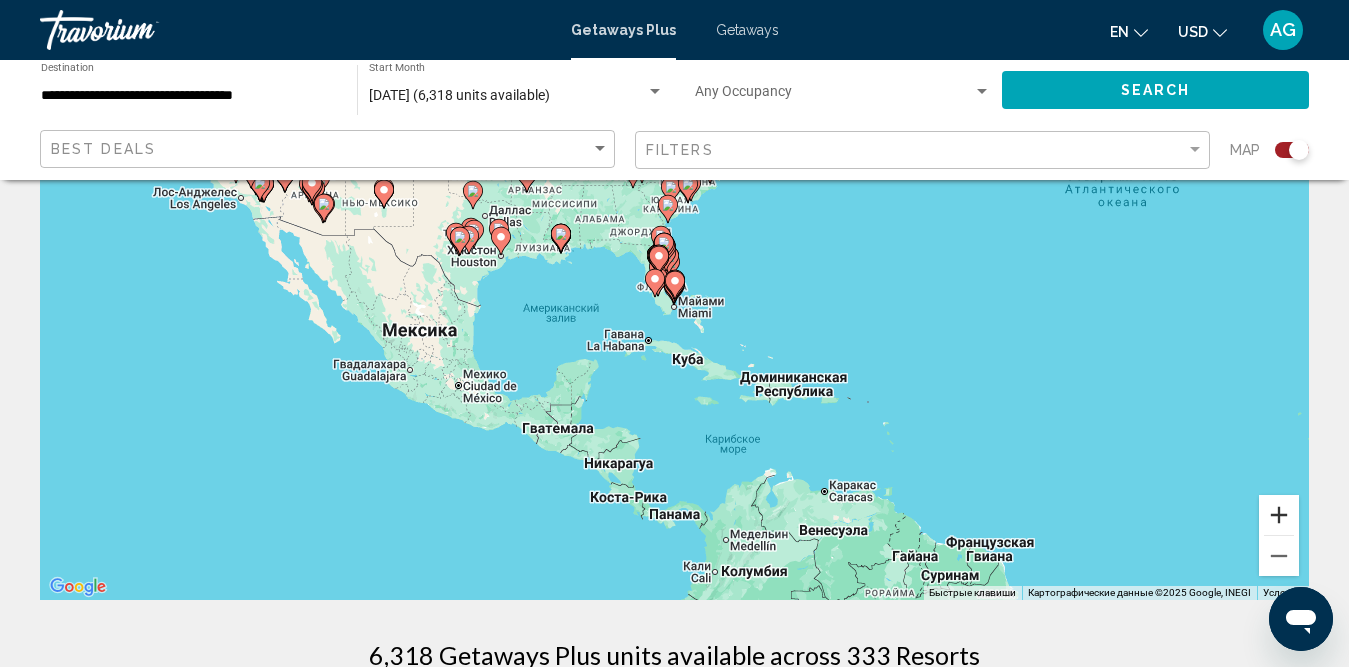 click at bounding box center [1279, 515] 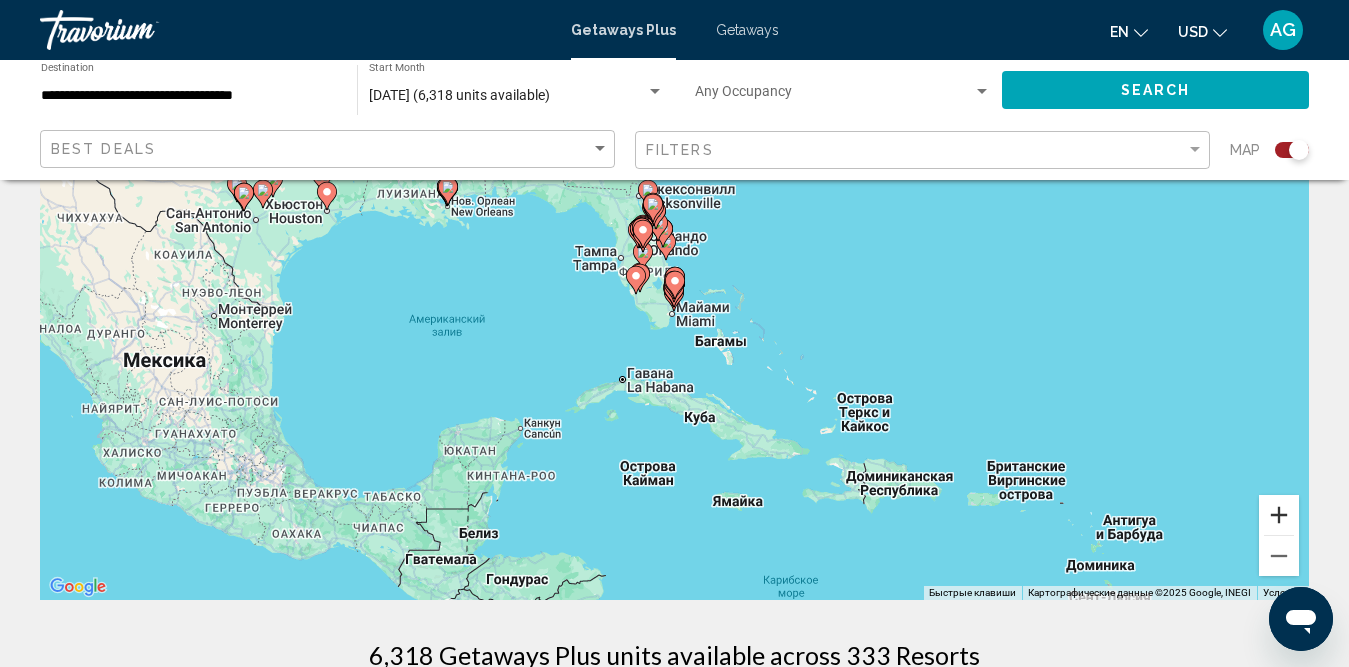 click at bounding box center (1279, 515) 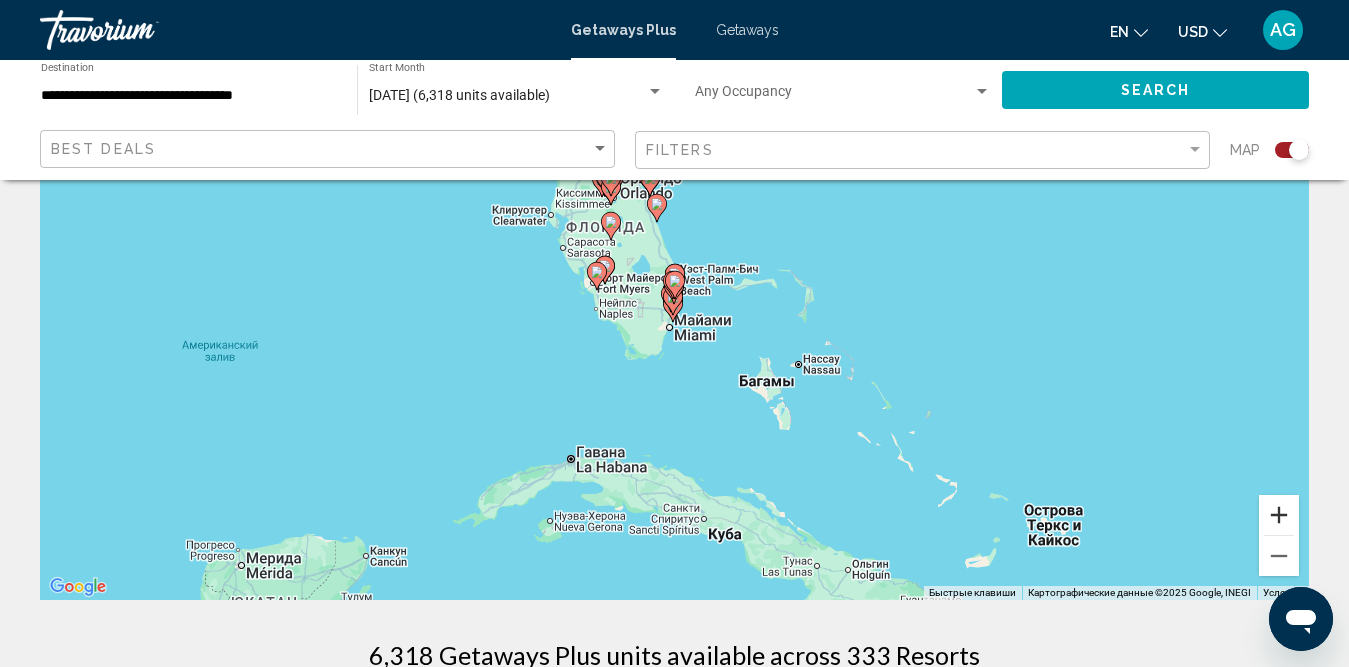 click at bounding box center (1279, 515) 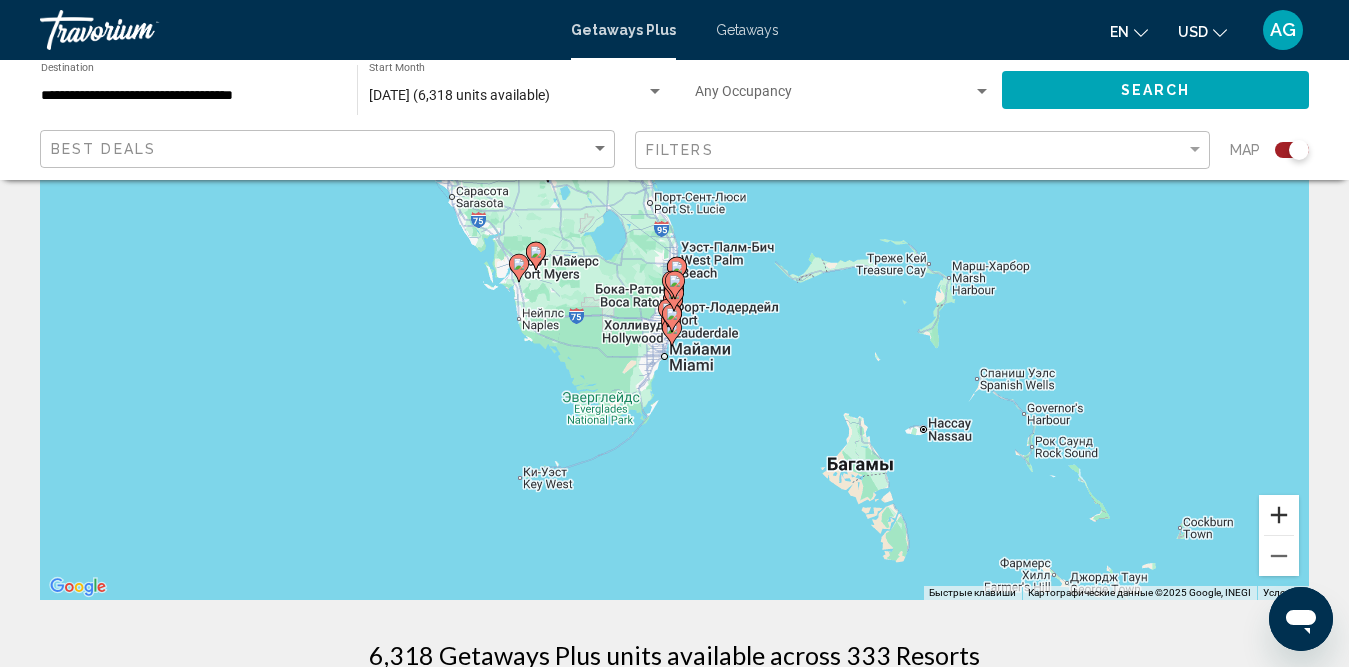 click at bounding box center [1279, 515] 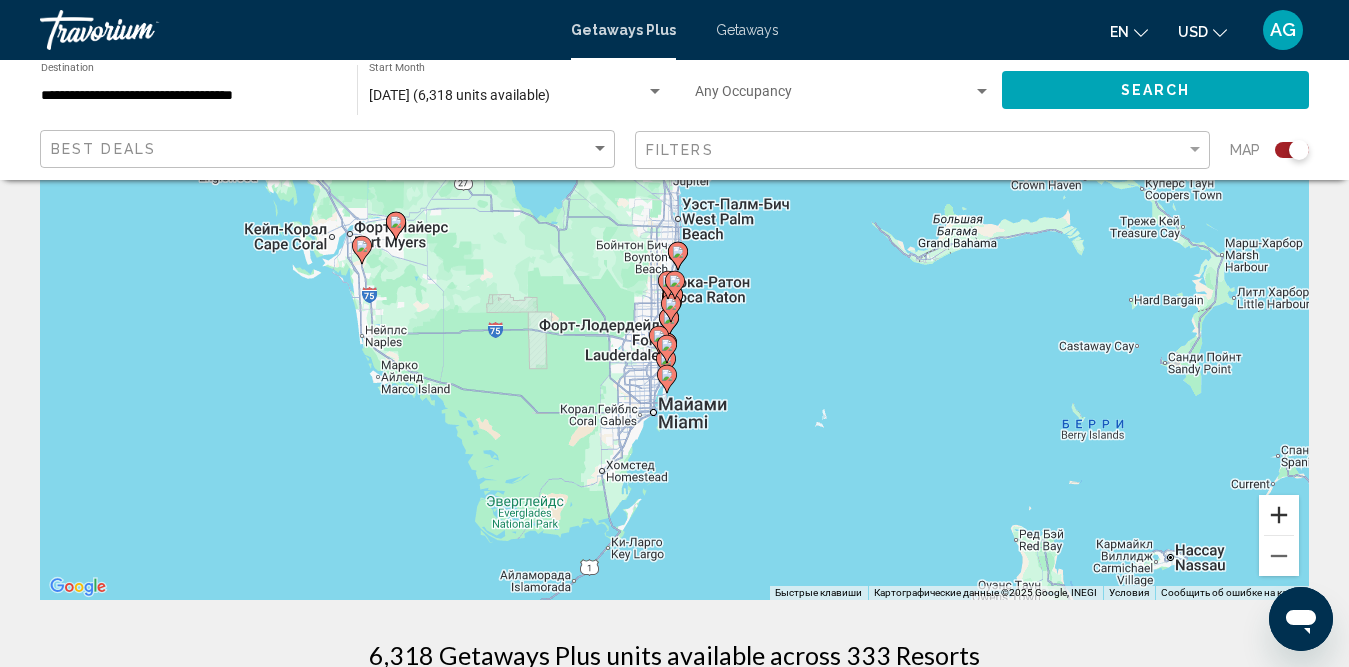 click at bounding box center (1279, 515) 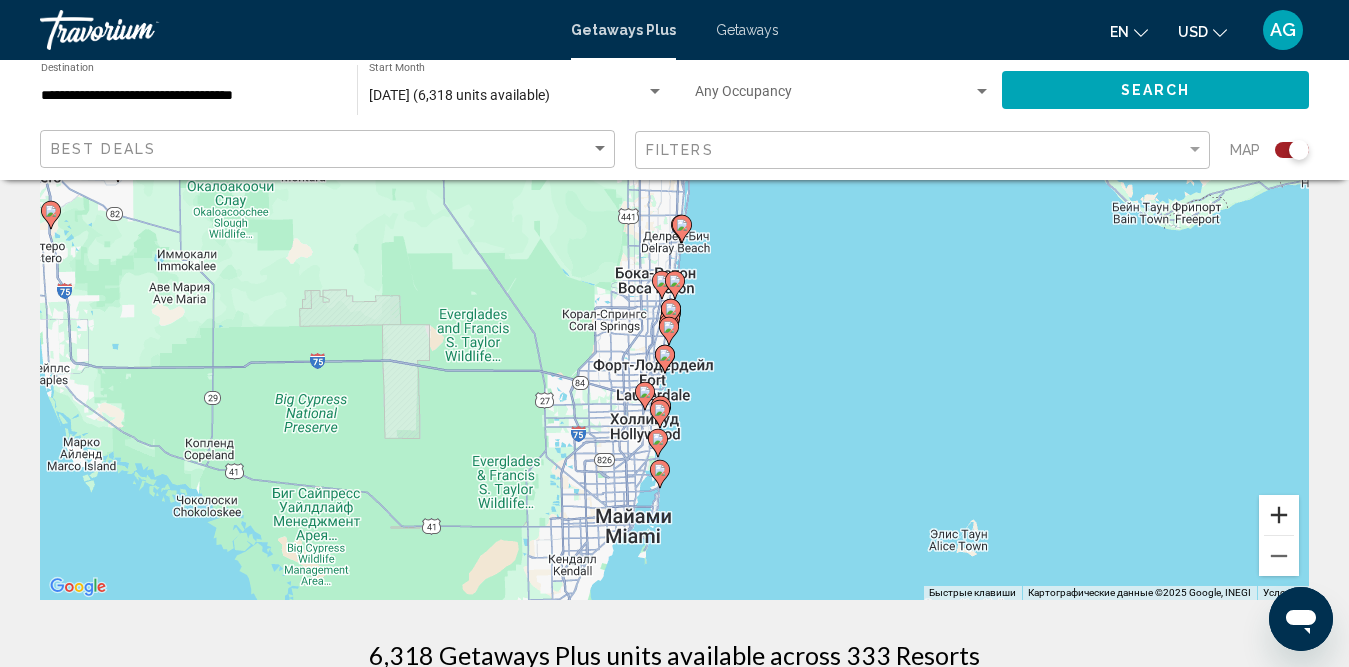 click at bounding box center (1279, 515) 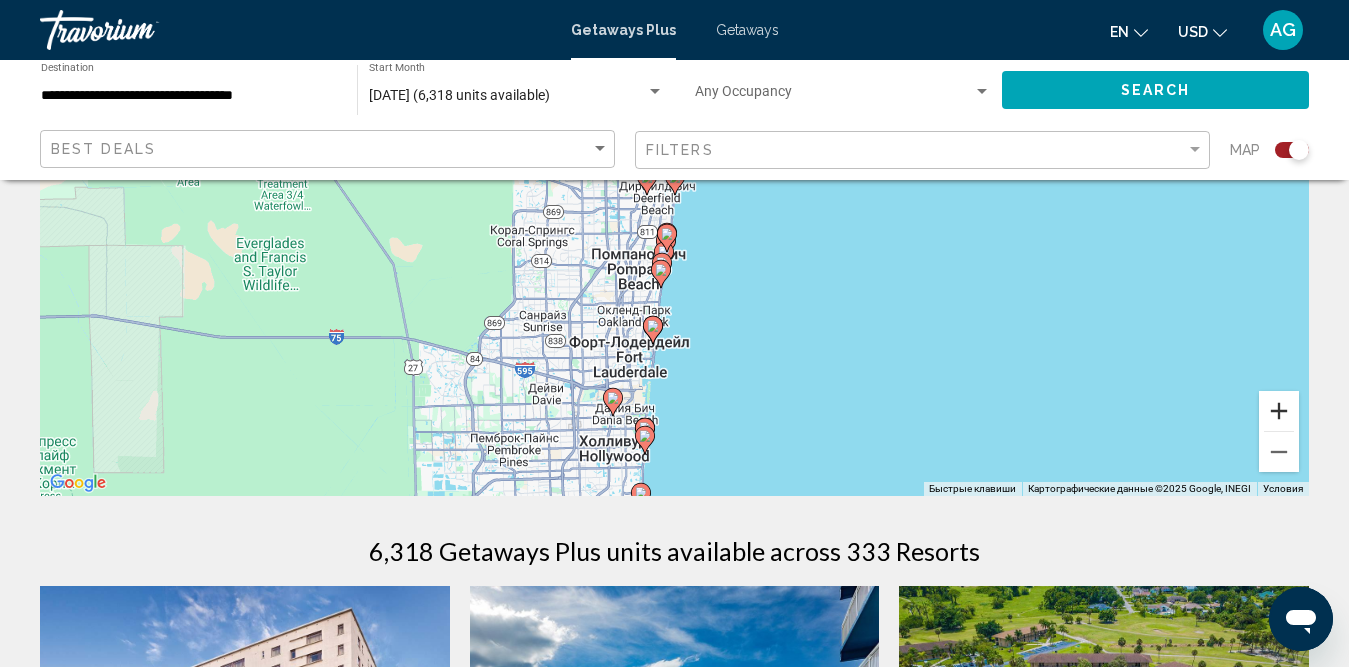 scroll, scrollTop: 300, scrollLeft: 0, axis: vertical 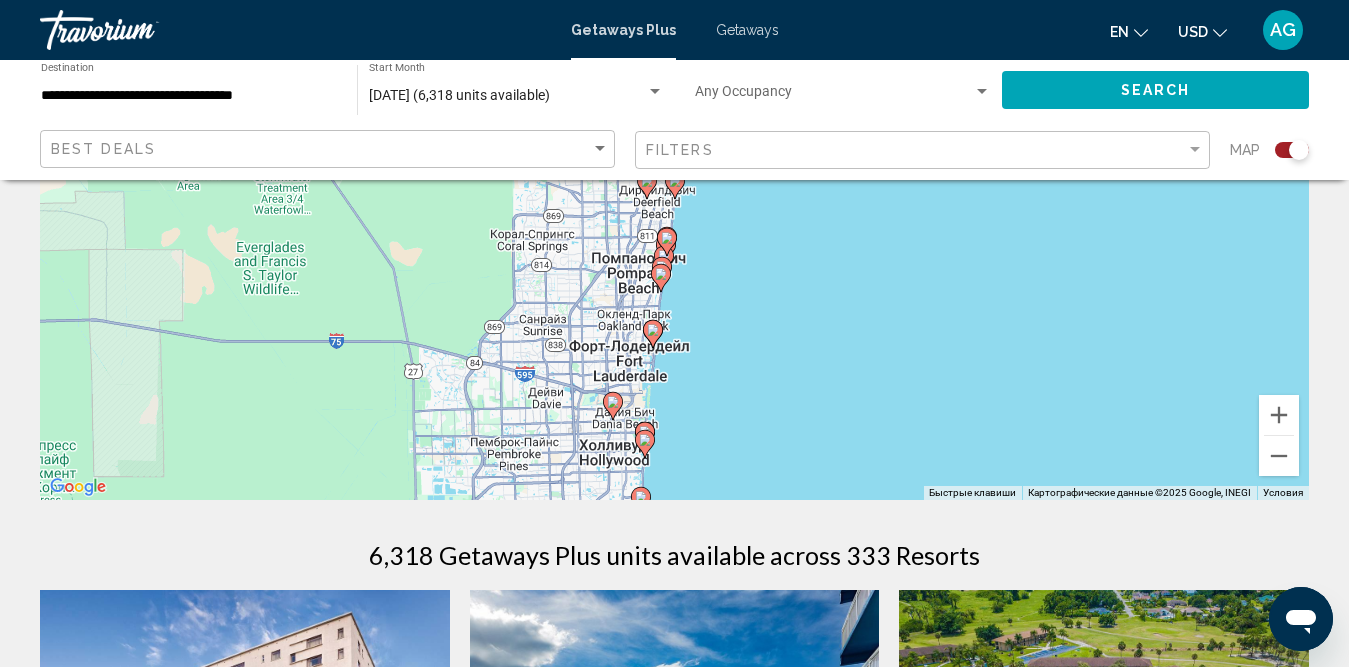 click 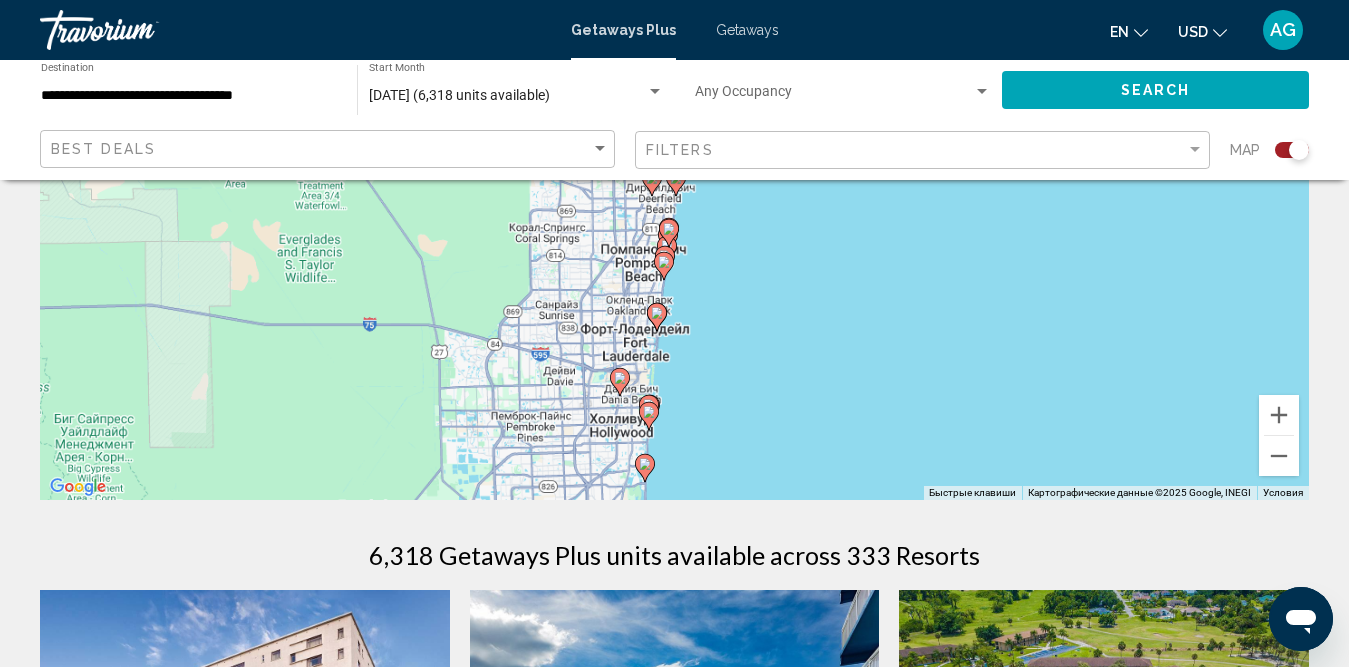 click on "Чтобы активировать перетаскивание с помощью клавиатуры, нажмите Alt + Ввод. После этого перемещайте маркер, используя клавиши со стрелками. Чтобы завершить перетаскивание, нажмите клавишу Ввод. Чтобы отменить действие, нажмите клавишу Esc." at bounding box center [674, 200] 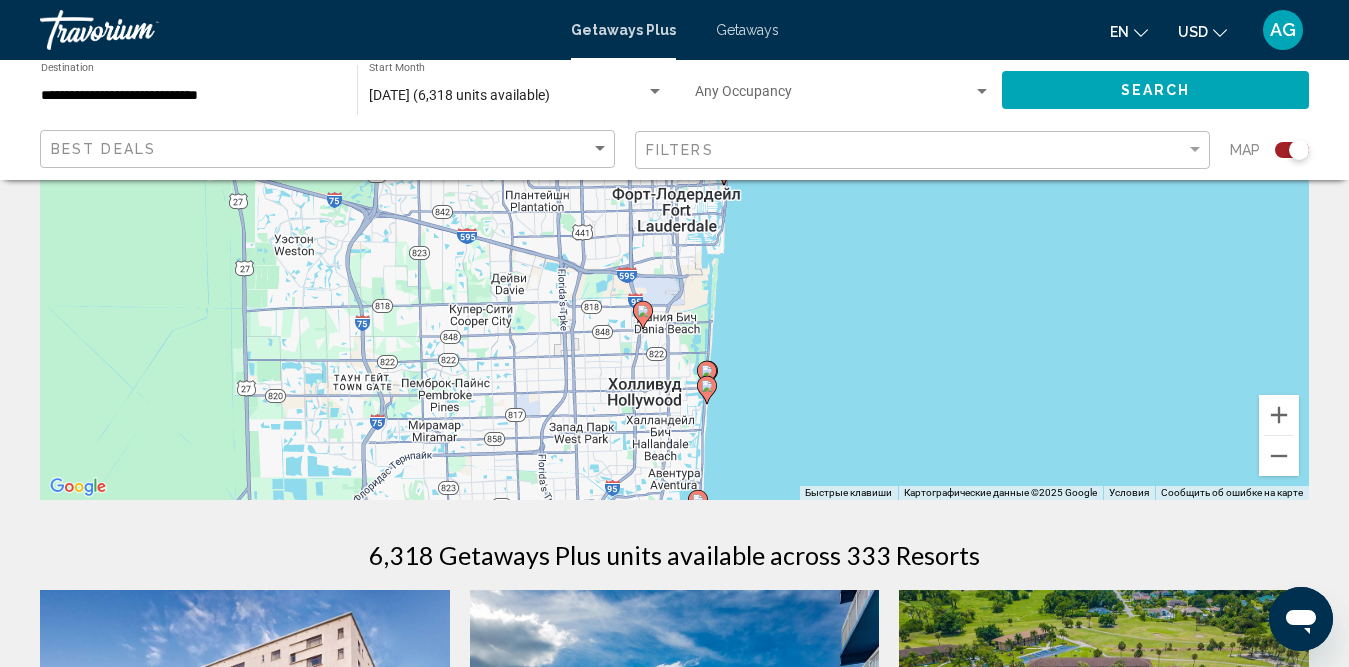 click 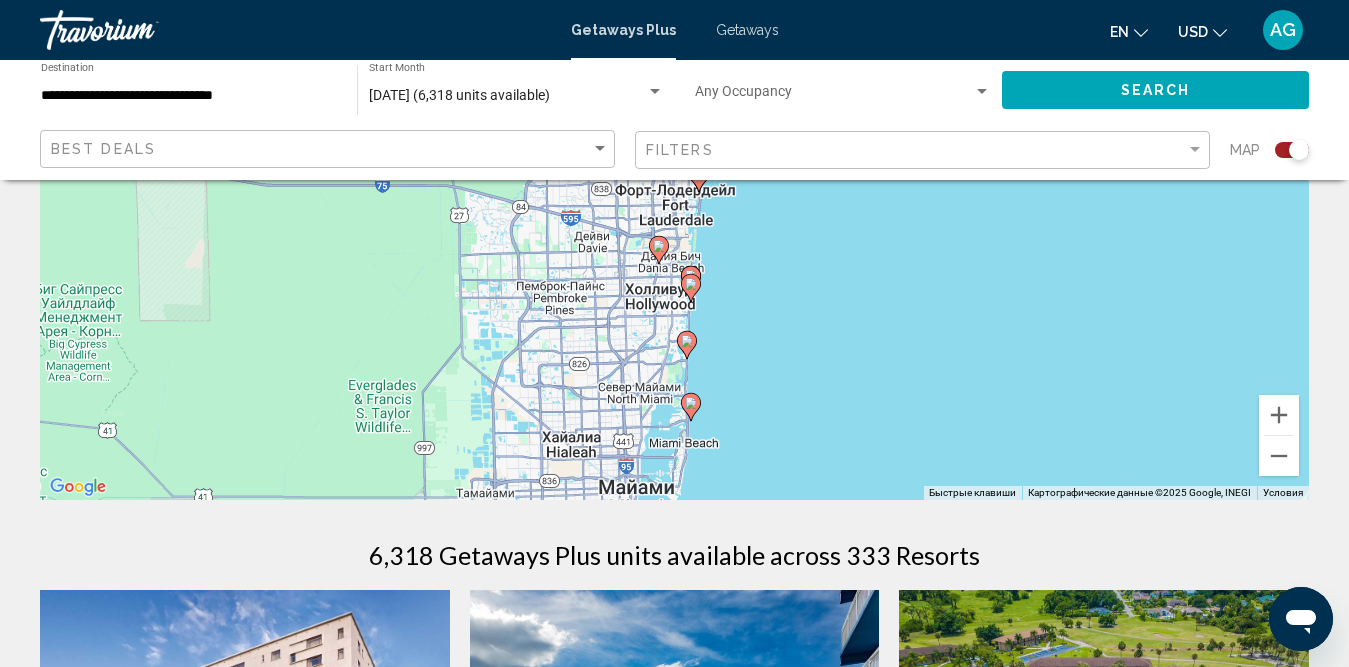 click 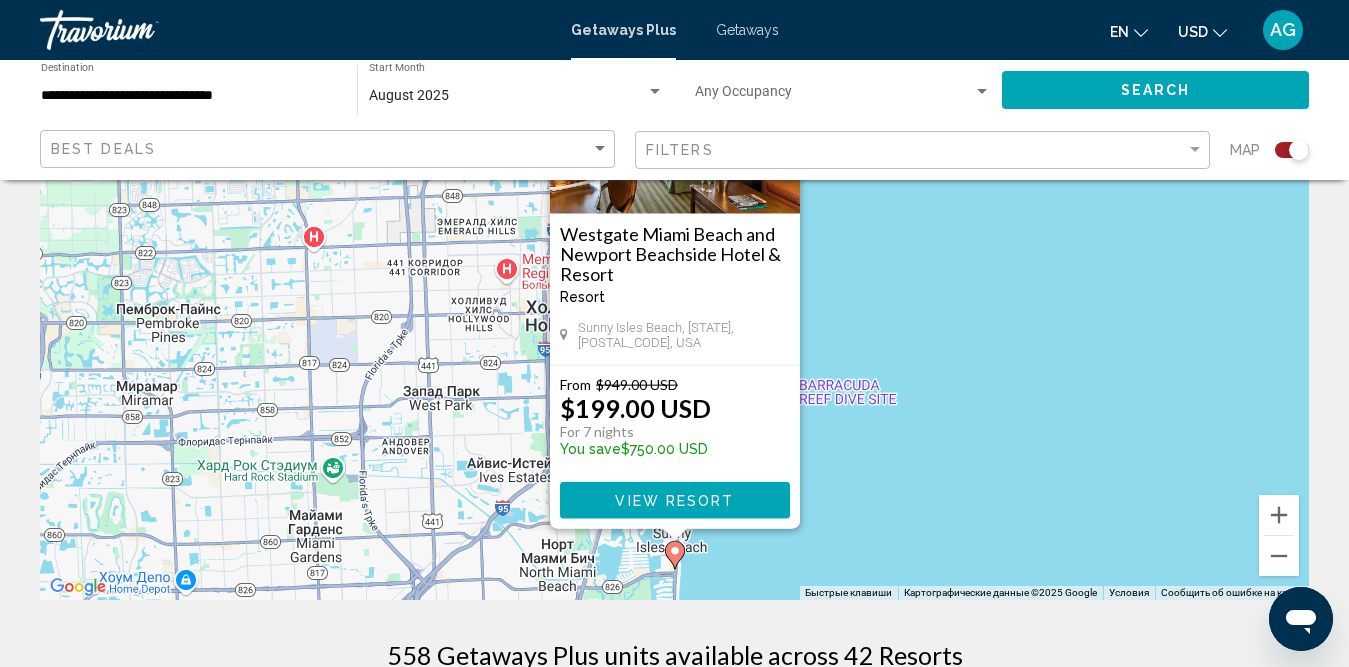 scroll, scrollTop: 300, scrollLeft: 0, axis: vertical 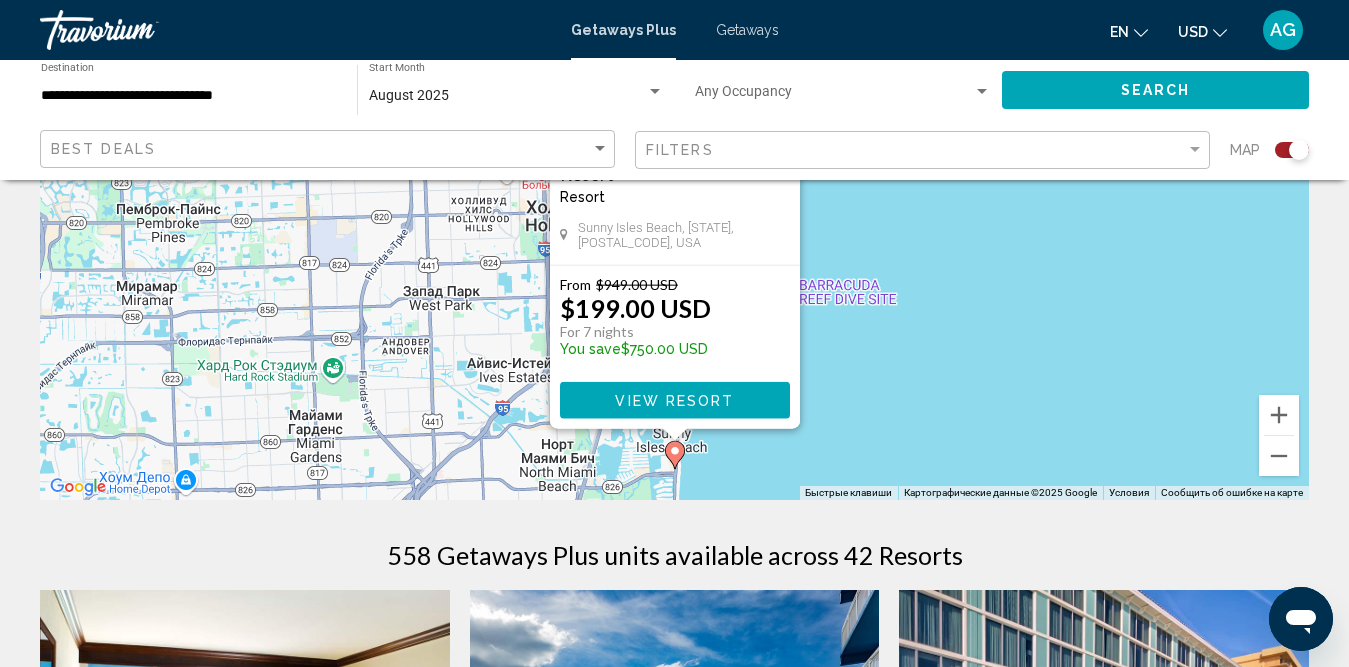 click on "Чтобы активировать перетаскивание с помощью клавиатуры, нажмите Alt + Ввод. После этого перемещайте маркер, используя клавиши со стрелками. Чтобы завершить перетаскивание, нажмите клавишу Ввод. Чтобы отменить действие, нажмите клавишу Esc.  Westgate Miami Beach and Newport Beachside Hotel & Resort  Resort  -  This is an adults only resort
Sunny Isles Beach, FL, 331604201, USA From $949.00 USD $199.00 USD For 7 nights You save  $750.00 USD  View Resort" at bounding box center (674, 200) 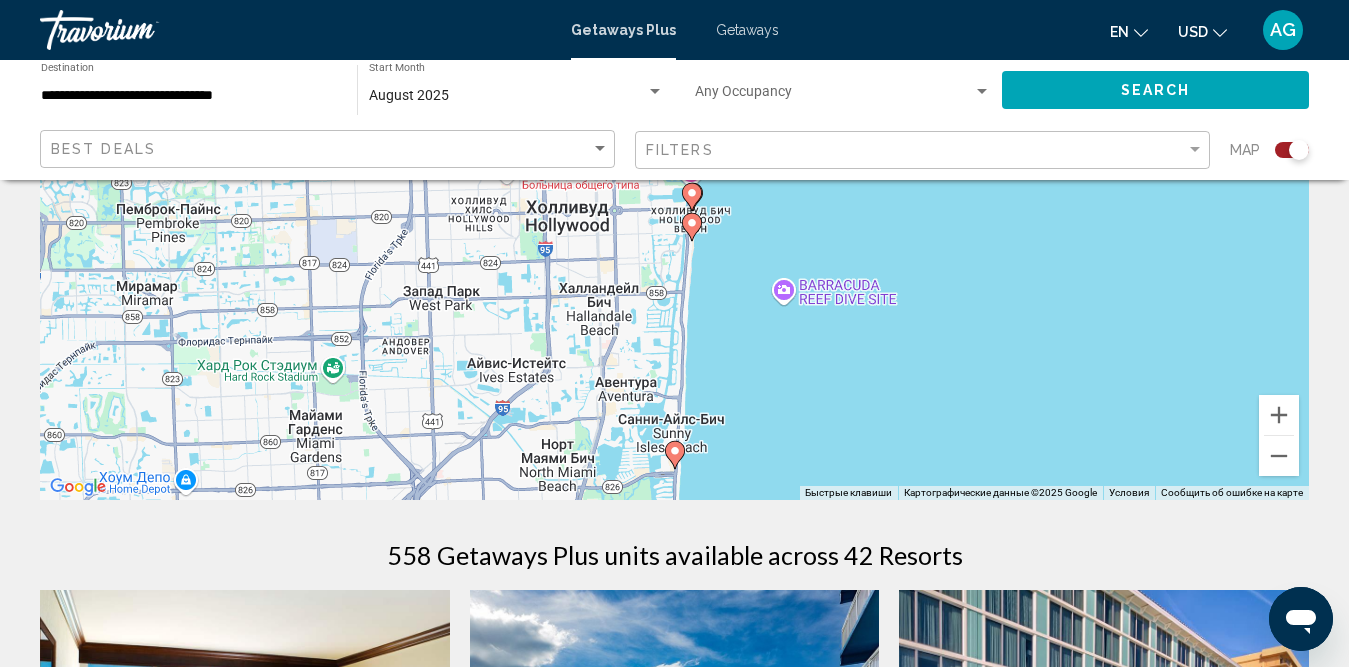 scroll, scrollTop: 400, scrollLeft: 0, axis: vertical 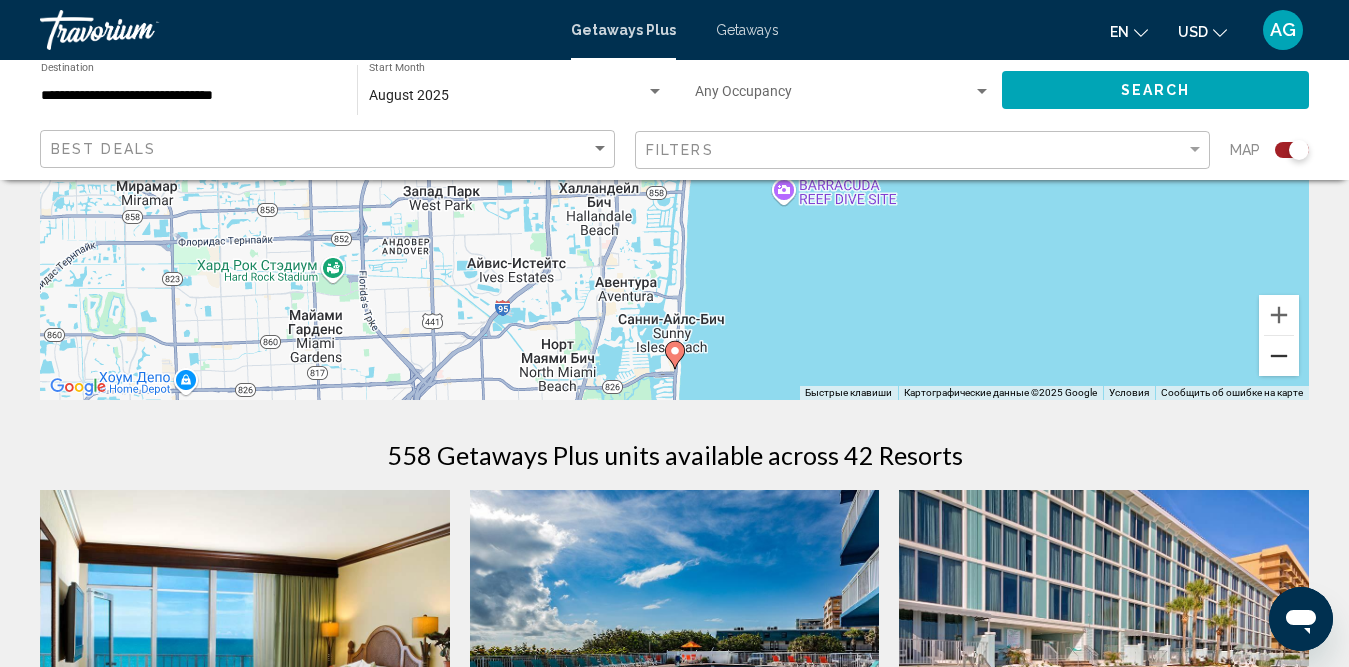click at bounding box center (1279, 356) 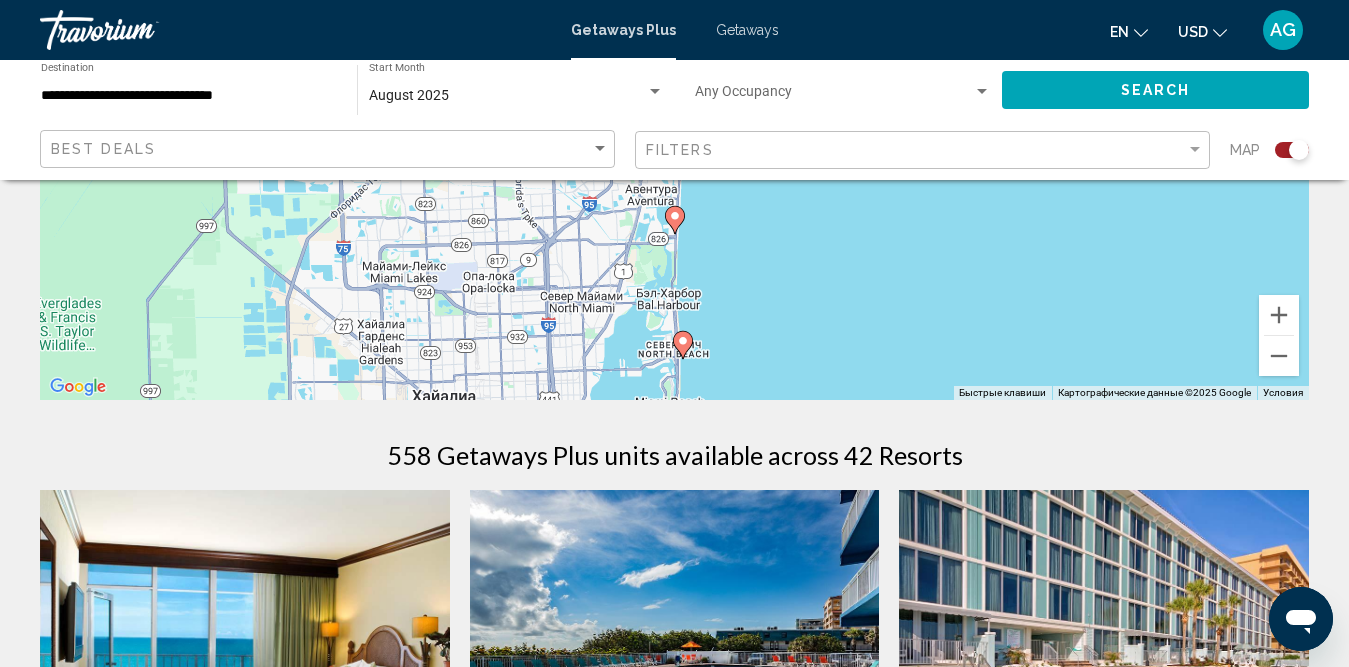 click 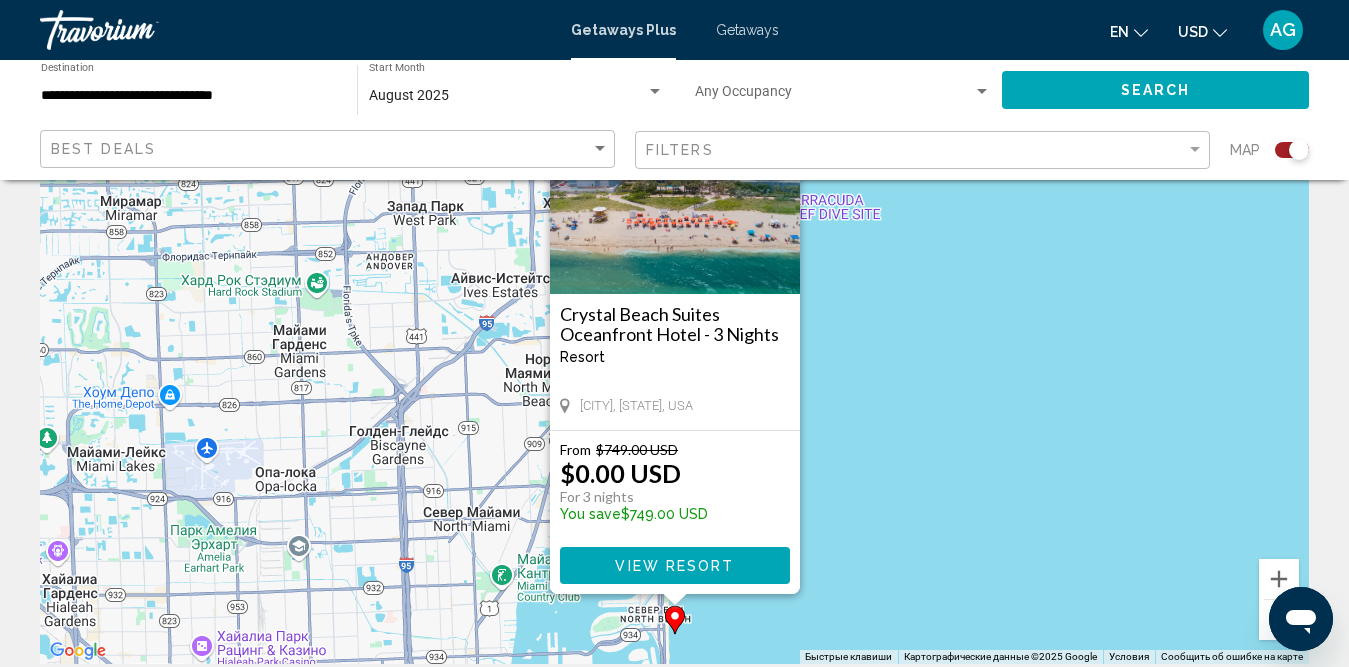 scroll, scrollTop: 100, scrollLeft: 0, axis: vertical 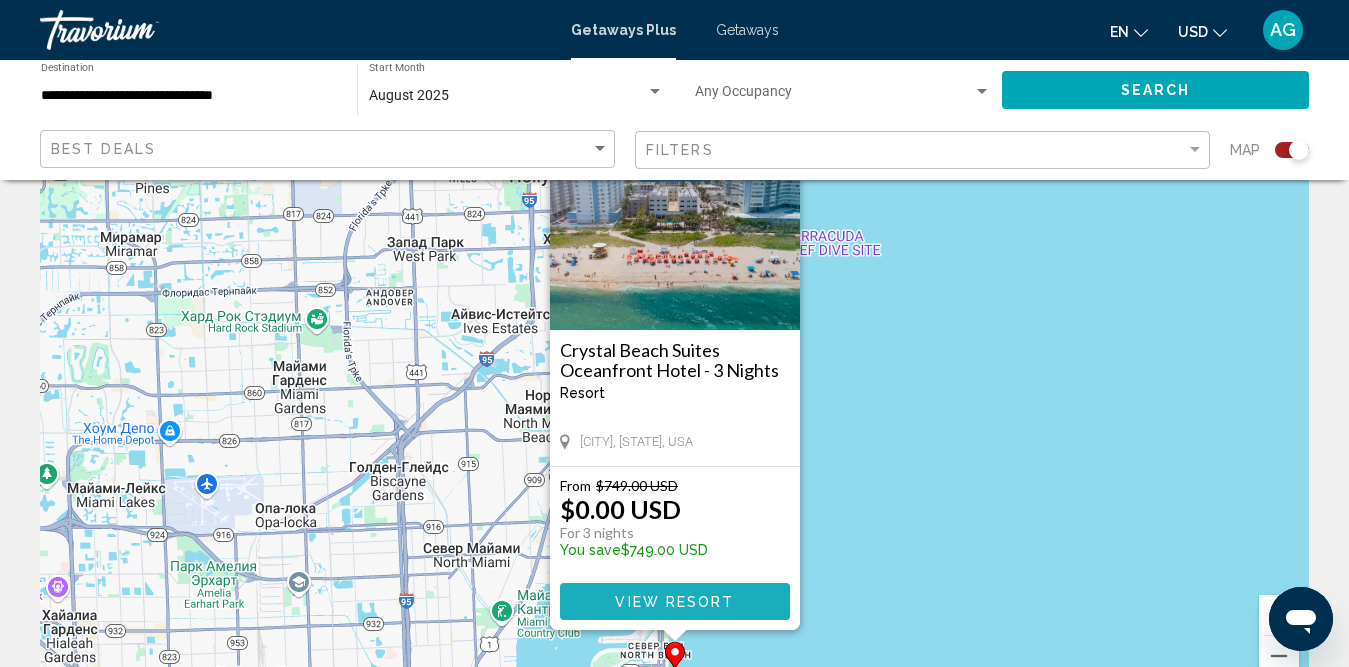 click on "View Resort" at bounding box center [674, 602] 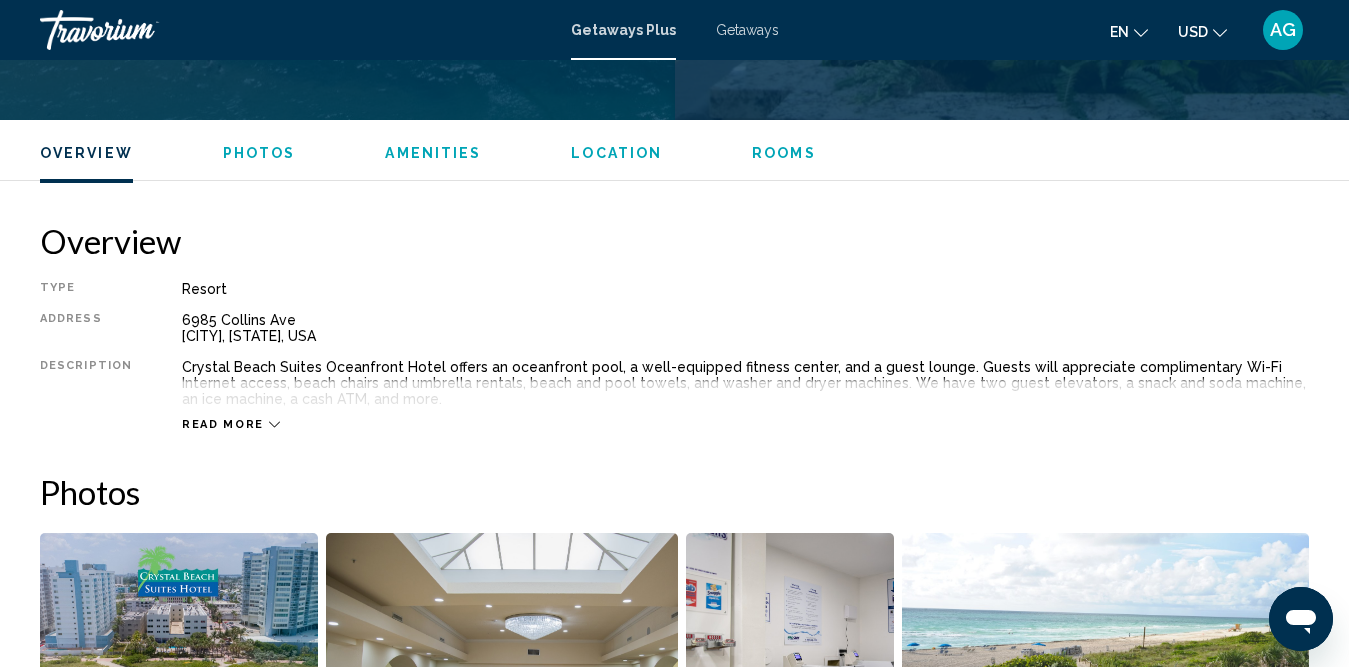 scroll, scrollTop: 1001, scrollLeft: 0, axis: vertical 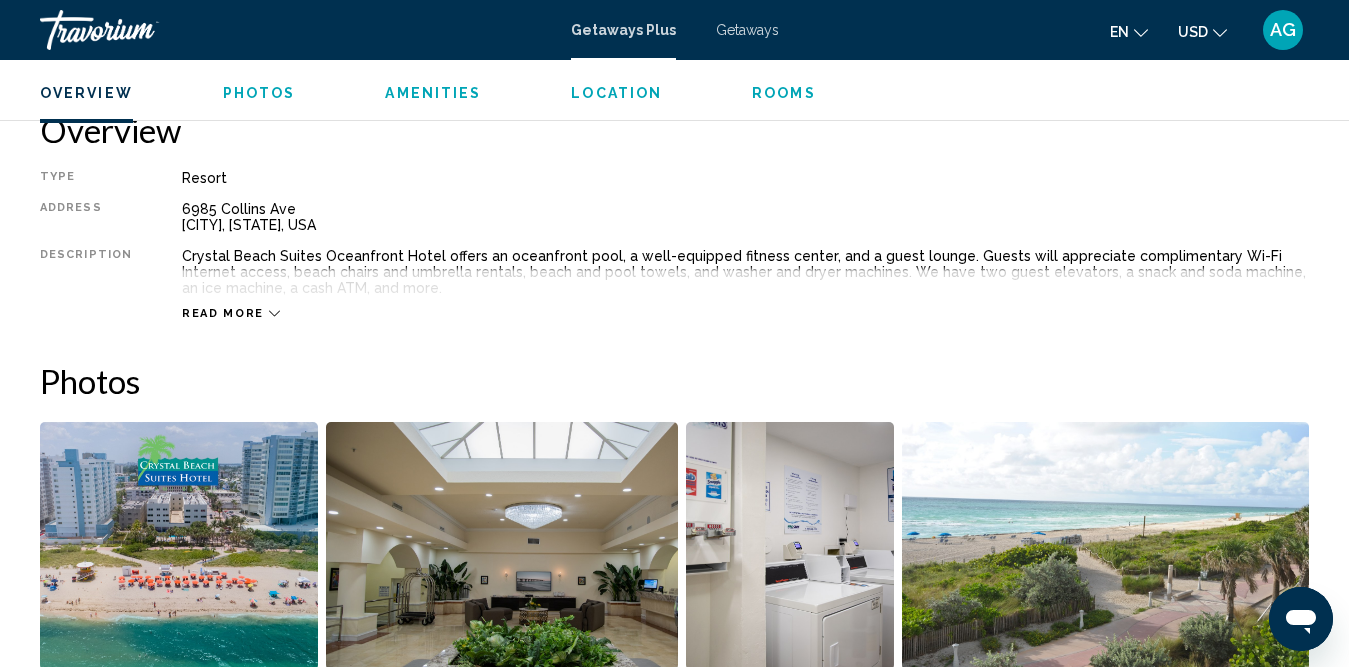 click 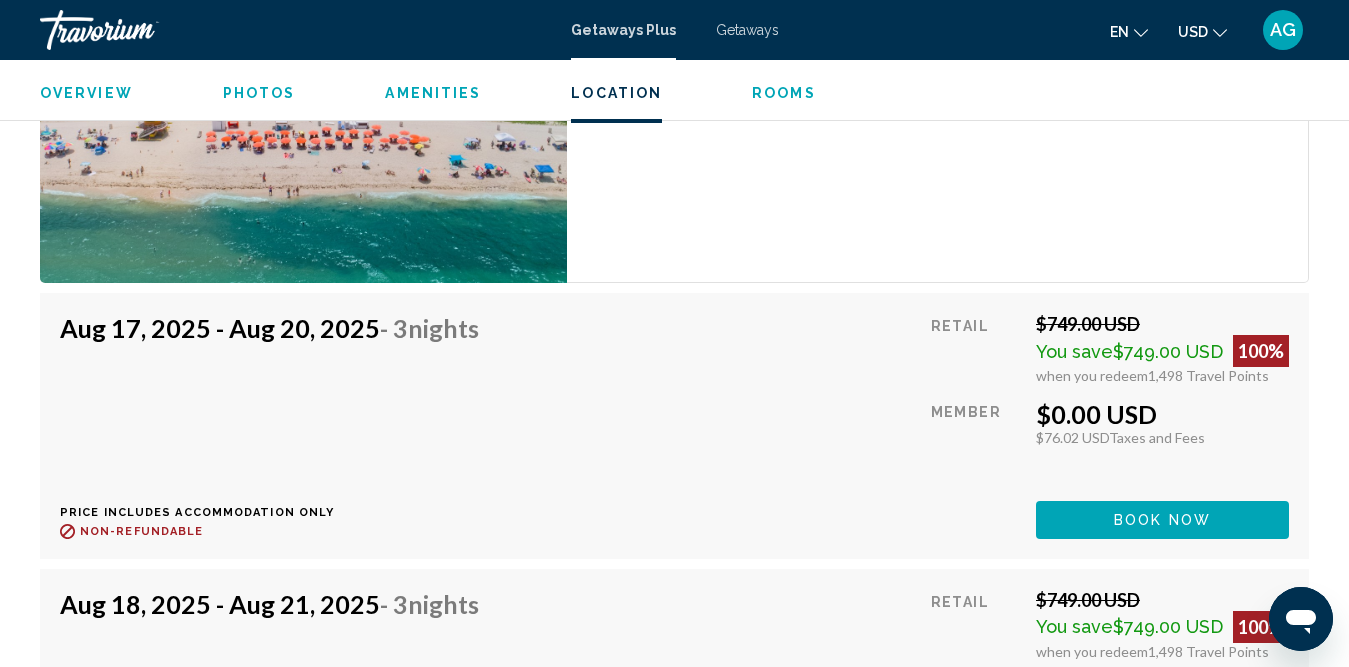 scroll, scrollTop: 3701, scrollLeft: 0, axis: vertical 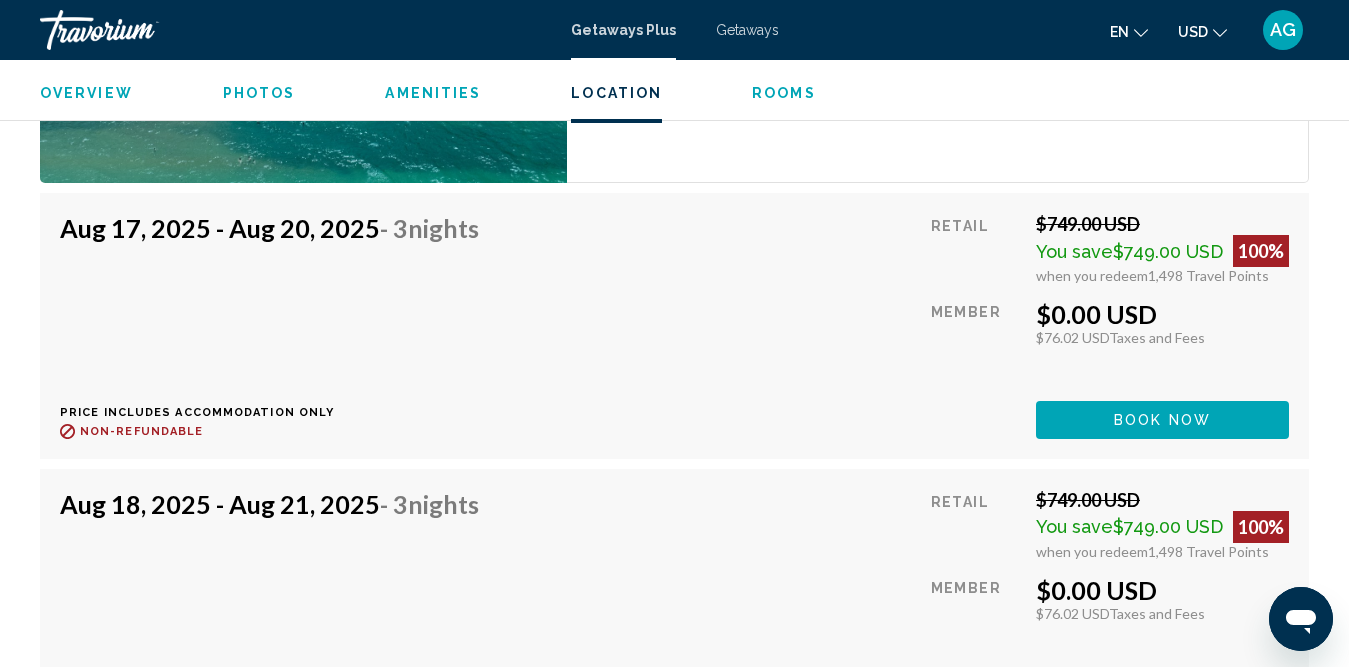 click on "Aug 17, 2025 - Aug 20, 2025  - 3  Nights Price includes accommodation only
Refundable until :
Non-refundable Retail  $749.00 USD  You save  $749.00 USD   100%  when you redeem  1,498  Travel Points  Member  $0.00 USD   $76.02 USD  Taxes and Fees You earn  0  Travel Points  Book now This room is no longer available. Price includes accommodation only
Refundable until
Non-refundable Book now This room is no longer available." at bounding box center (674, 325) 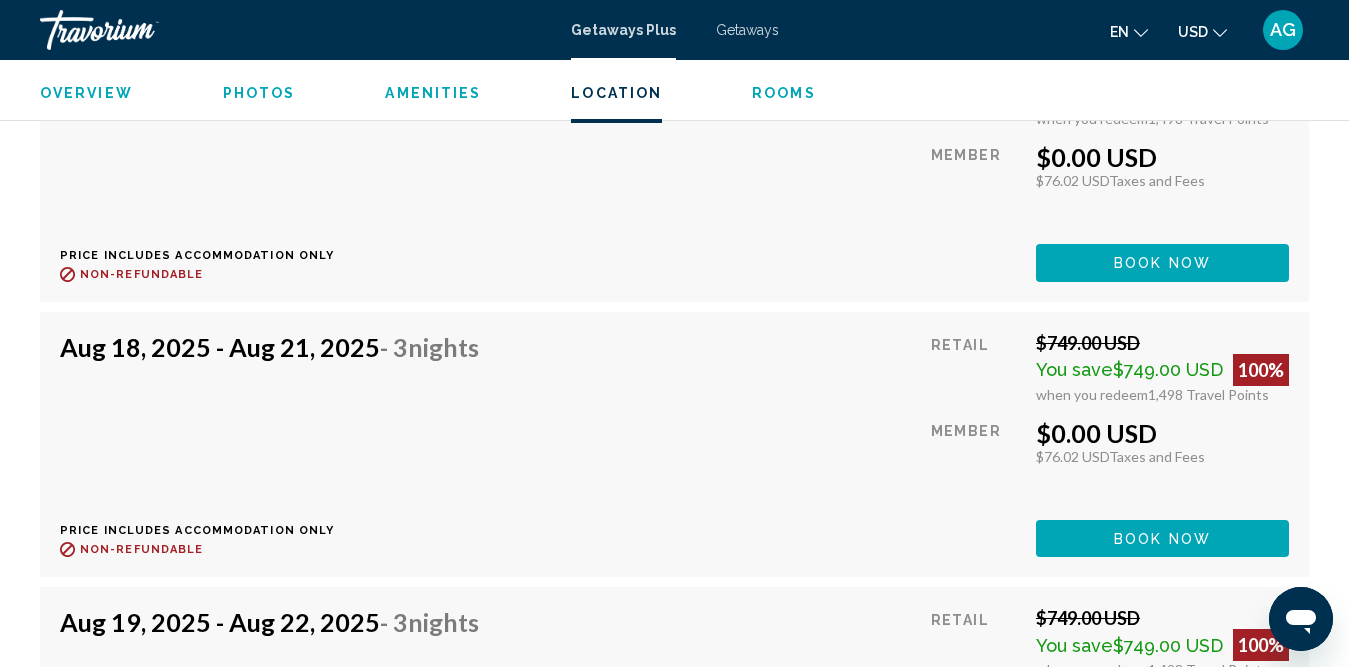 scroll, scrollTop: 4201, scrollLeft: 0, axis: vertical 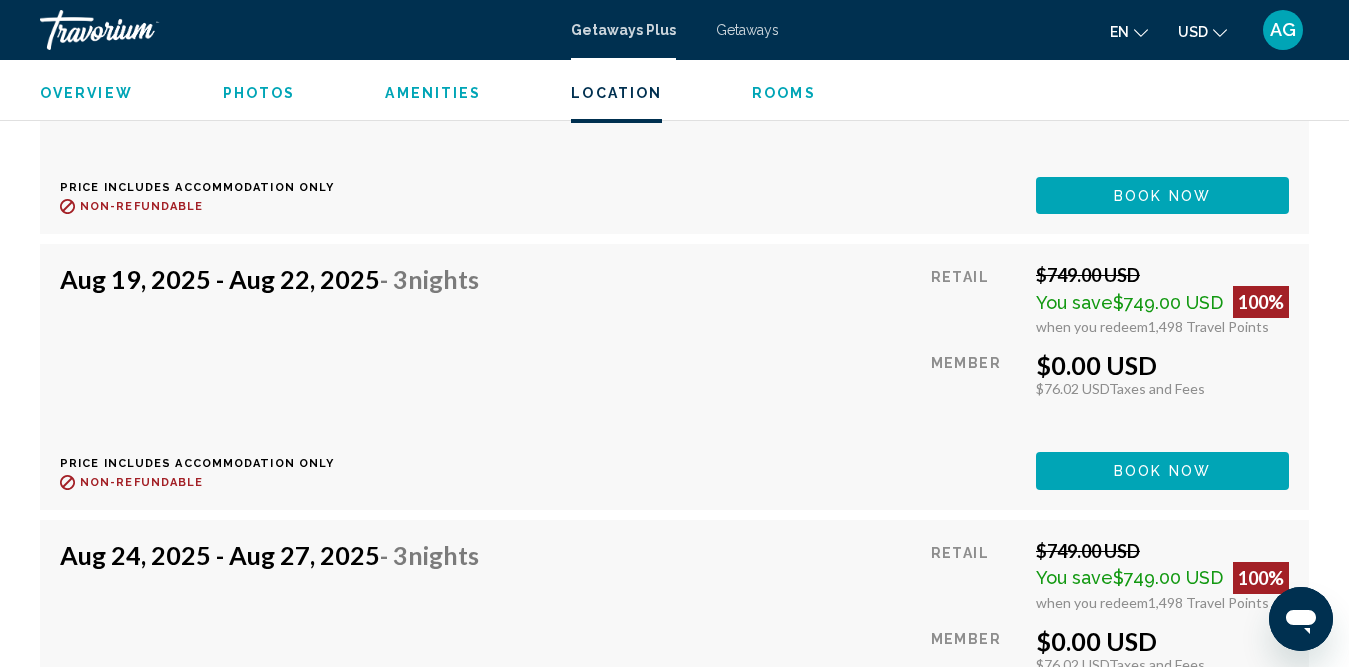 click on "Aug 19, 2025 - Aug 22, 2025  - 3  Nights Price includes accommodation only
Refundable until :
Non-refundable Retail  $749.00 USD  You save  $749.00 USD   100%  when you redeem  1,498  Travel Points  Member  $0.00 USD   $76.02 USD  Taxes and Fees You earn  0  Travel Points  Book now This room is no longer available. Price includes accommodation only
Refundable until
Non-refundable Book now This room is no longer available." at bounding box center (674, 376) 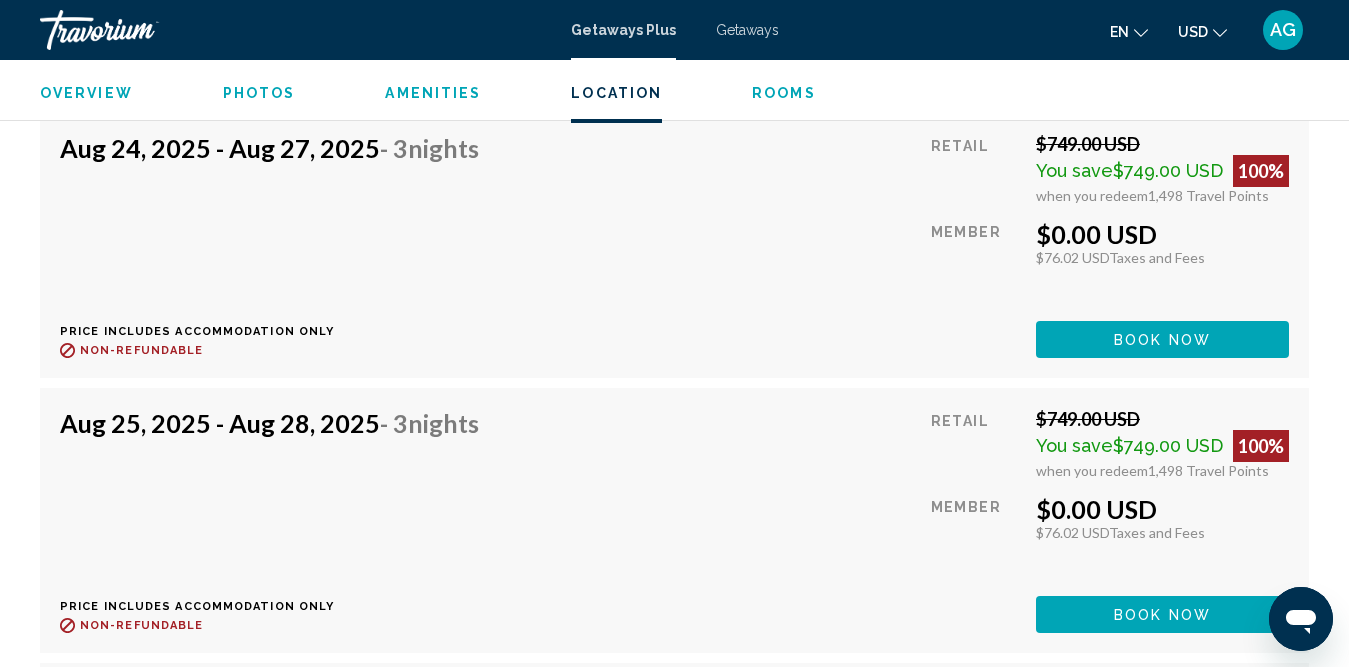 scroll, scrollTop: 4801, scrollLeft: 0, axis: vertical 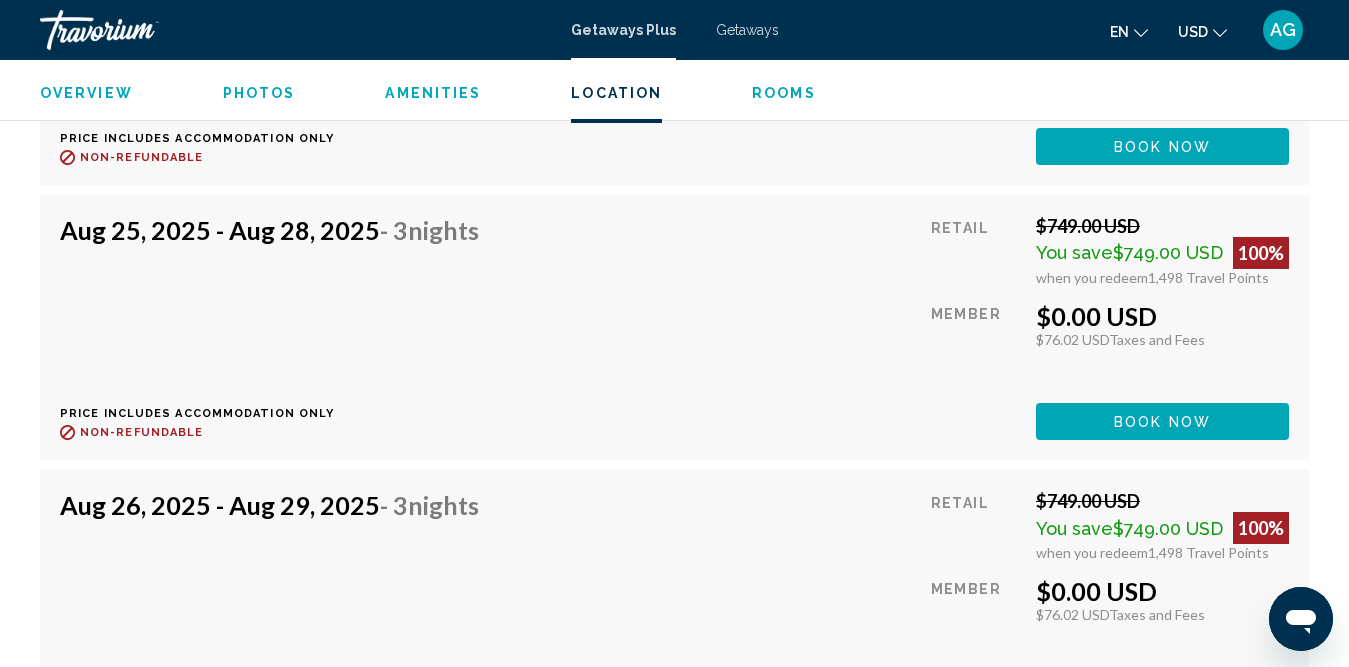 click on "Overview Type Resort All-Inclusive No All-Inclusive Address 6985 Collins Ave Miami Beach, FL, USA Description Crystal Beach Suites Oceanfront Hotel offers an oceanfront pool, a well-equipped fitness center, and a guest lounge.  Guests will appreciate complimentary Wi-Fi Internet access, beach chairs and umbrella rentals, beach and pool towels, and washer and dryer machines.  We have two guest elevators, a snack and soda machine, an ice machine, a cash ATM, and more. Read less
Photos Amenities
Fitness Center
Swimming Pool ATM/banking Bar/lounge Concierge desk/services Conference facilities Fitness Center Laundry facilities Sport Courts / Grounds Swimming pool No Amenities available. Resort Fees  Info  Resort amenities fee is 17.54 U.S. dollars for all units. Cash or Credit is accepted. Per day, plus tax, due at check-in. Policy Restrictions Minimum Age Checkin" at bounding box center [674, -1452] 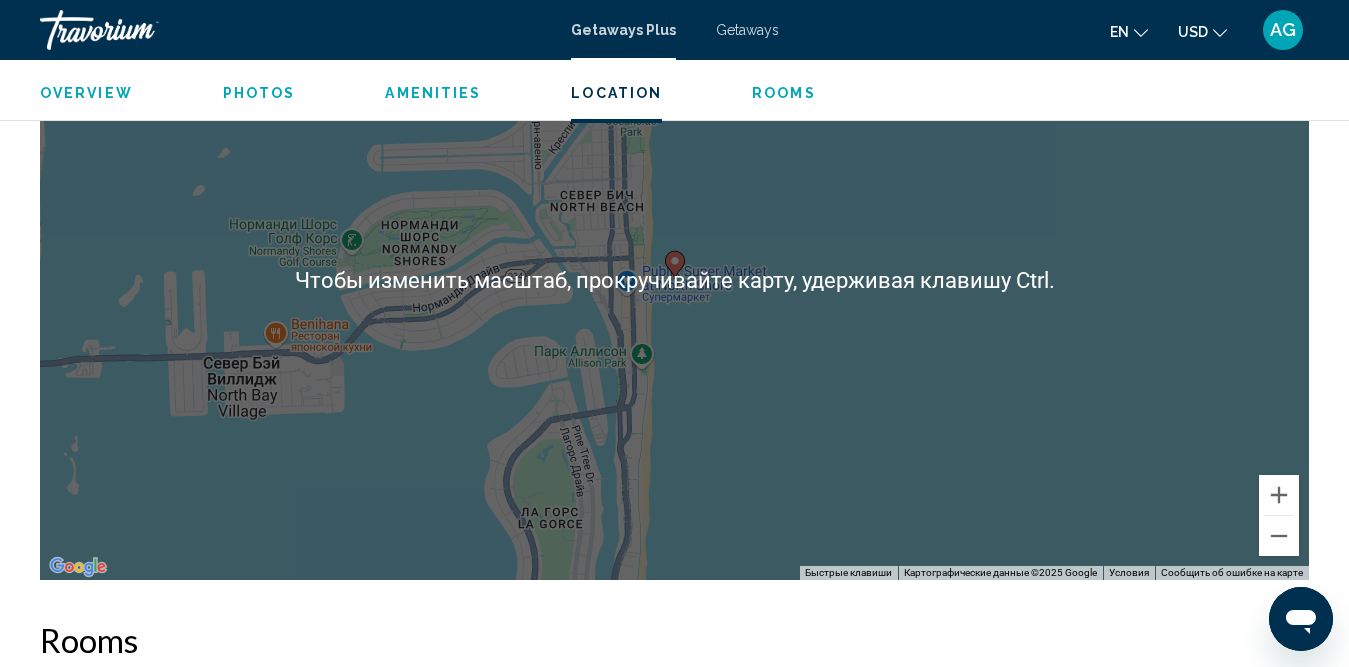 scroll, scrollTop: 2565, scrollLeft: 0, axis: vertical 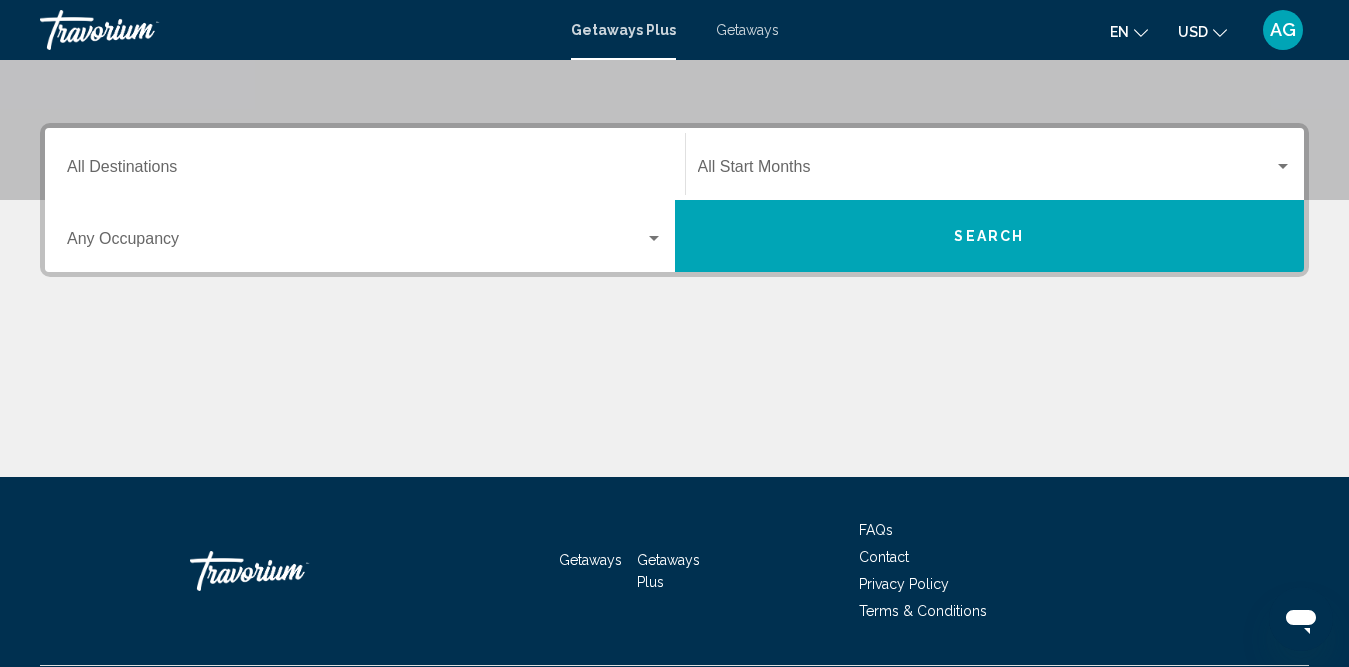 click on "Destination All Destinations" at bounding box center (365, 171) 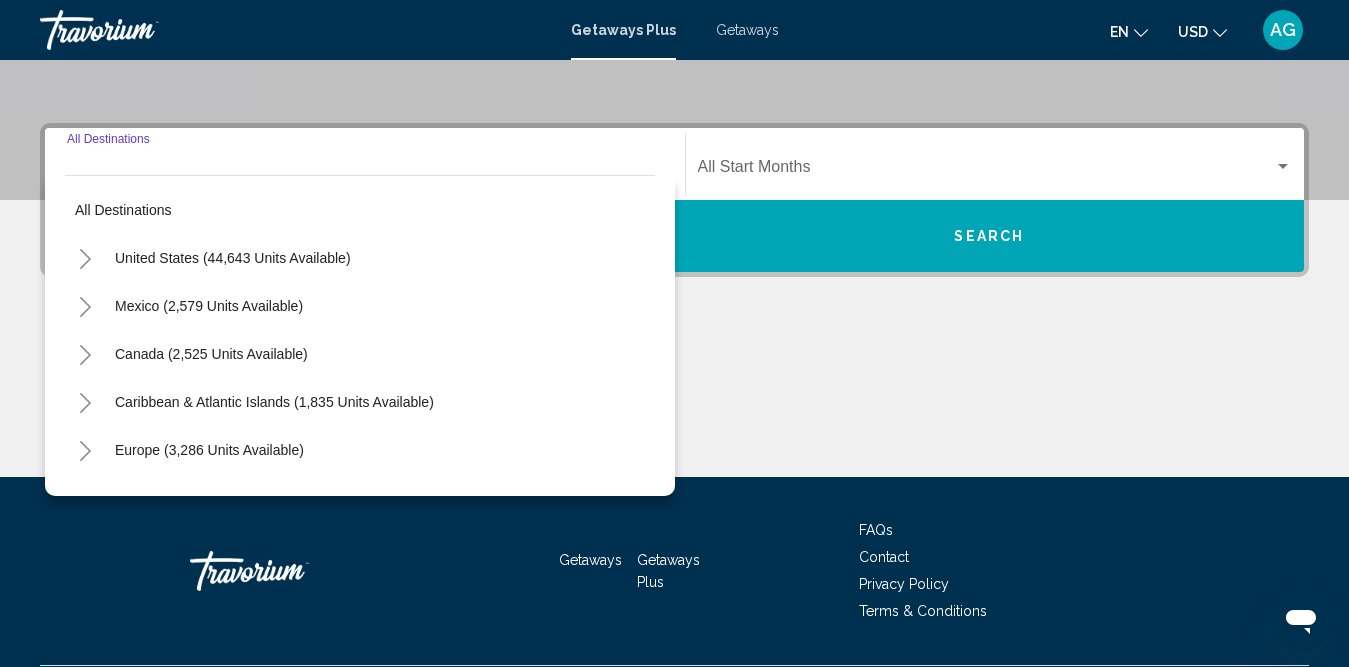 scroll, scrollTop: 455, scrollLeft: 0, axis: vertical 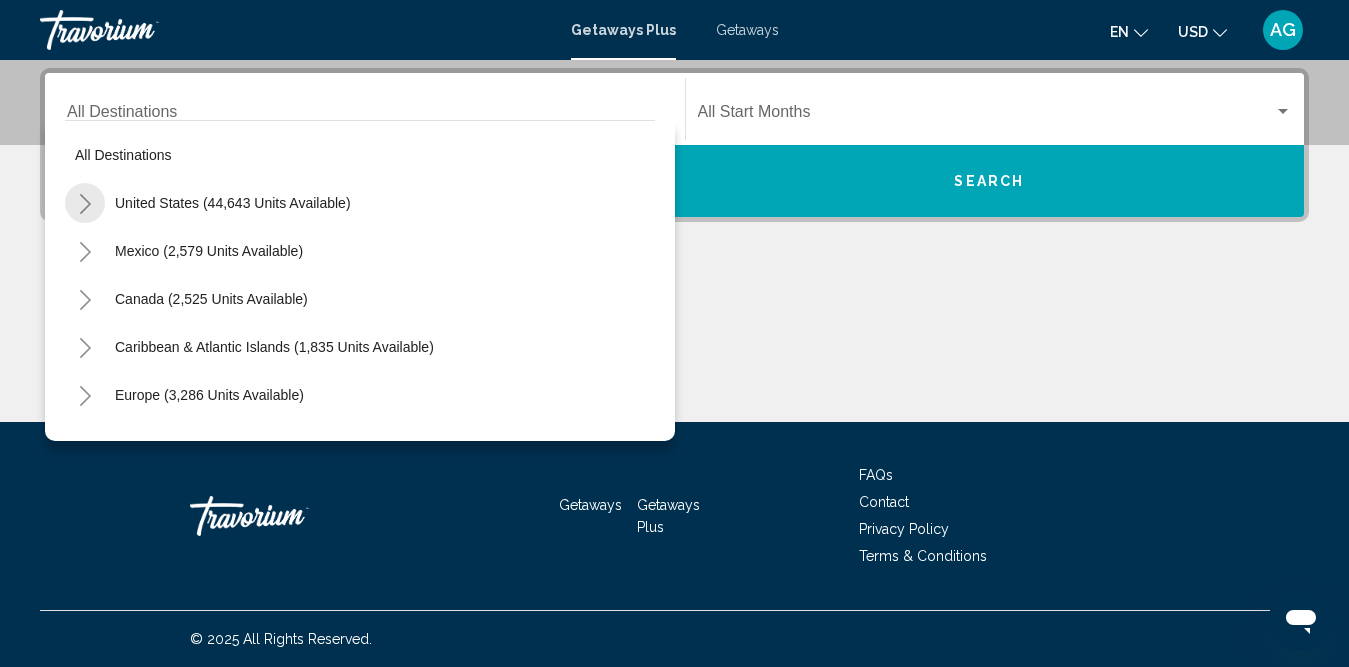 click 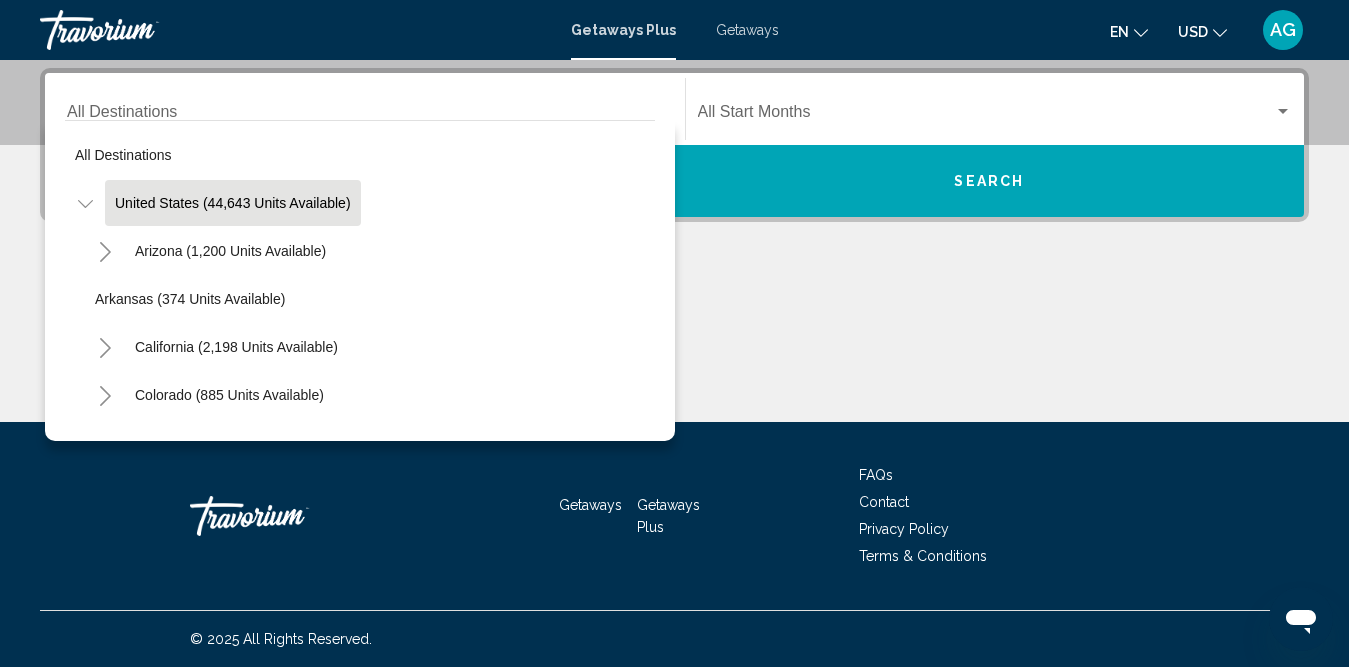 click on "United States (44,643 units available)" at bounding box center [209, 2171] 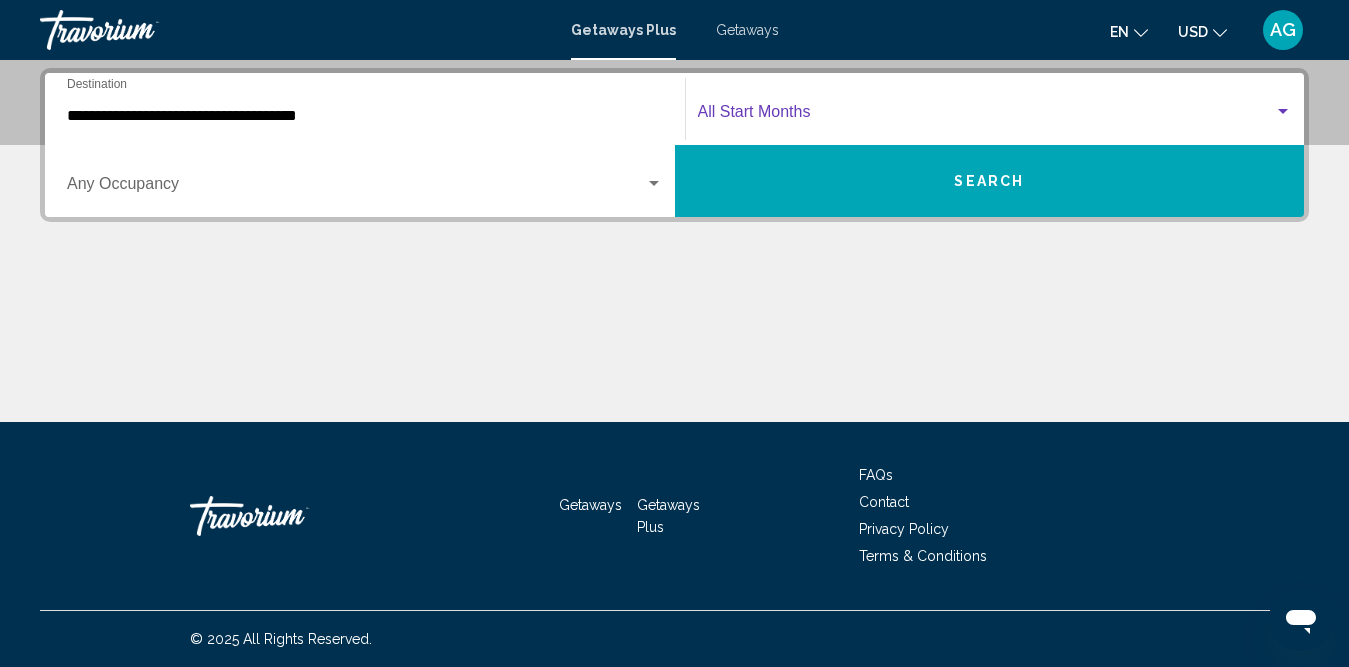 click at bounding box center [986, 116] 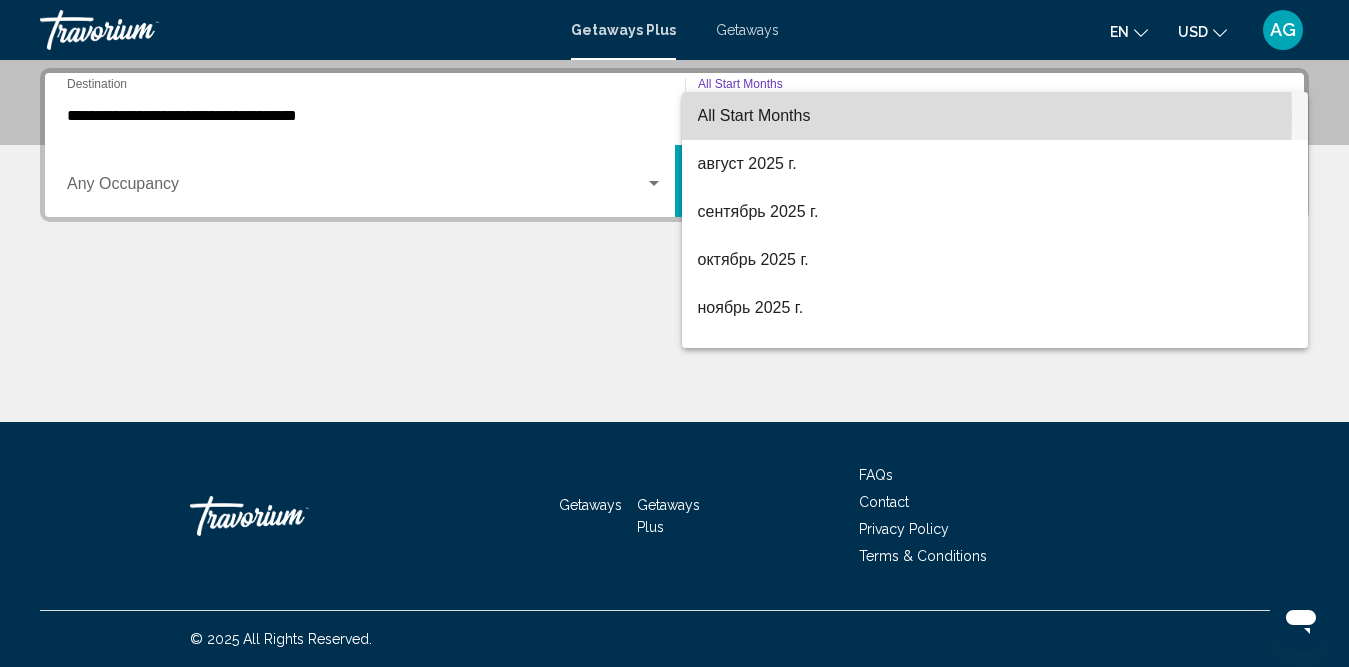 click on "All Start Months" at bounding box center (995, 116) 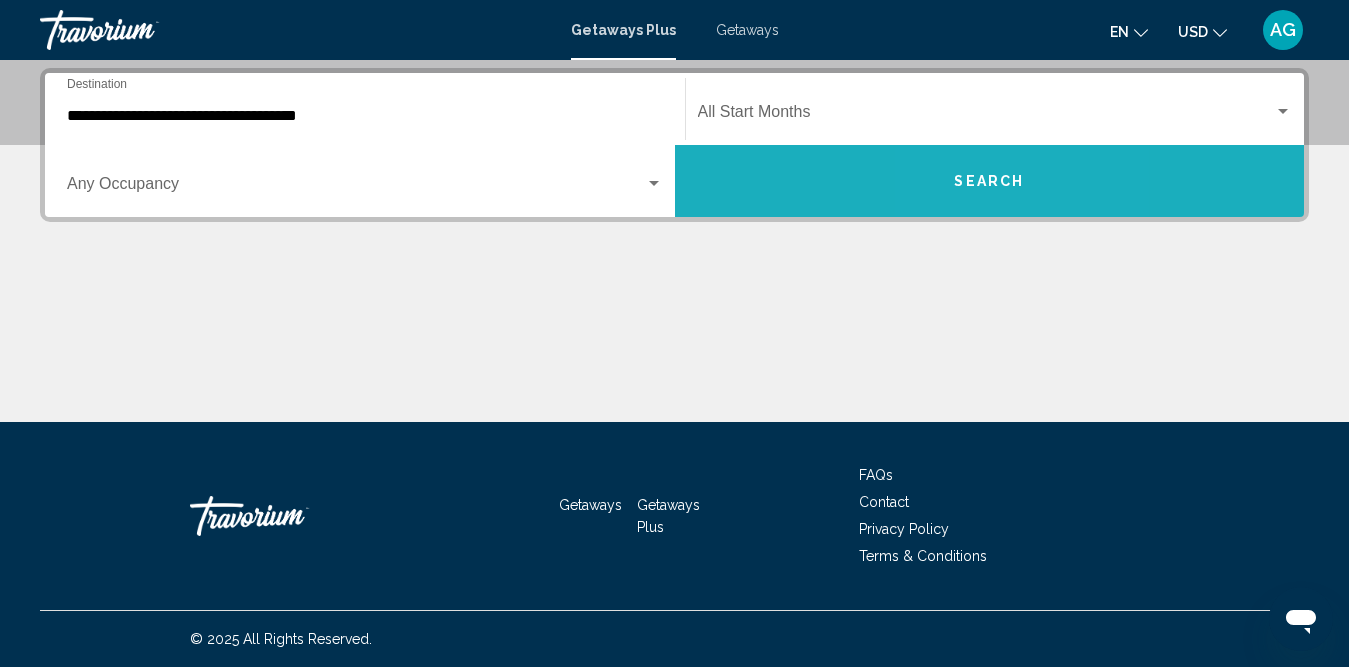 click on "Search" at bounding box center (989, 182) 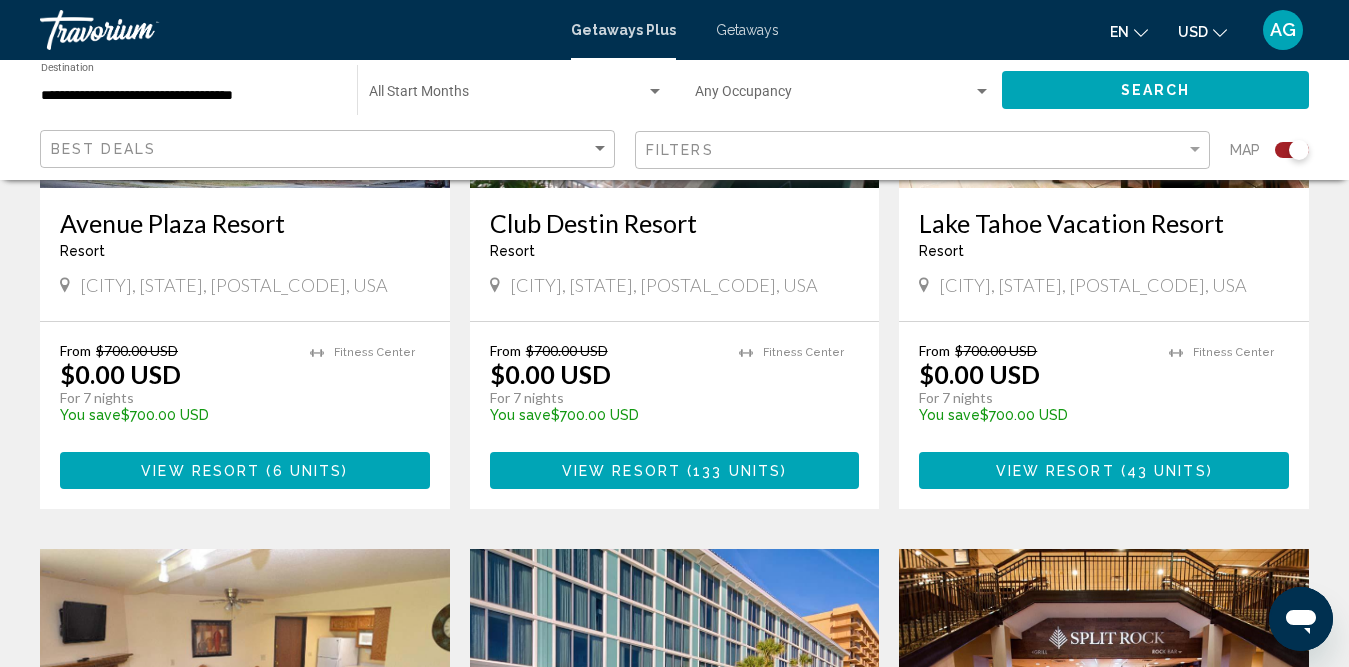 scroll, scrollTop: 1100, scrollLeft: 0, axis: vertical 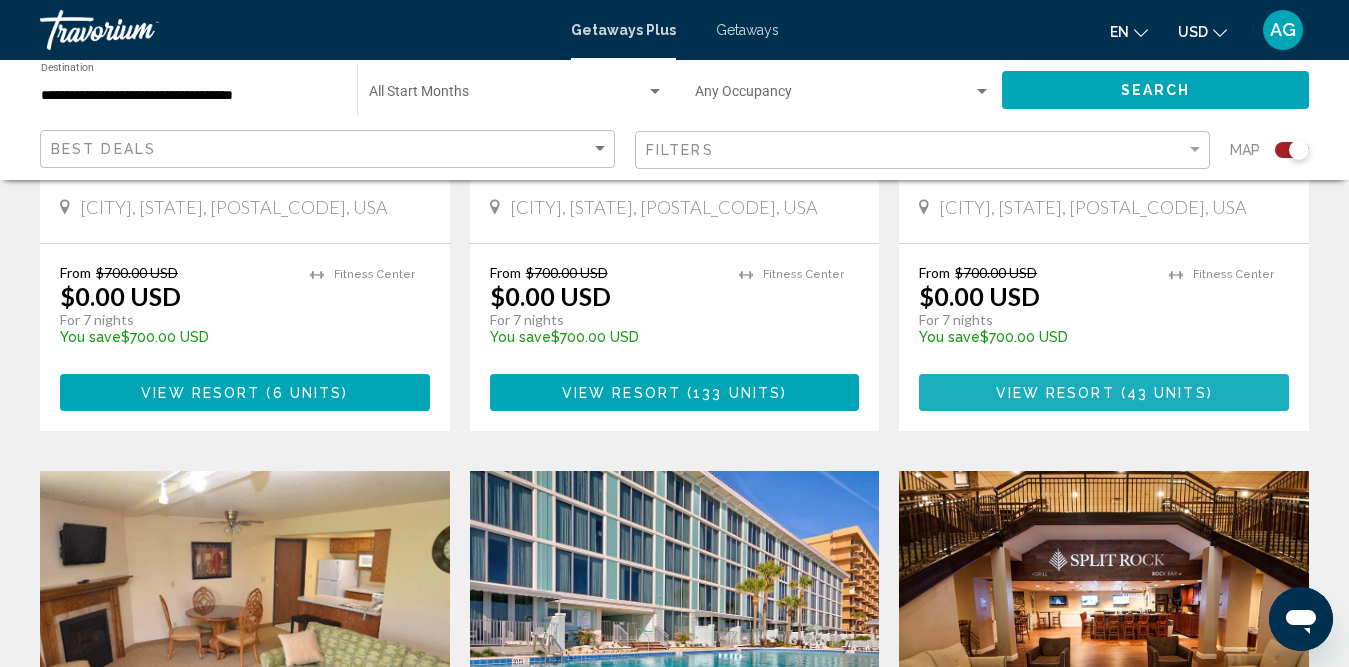 click on "View Resort" at bounding box center (1055, 393) 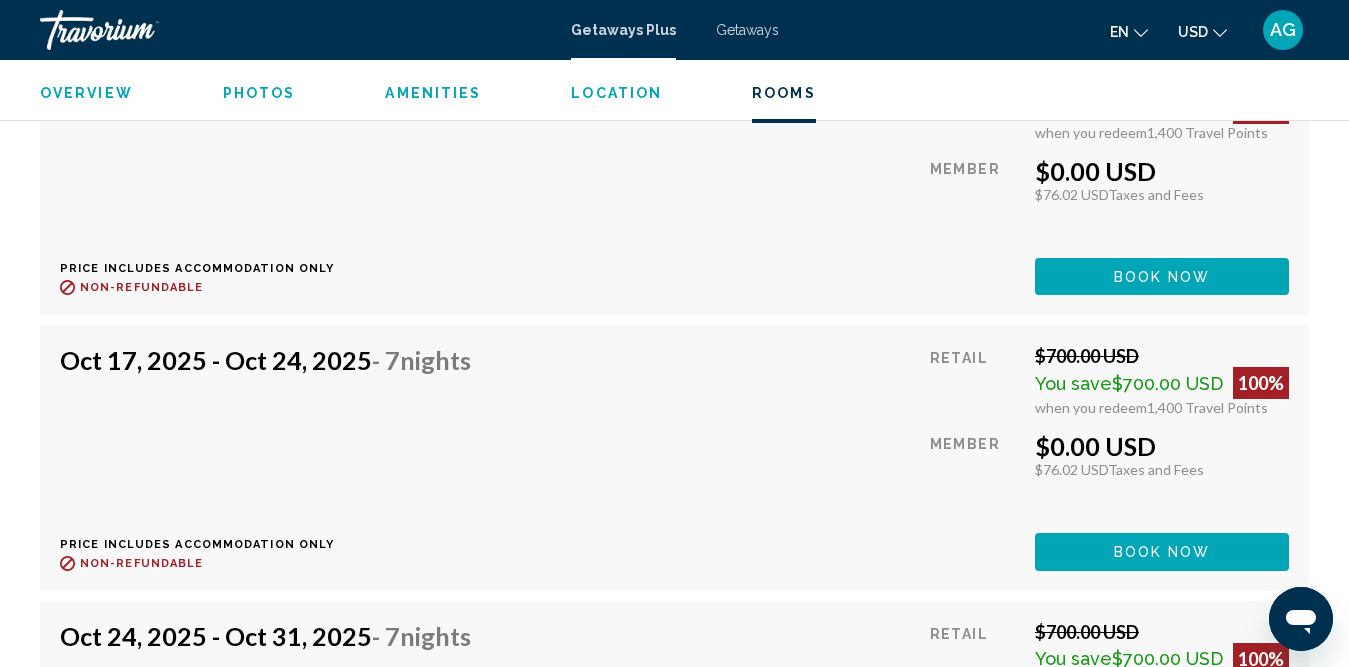 scroll, scrollTop: 4501, scrollLeft: 0, axis: vertical 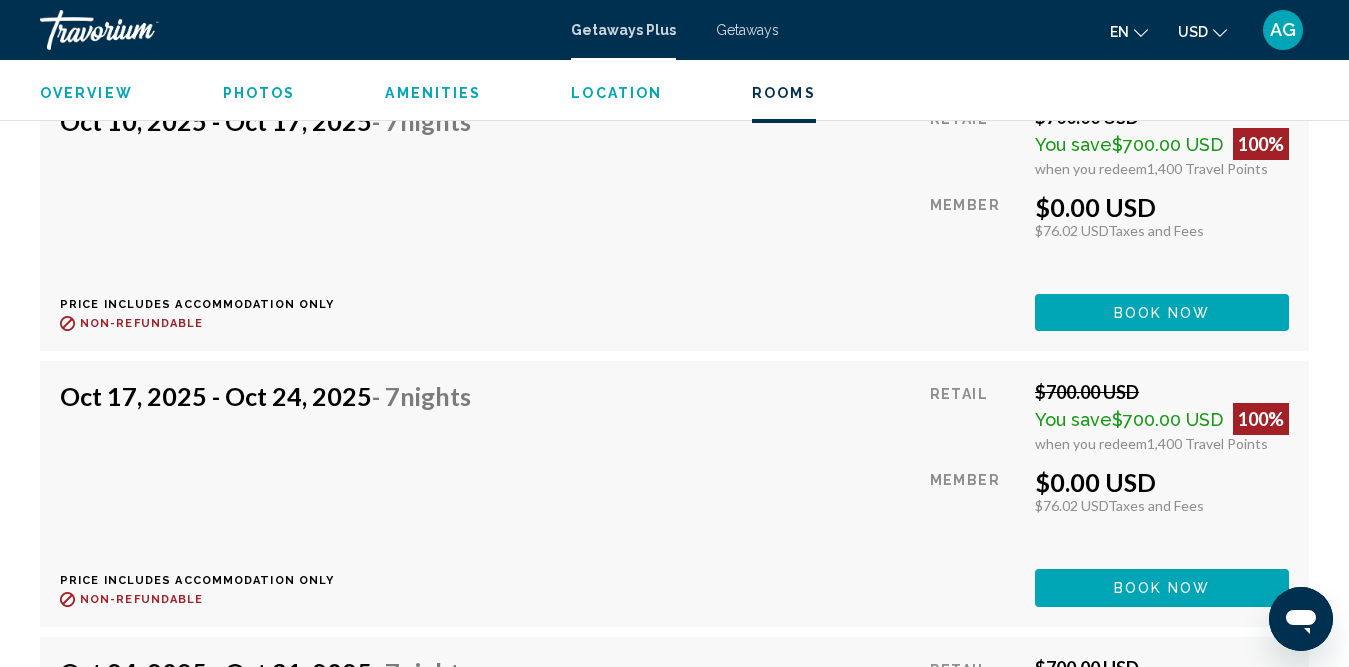 click on "Oct 17, 2025 - Oct 24, 2025  - 7  Nights Price includes accommodation only
Refundable until :
Non-refundable Retail  $700.00 USD  You save  $700.00 USD   100%  when you redeem  1,400  Travel Points  Member  $0.00 USD   $76.02 USD  Taxes and Fees You earn  0  Travel Points  Book now This room is no longer available. Price includes accommodation only
Refundable until
Non-refundable Book now This room is no longer available." at bounding box center [674, 493] 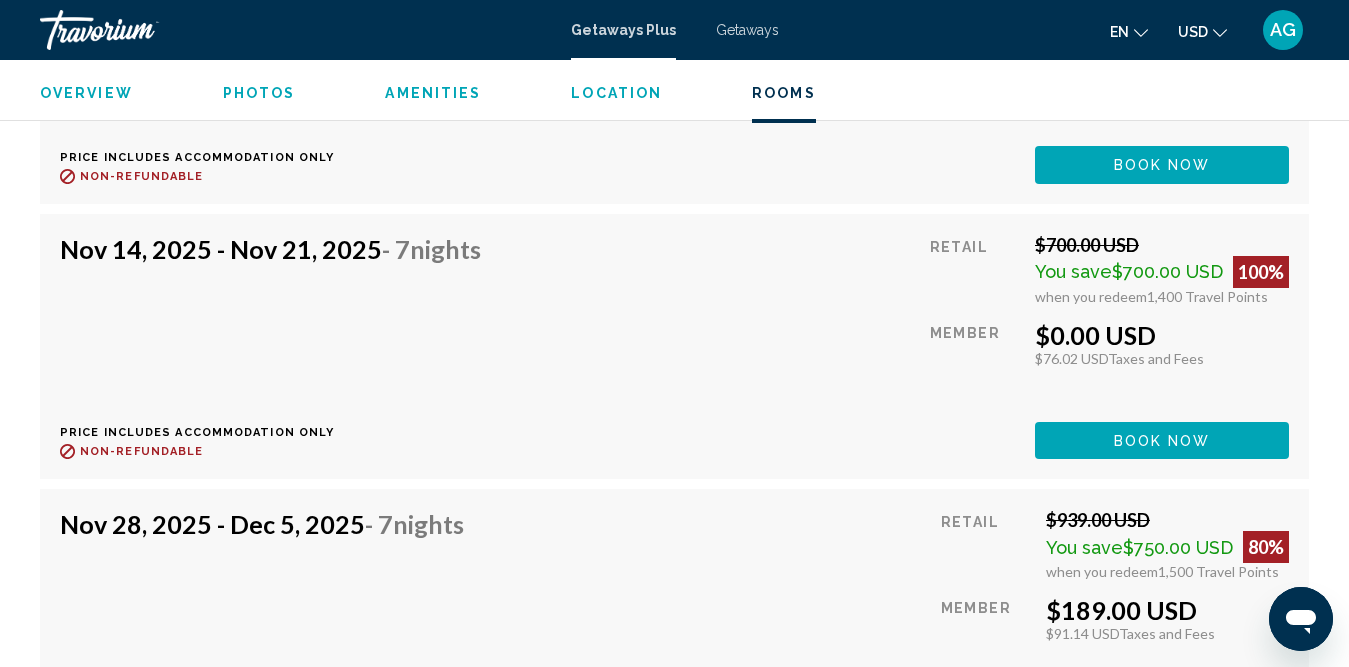 scroll, scrollTop: 5701, scrollLeft: 0, axis: vertical 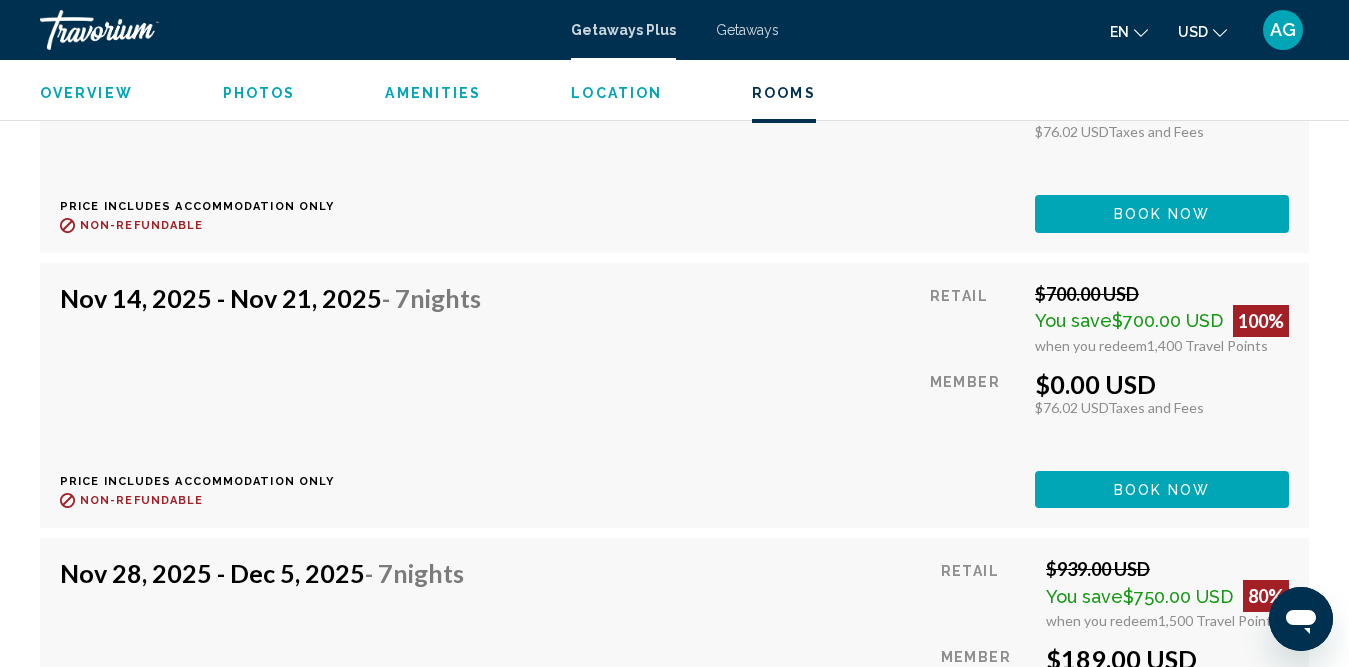 click on "Getaways Plus" at bounding box center [623, 30] 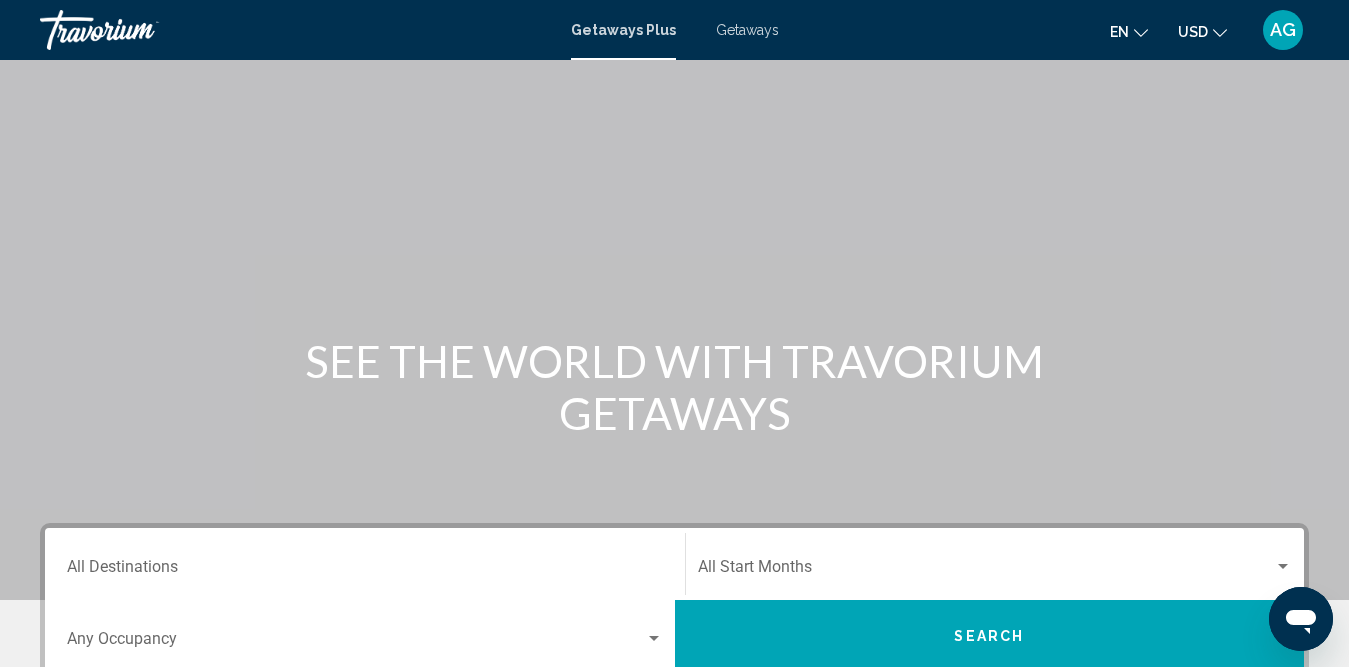 scroll, scrollTop: 300, scrollLeft: 0, axis: vertical 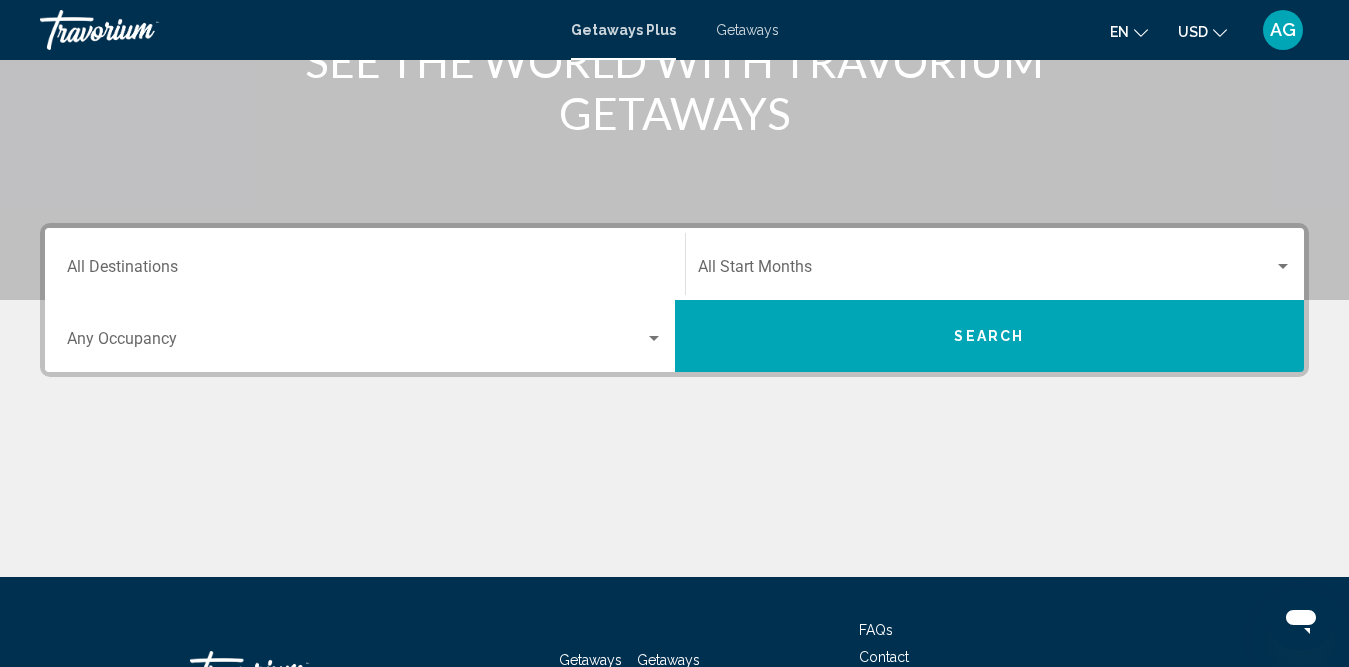 click on "Destination All Destinations" at bounding box center [365, 271] 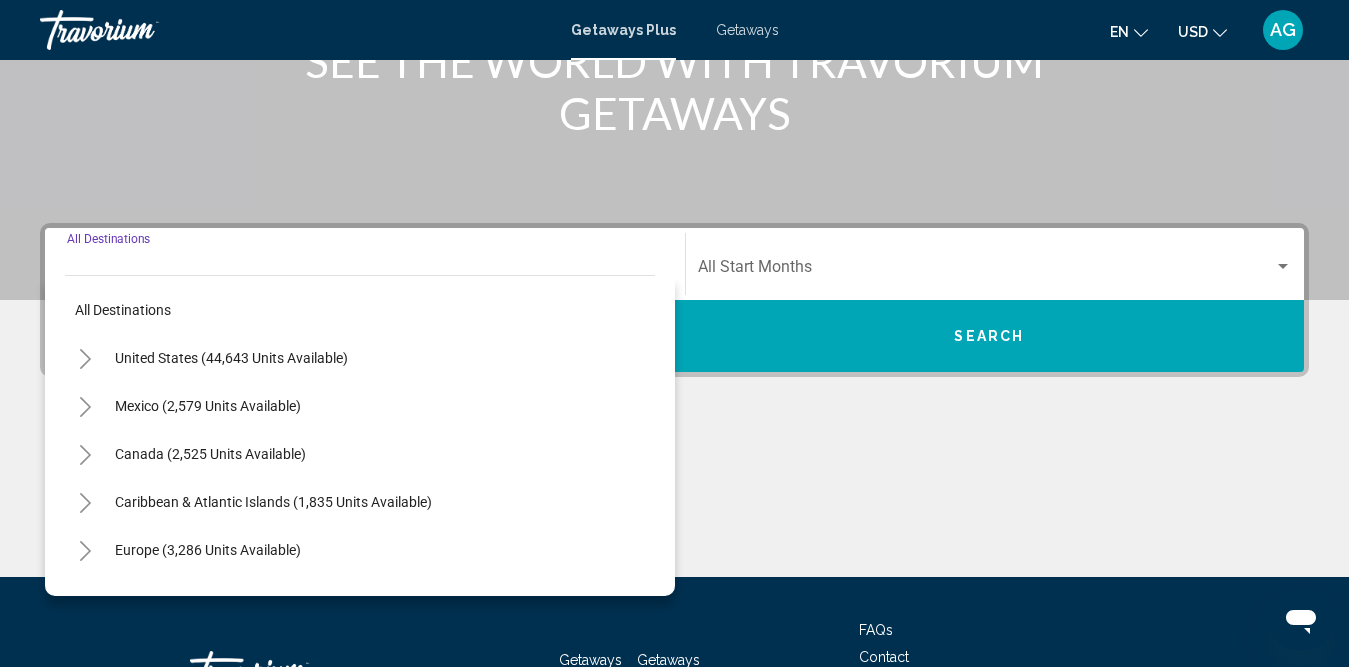 scroll, scrollTop: 455, scrollLeft: 0, axis: vertical 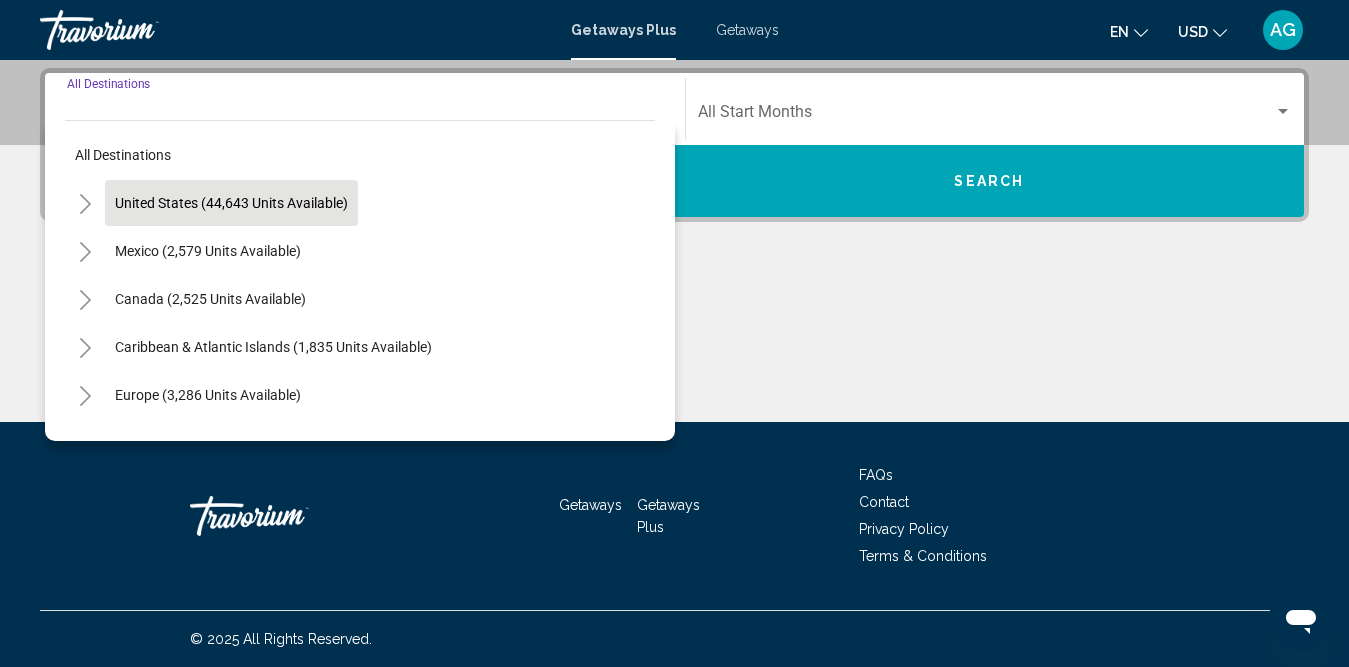 click on "United States (44,643 units available)" at bounding box center [208, 251] 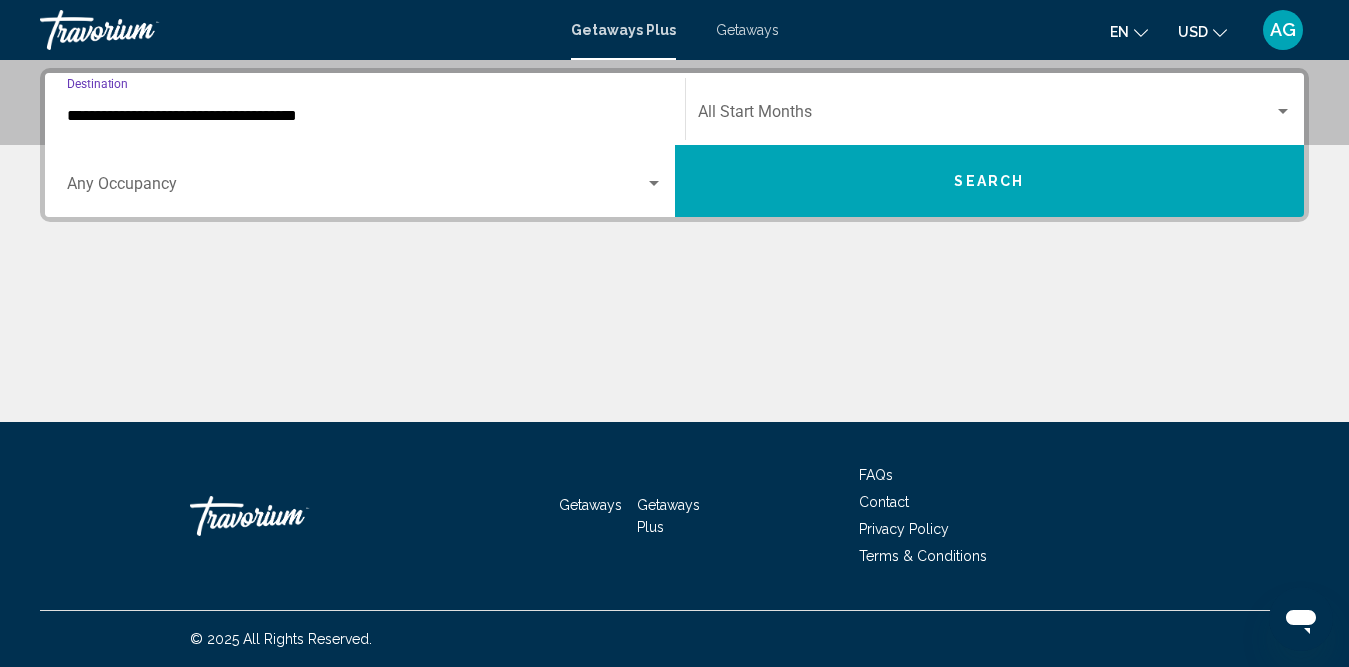 click at bounding box center [986, 116] 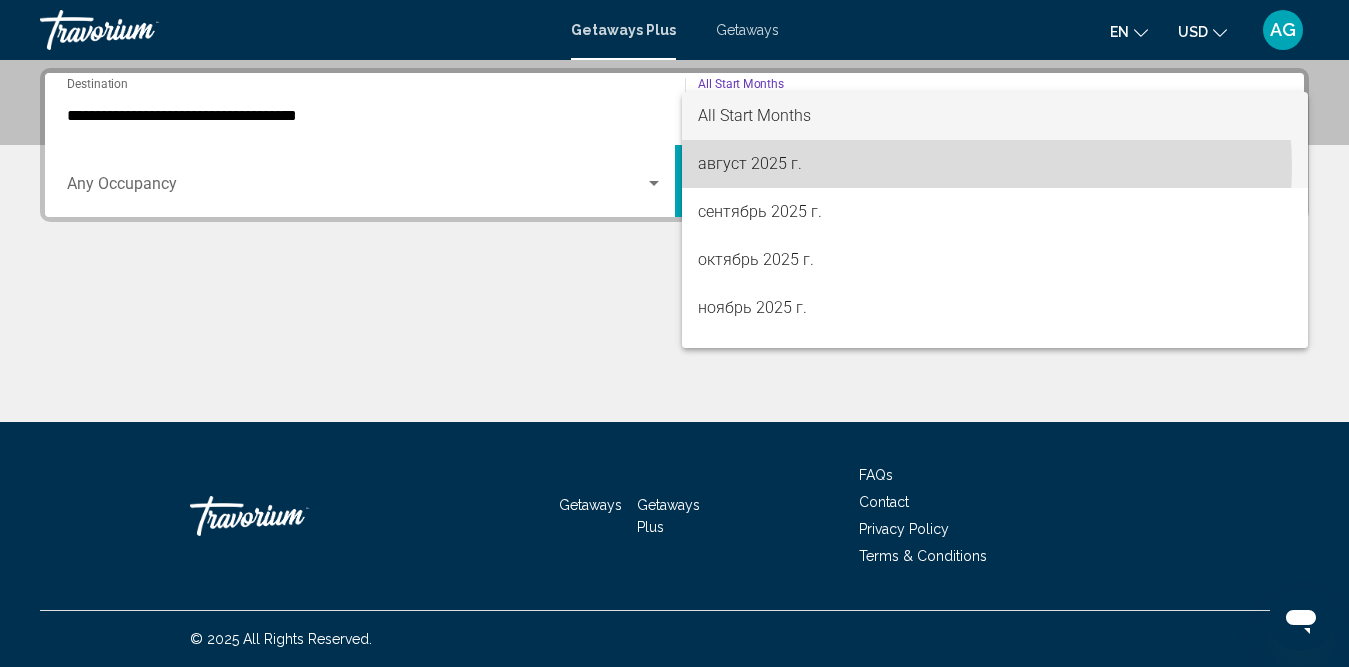 click on "август 2025 г." at bounding box center (995, 164) 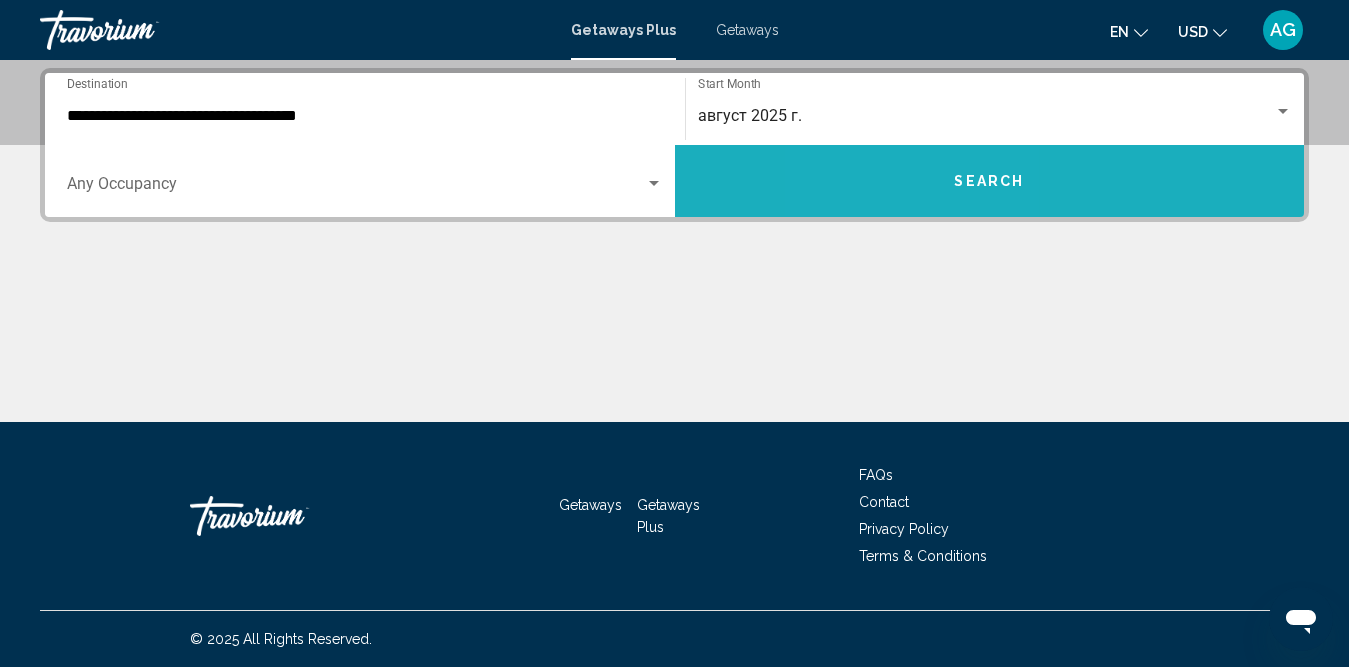 click on "Search" at bounding box center [990, 181] 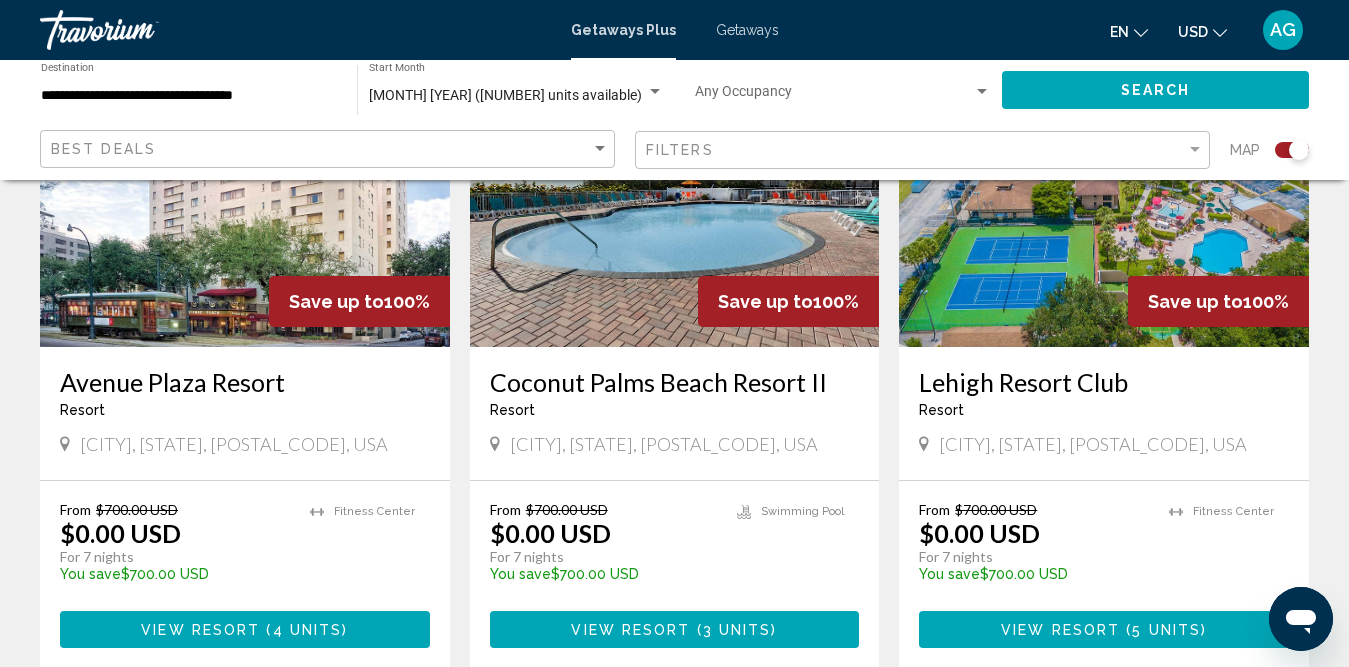 scroll, scrollTop: 900, scrollLeft: 0, axis: vertical 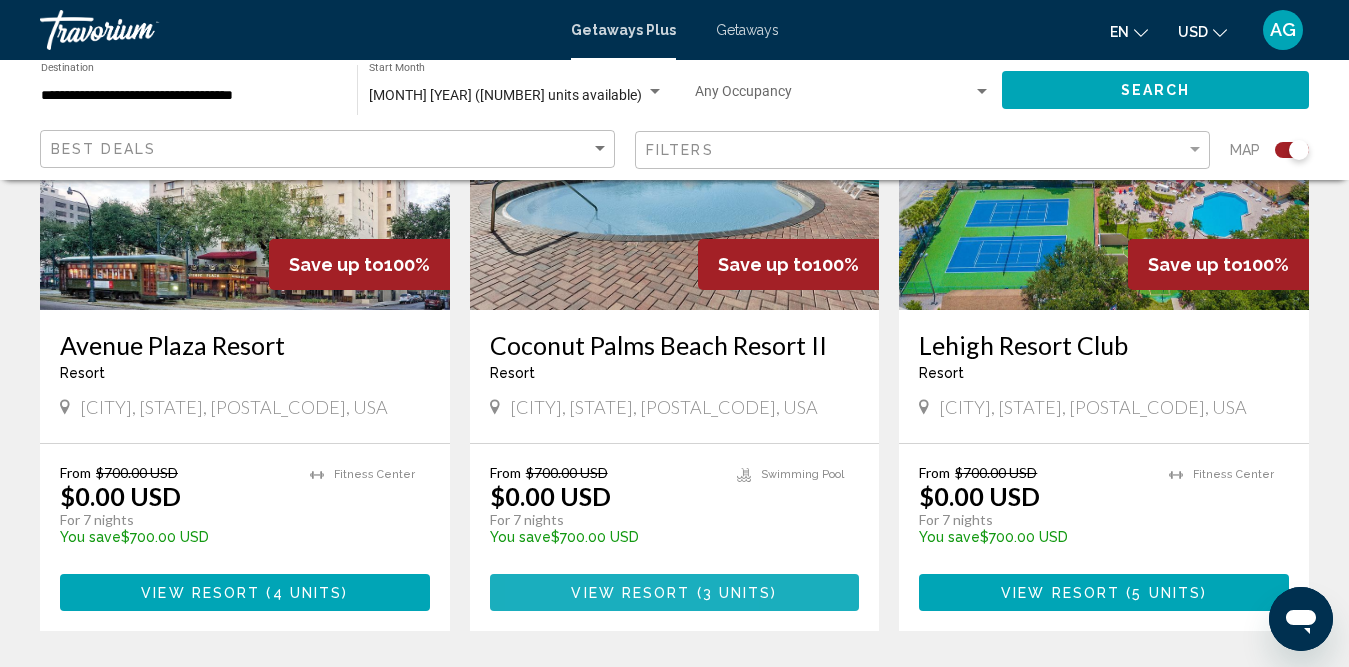 click on "View Resort    ( 3 units )" at bounding box center (675, 592) 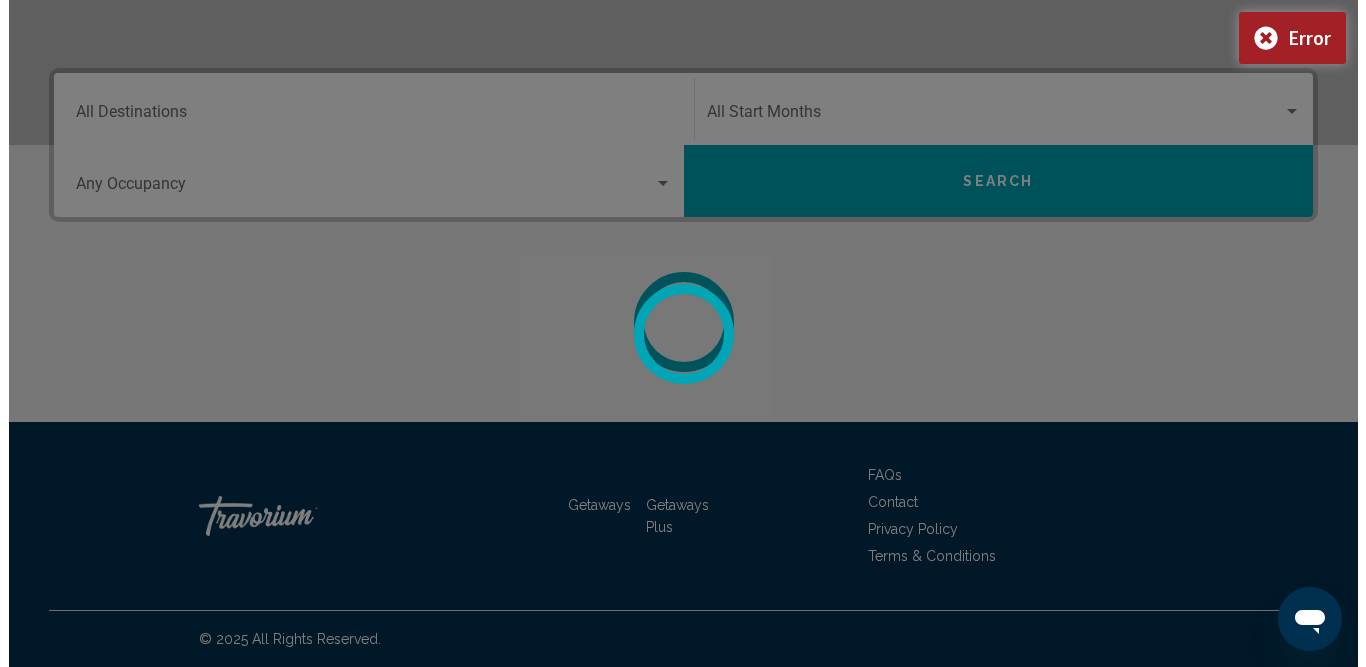 scroll, scrollTop: 0, scrollLeft: 0, axis: both 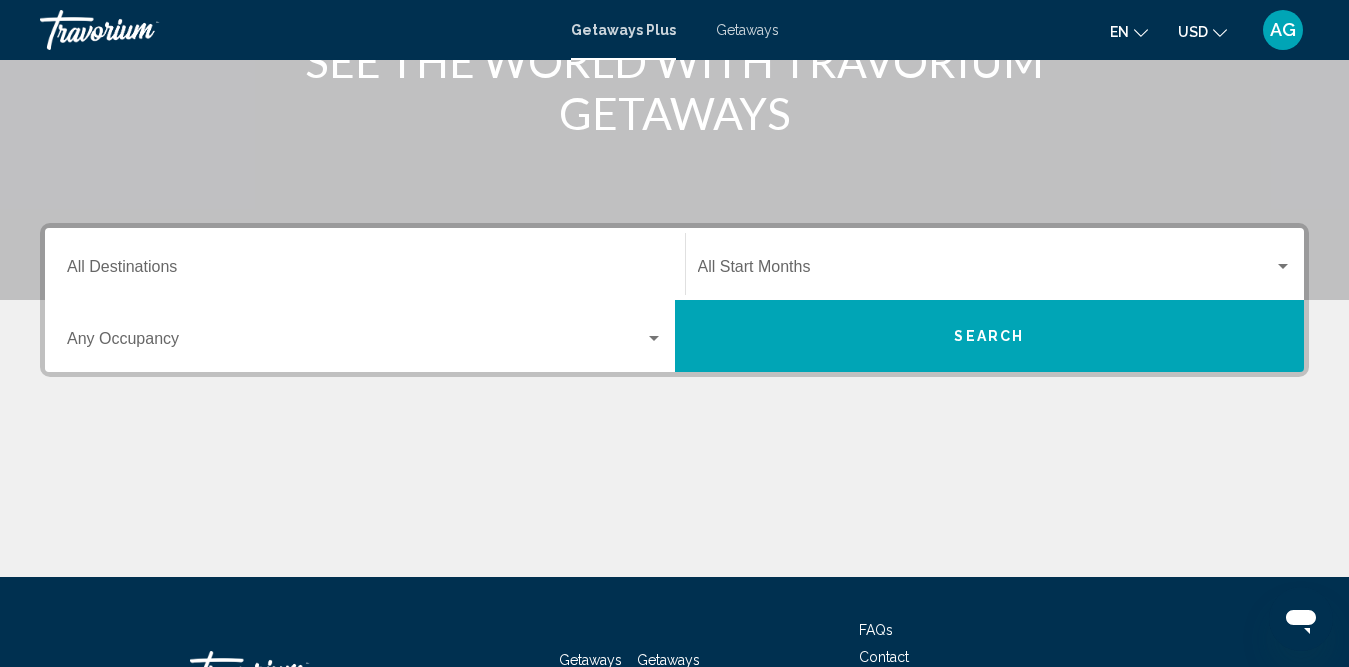 click on "Destination All Destinations" at bounding box center (365, 271) 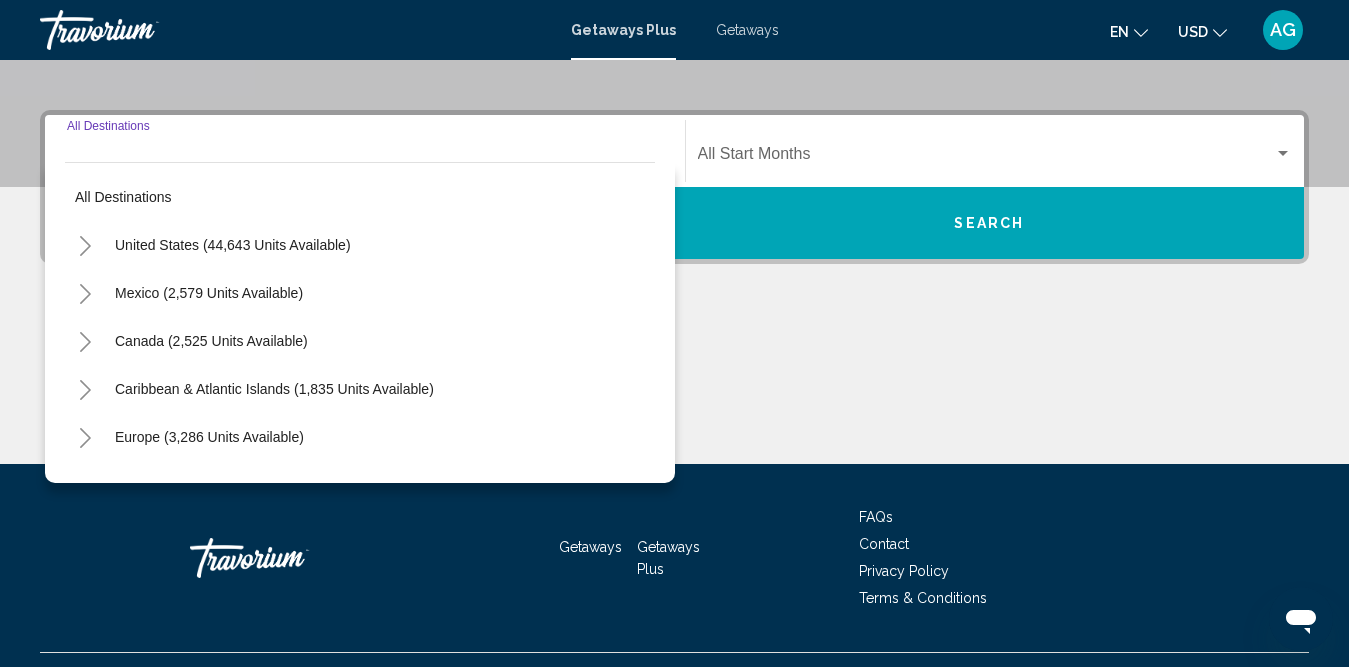 scroll, scrollTop: 455, scrollLeft: 0, axis: vertical 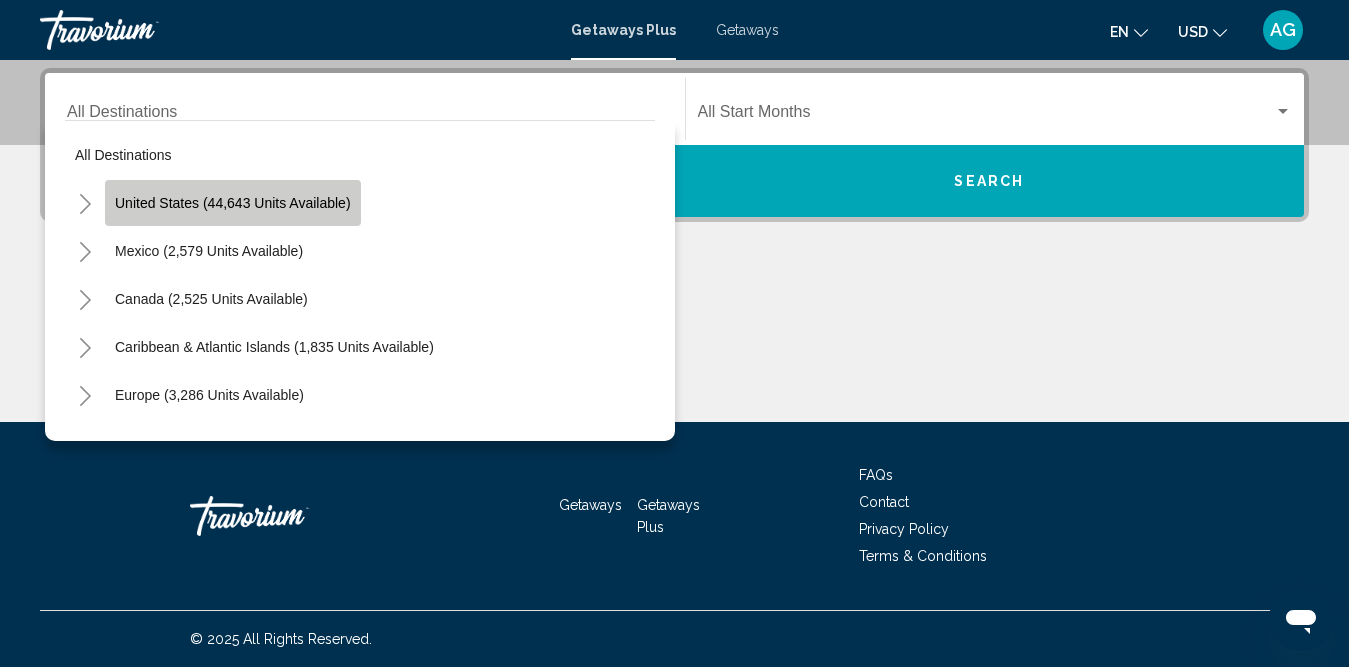 click on "United States (44,643 units available)" 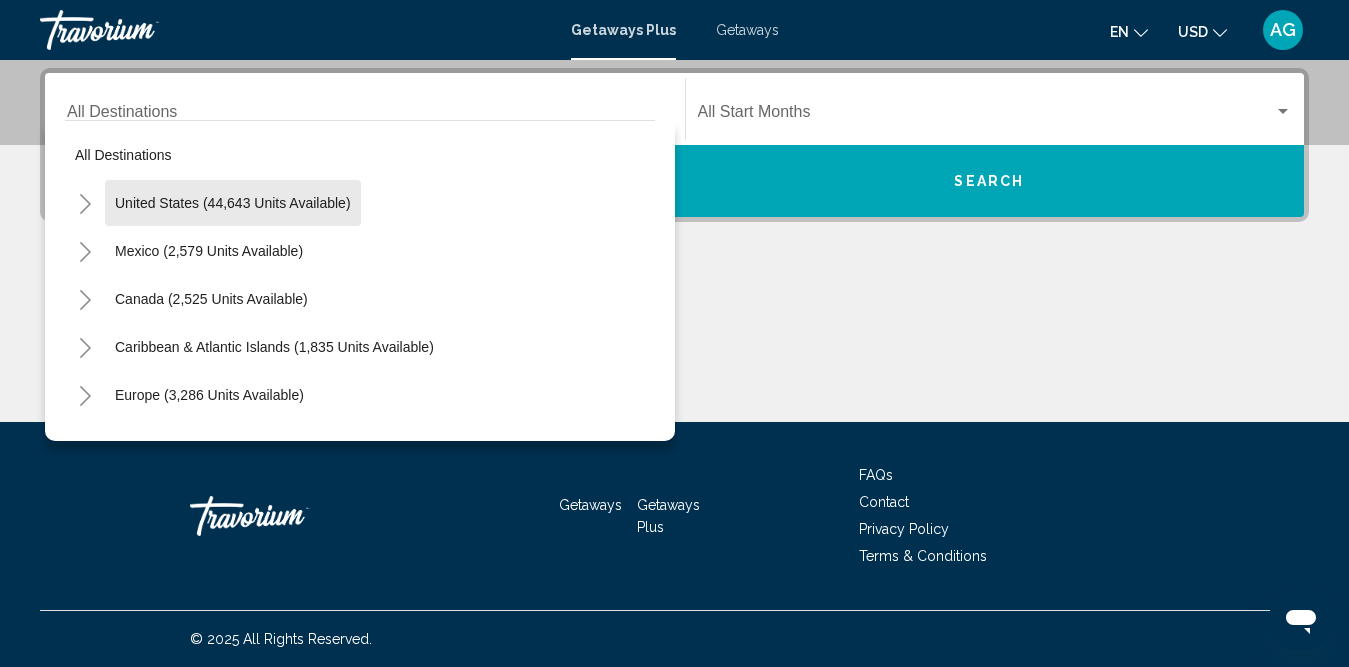 type on "**********" 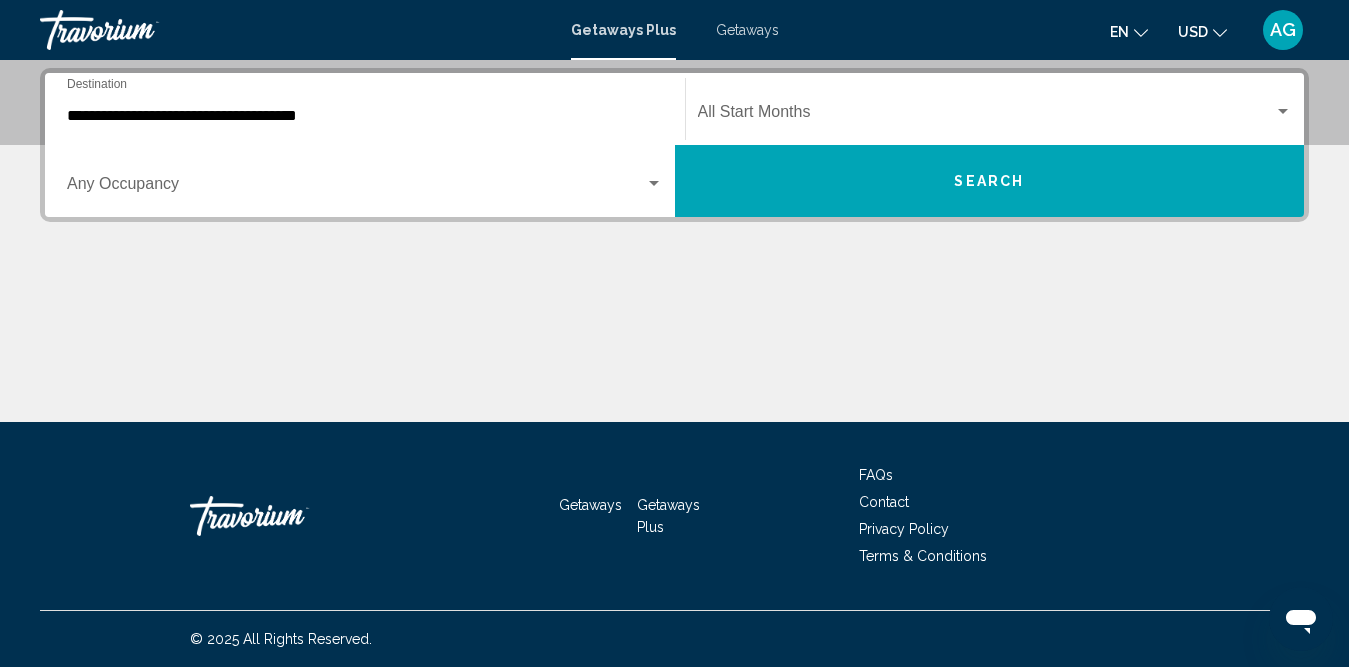 click on "Start Month All Start Months" 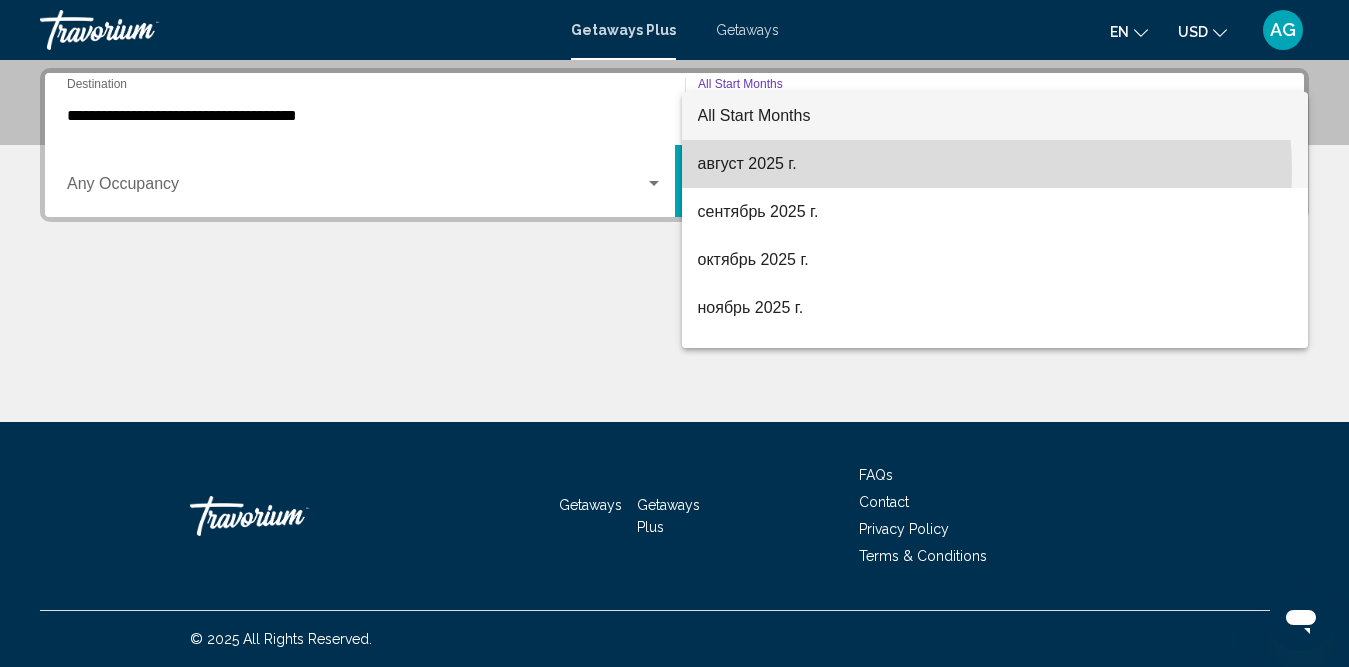 click on "август 2025 г." at bounding box center (995, 164) 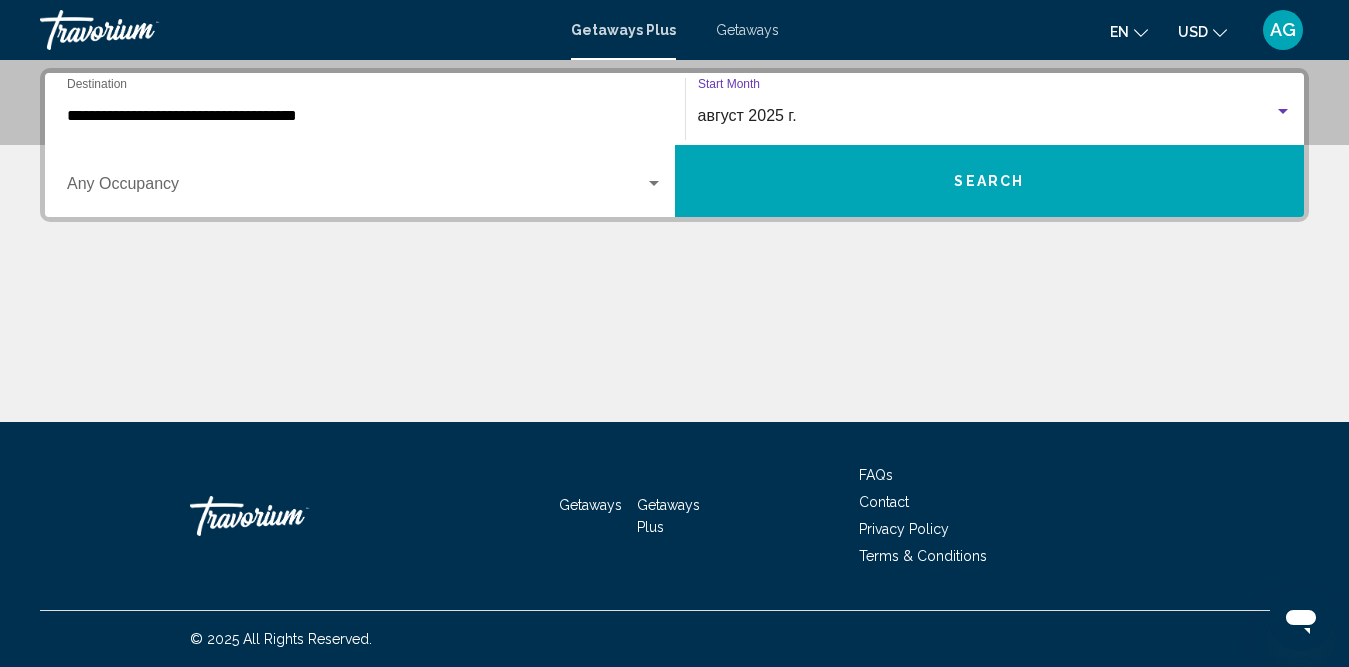 click on "Search" at bounding box center [990, 181] 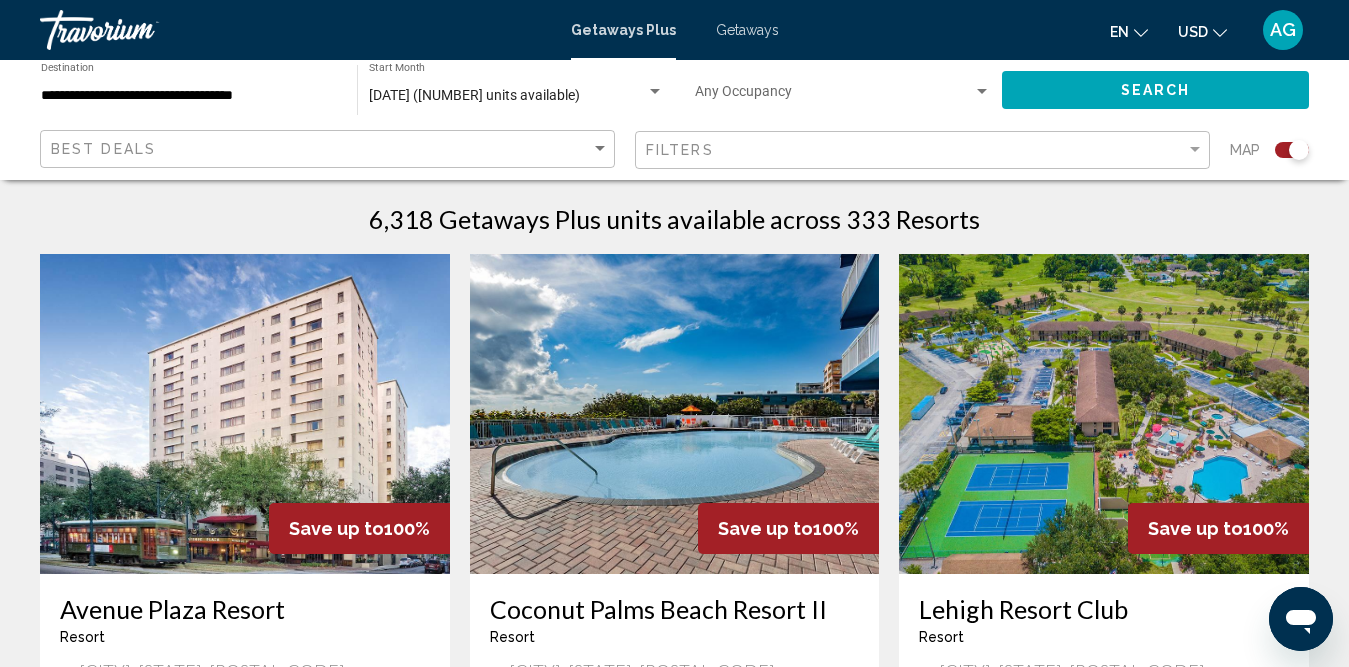 scroll, scrollTop: 800, scrollLeft: 0, axis: vertical 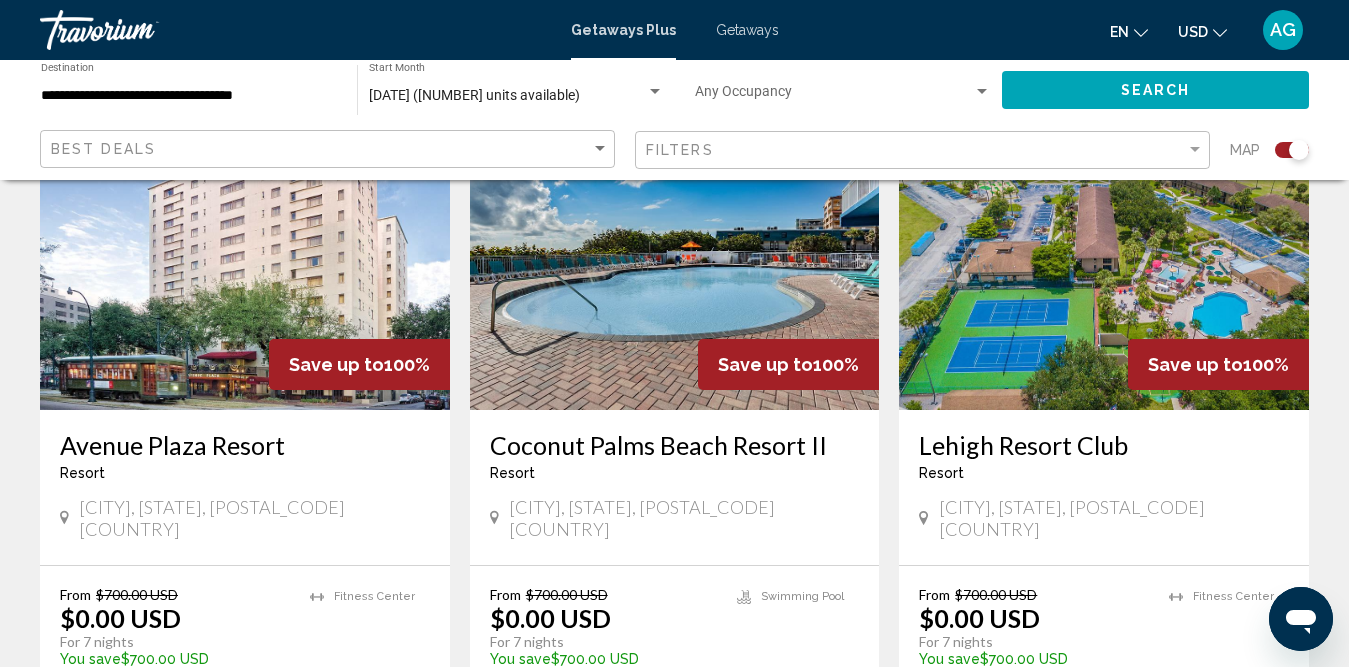 click on "Coconut Palms Beach Resort II" at bounding box center [675, 445] 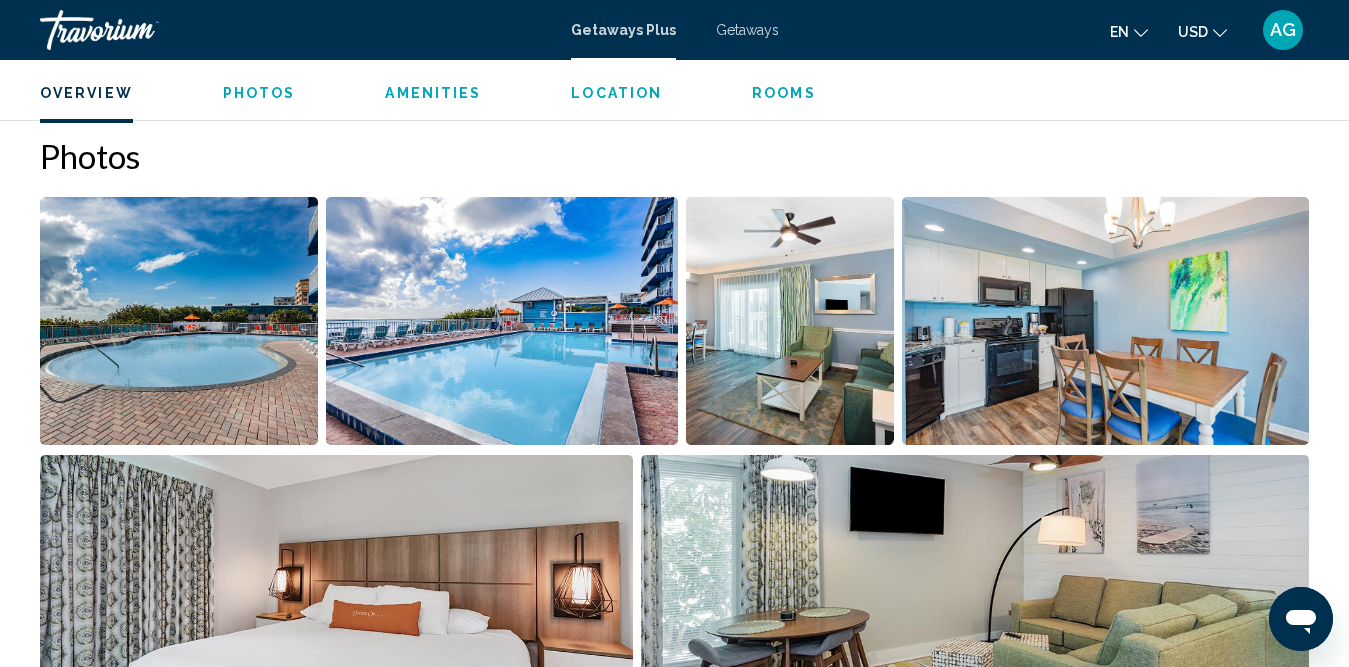 scroll, scrollTop: 1002, scrollLeft: 0, axis: vertical 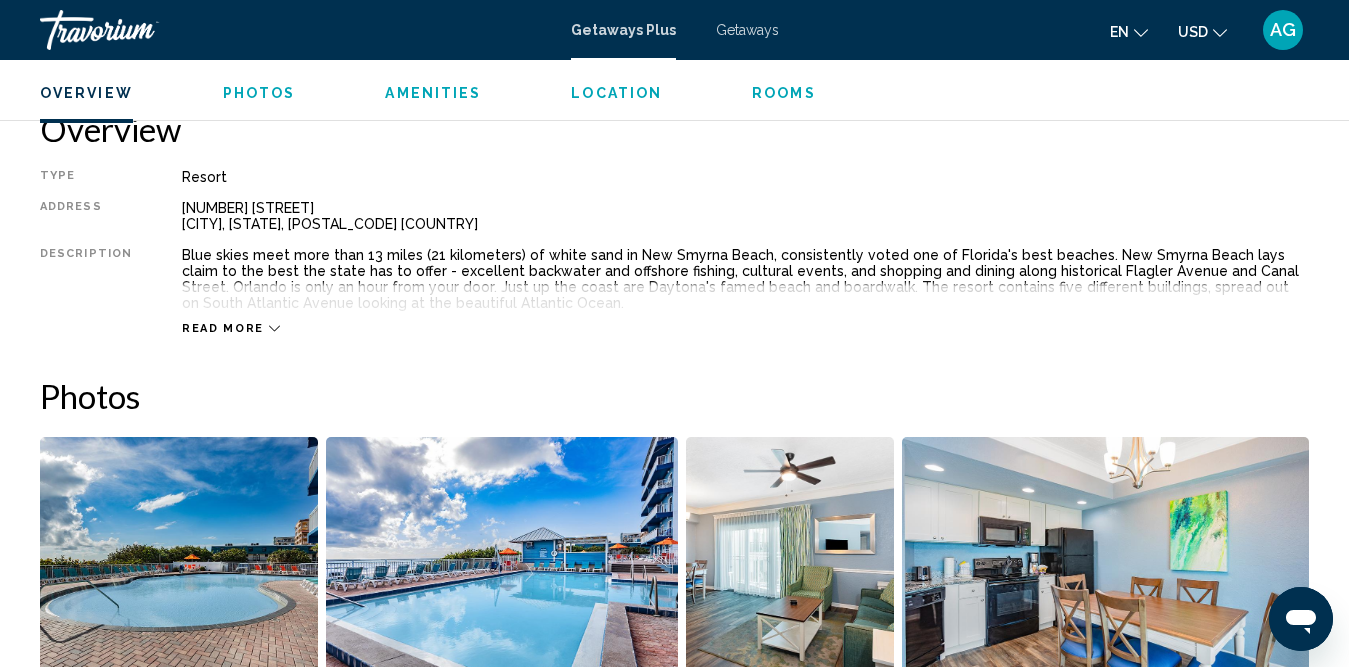 click 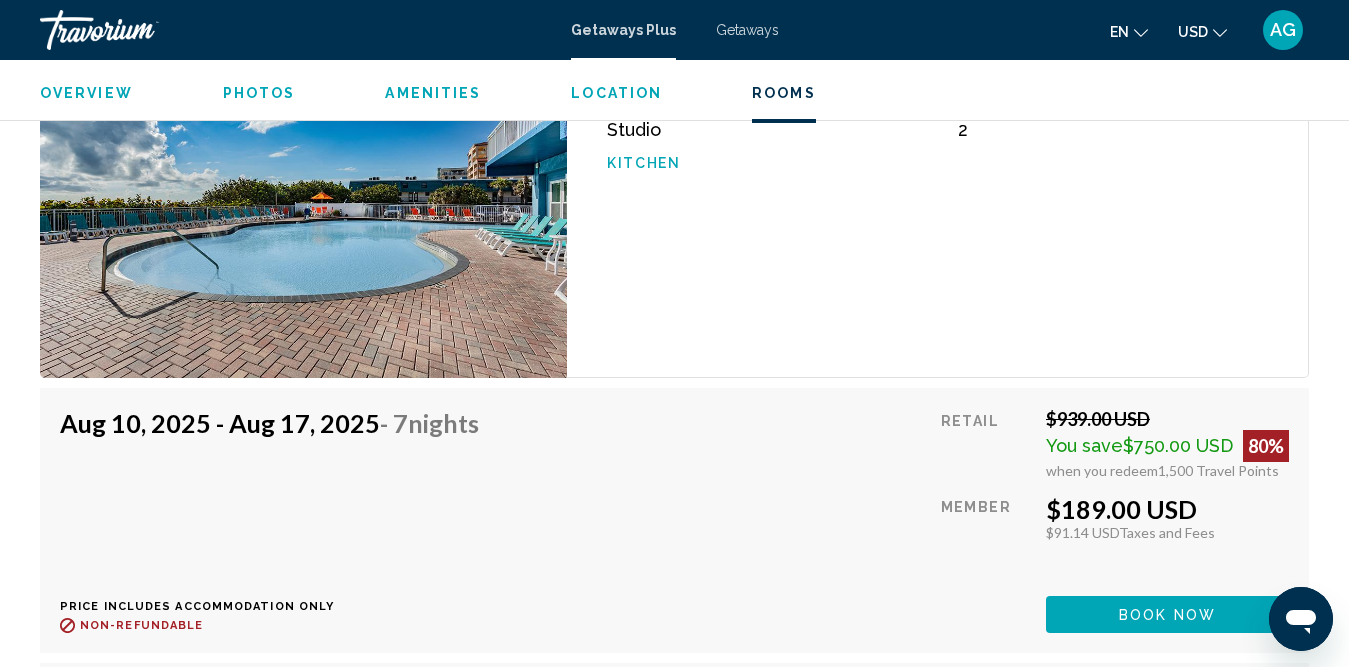 scroll, scrollTop: 3902, scrollLeft: 0, axis: vertical 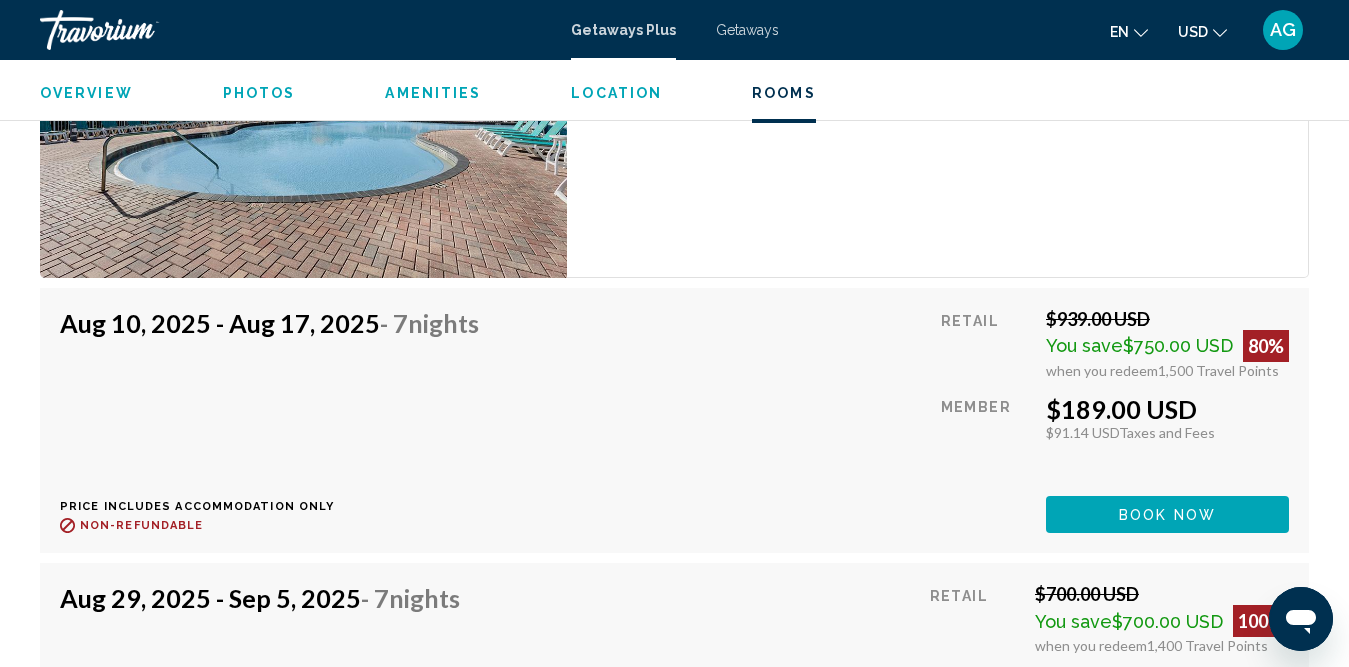 click on "Member" at bounding box center [986, 437] 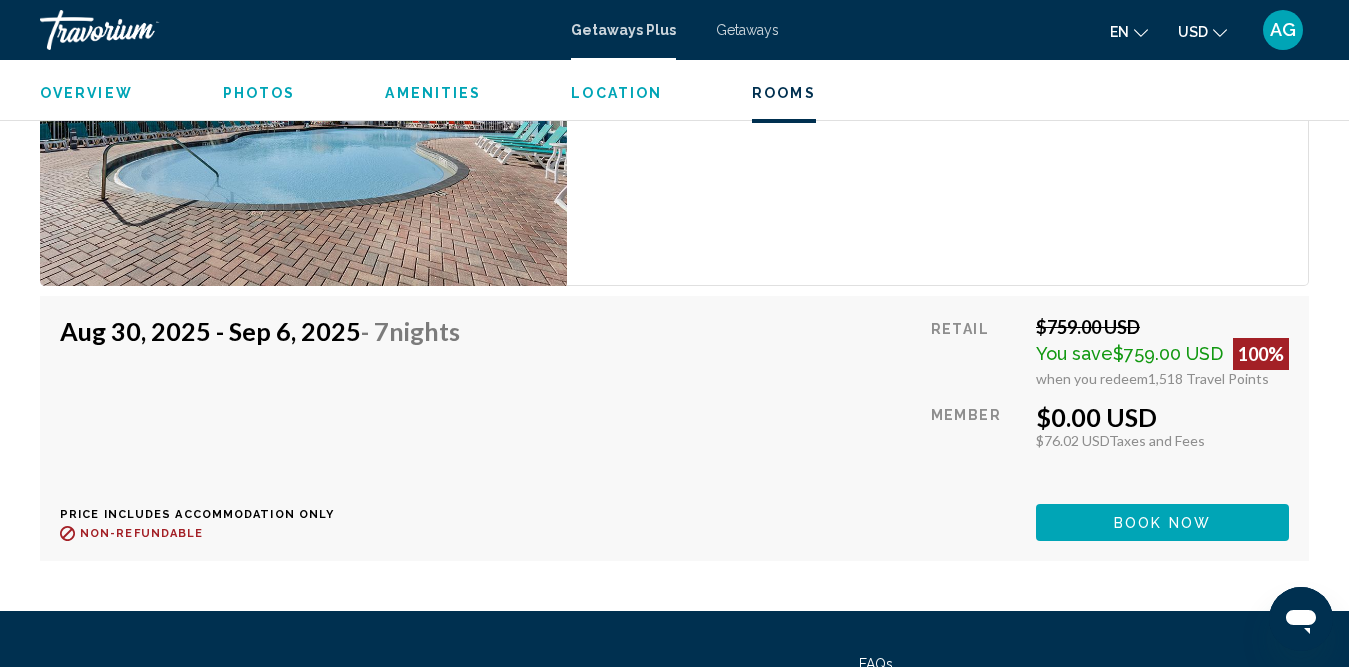 scroll, scrollTop: 4835, scrollLeft: 0, axis: vertical 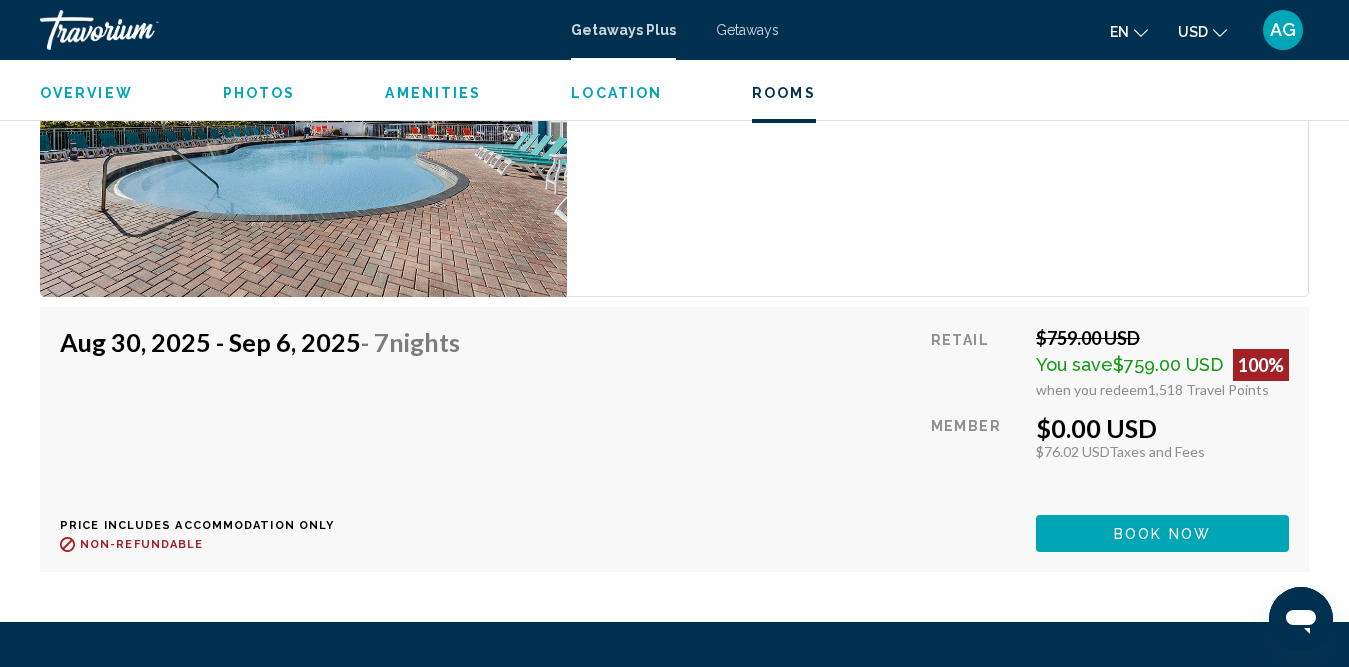 click on "1 Bedroom Unit (FULL KITCHEN) Bedrooms 1 Max Occupancy 4 Kitchen" at bounding box center [938, -831] 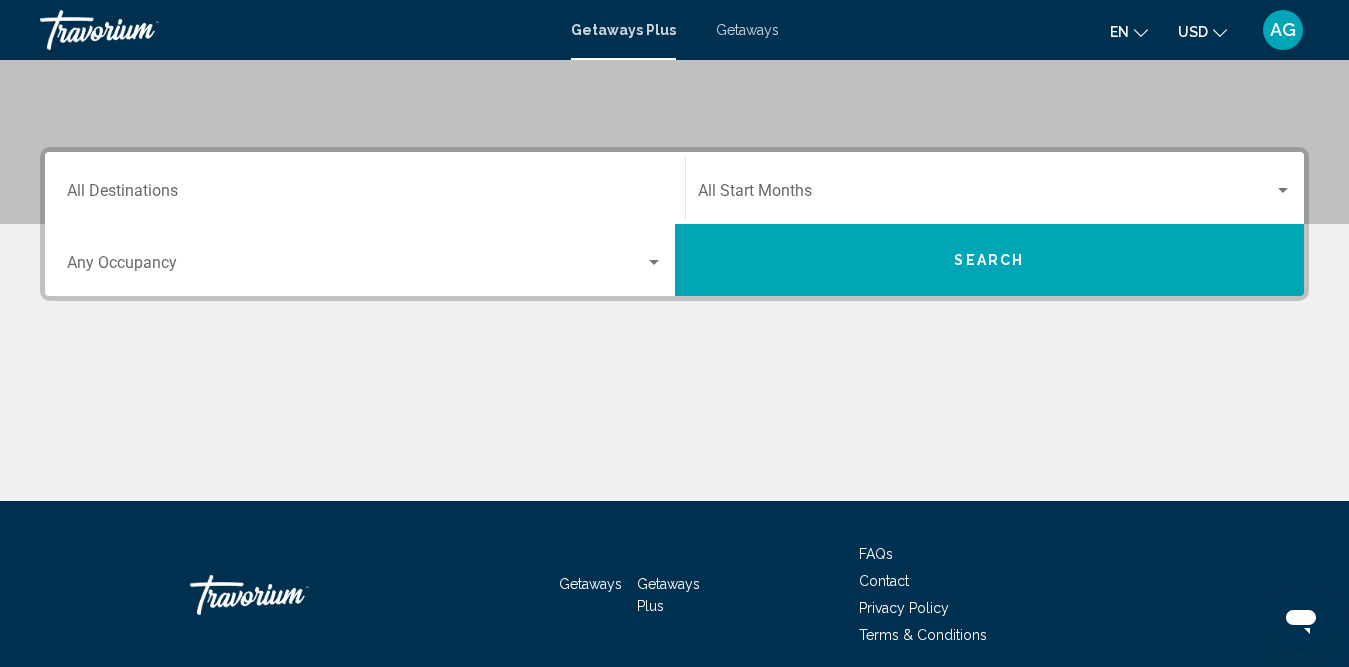 scroll, scrollTop: 400, scrollLeft: 0, axis: vertical 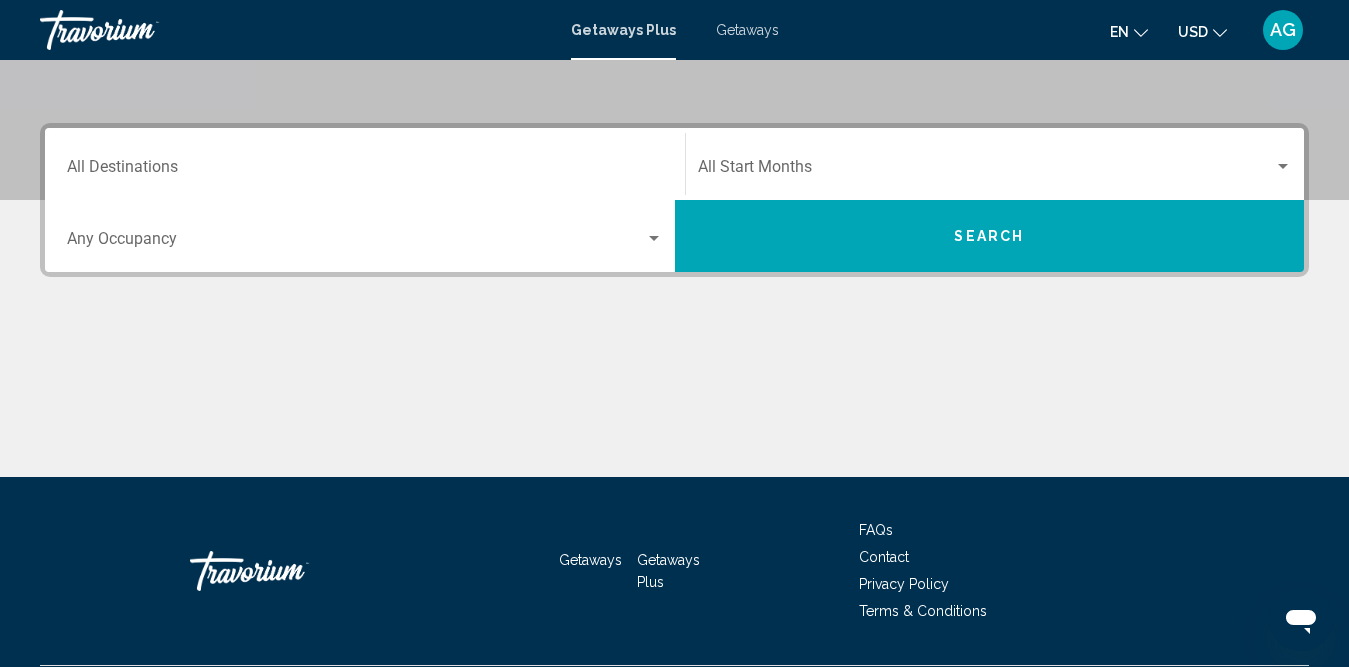 click on "Destination All Destinations" at bounding box center (365, 171) 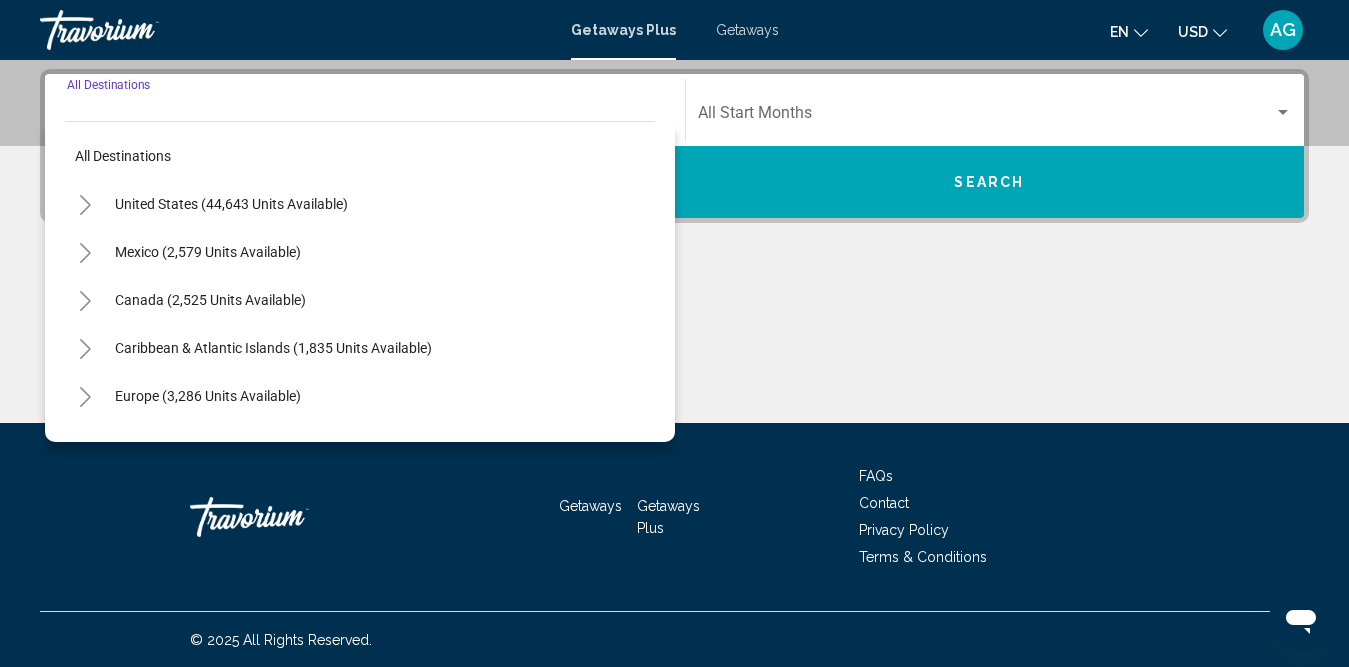 scroll, scrollTop: 455, scrollLeft: 0, axis: vertical 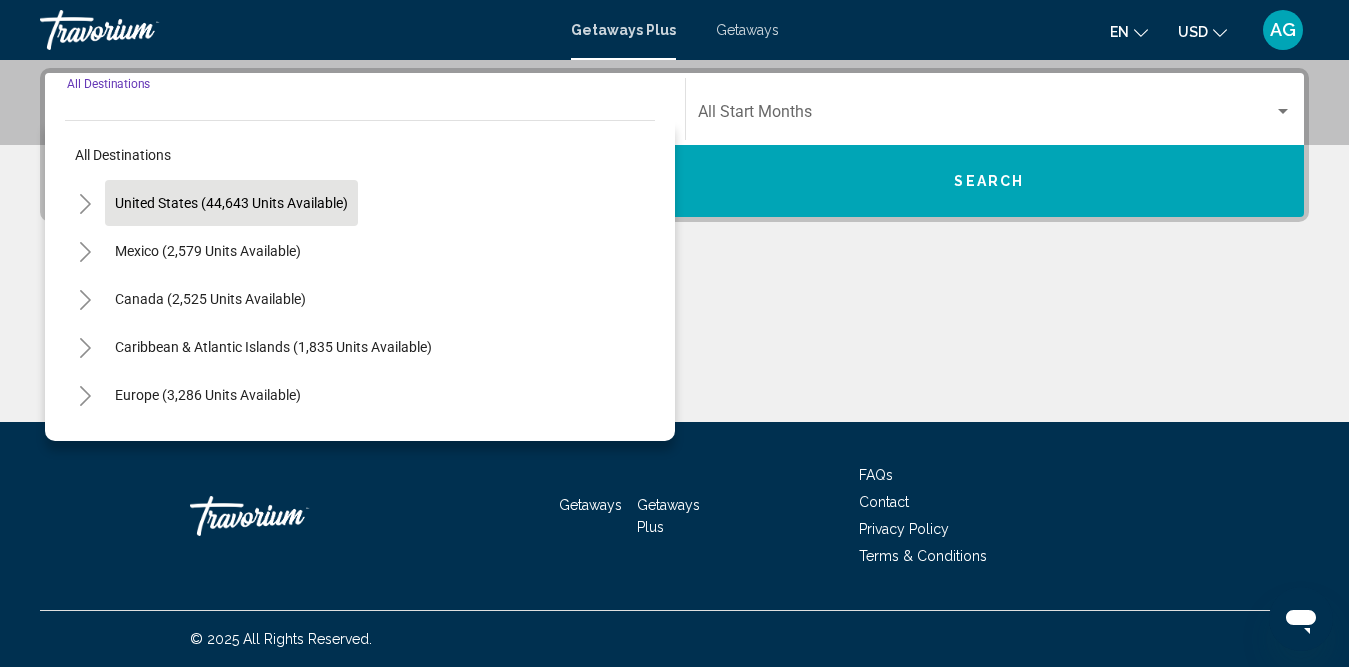 click on "United States (44,643 units available)" at bounding box center (208, 251) 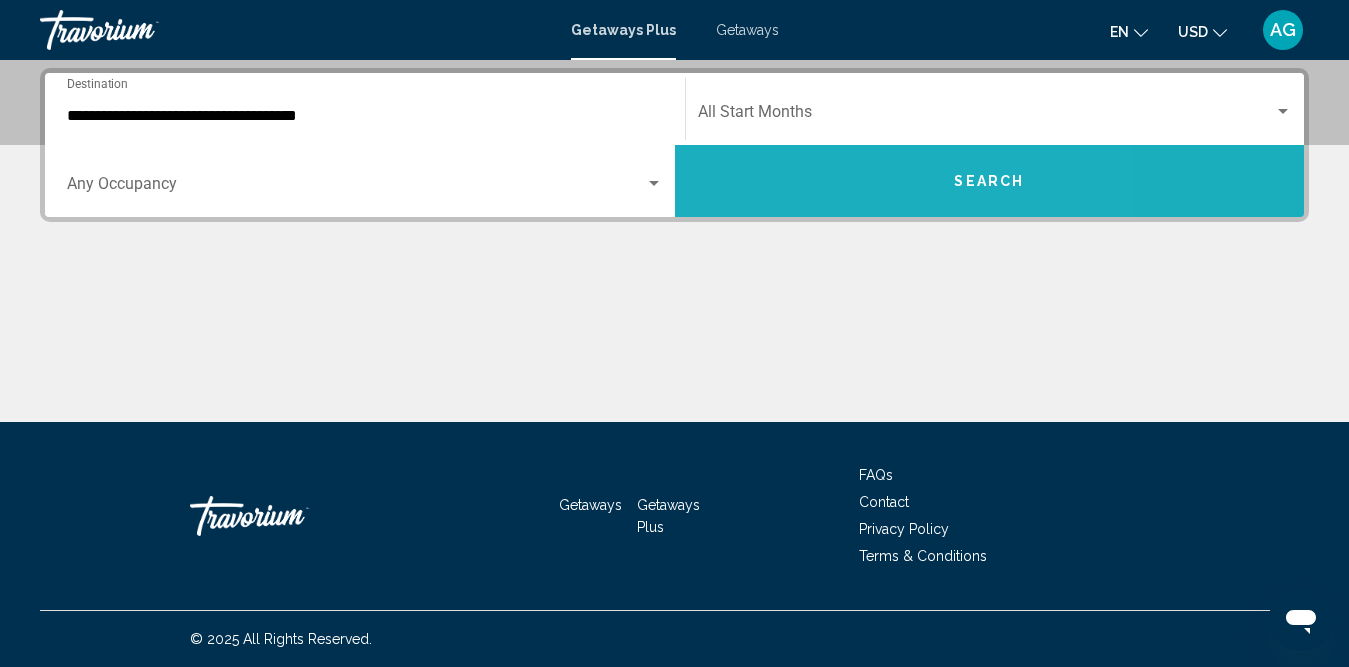click on "Search" at bounding box center [990, 181] 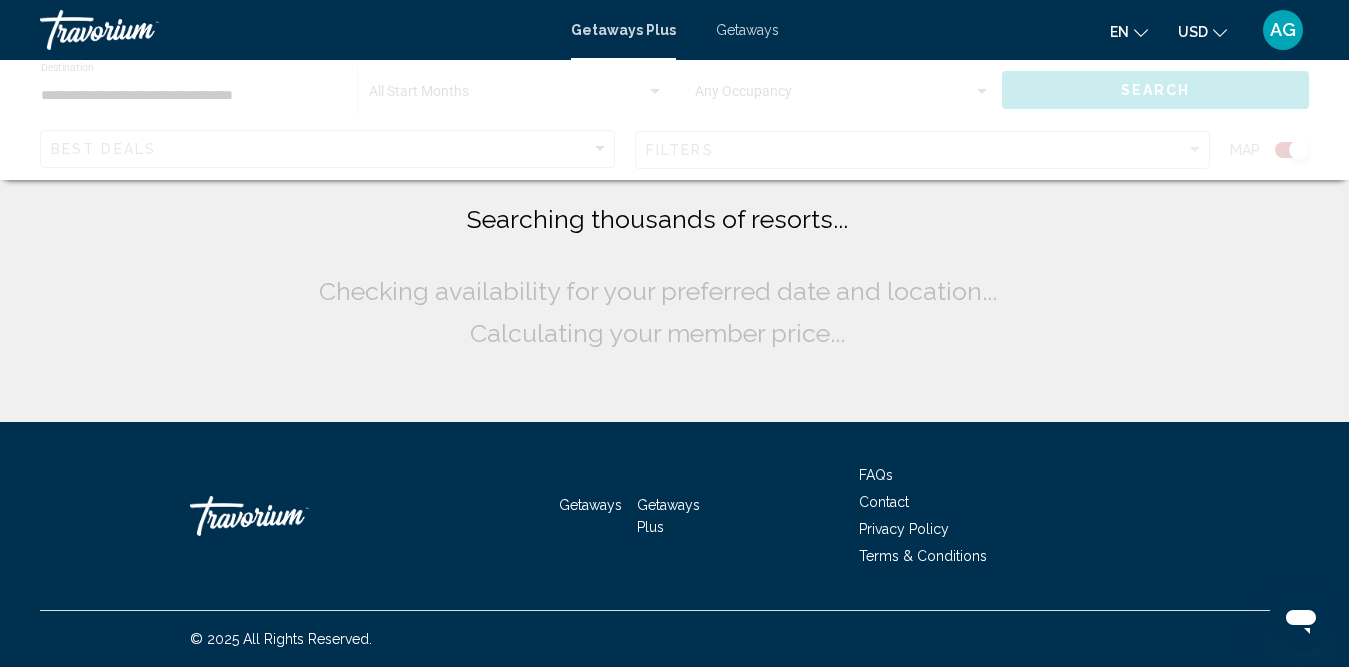 scroll, scrollTop: 0, scrollLeft: 0, axis: both 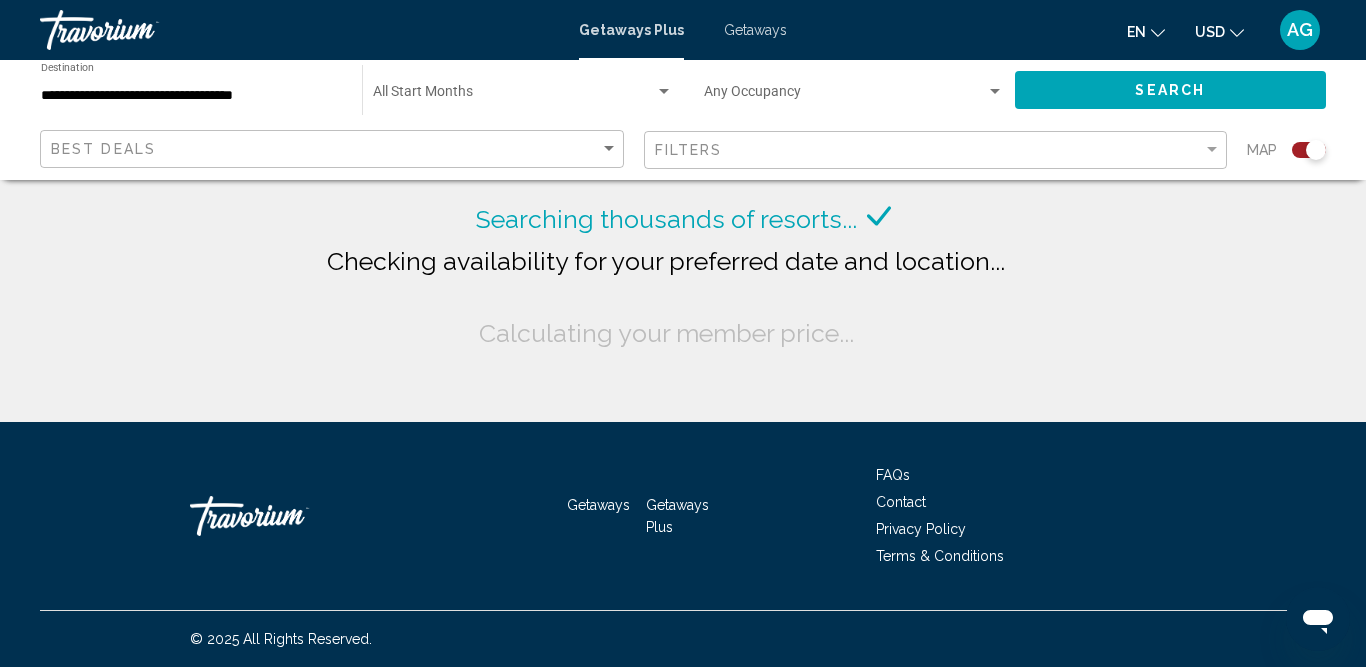 click on "Best Deals" 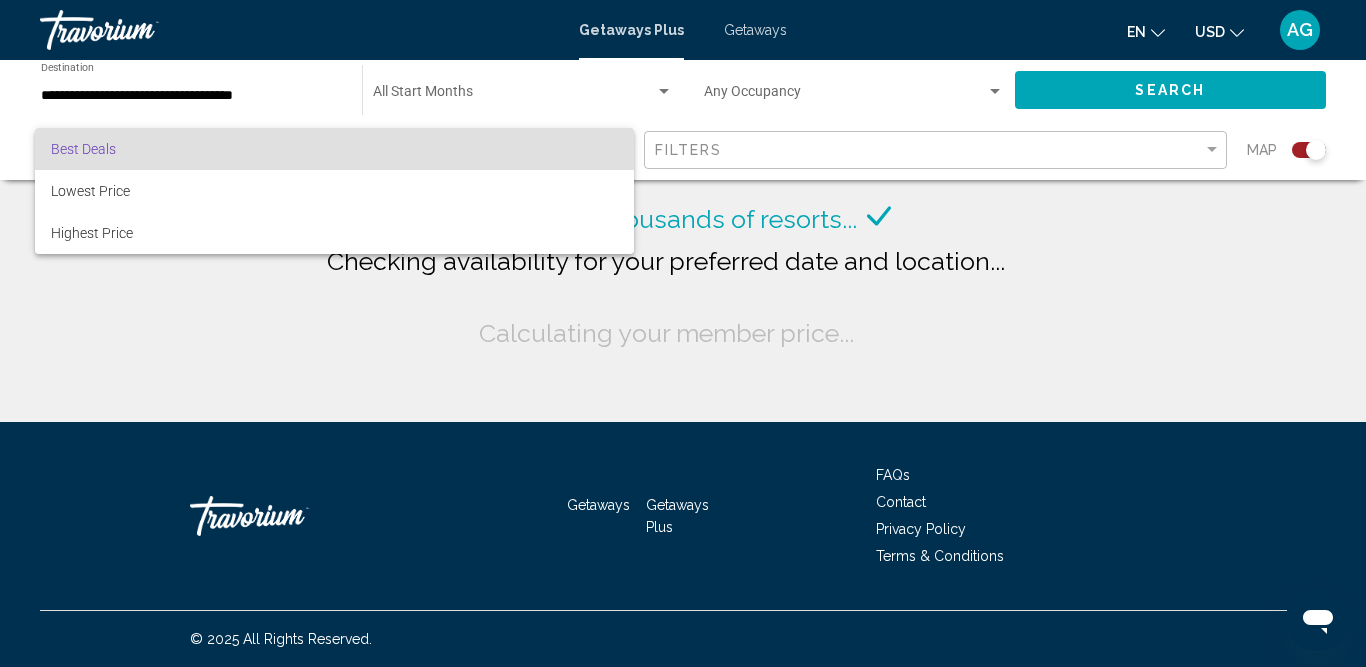 click on "Best Deals" at bounding box center (334, 149) 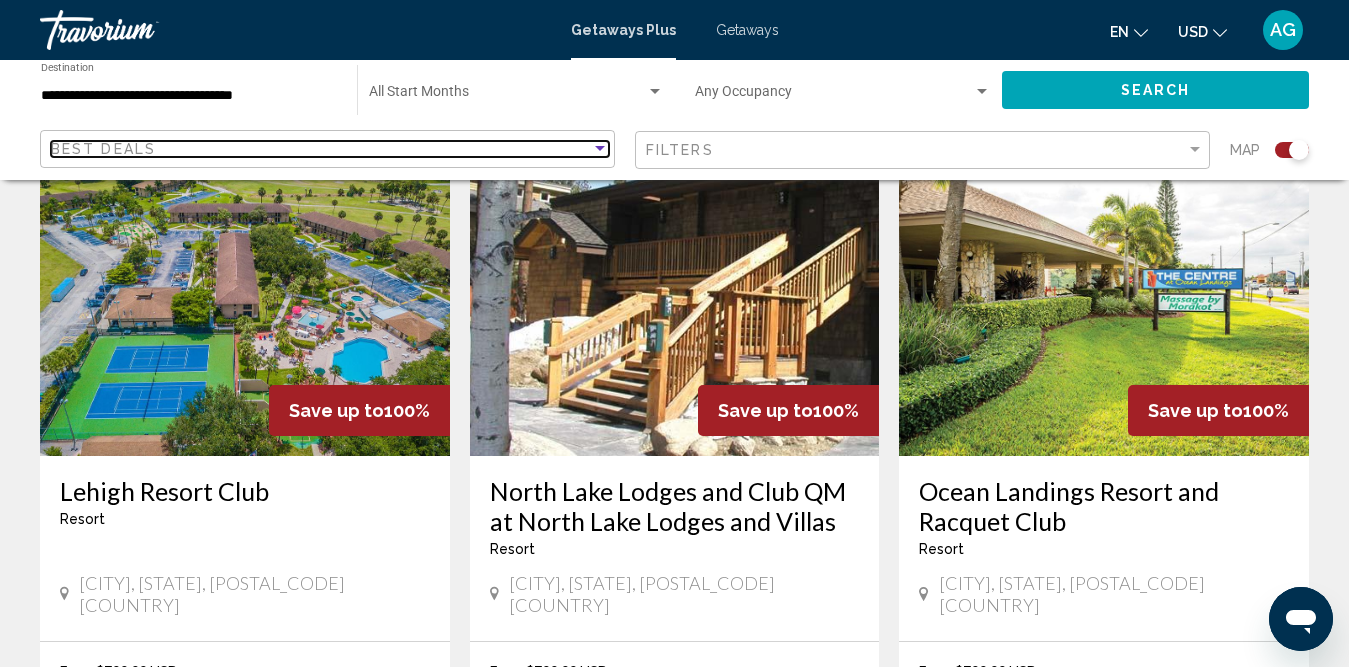 scroll, scrollTop: 2800, scrollLeft: 0, axis: vertical 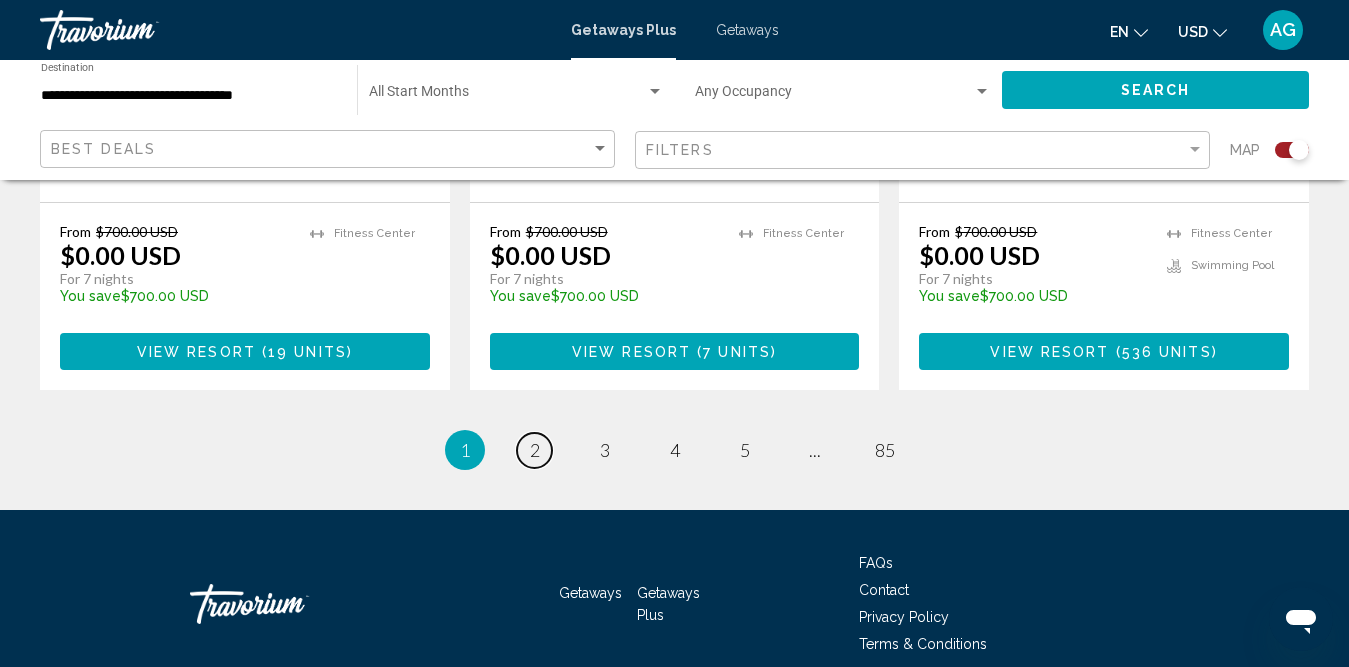 click on "2" at bounding box center (535, 450) 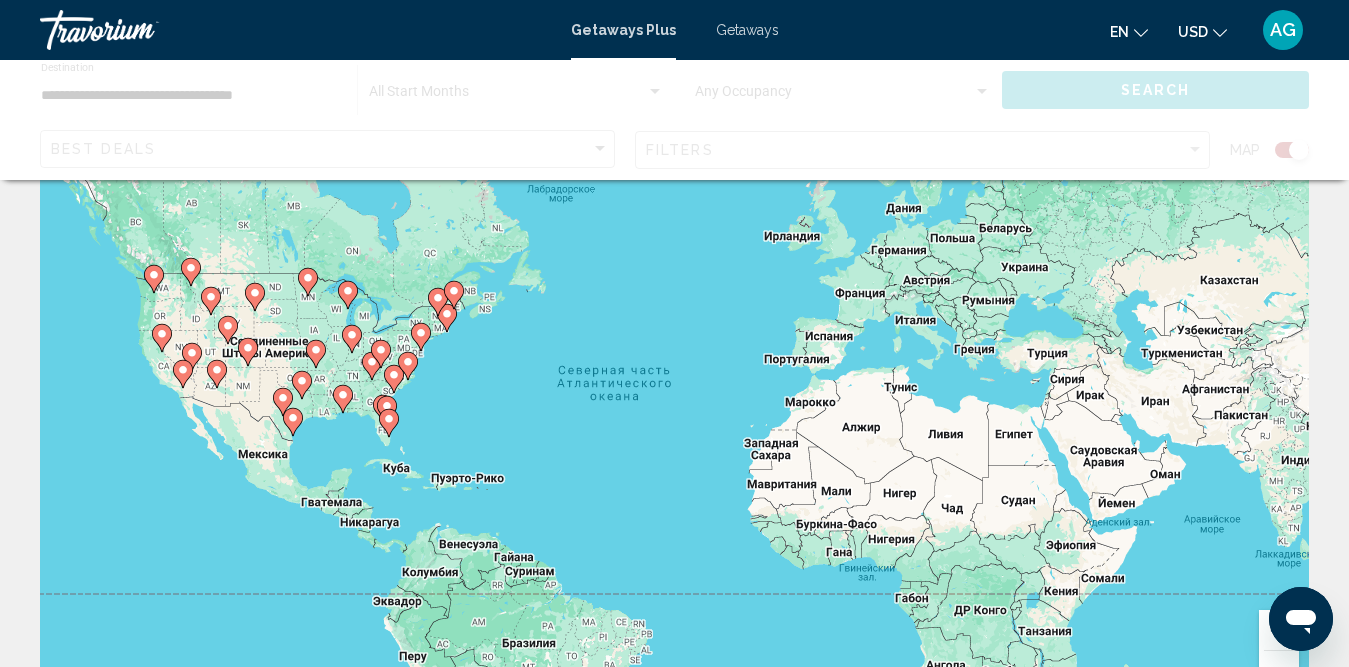 scroll, scrollTop: 200, scrollLeft: 0, axis: vertical 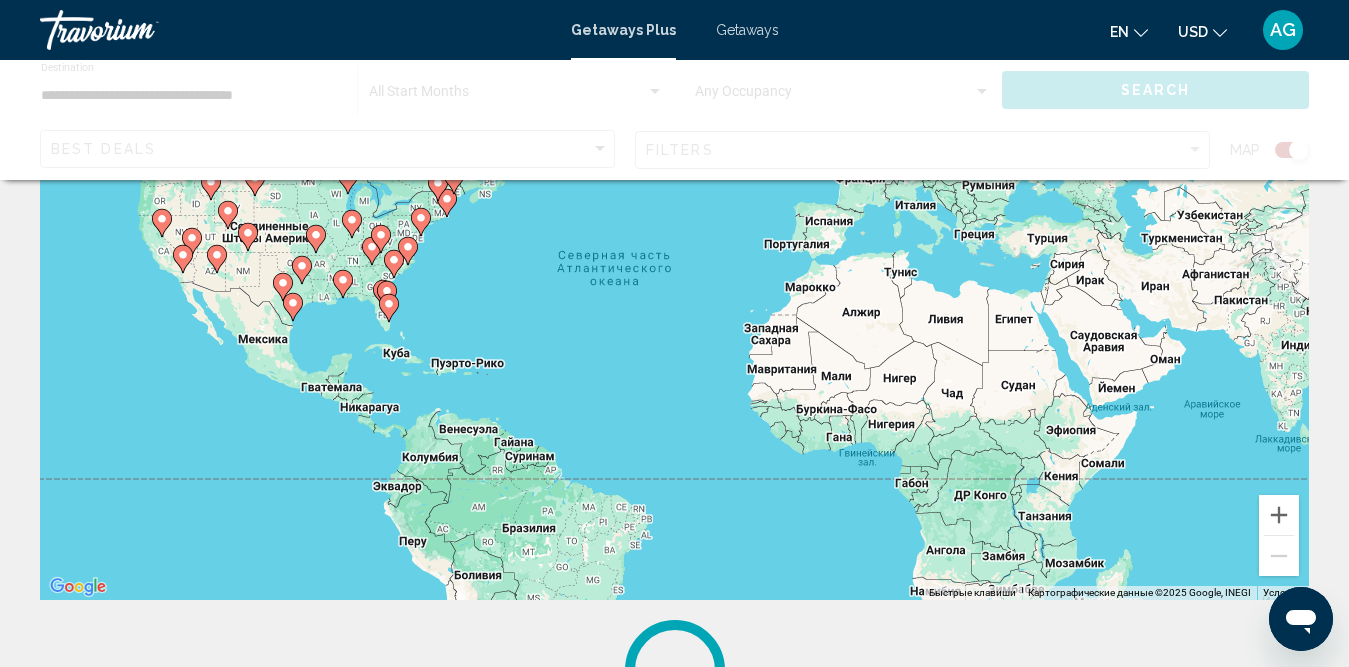 click on "Чтобы активировать перетаскивание с помощью клавиатуры, нажмите Alt + Ввод. После этого перемещайте маркер, используя клавиши со стрелками. Чтобы завершить перетаскивание, нажмите клавишу Ввод. Чтобы отменить действие, нажмите клавишу Esc." at bounding box center (674, 300) 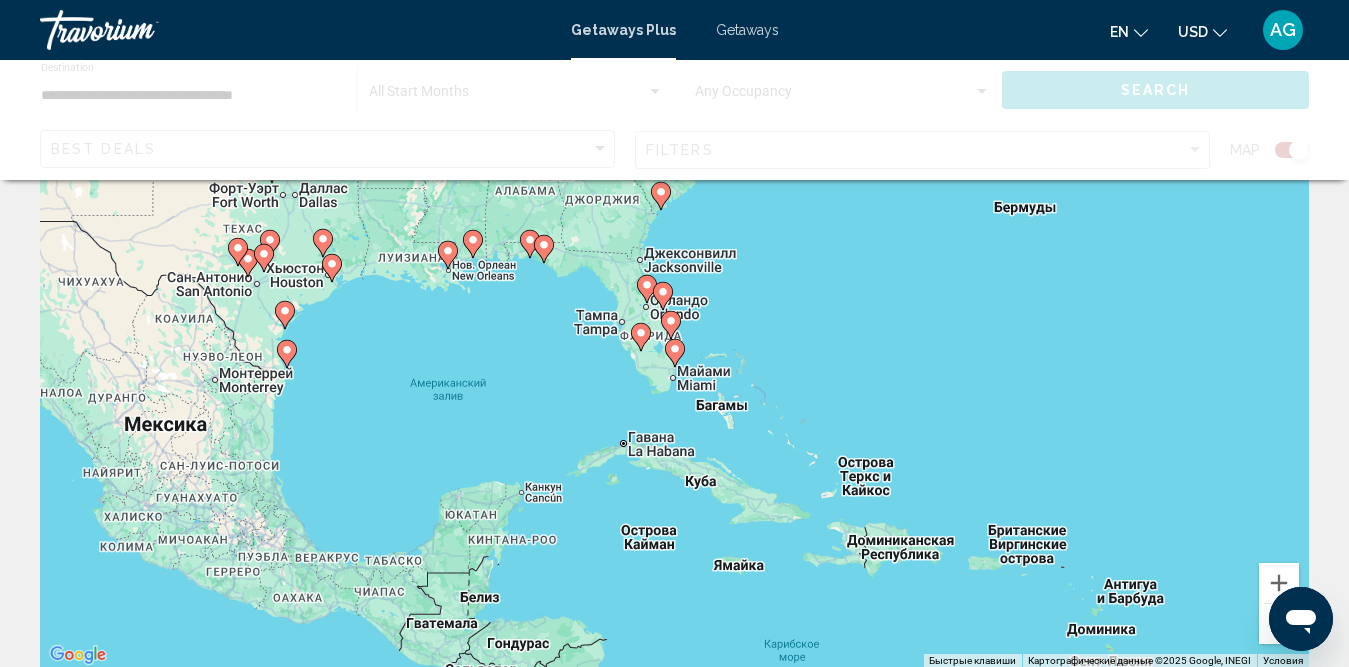 scroll, scrollTop: 100, scrollLeft: 0, axis: vertical 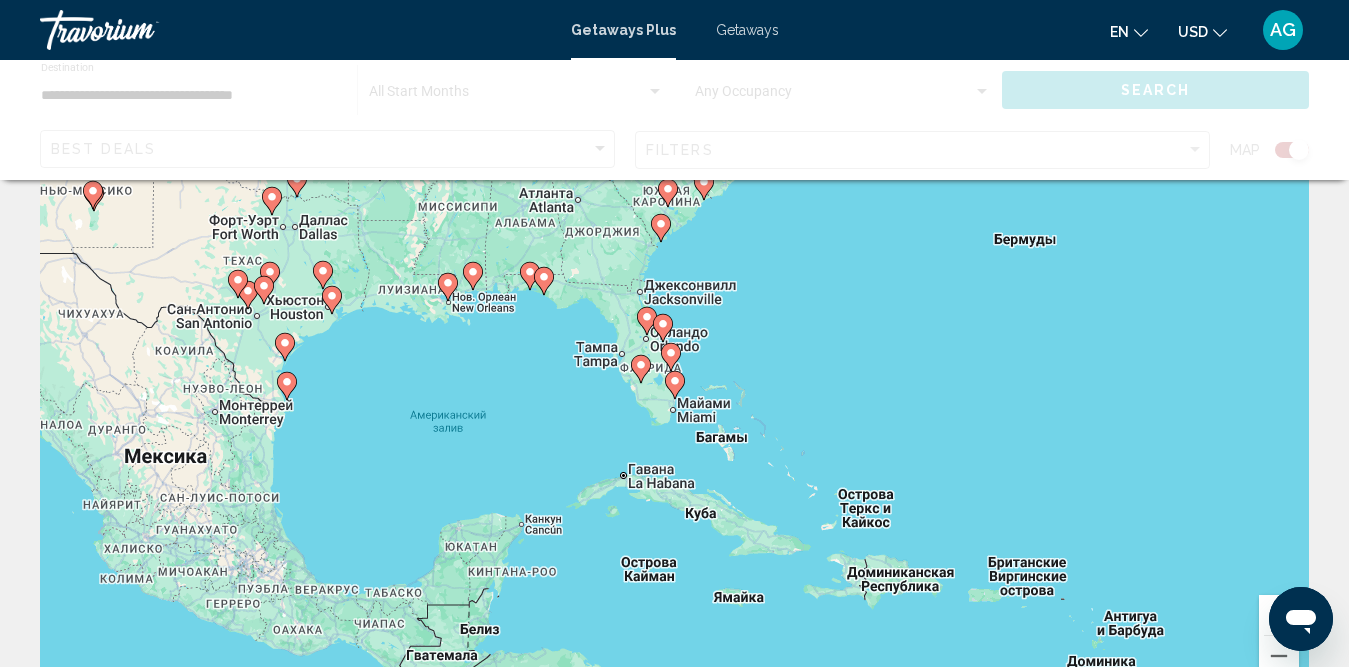 click 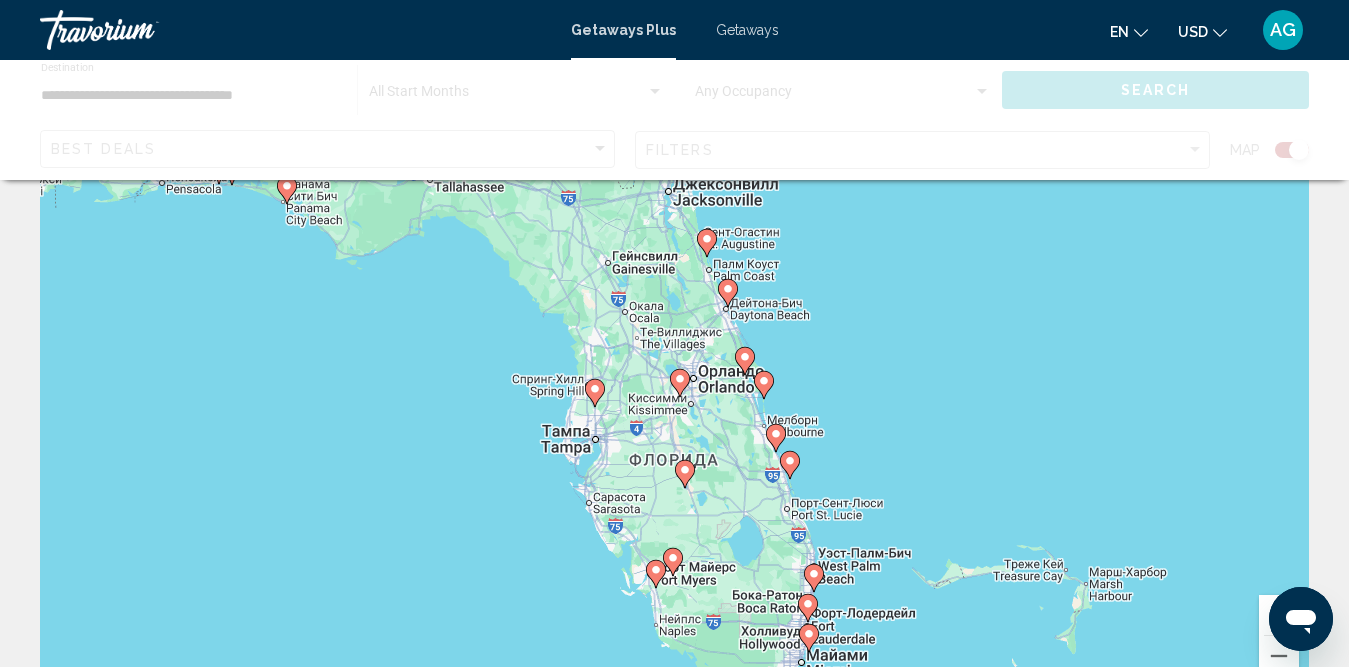 click 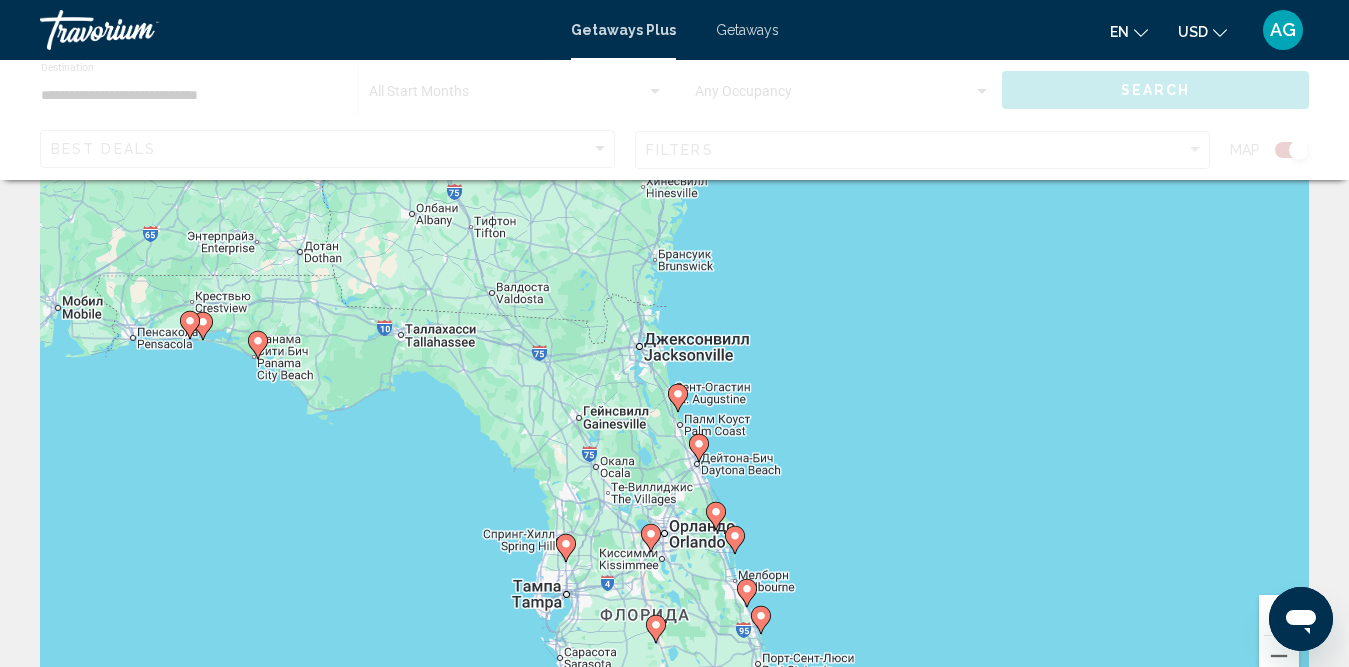 click 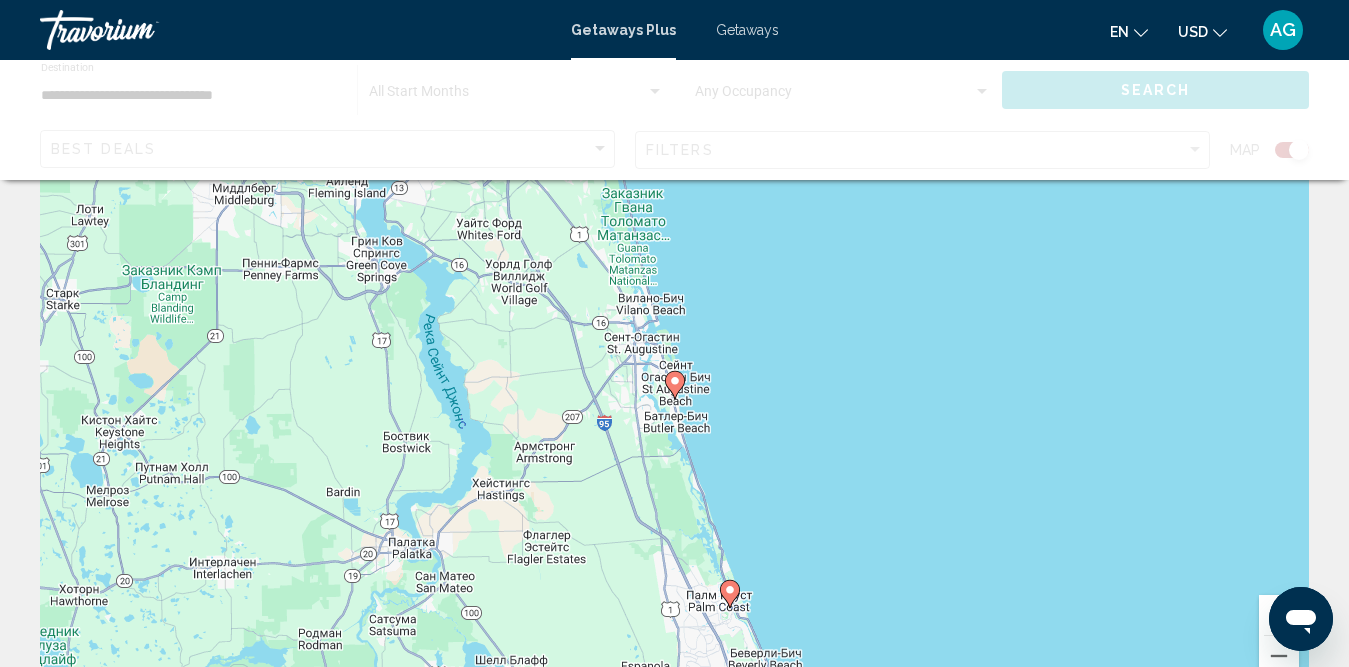 click 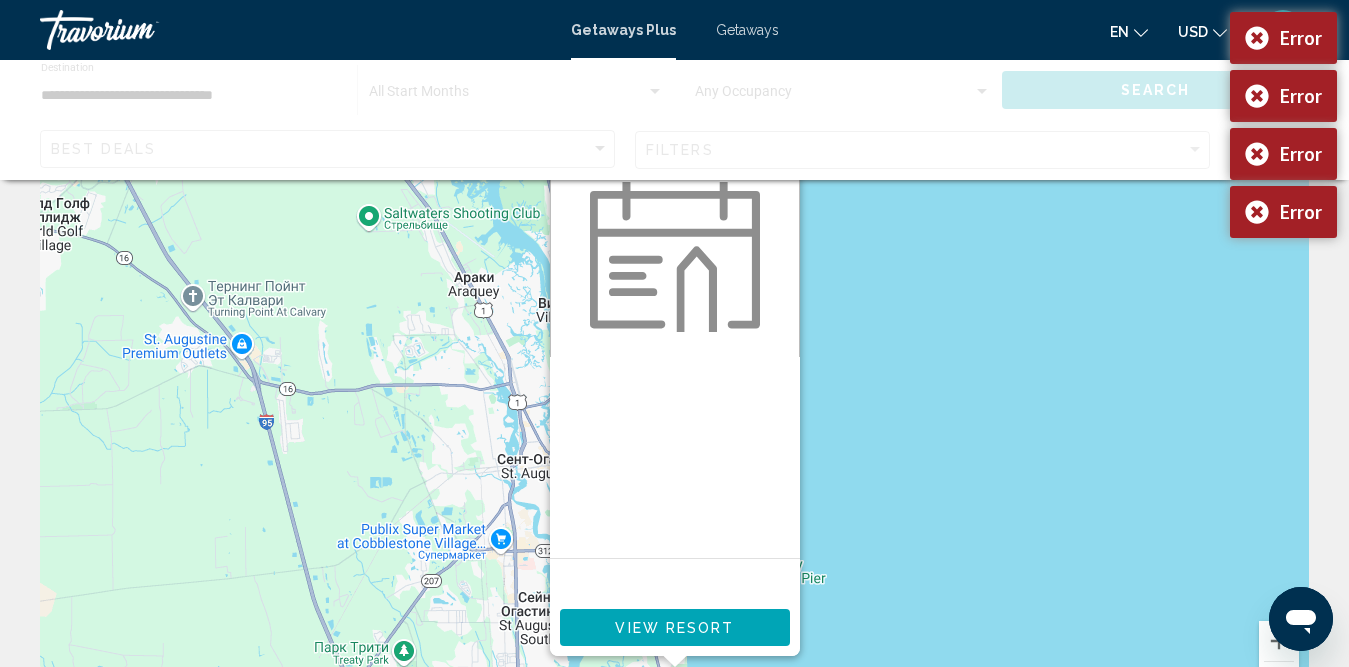scroll, scrollTop: 300, scrollLeft: 0, axis: vertical 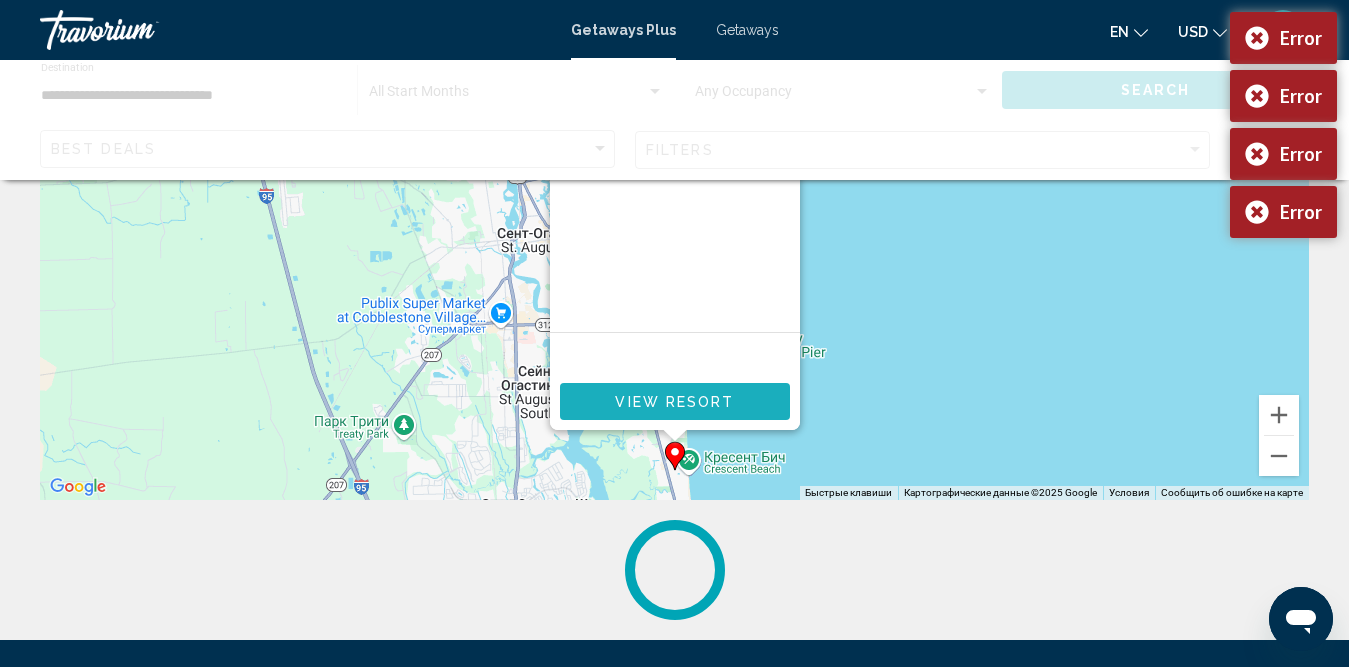 click on "View Resort" at bounding box center (674, 402) 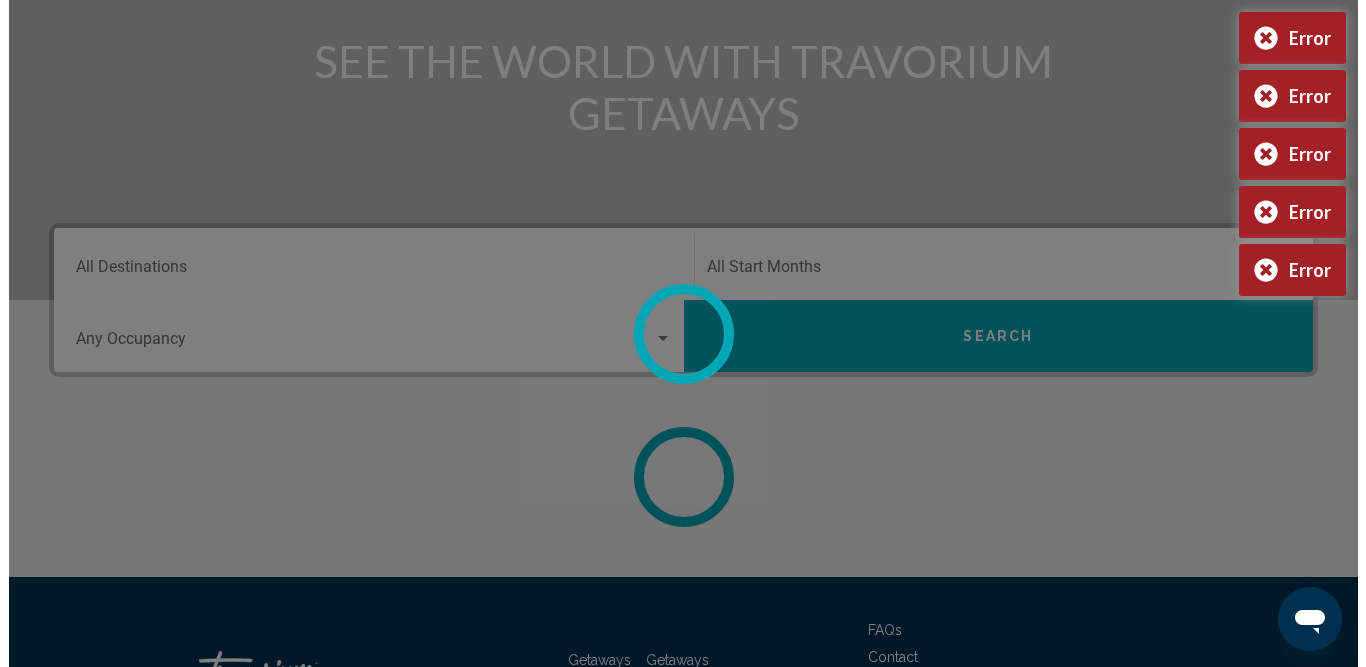 scroll, scrollTop: 0, scrollLeft: 0, axis: both 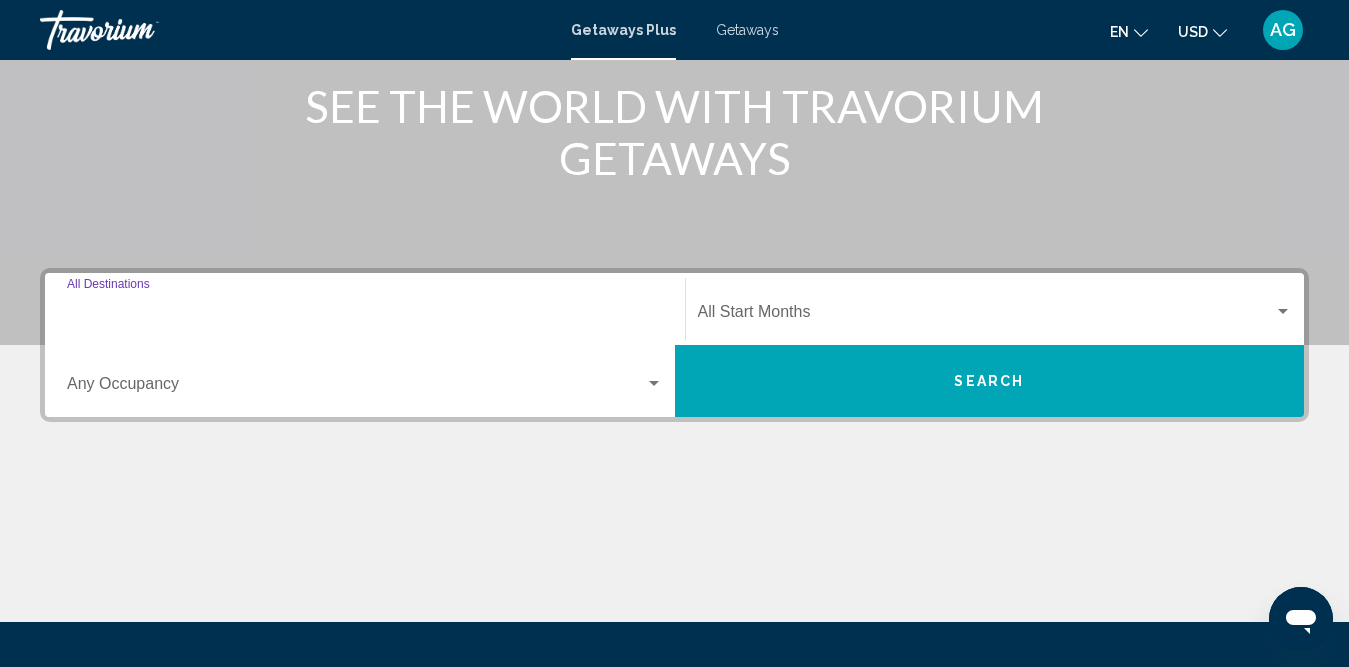click on "Destination All Destinations" at bounding box center [365, 316] 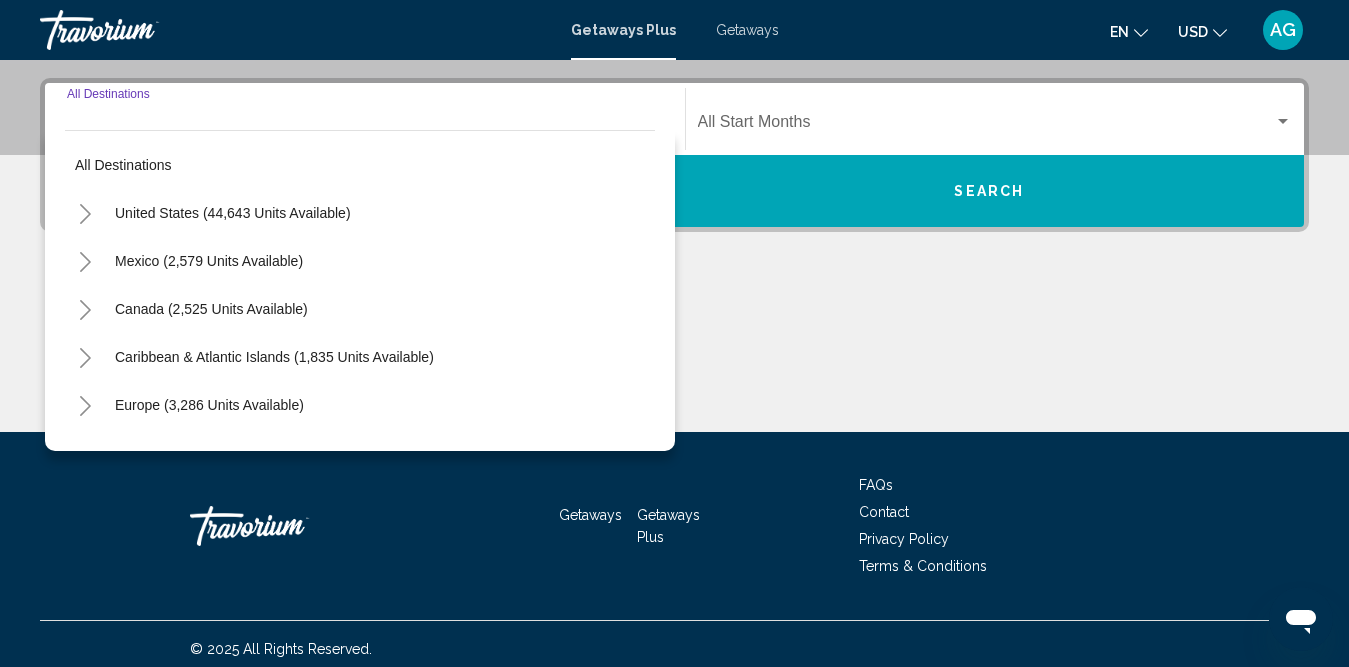 scroll, scrollTop: 455, scrollLeft: 0, axis: vertical 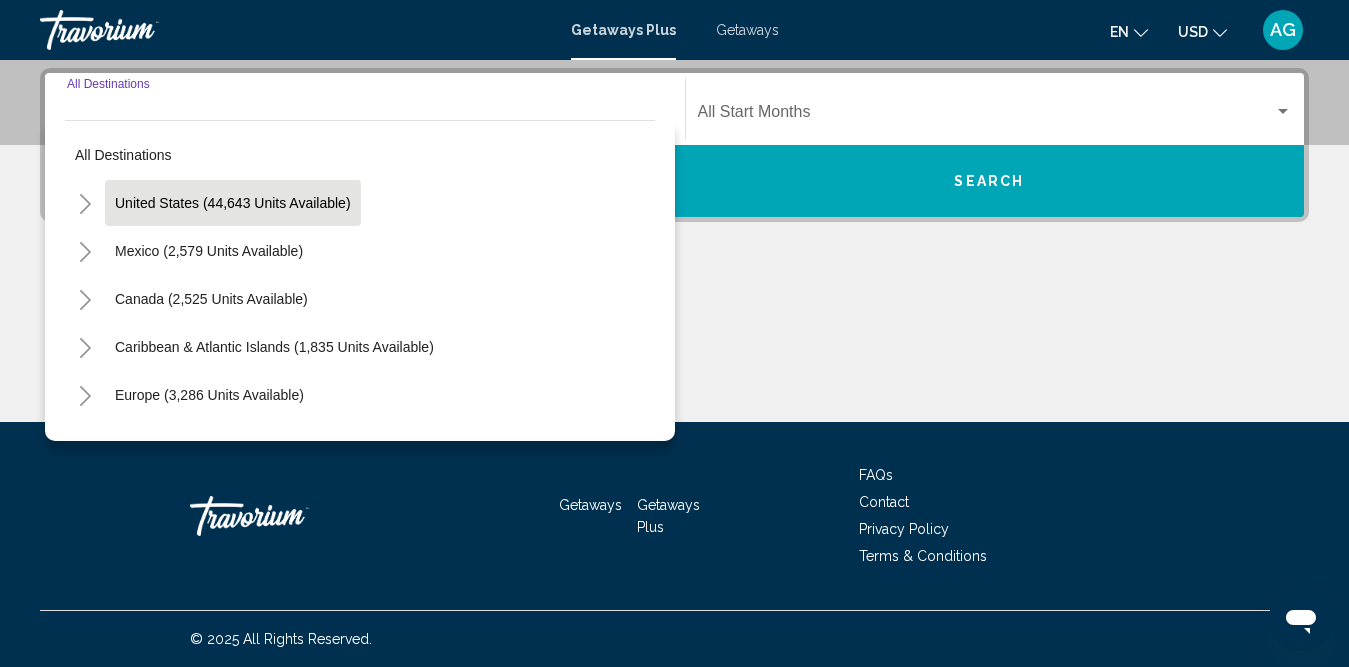 click on "United States (44,643 units available)" at bounding box center [209, 251] 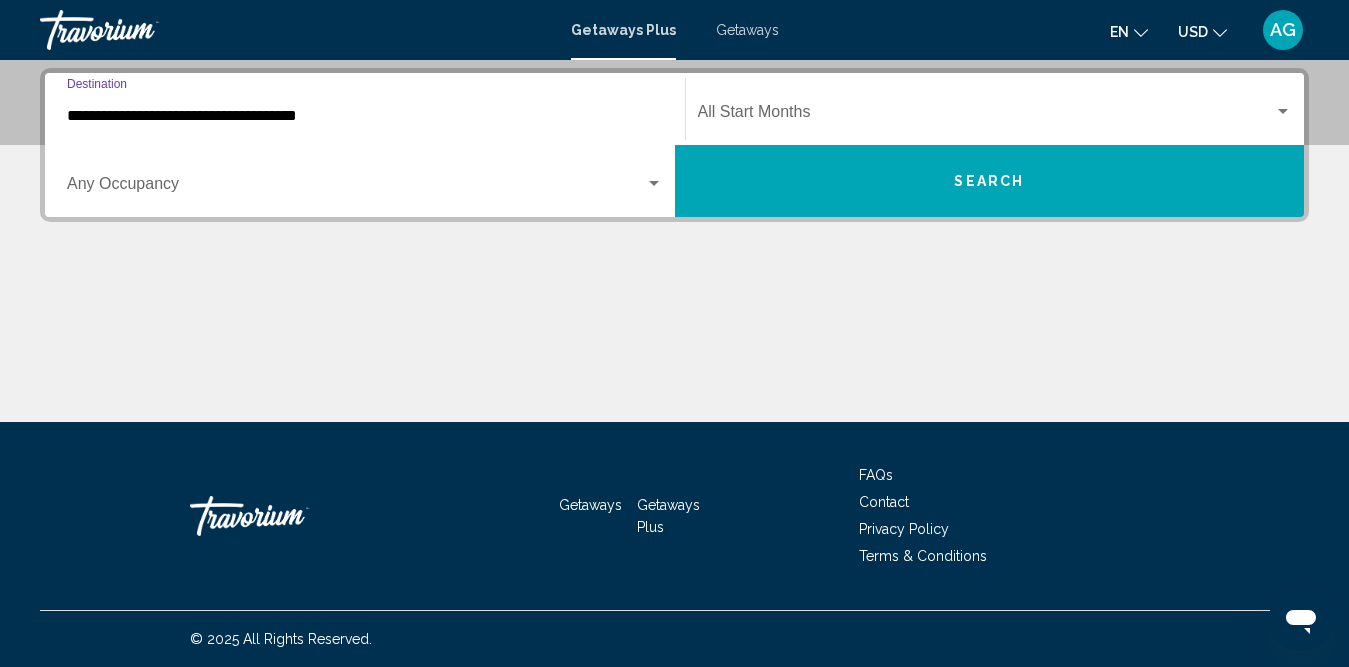 click on "Start Month All Start Months" 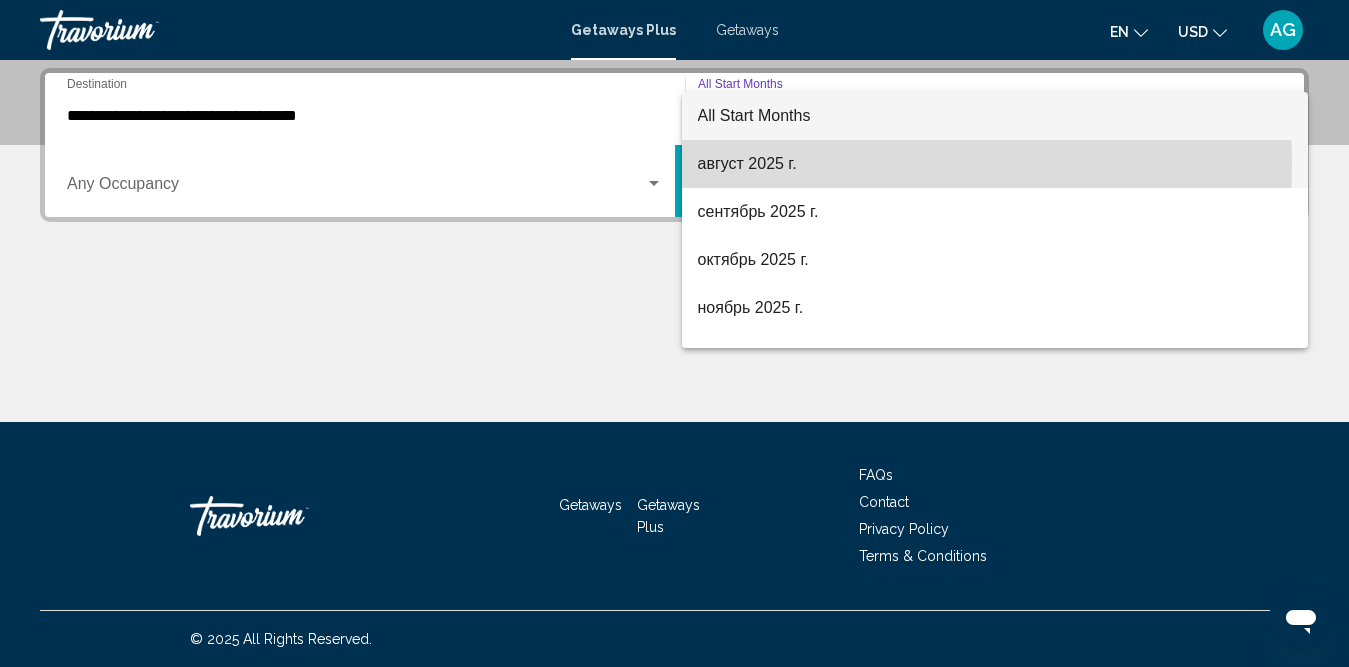 click on "август 2025 г." at bounding box center (995, 164) 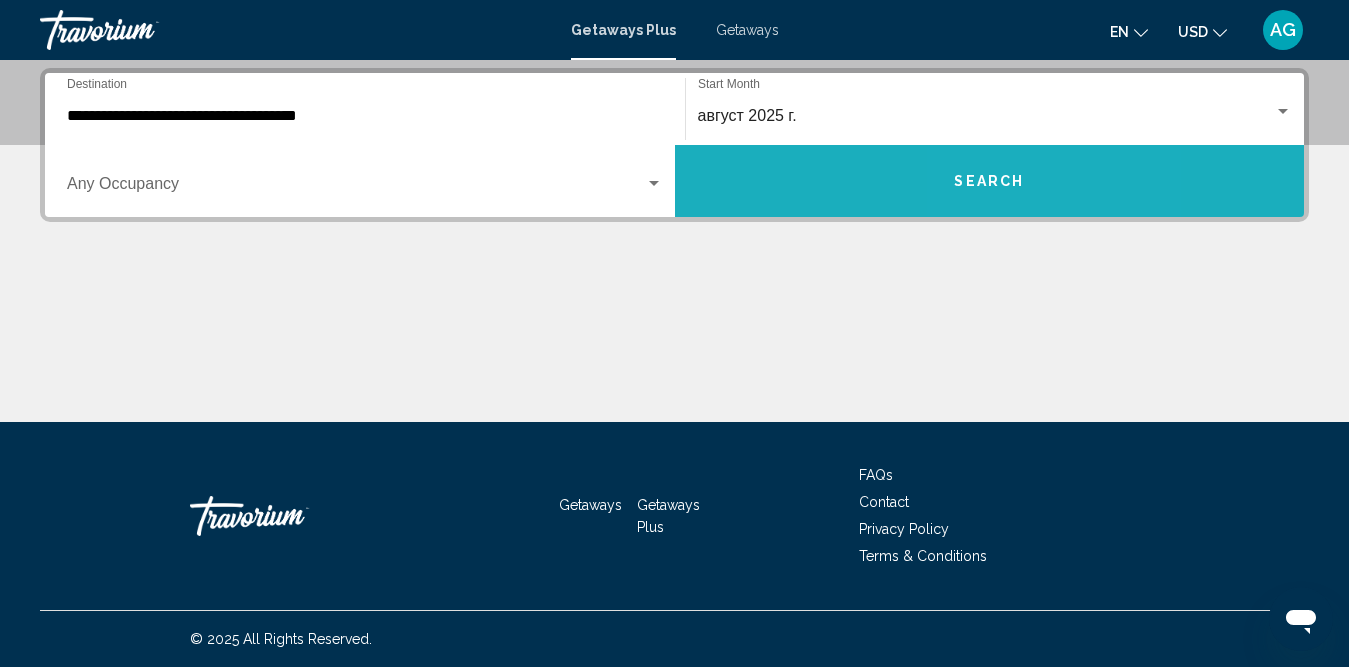 click on "Search" at bounding box center (989, 182) 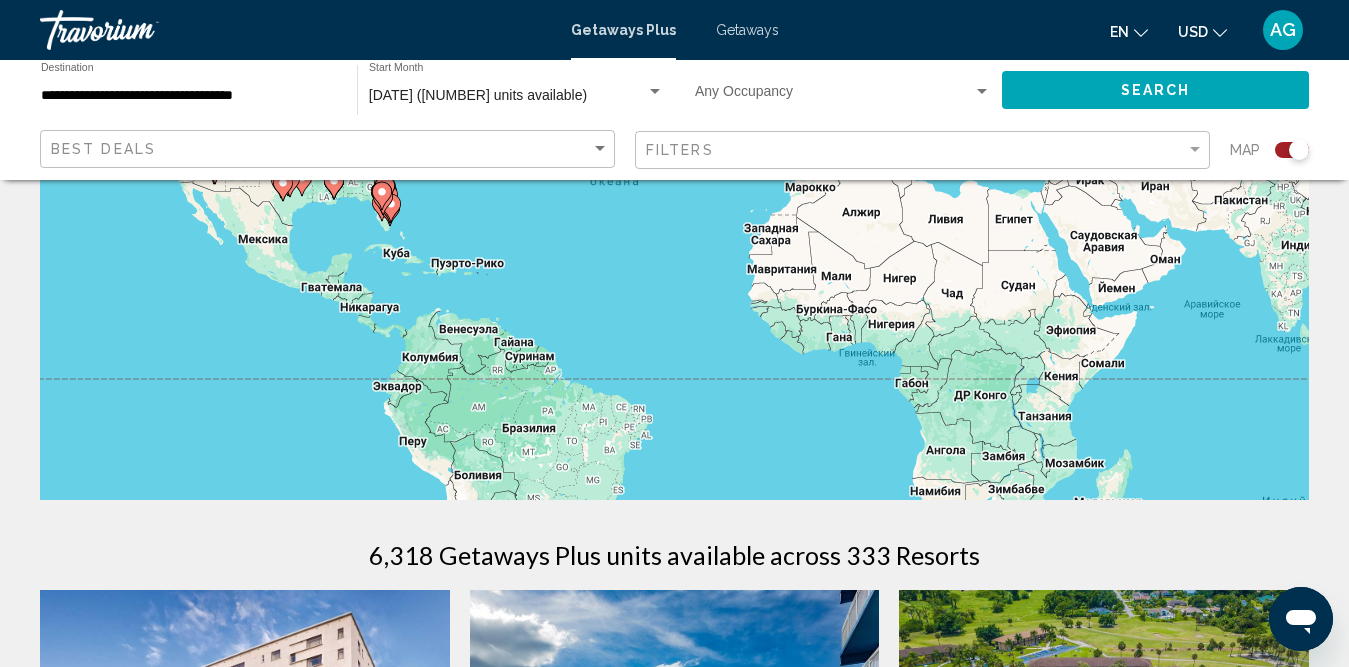 scroll, scrollTop: 800, scrollLeft: 0, axis: vertical 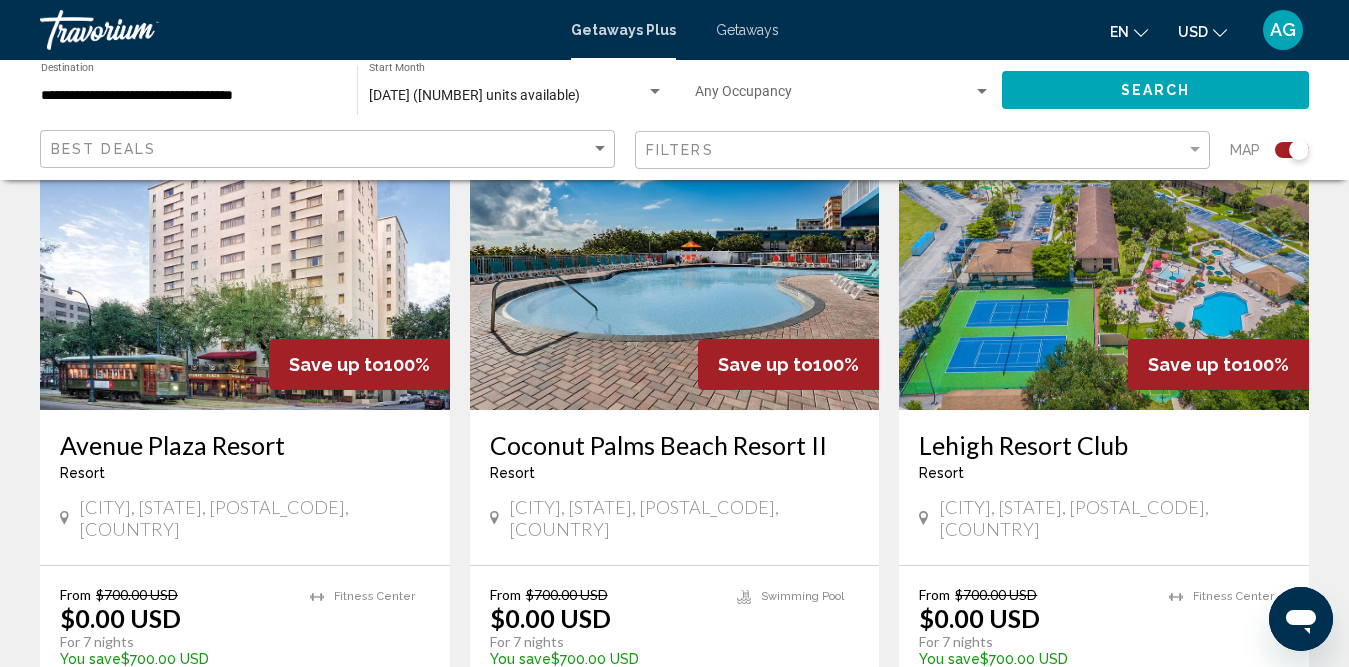 click on "Lehigh Resort Club" at bounding box center [1104, 445] 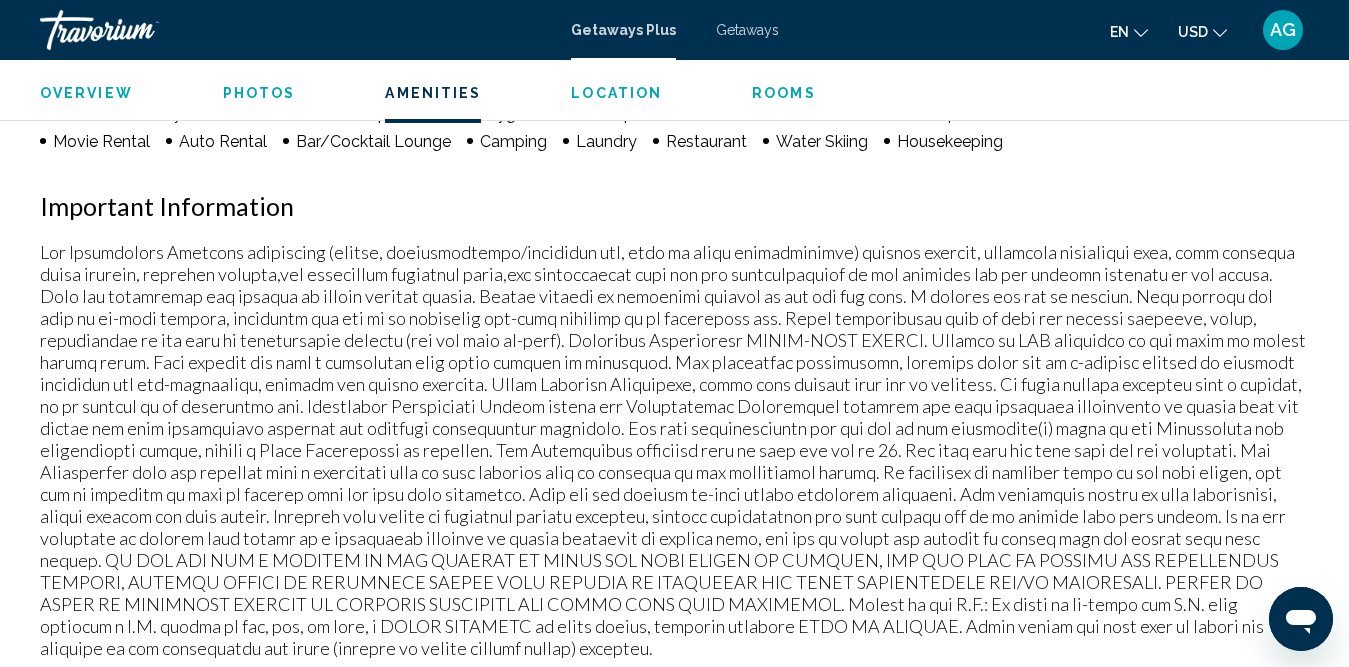 scroll, scrollTop: 2058, scrollLeft: 0, axis: vertical 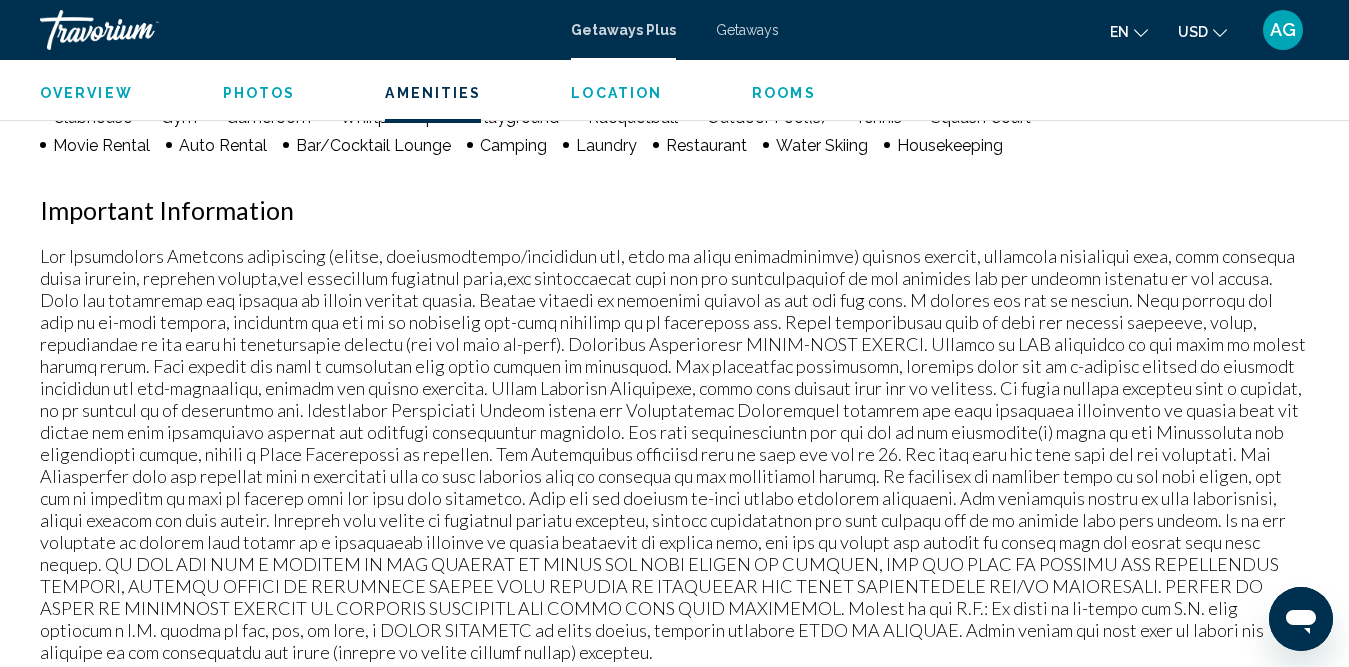 click on "Getaways Plus" at bounding box center (623, 30) 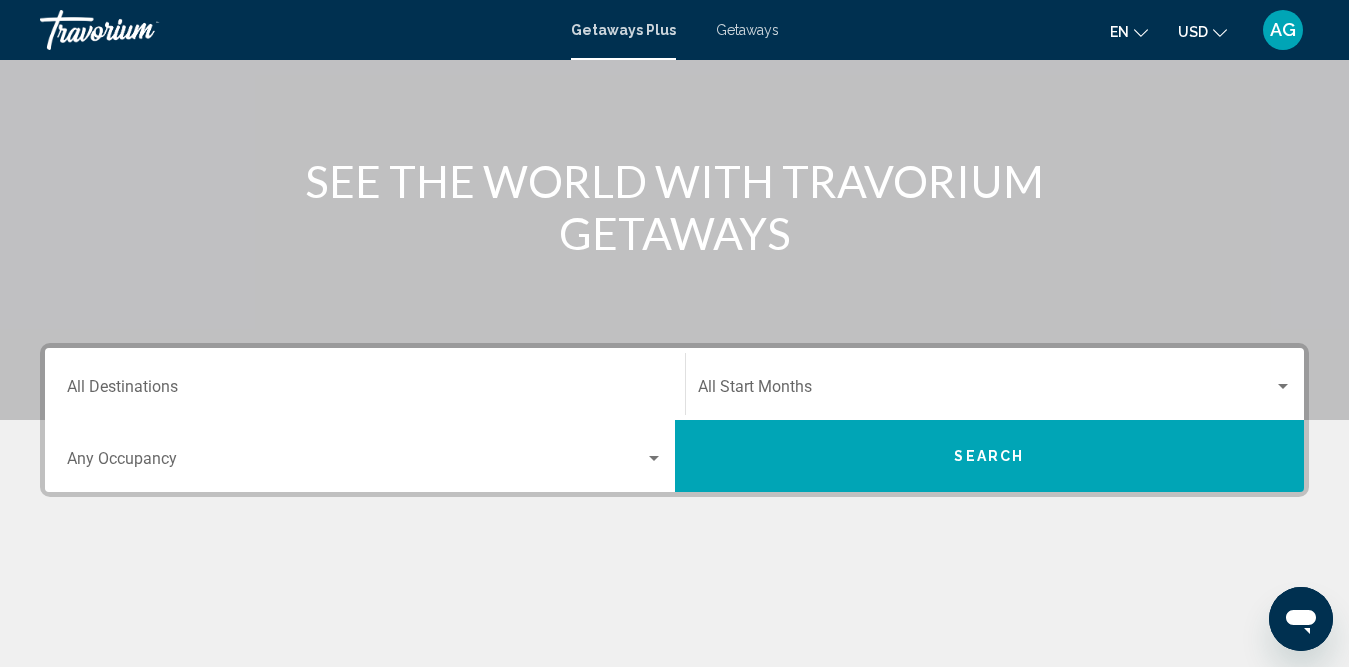 scroll, scrollTop: 400, scrollLeft: 0, axis: vertical 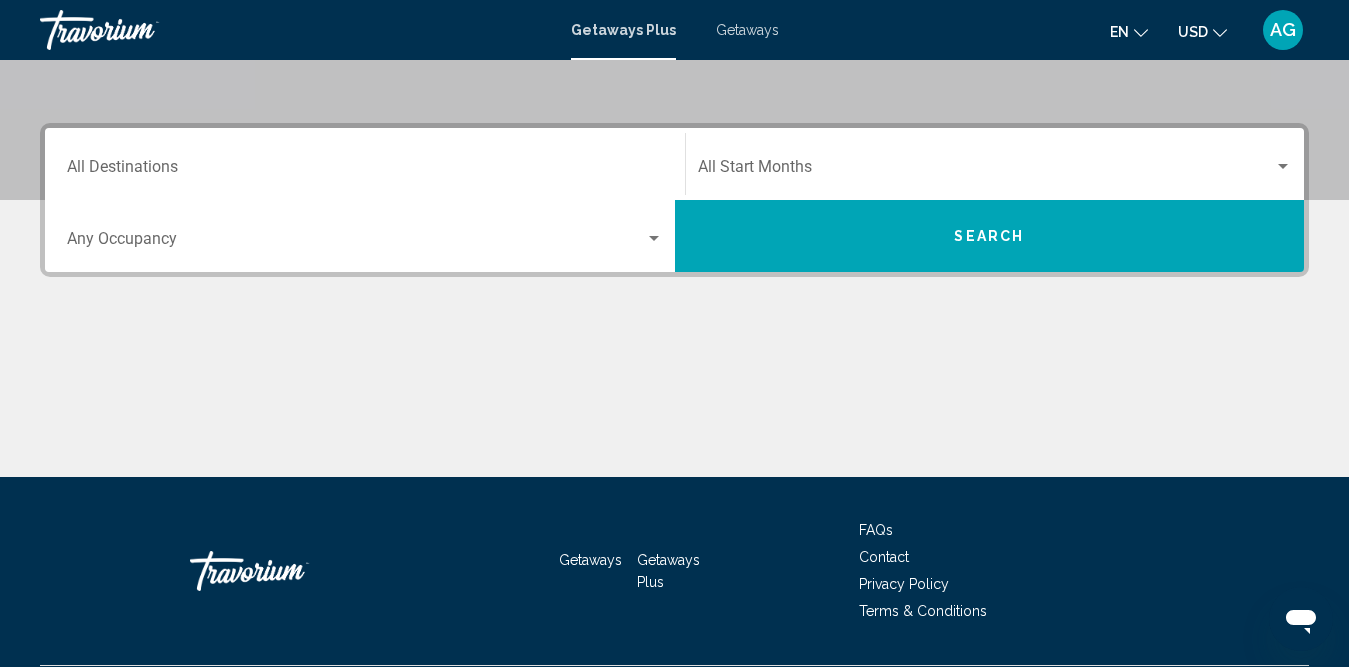 click on "Destination All Destinations" at bounding box center (365, 164) 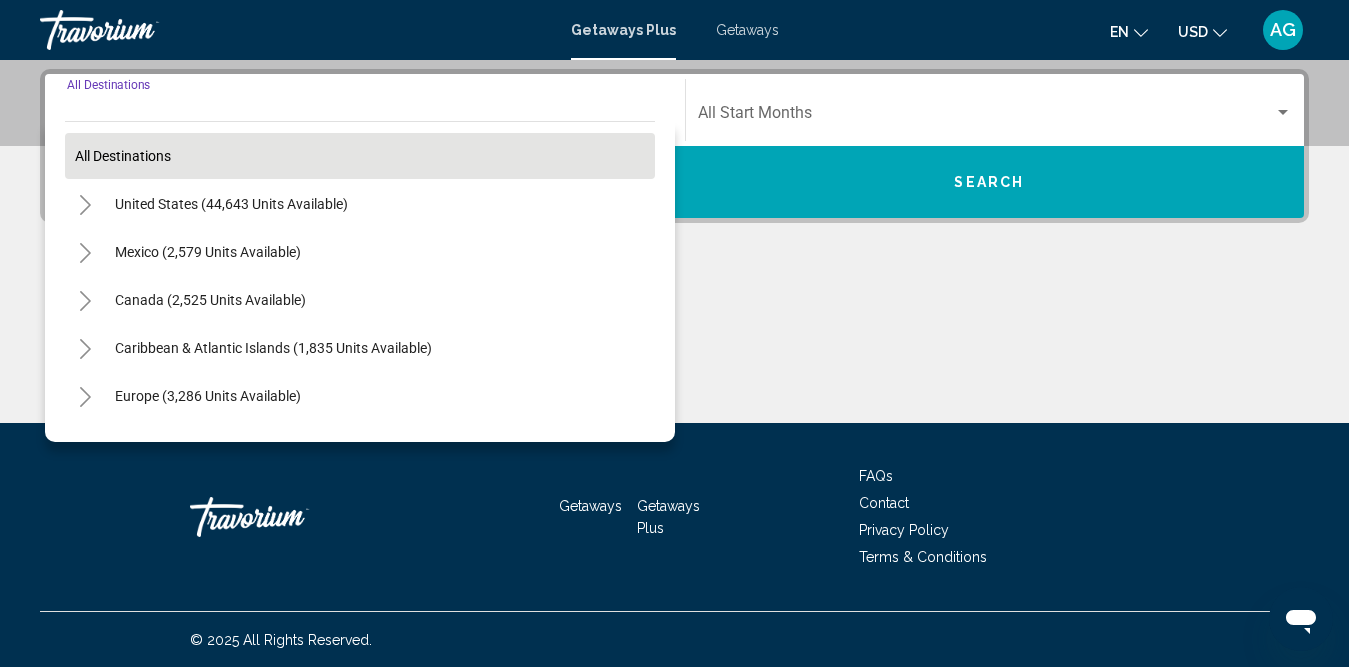 scroll, scrollTop: 455, scrollLeft: 0, axis: vertical 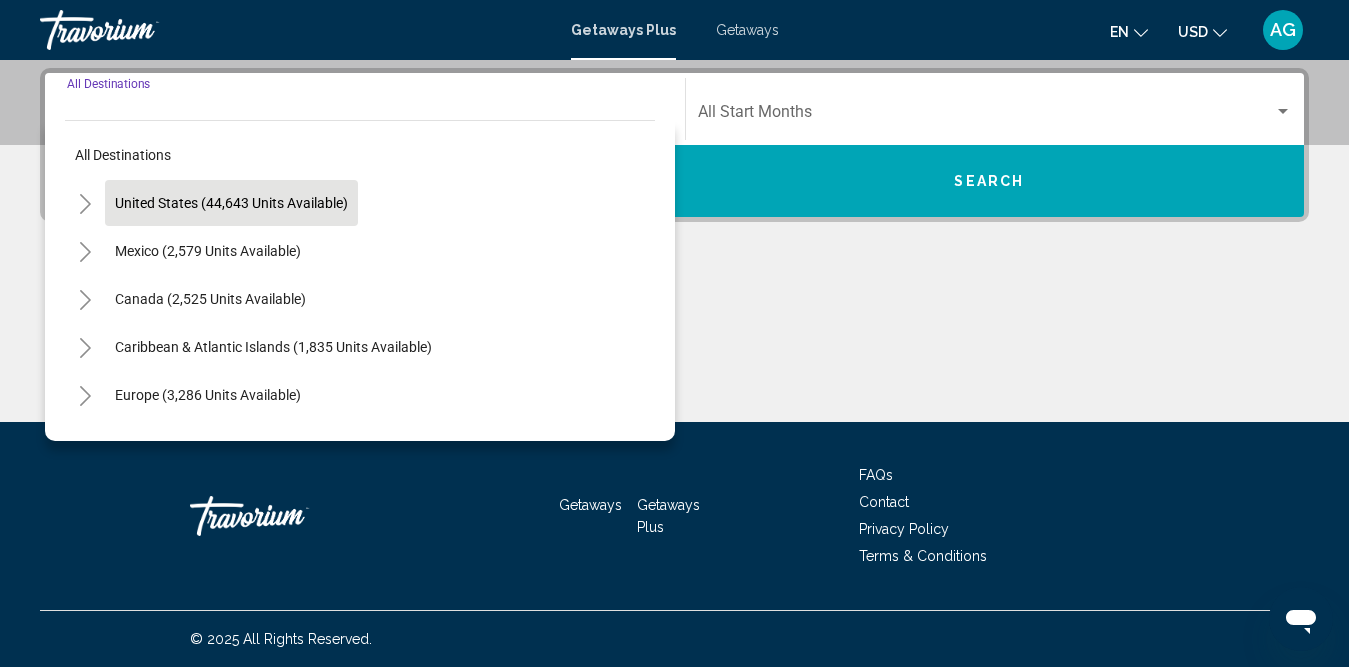 click on "United States (44,643 units available)" at bounding box center (208, 251) 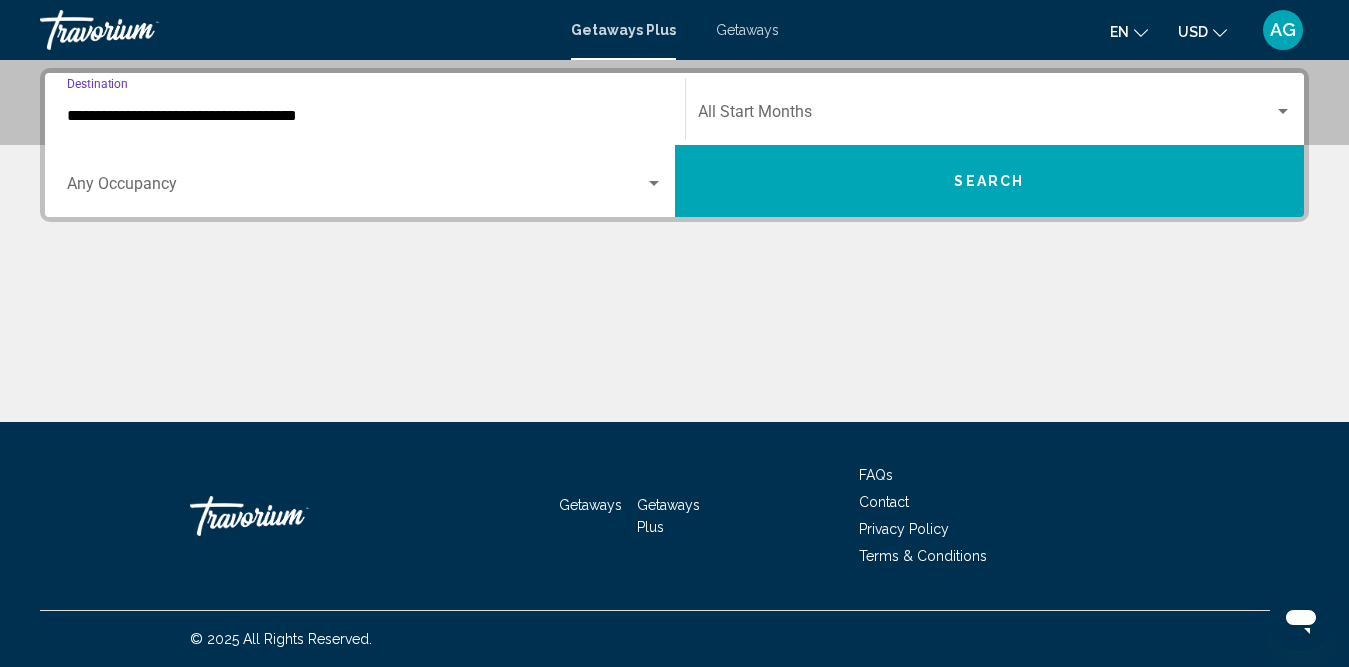 click at bounding box center [986, 116] 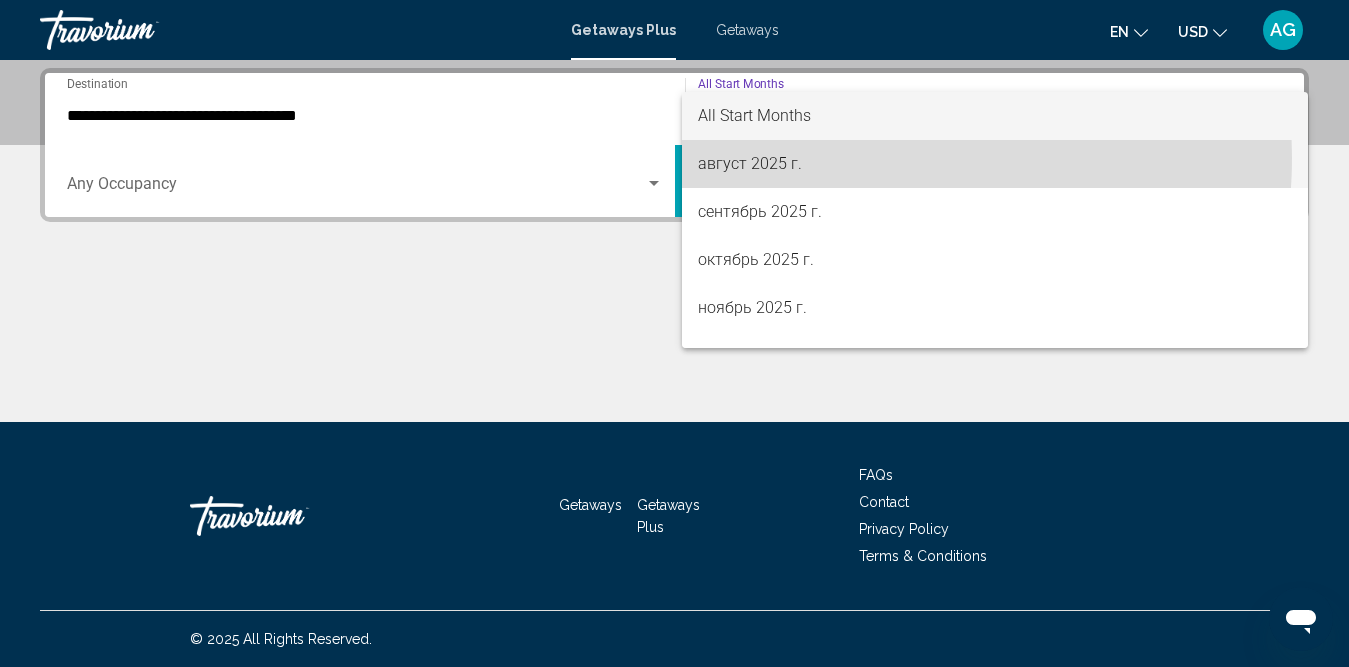 click on "август 2025 г." at bounding box center (995, 164) 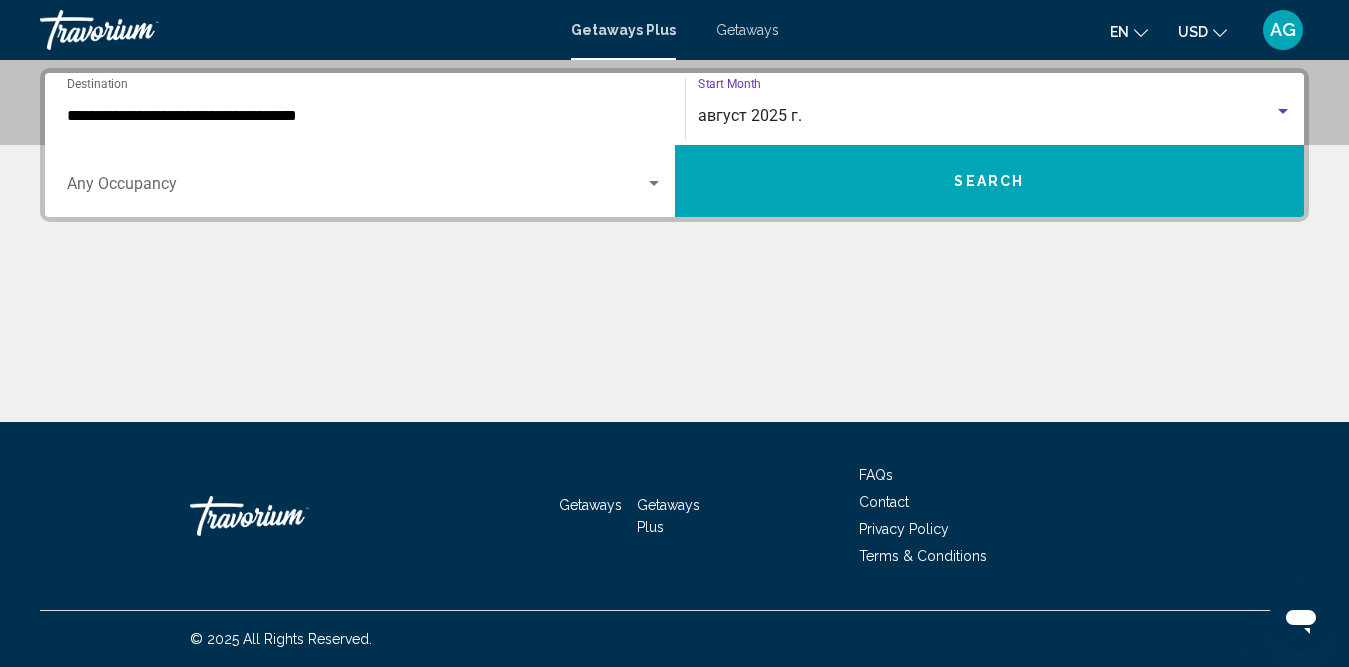 click on "**********" at bounding box center (674, 245) 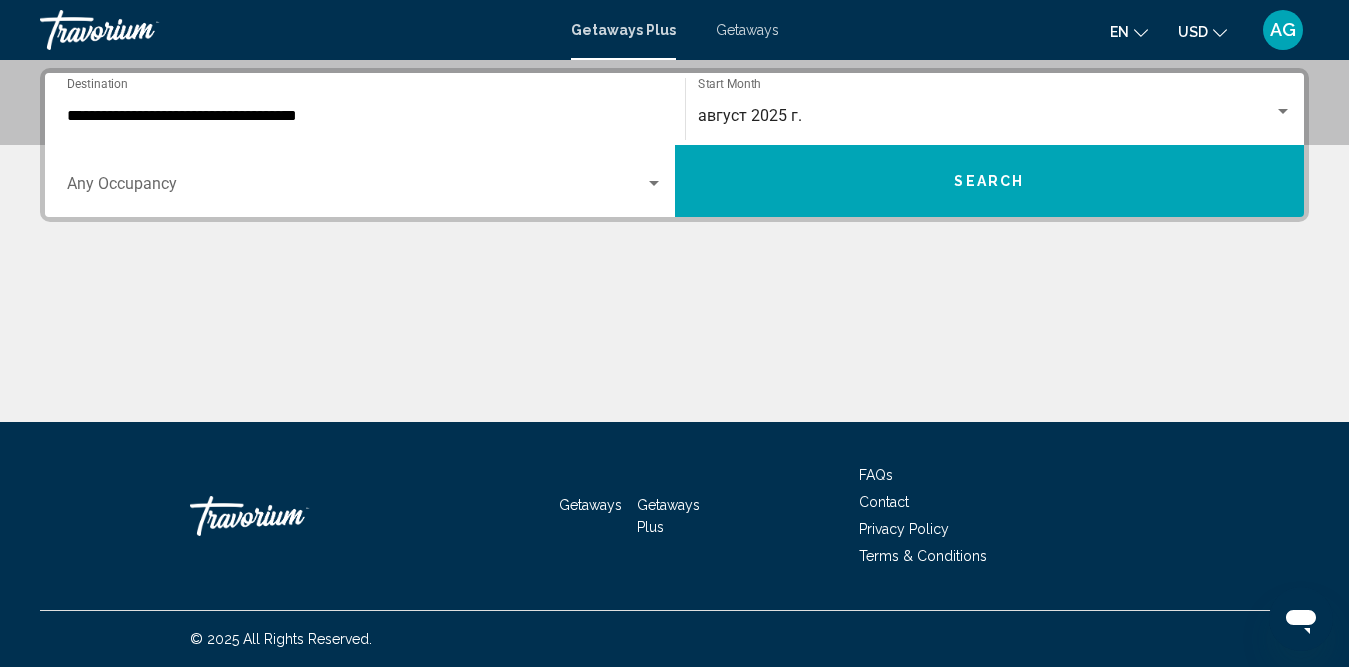 click on "Search" at bounding box center [990, 181] 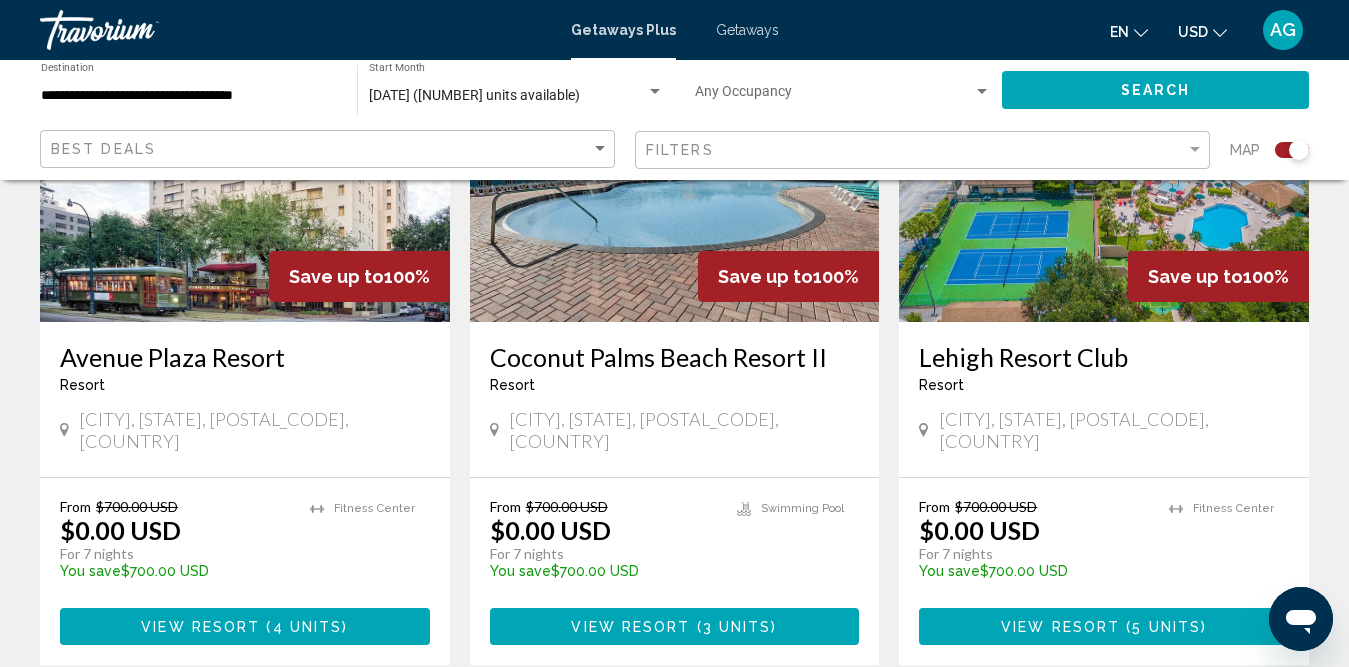 scroll, scrollTop: 900, scrollLeft: 0, axis: vertical 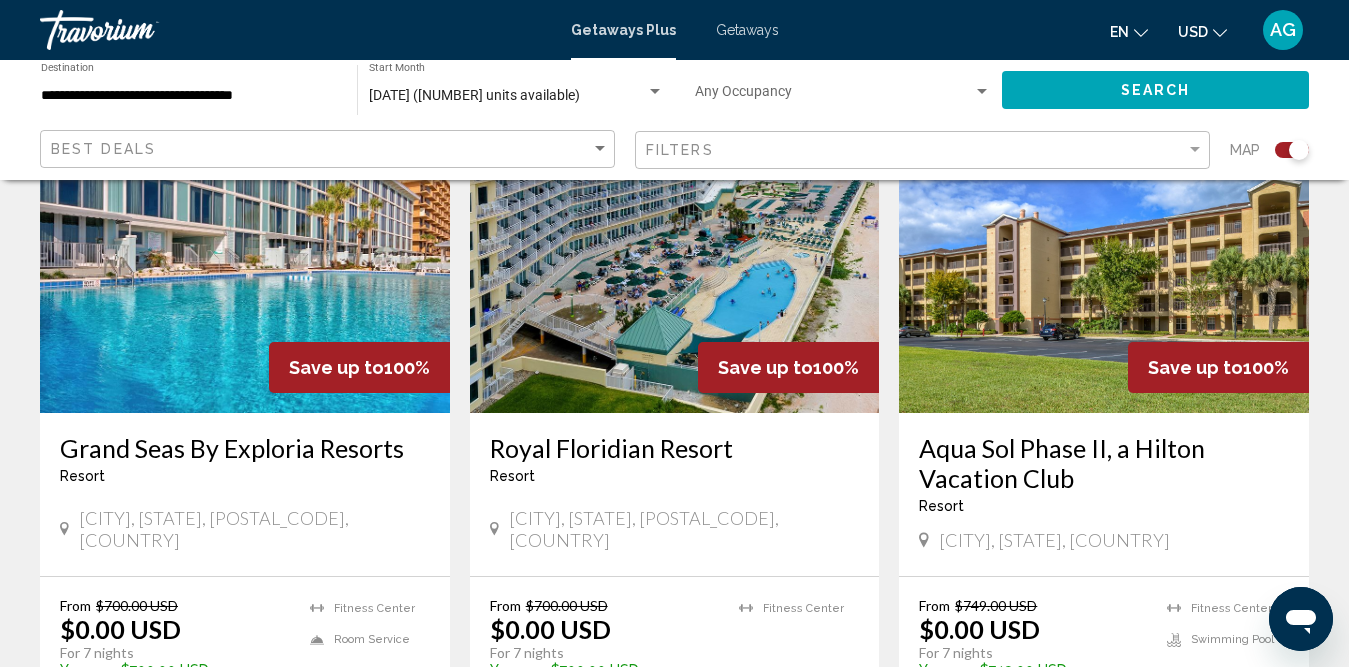 click on "Royal Floridian Resort" at bounding box center [675, 448] 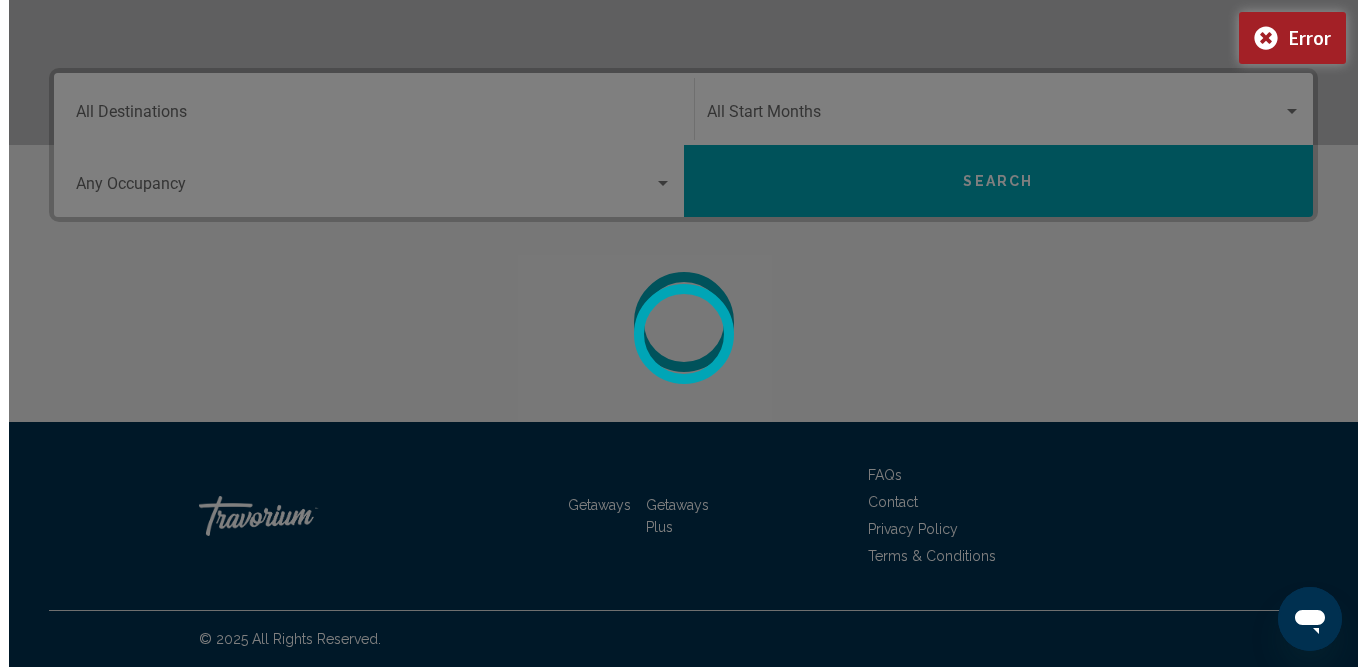scroll, scrollTop: 0, scrollLeft: 0, axis: both 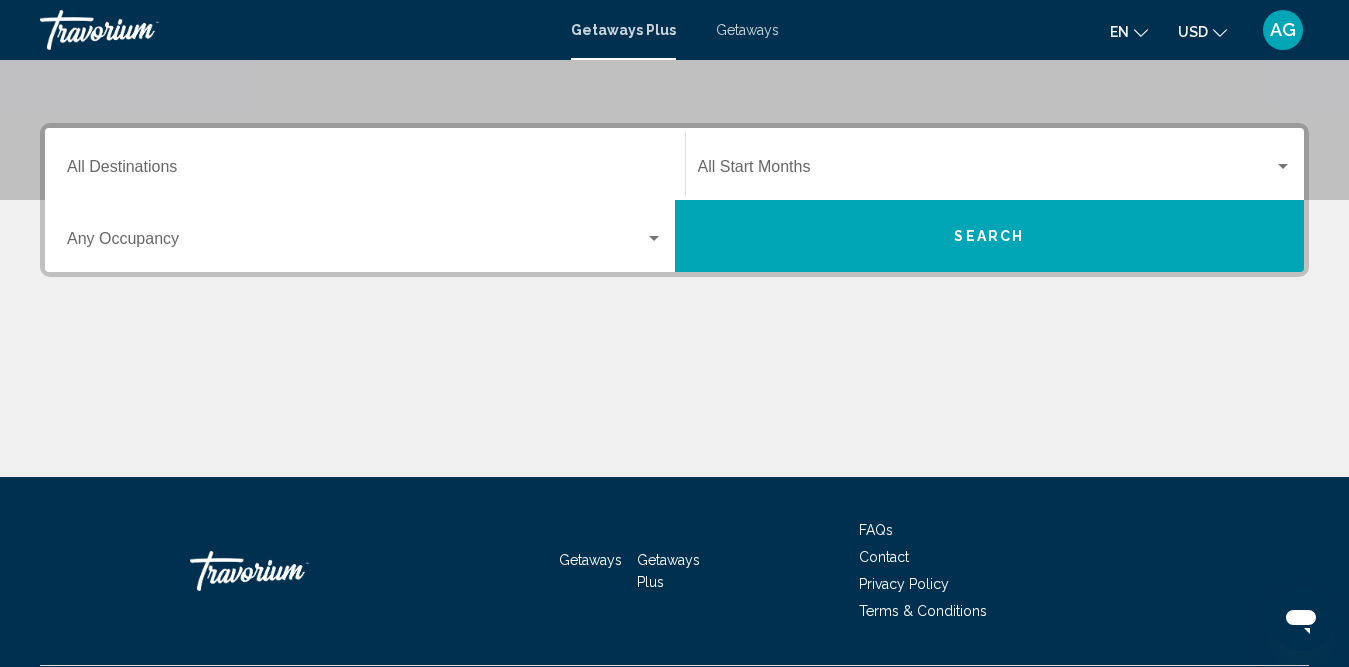 click on "Destination All Destinations" at bounding box center (365, 164) 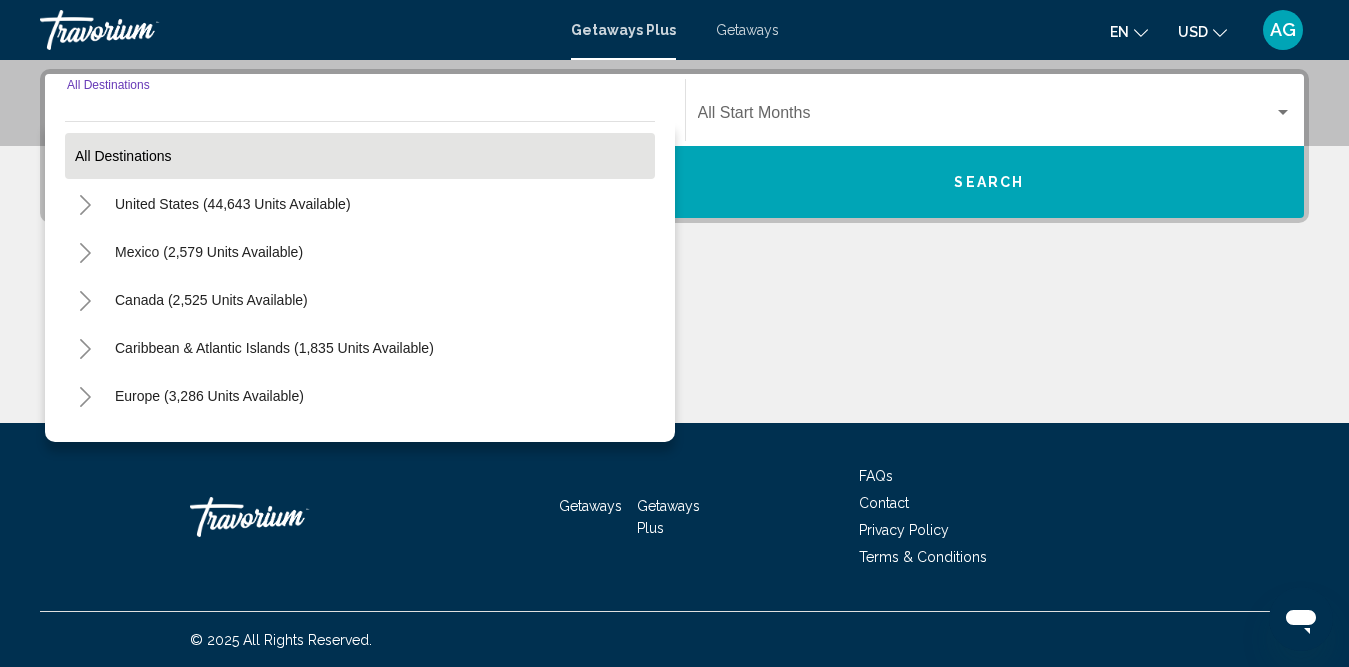 scroll, scrollTop: 455, scrollLeft: 0, axis: vertical 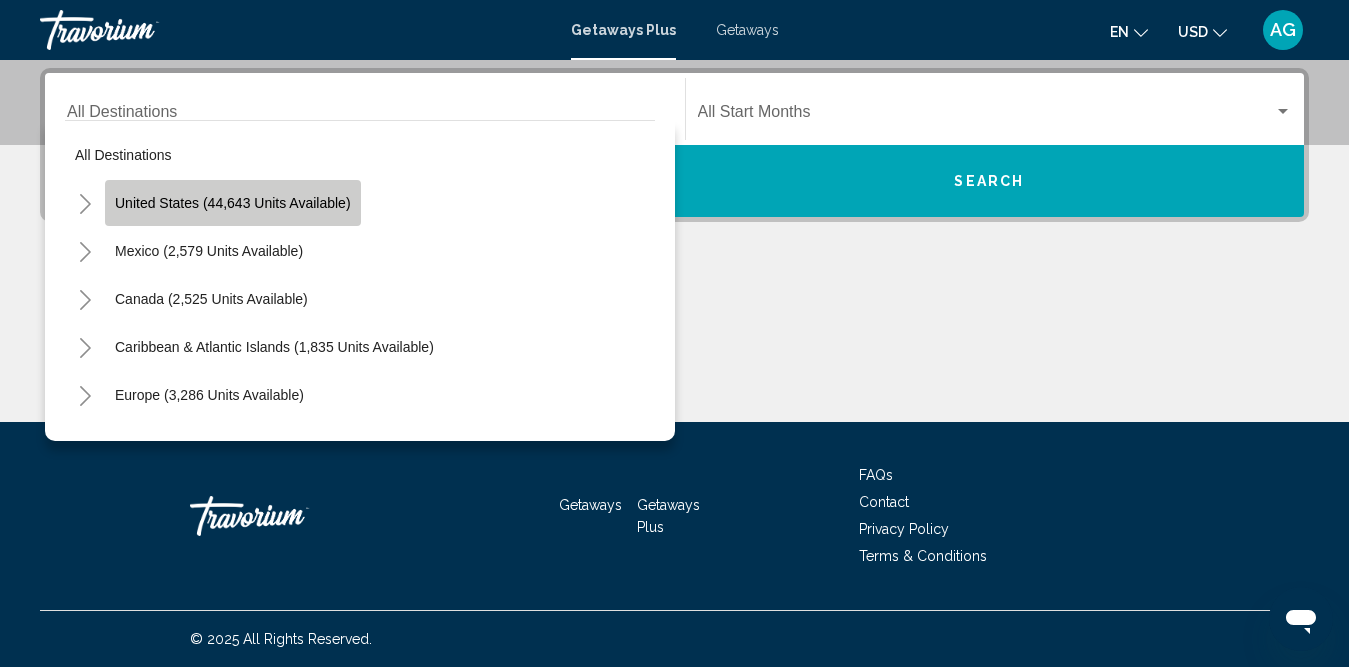 click on "United States (44,643 units available)" 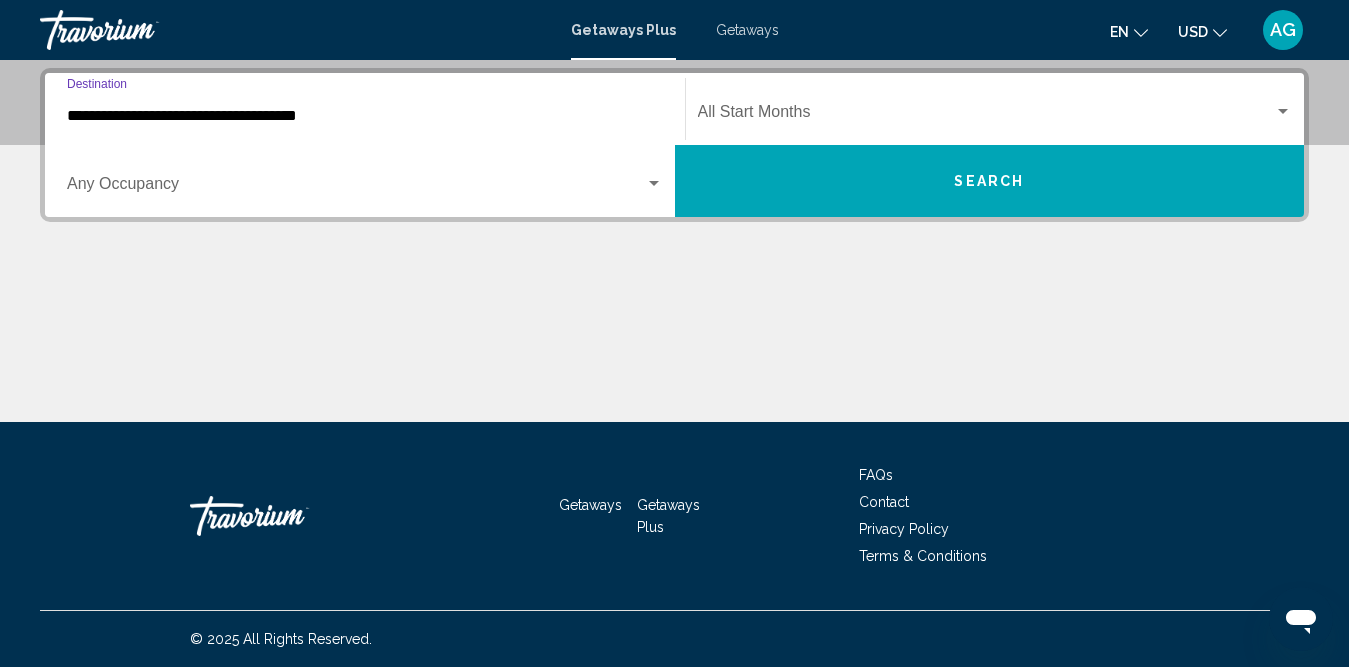 click on "Start Month All Start Months" 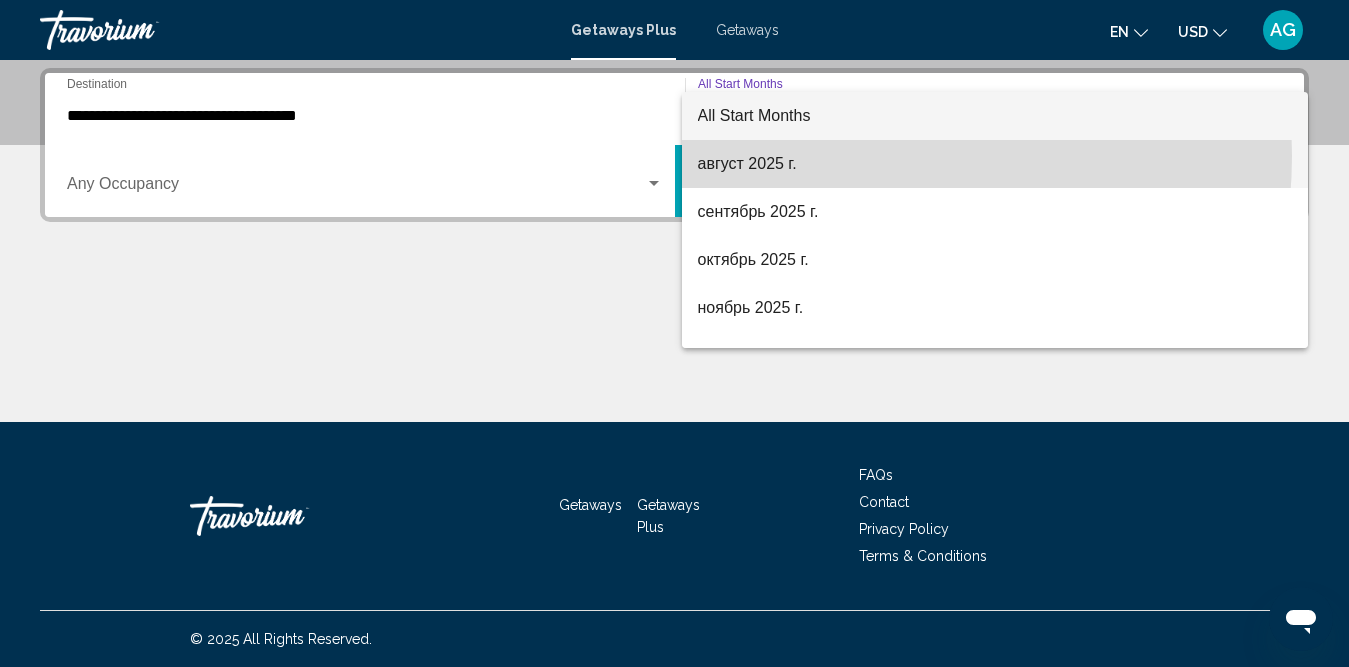 click on "август 2025 г." at bounding box center (995, 164) 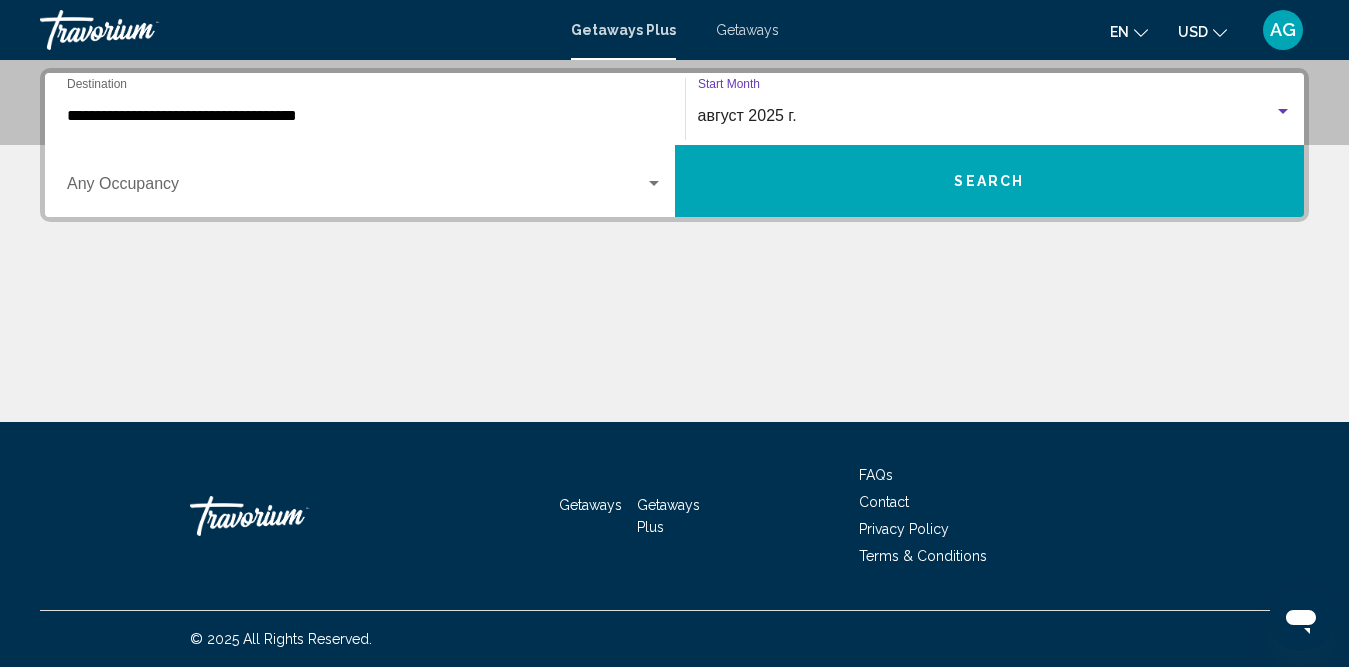 click on "Search" at bounding box center [990, 181] 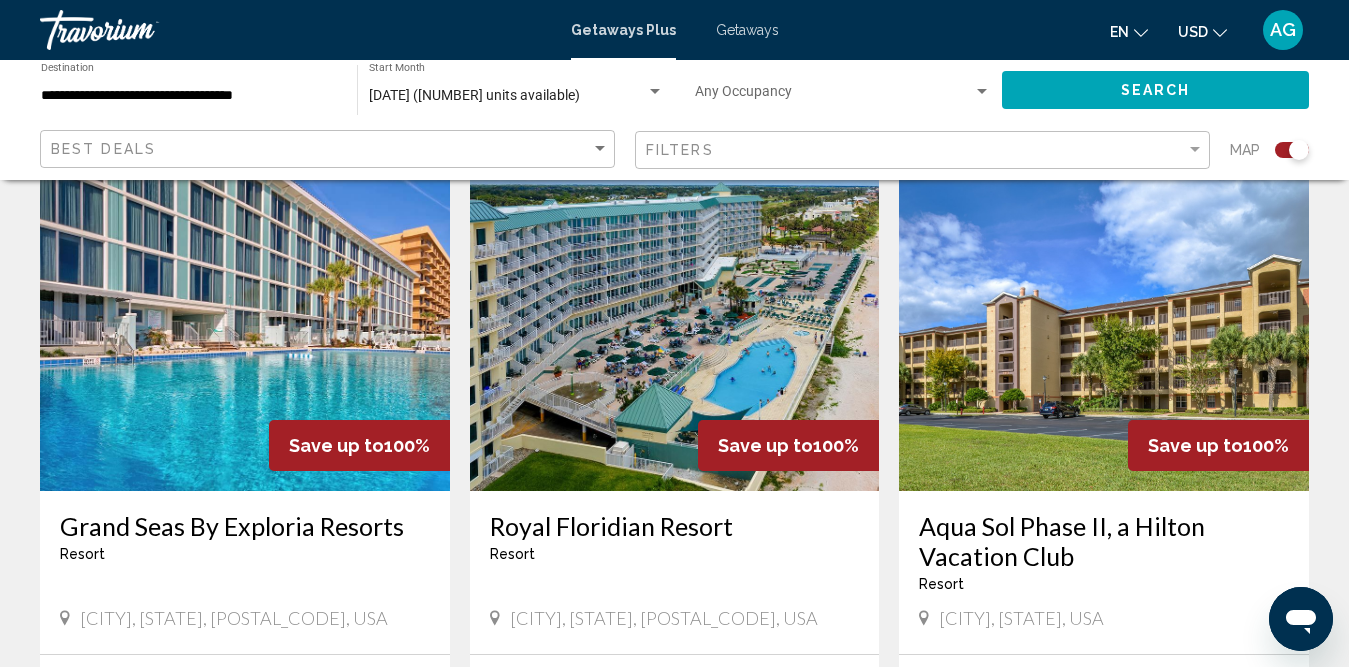 scroll, scrollTop: 1600, scrollLeft: 0, axis: vertical 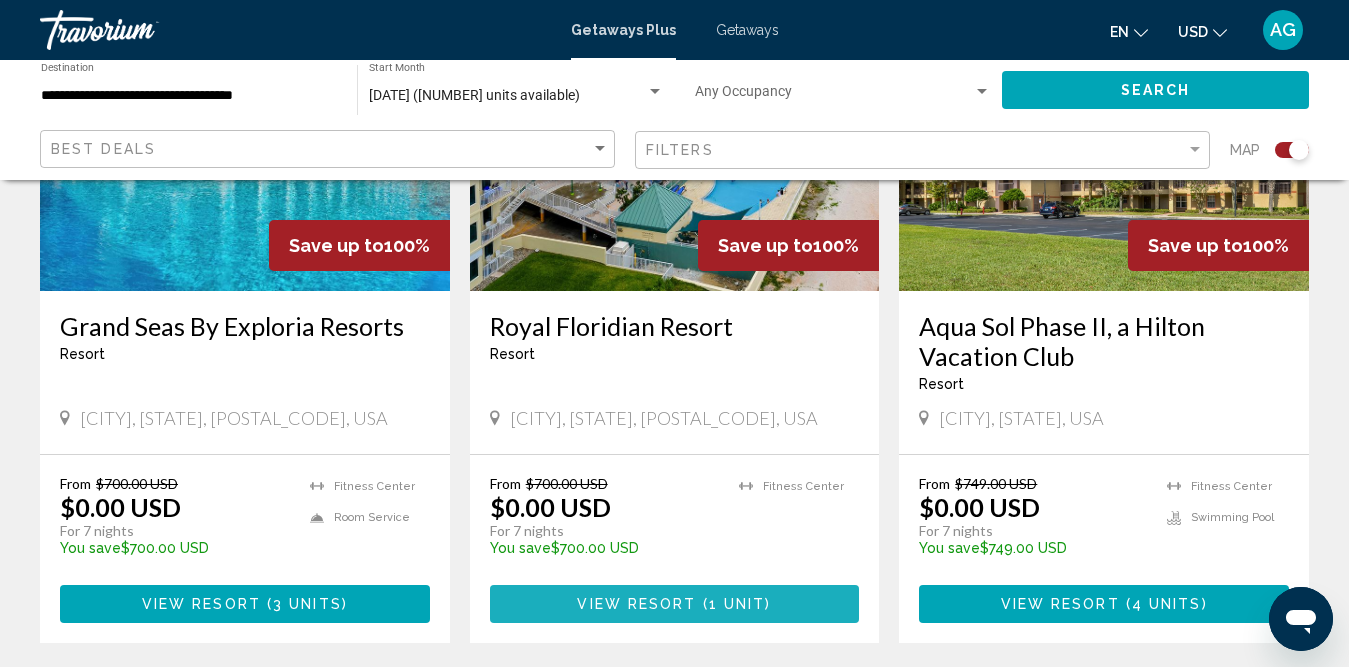 click on "View Resort    ( 1 unit )" at bounding box center (675, 603) 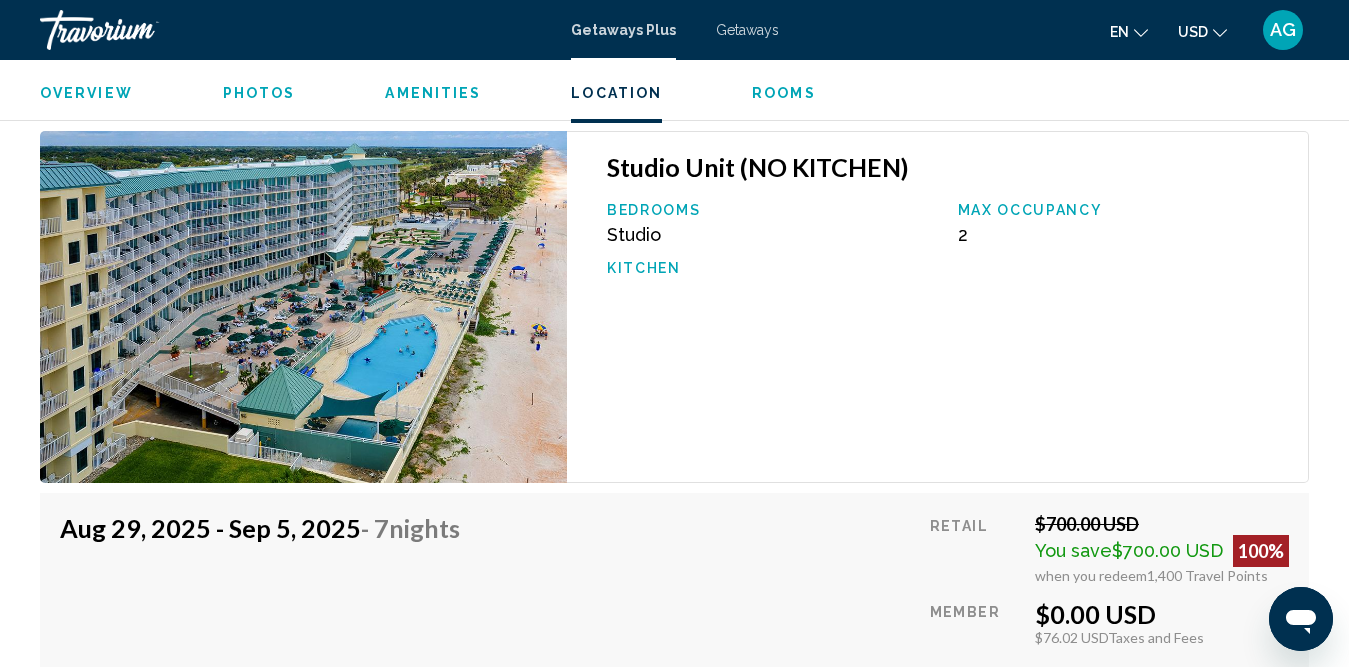 scroll, scrollTop: 3601, scrollLeft: 0, axis: vertical 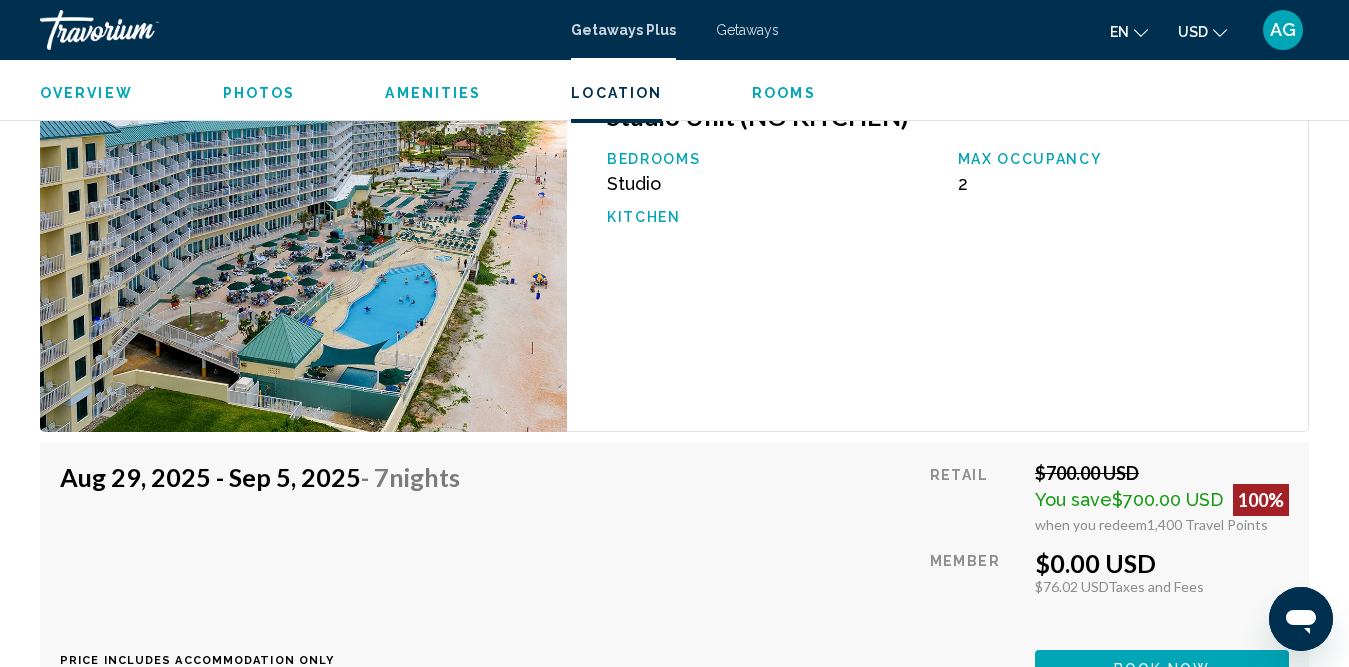 click on "Studio Unit (NO KITCHEN) Bedrooms Studio Max Occupancy 2 Kitchen" at bounding box center (938, 256) 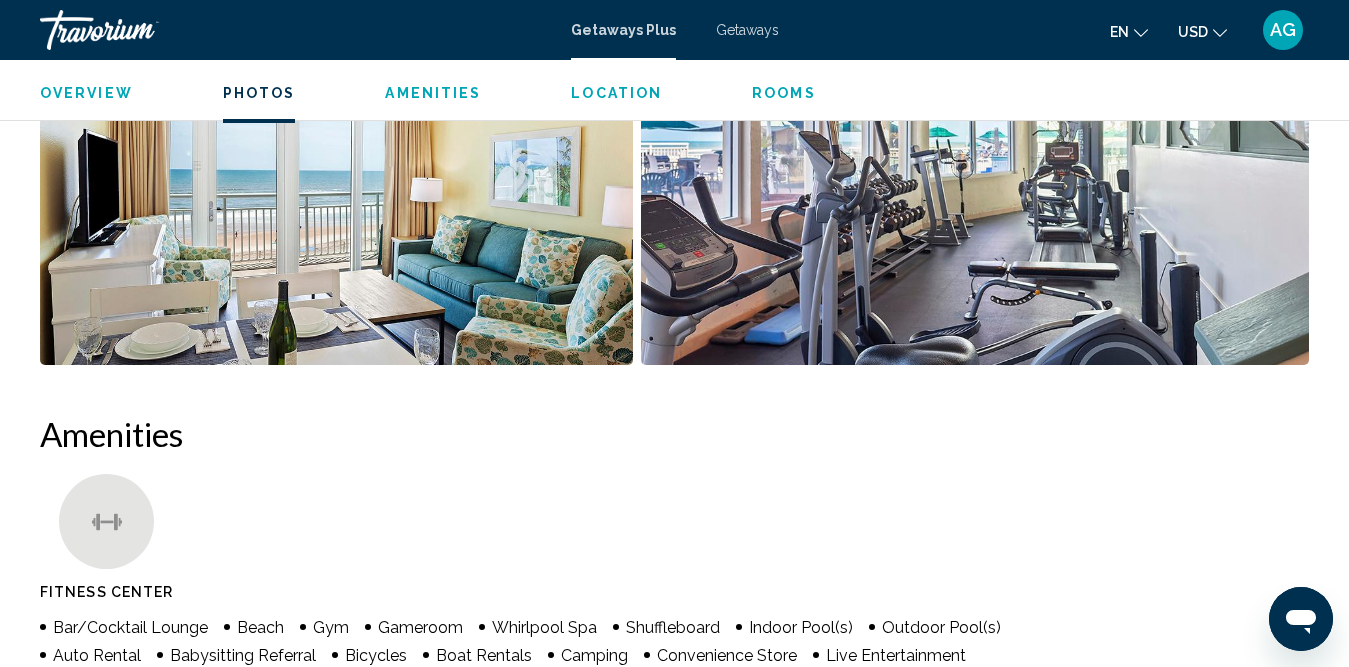 scroll, scrollTop: 1086, scrollLeft: 0, axis: vertical 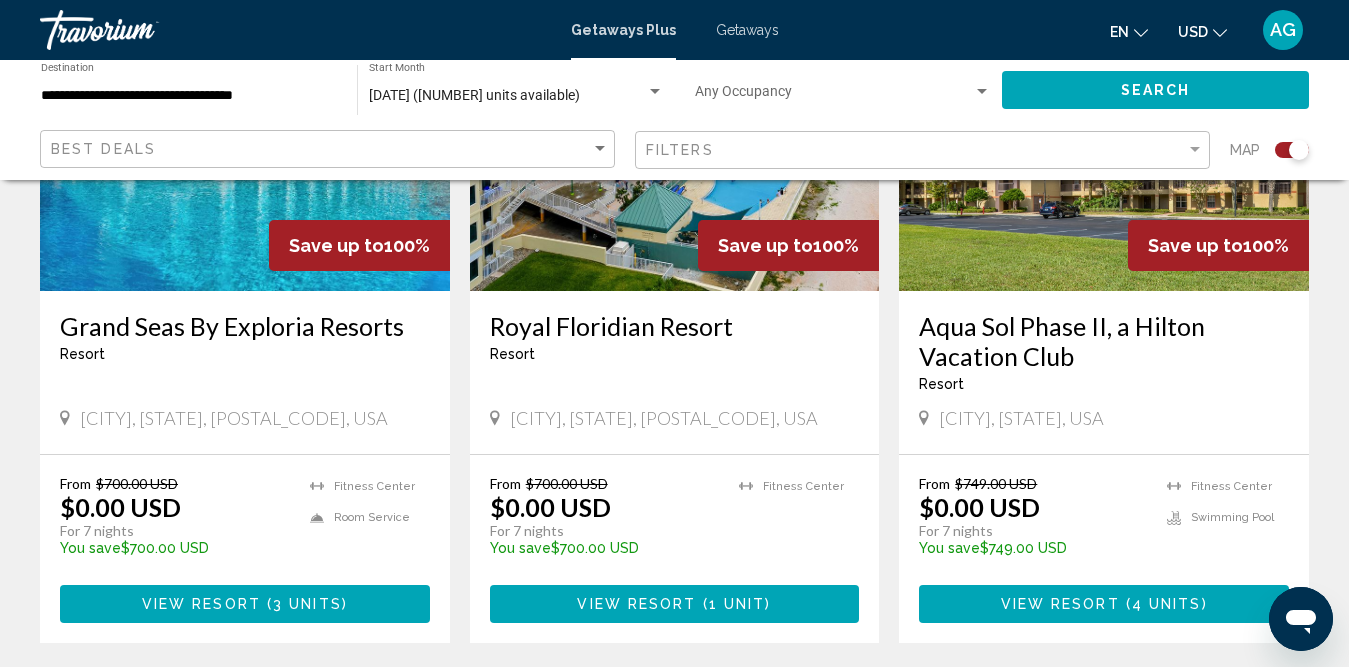 click on "Royal Floridian Resort" at bounding box center [675, 326] 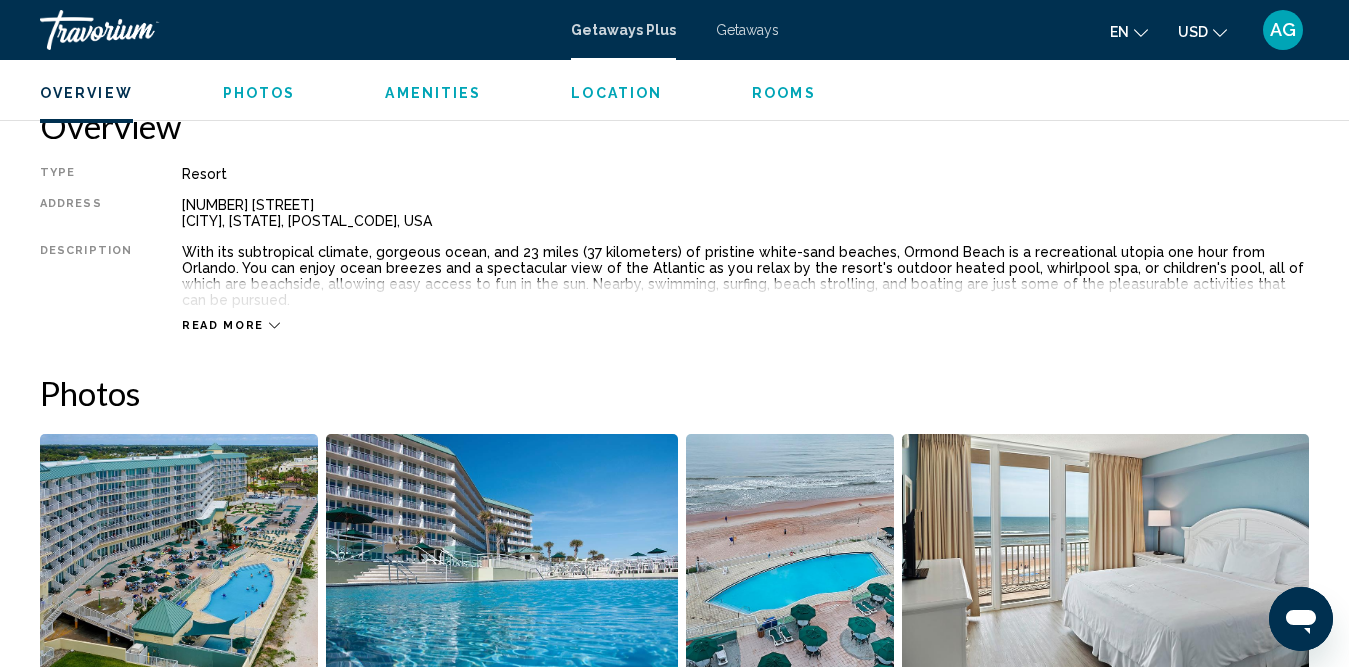 scroll, scrollTop: 701, scrollLeft: 0, axis: vertical 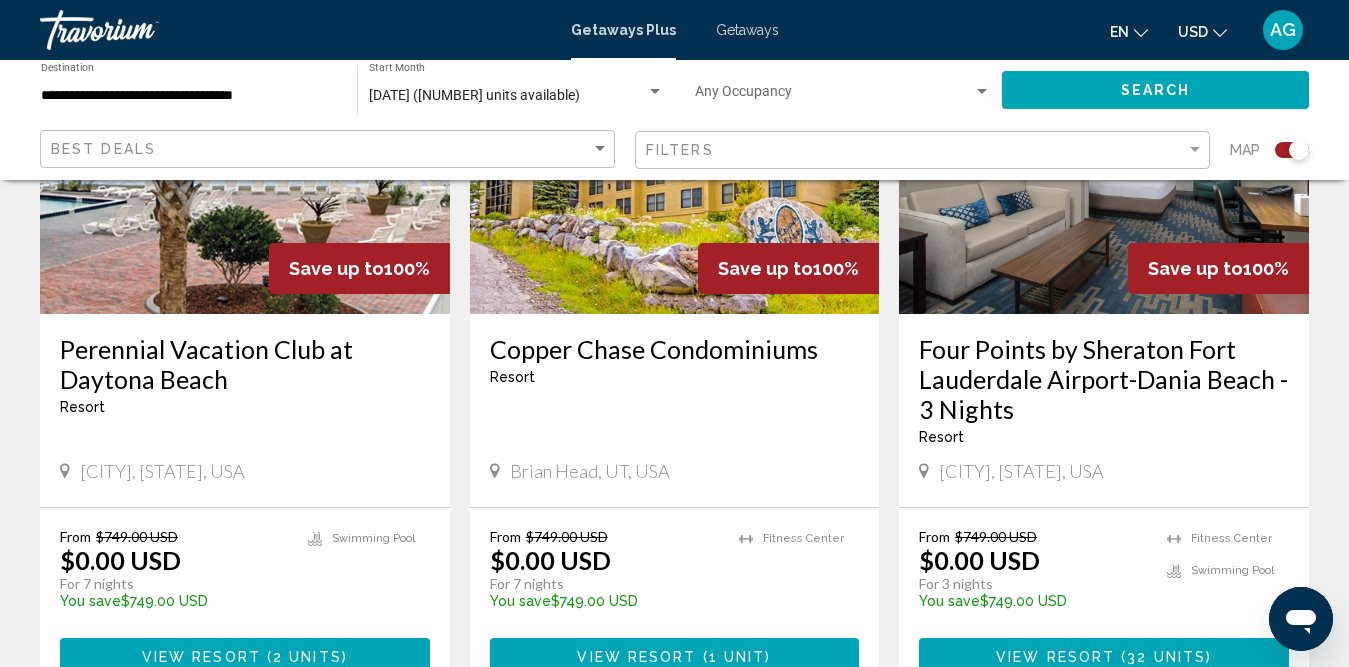 click on "Perennial Vacation Club at Daytona Beach" at bounding box center [245, 364] 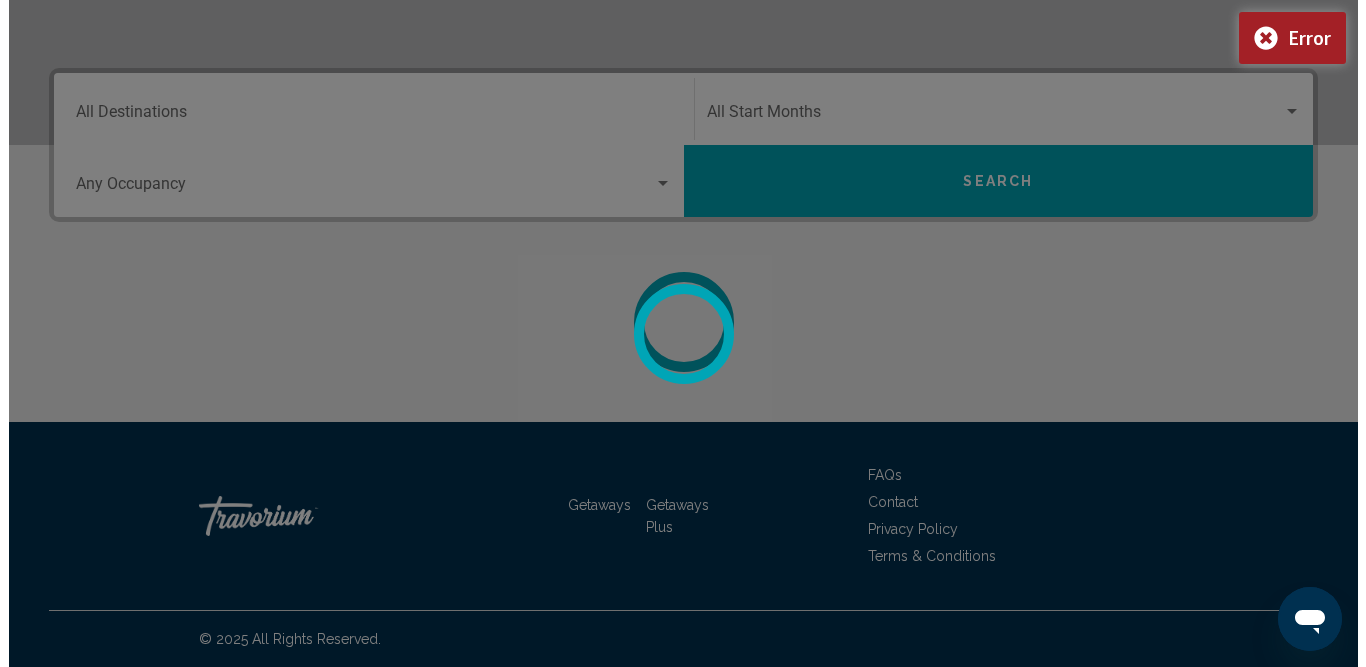 scroll, scrollTop: 0, scrollLeft: 0, axis: both 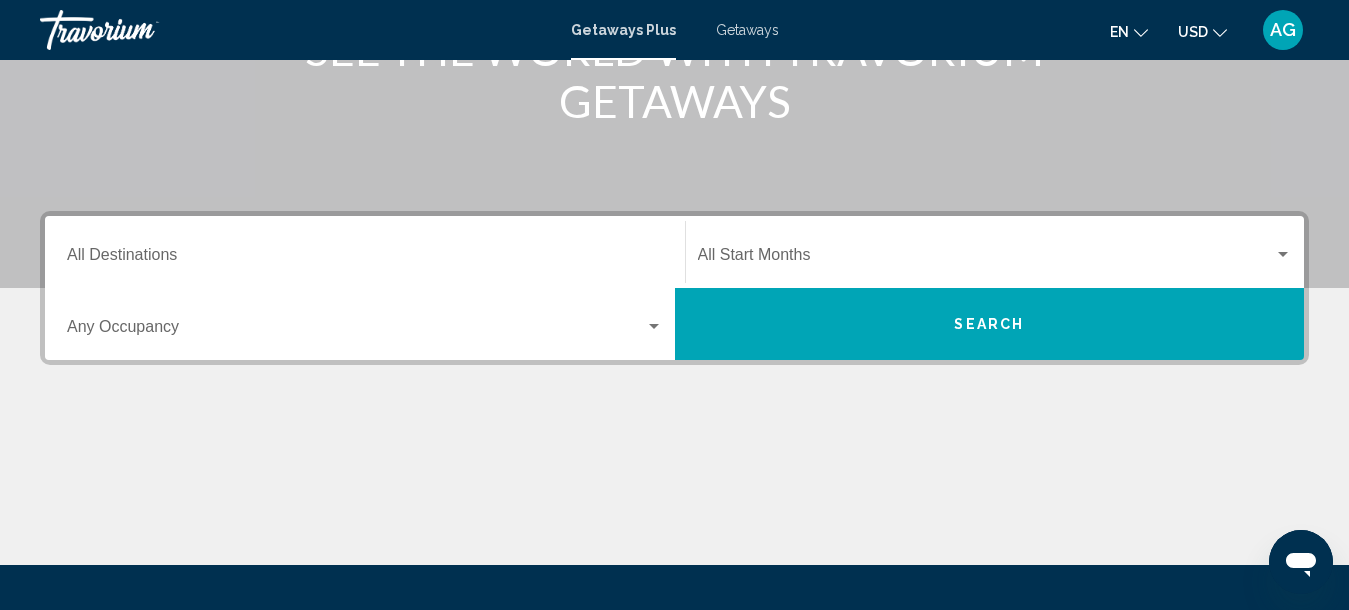 click on "Destination All Destinations" at bounding box center [365, 259] 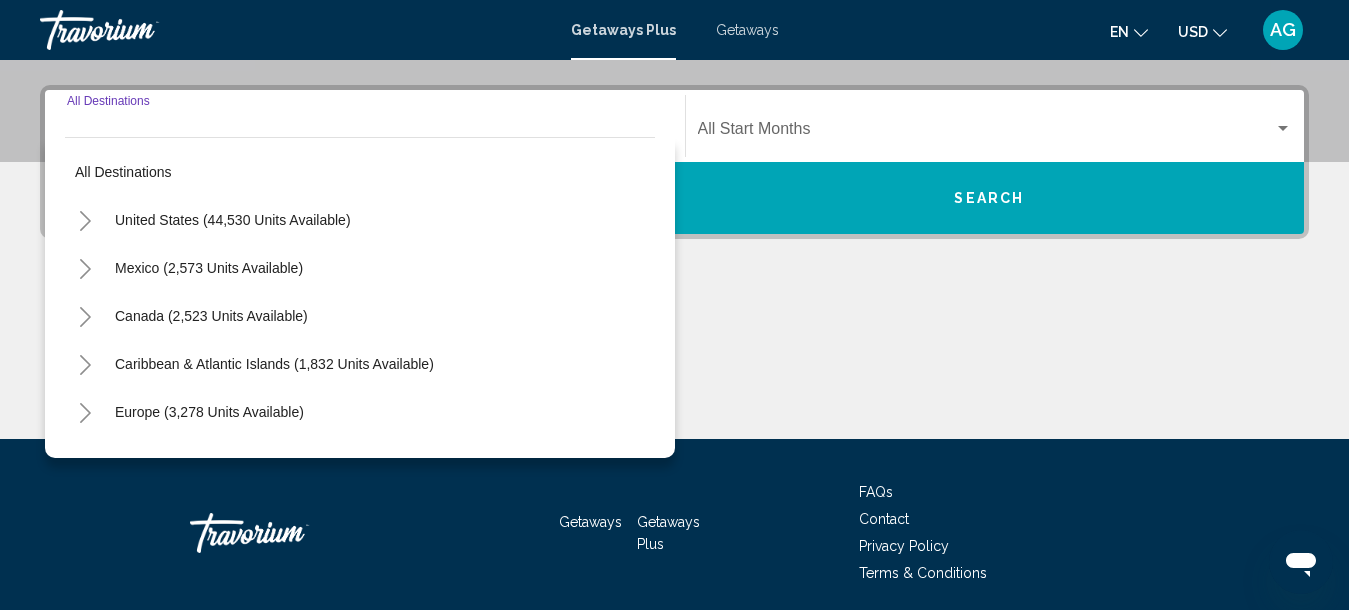 scroll, scrollTop: 458, scrollLeft: 0, axis: vertical 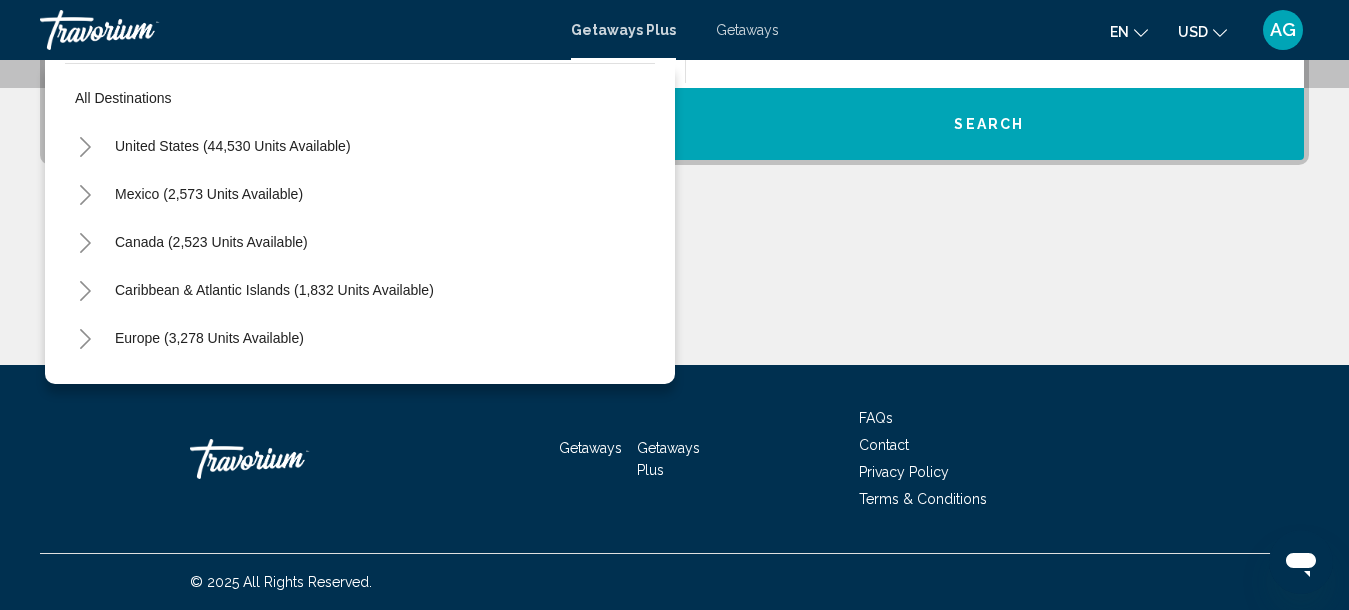 click on "Caribbean & Atlantic Islands (1,832 units available)" at bounding box center [209, 338] 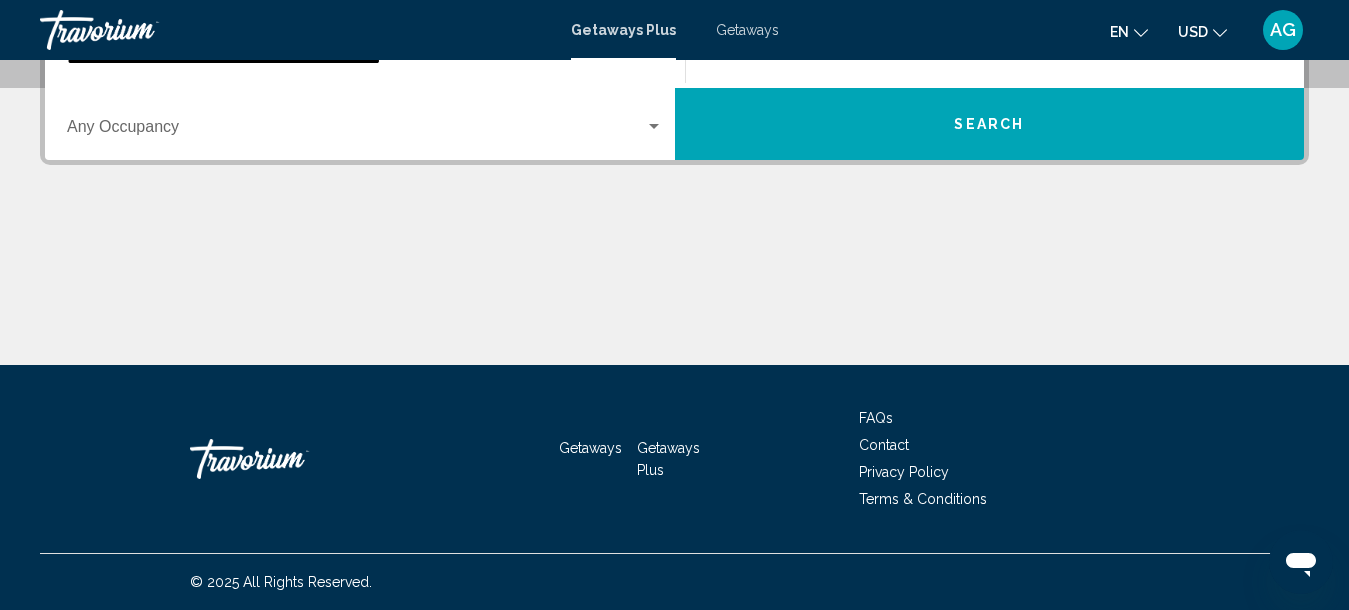 scroll, scrollTop: 458, scrollLeft: 0, axis: vertical 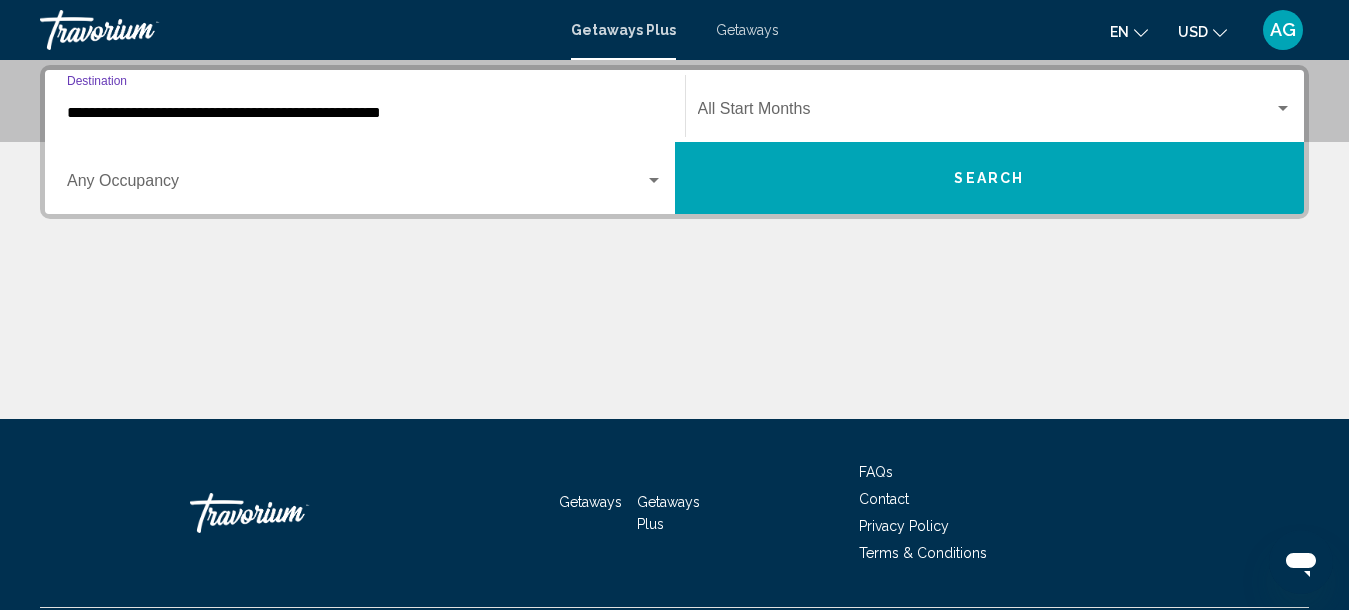 click on "Search" at bounding box center [990, 178] 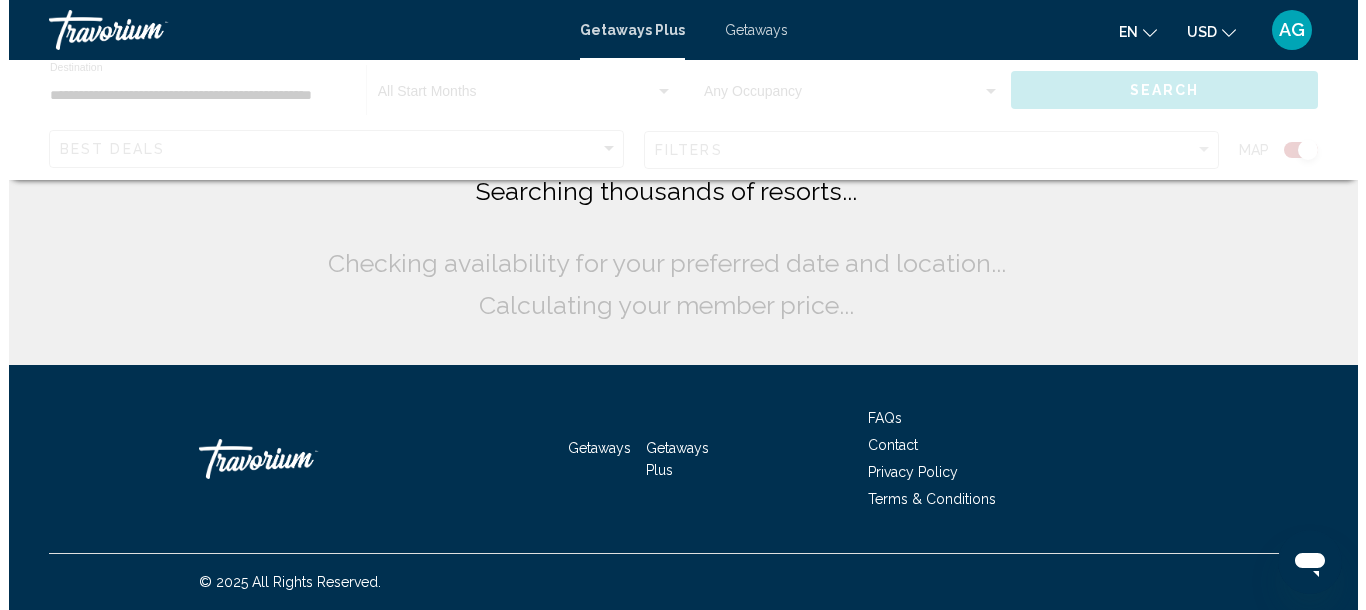 scroll, scrollTop: 0, scrollLeft: 0, axis: both 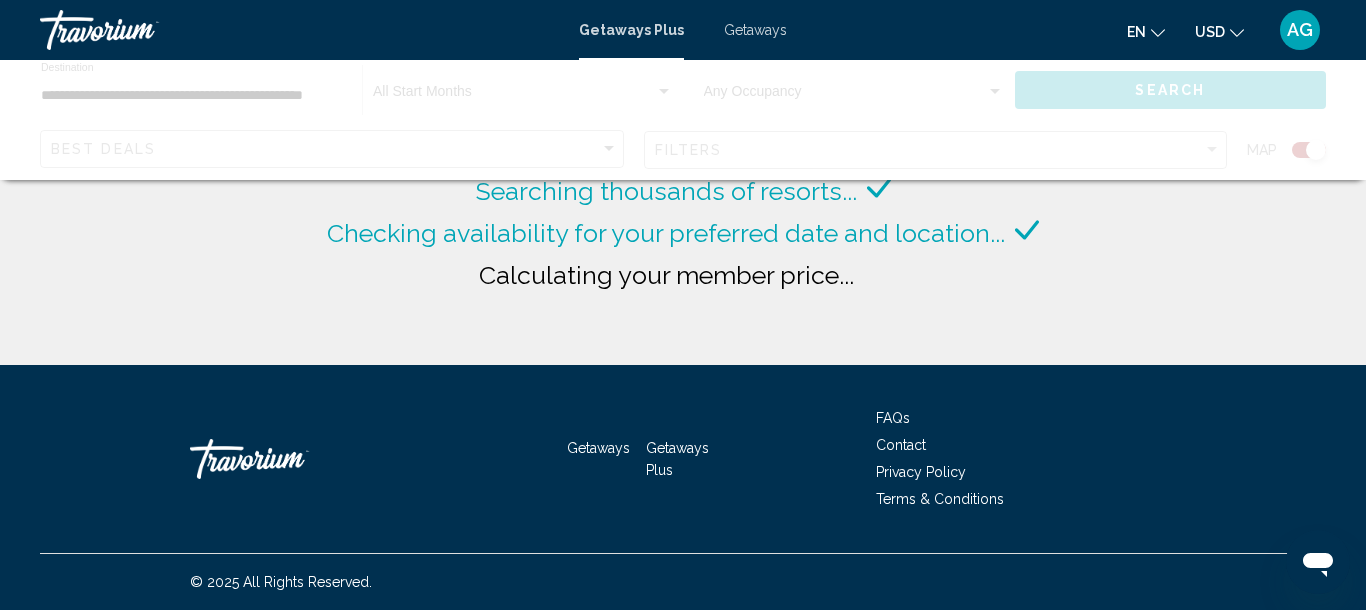 click on "Calculating your member price..." 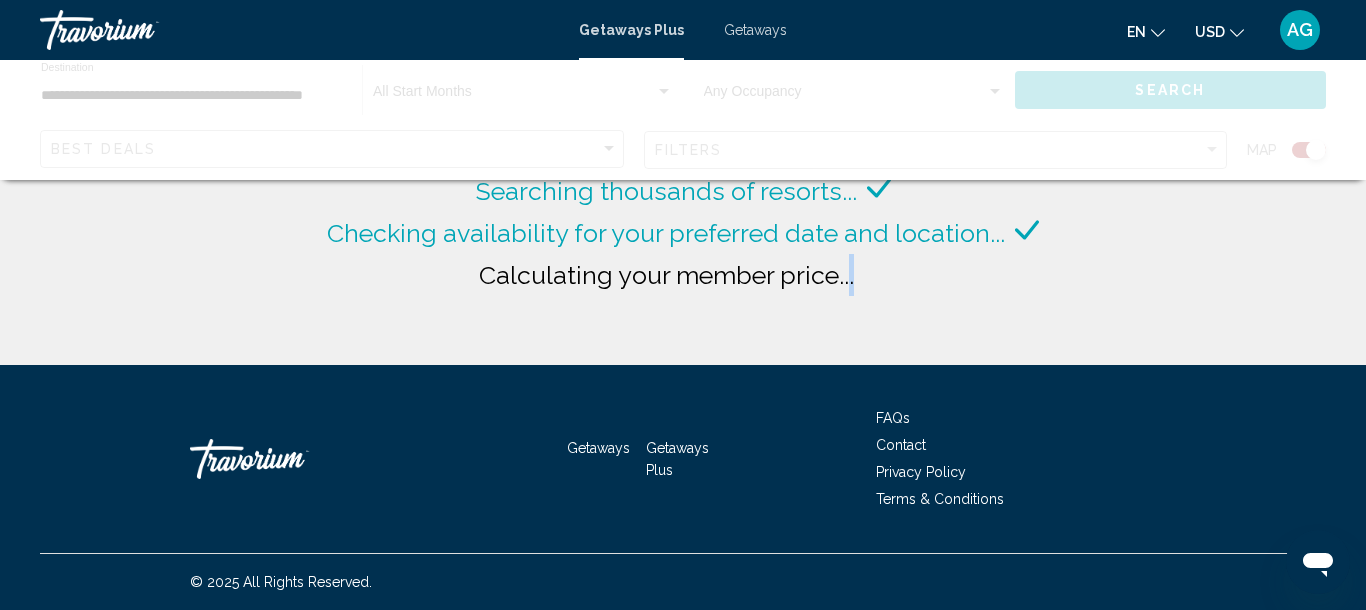 click on "Calculating your member price..." 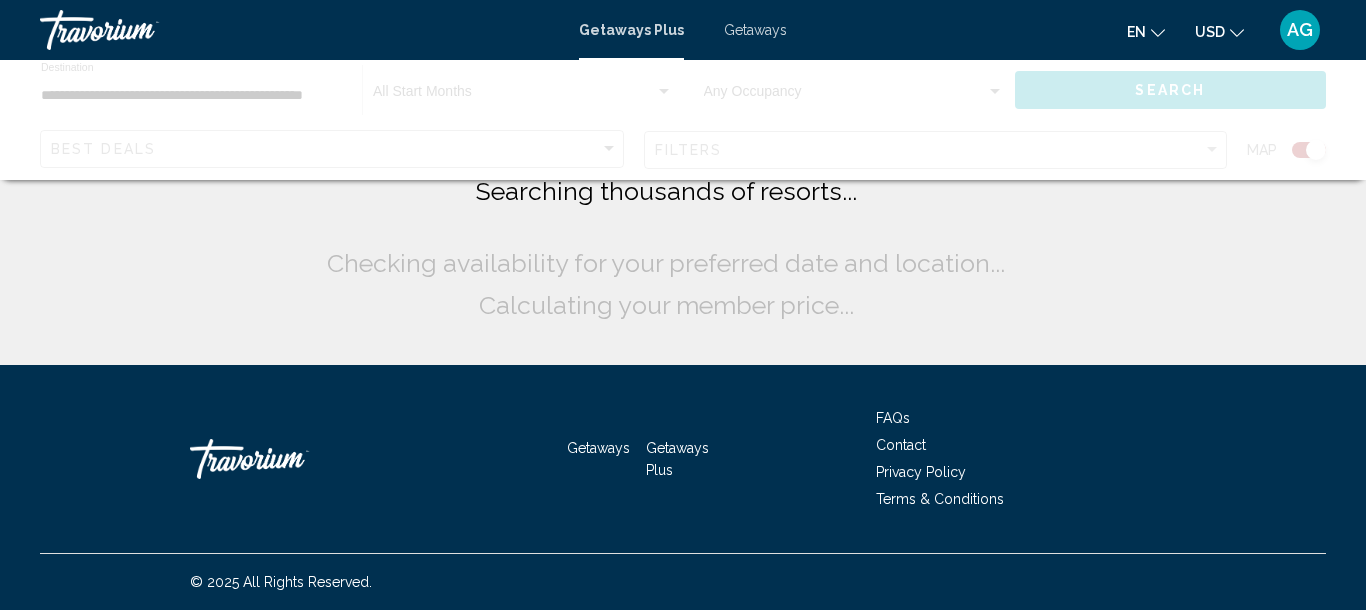 scroll, scrollTop: 0, scrollLeft: 0, axis: both 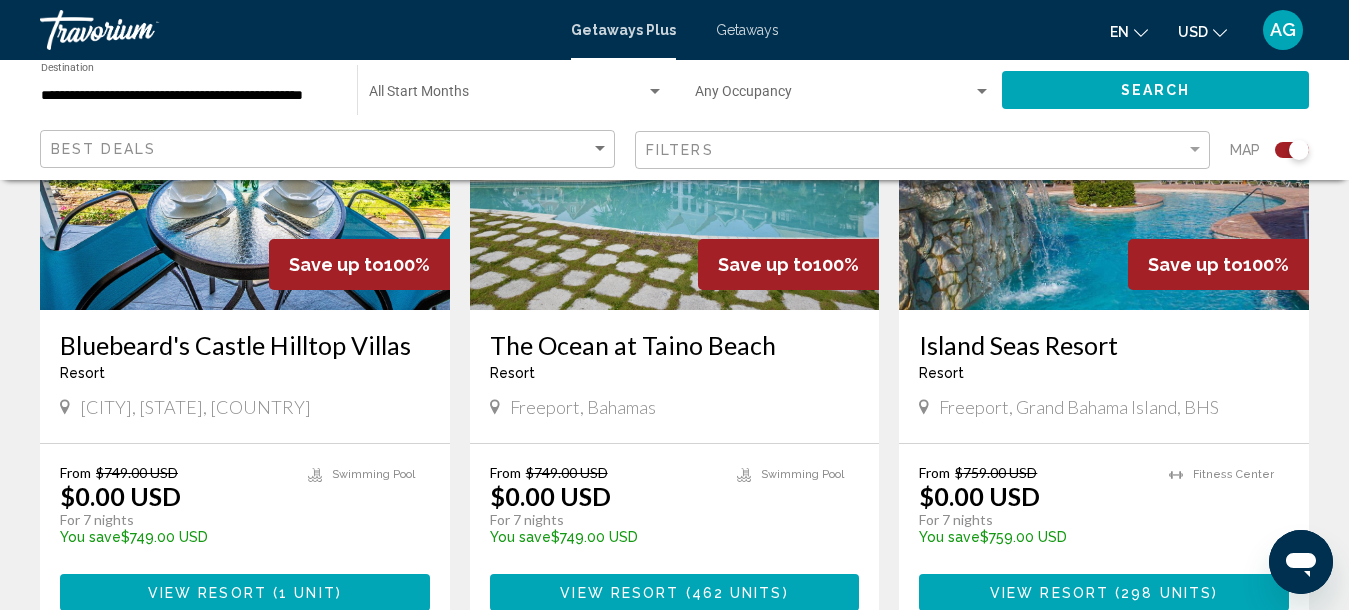 click on "Bluebeard's Castle Hilltop Villas" at bounding box center [245, 345] 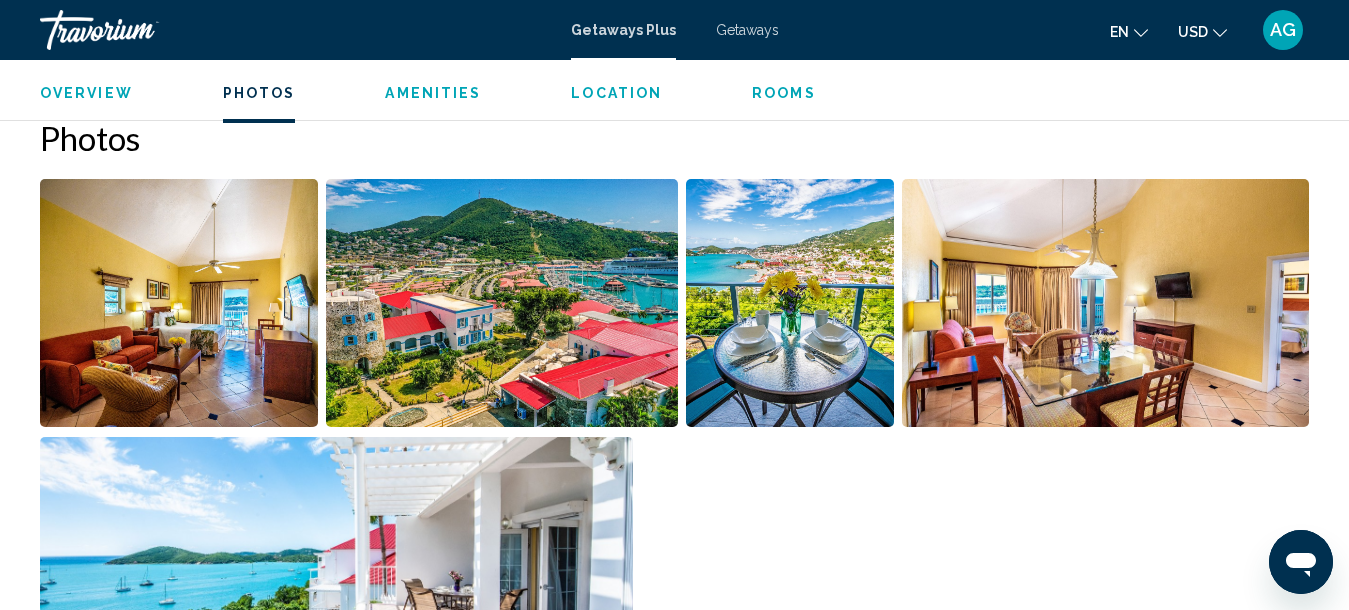 scroll, scrollTop: 1164, scrollLeft: 0, axis: vertical 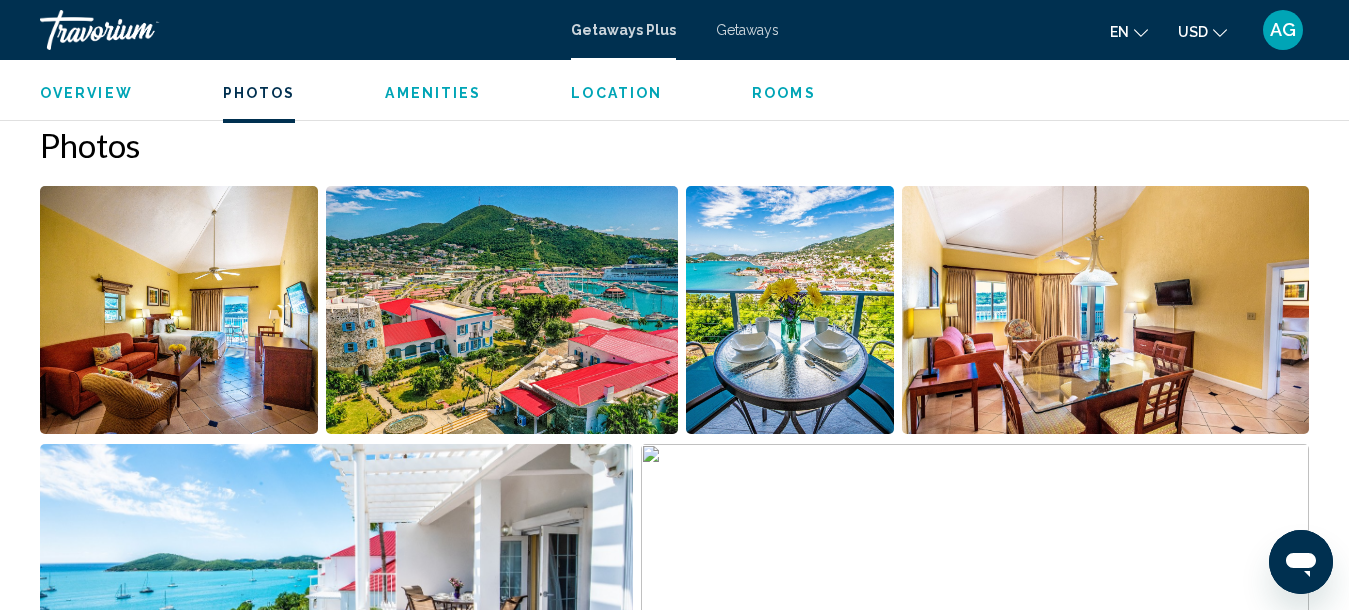 click at bounding box center (502, 310) 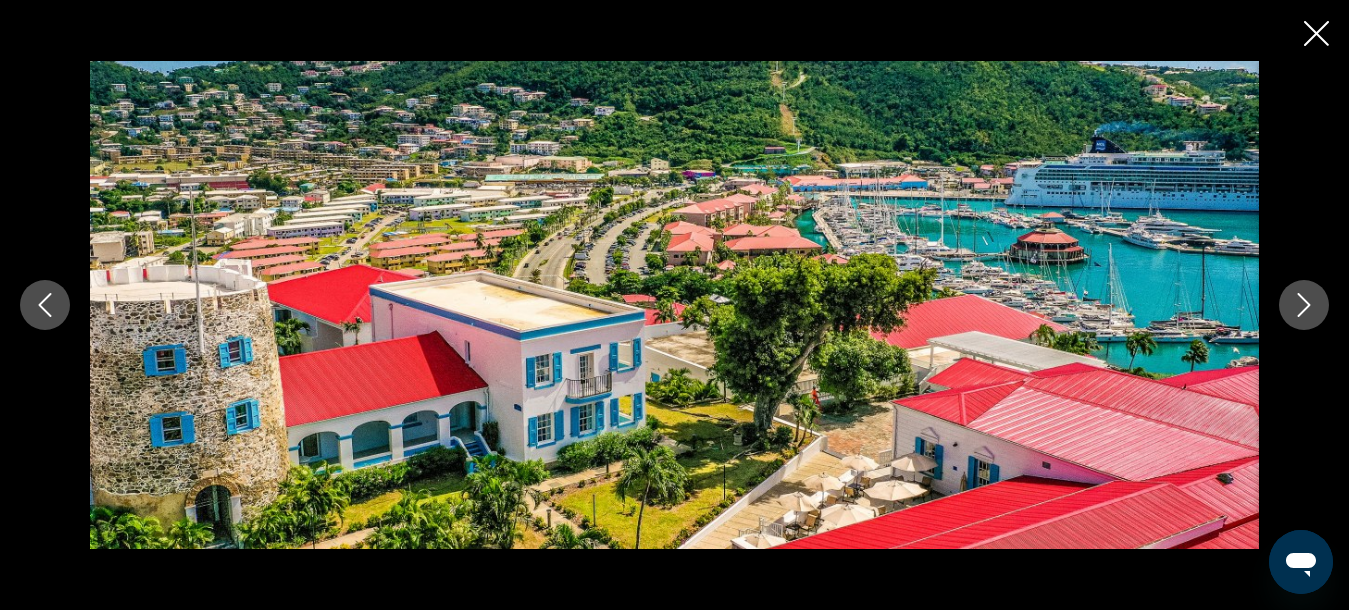 click 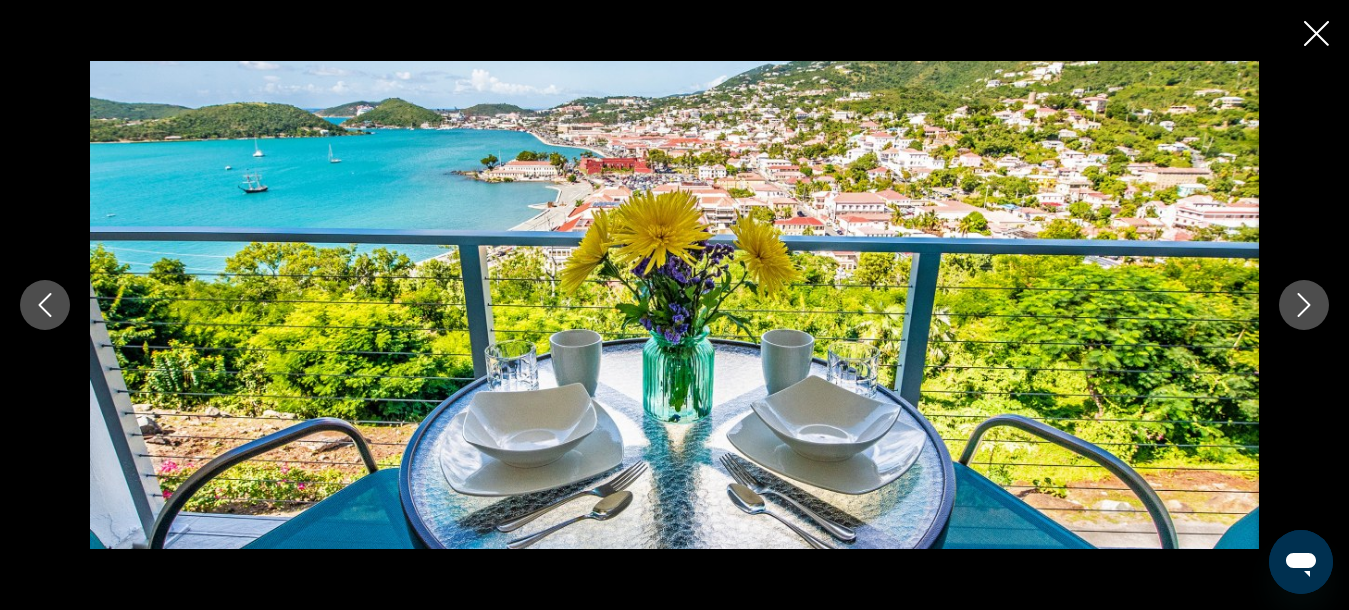 click at bounding box center [1304, 305] 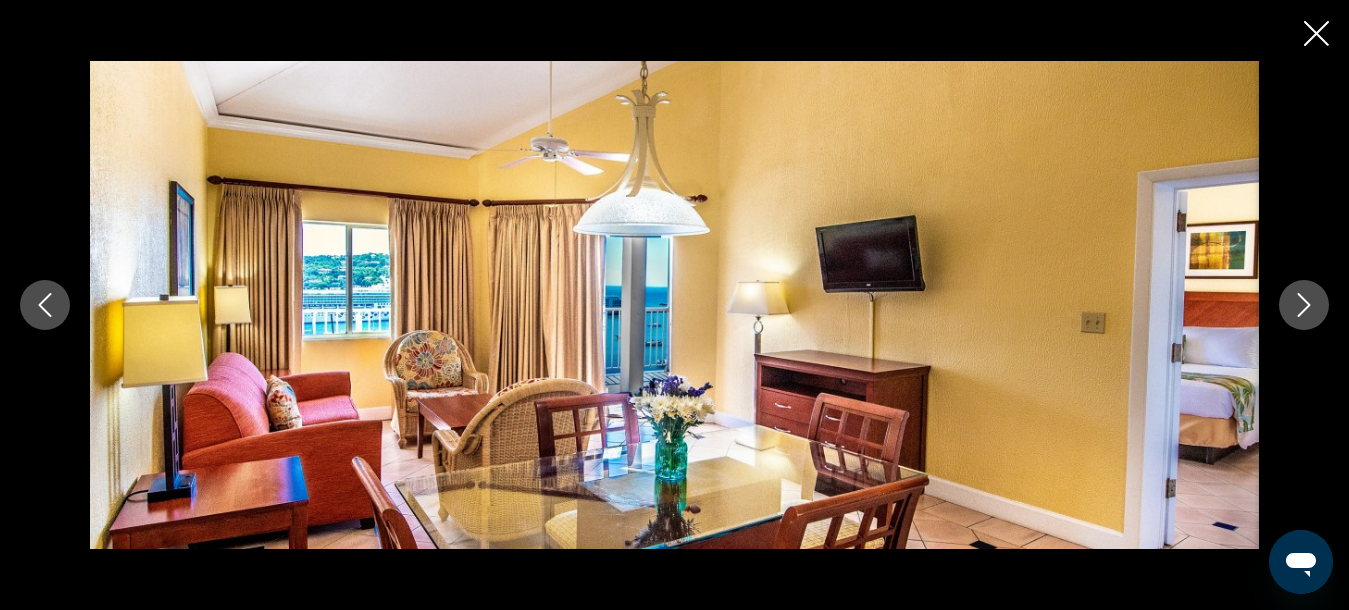 click at bounding box center (1304, 305) 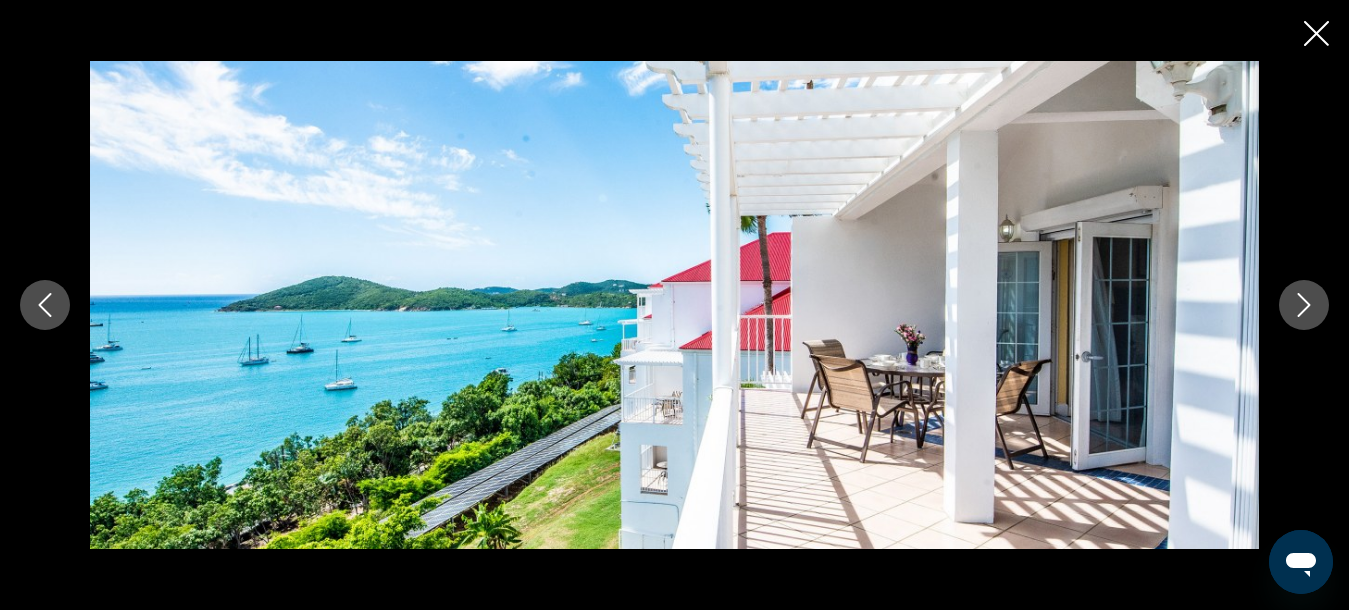 click at bounding box center (1304, 305) 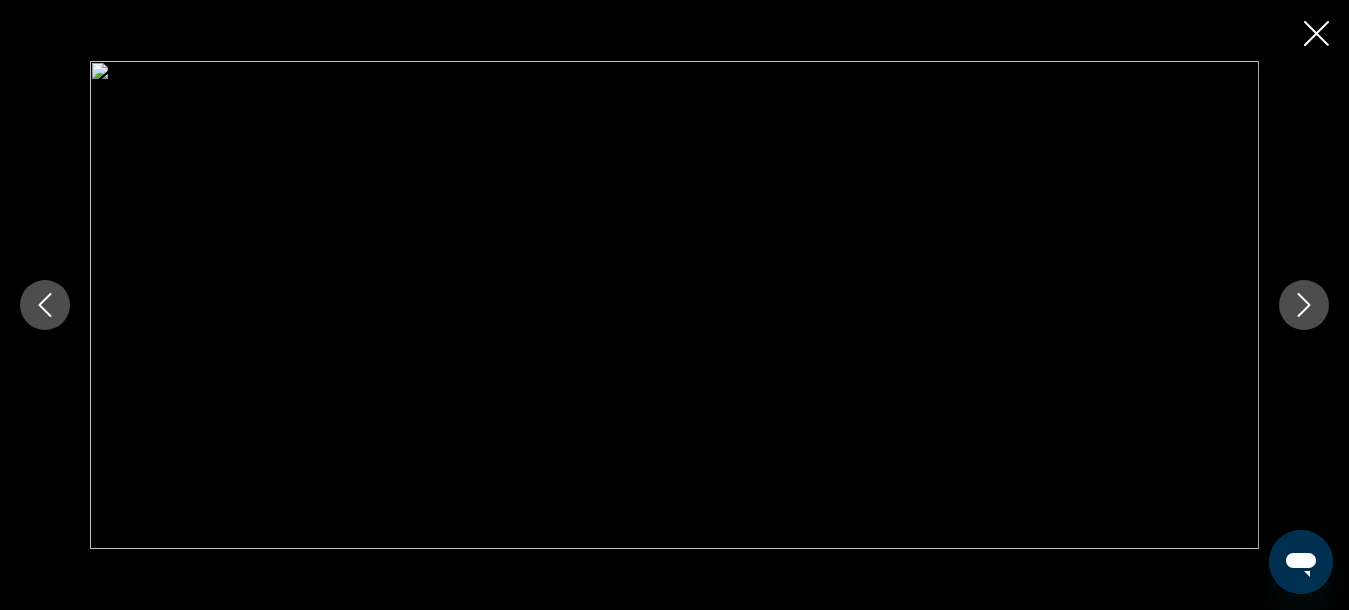 click at bounding box center [1304, 305] 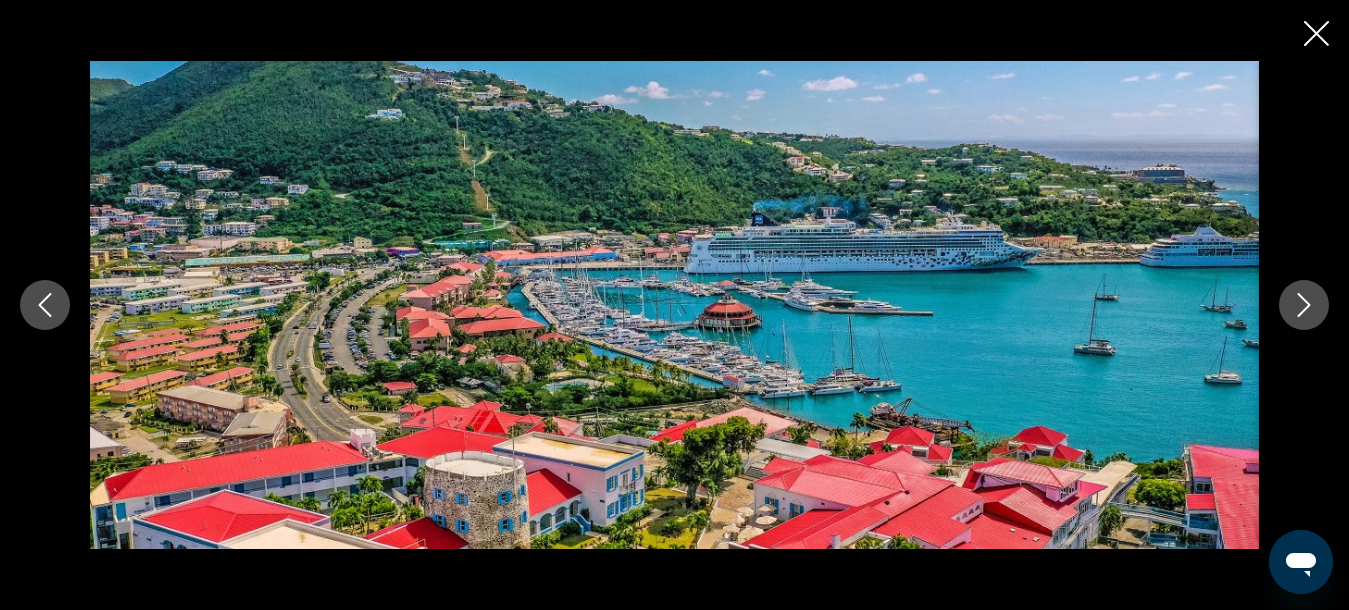 click 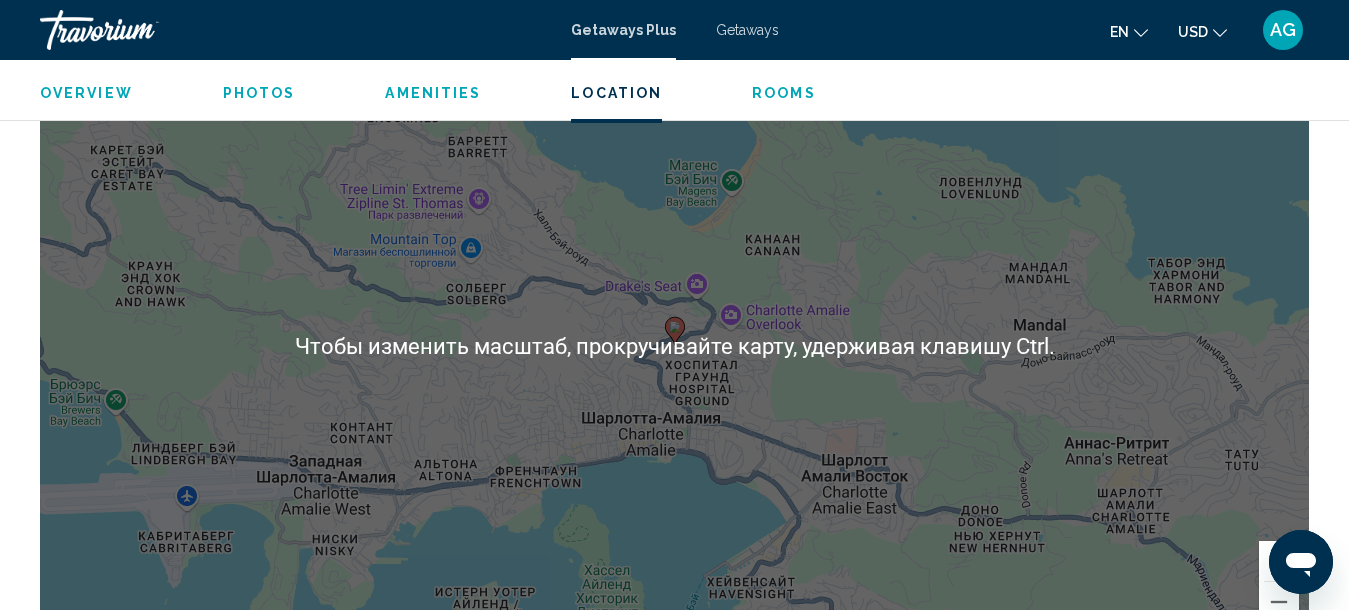 scroll, scrollTop: 2864, scrollLeft: 0, axis: vertical 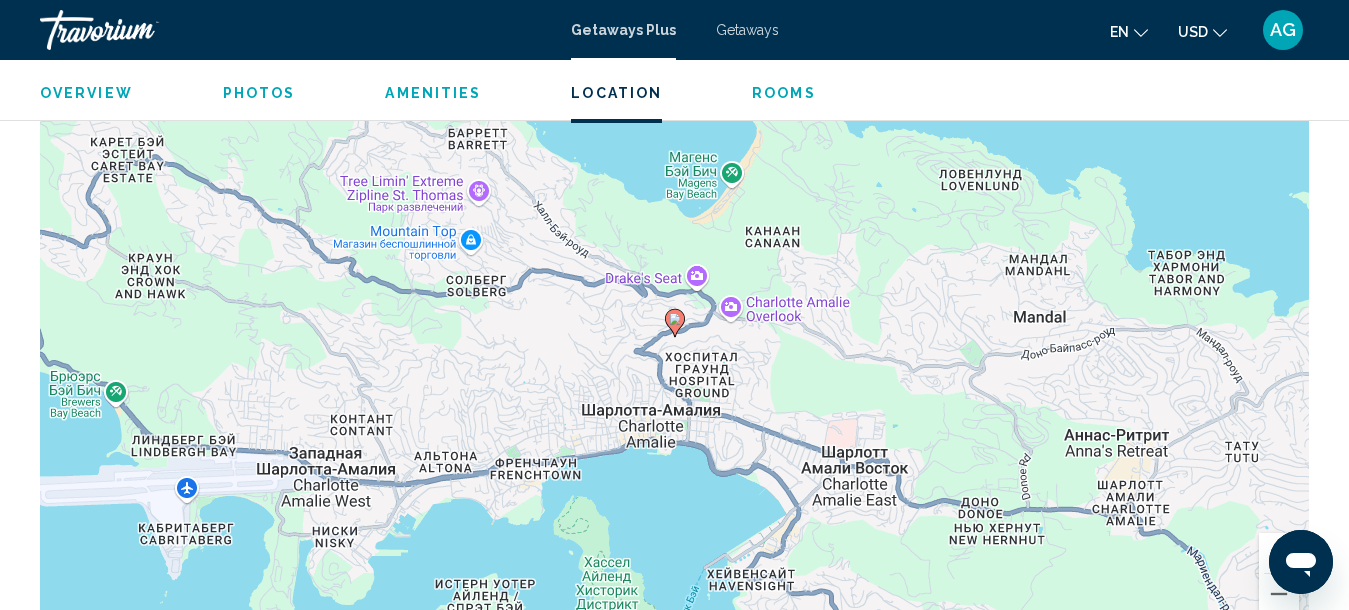 click on "Чтобы активировать перетаскивание с помощью клавиатуры, нажмите Alt + Ввод. После этого перемещайте маркер, используя клавиши со стрелками. Чтобы завершить перетаскивание, нажмите клавишу Ввод. Чтобы отменить действие, нажмите клавишу Esc." at bounding box center [674, 338] 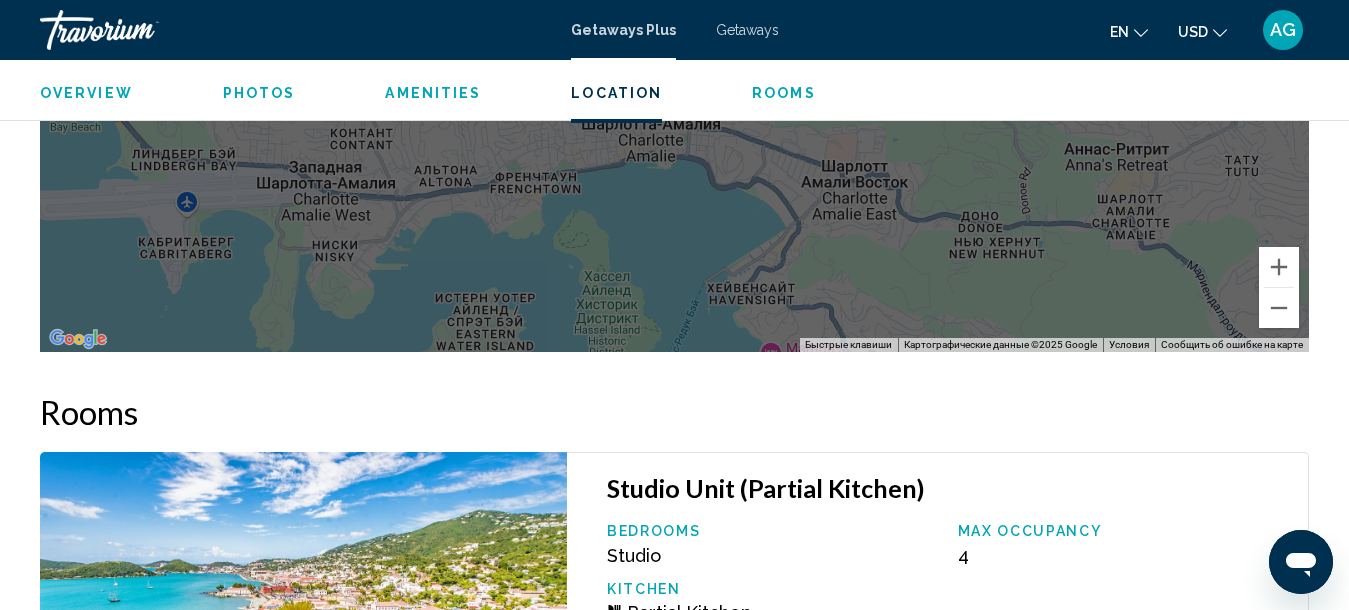 scroll, scrollTop: 3164, scrollLeft: 0, axis: vertical 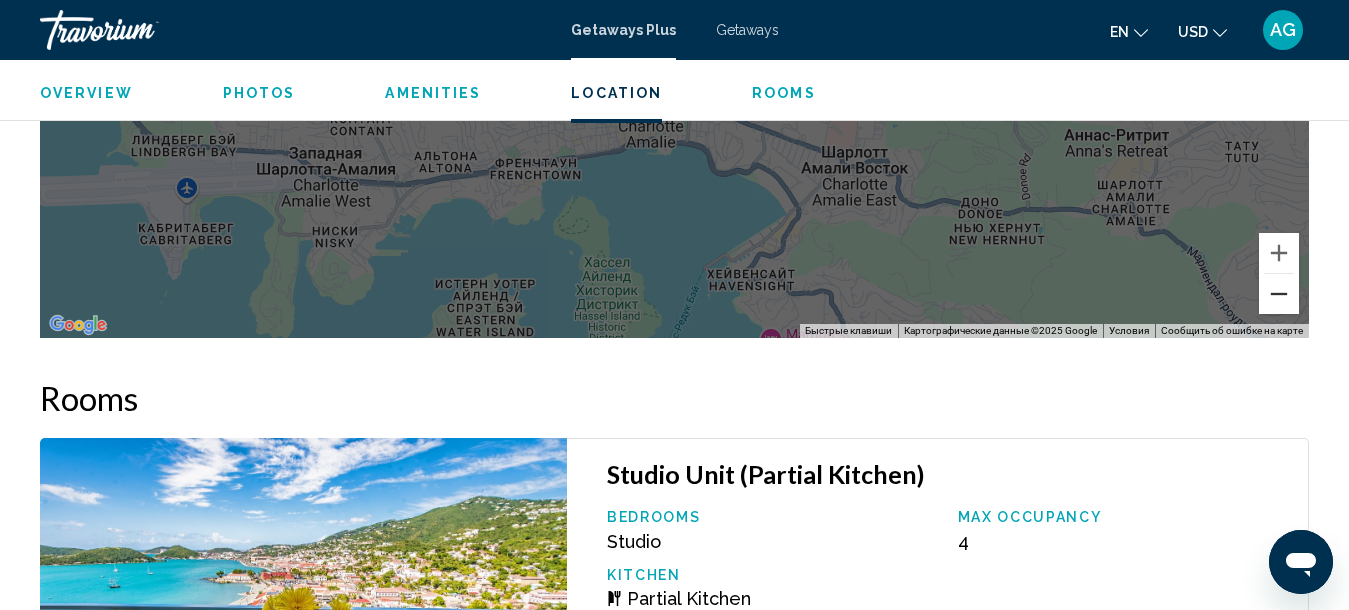 click at bounding box center (1279, 294) 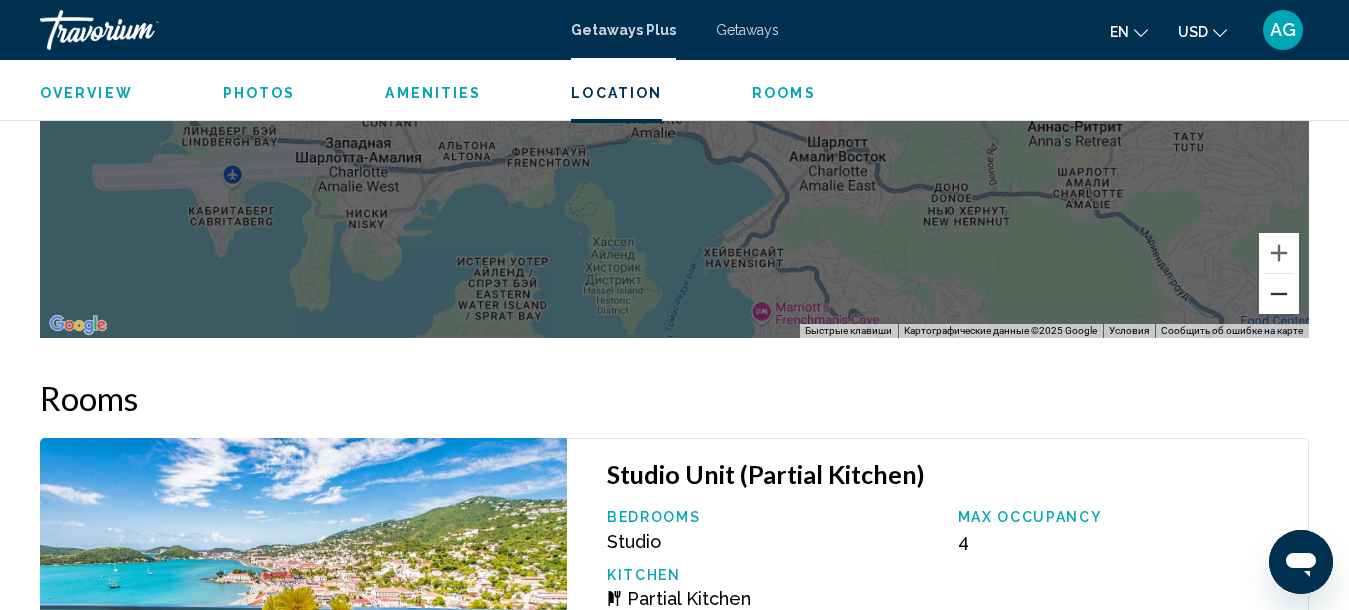 click at bounding box center (1279, 294) 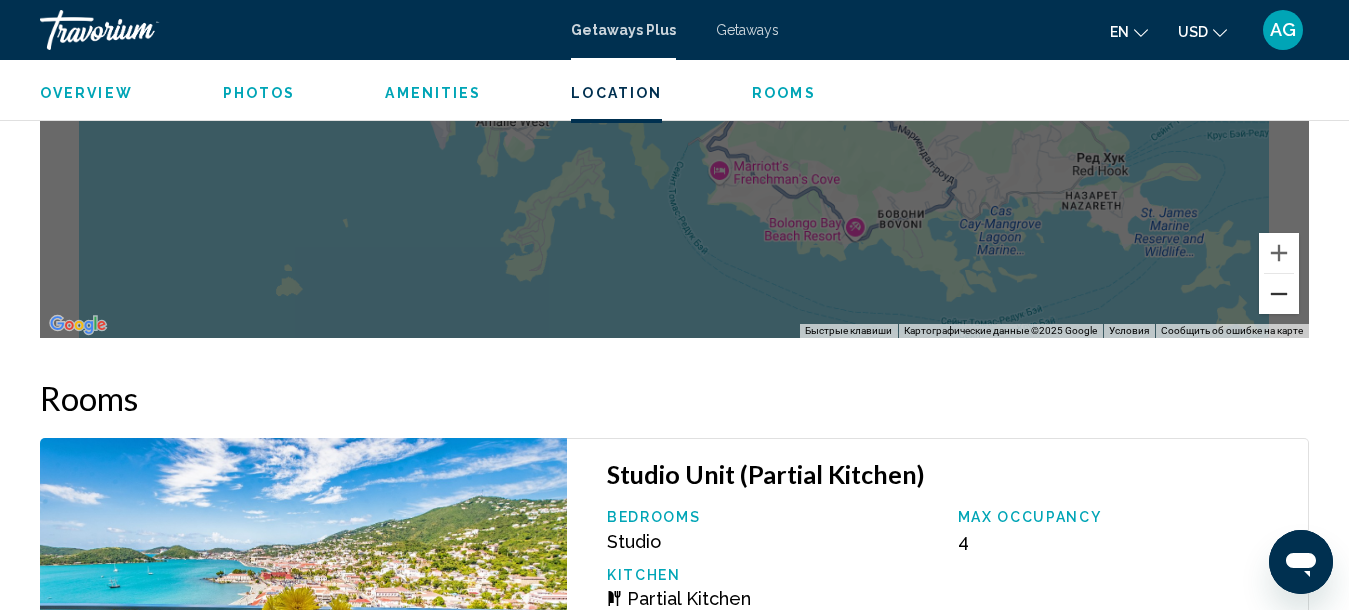click at bounding box center (1279, 294) 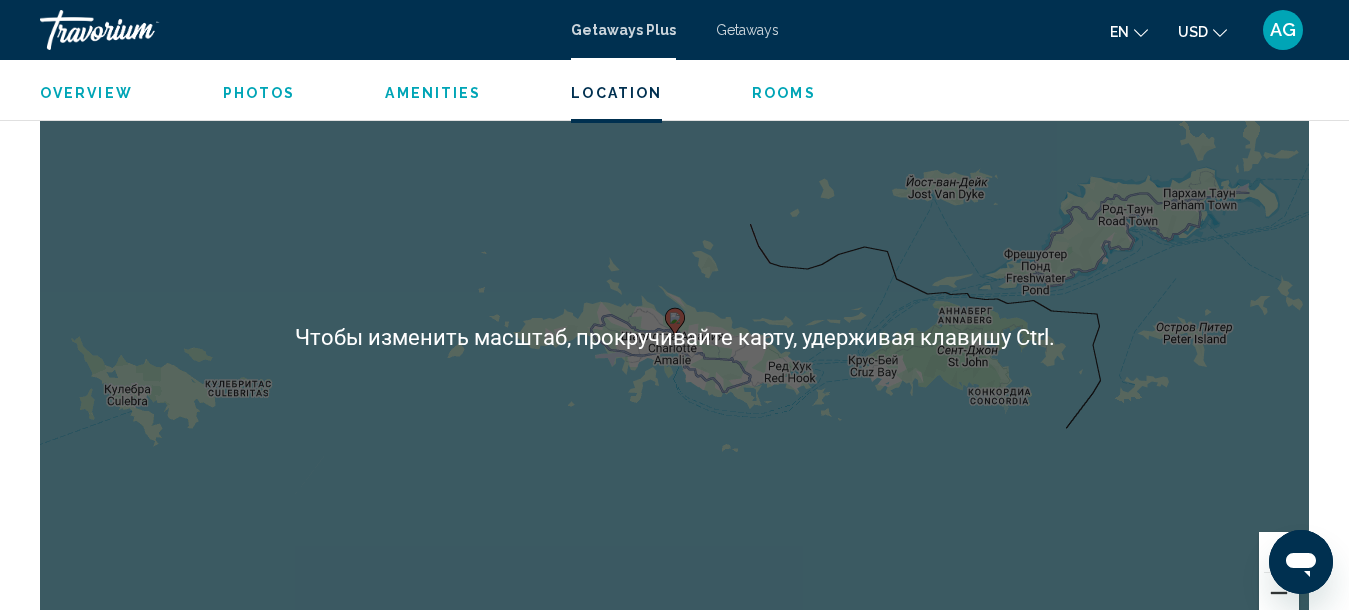 scroll, scrollTop: 2964, scrollLeft: 0, axis: vertical 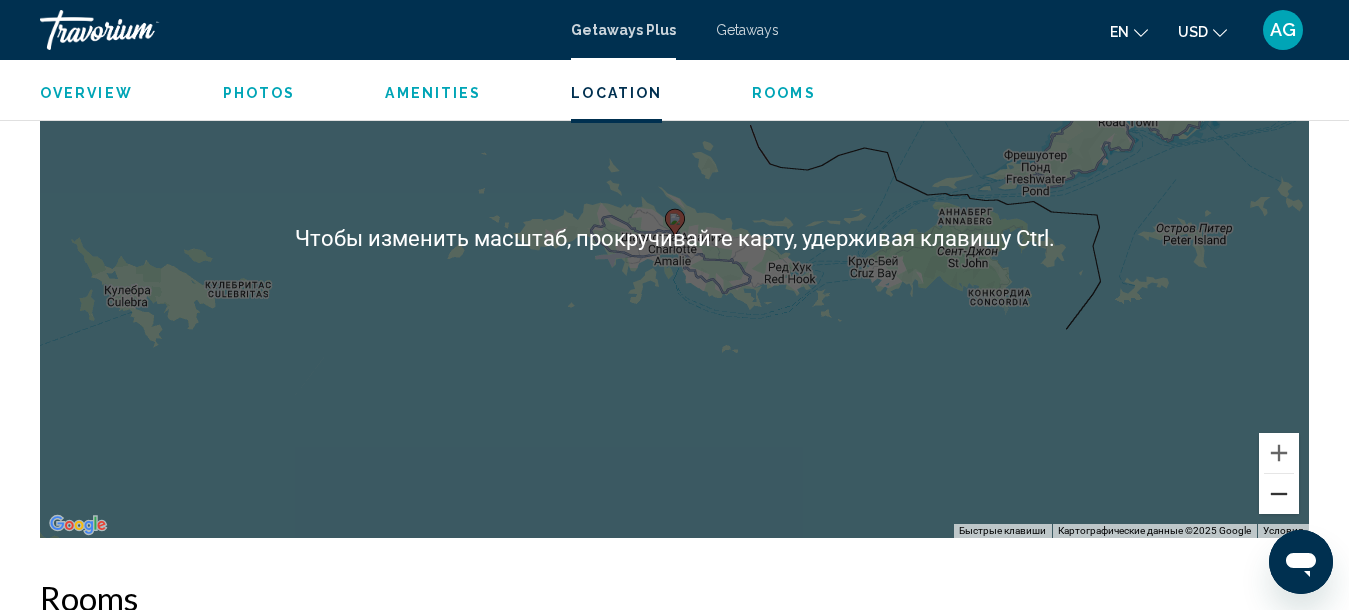 click at bounding box center [1279, 494] 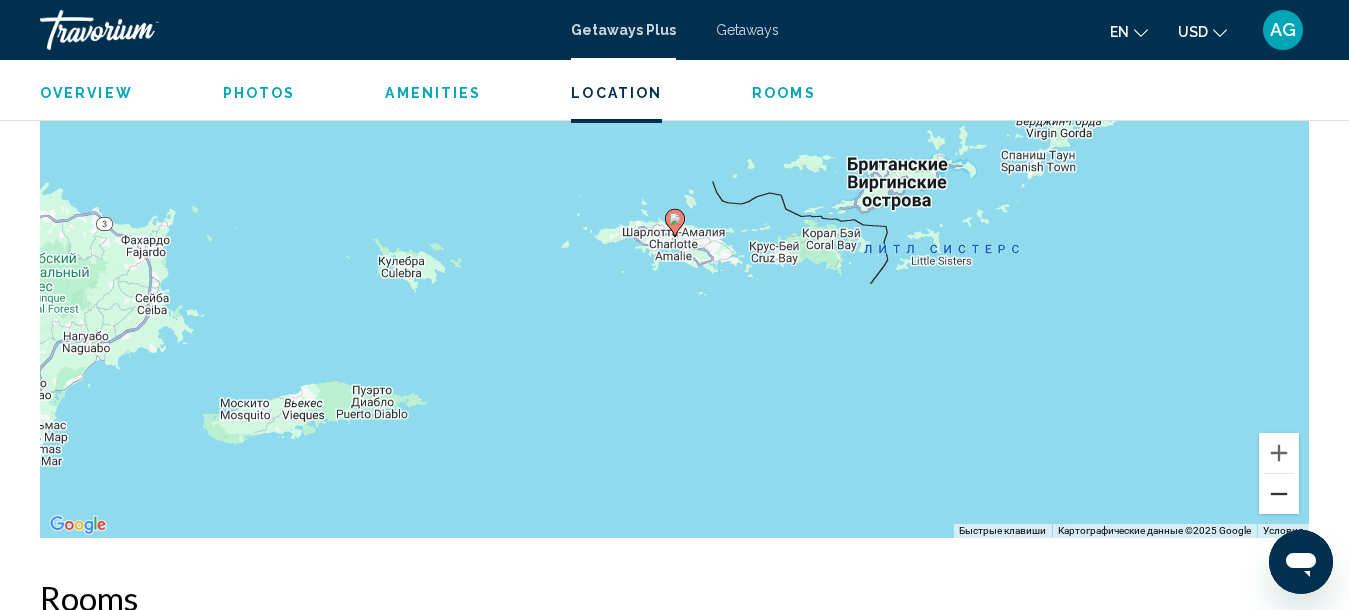 click at bounding box center [1279, 494] 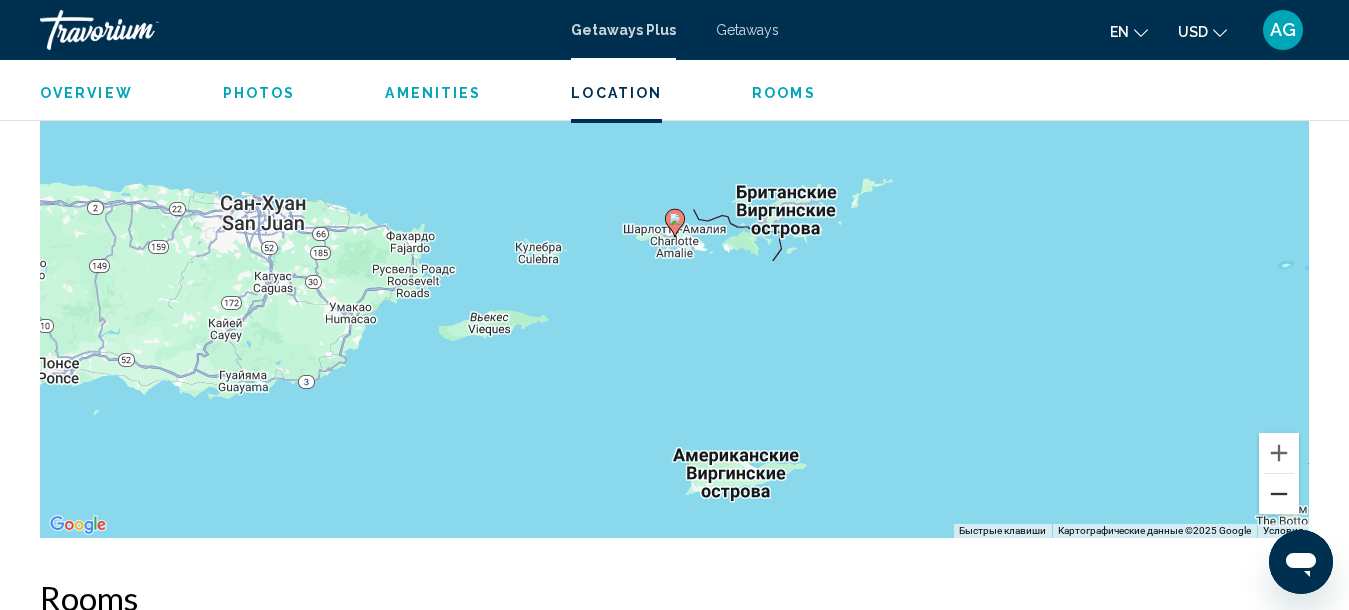 click at bounding box center [1279, 494] 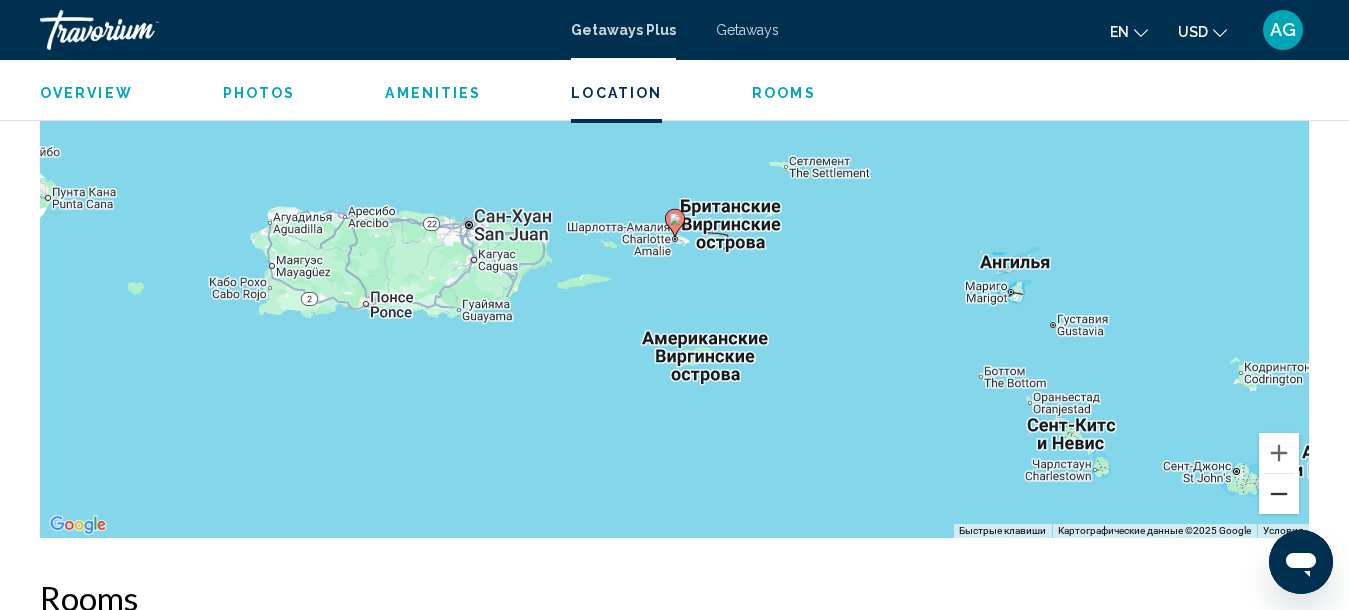 click at bounding box center [1279, 494] 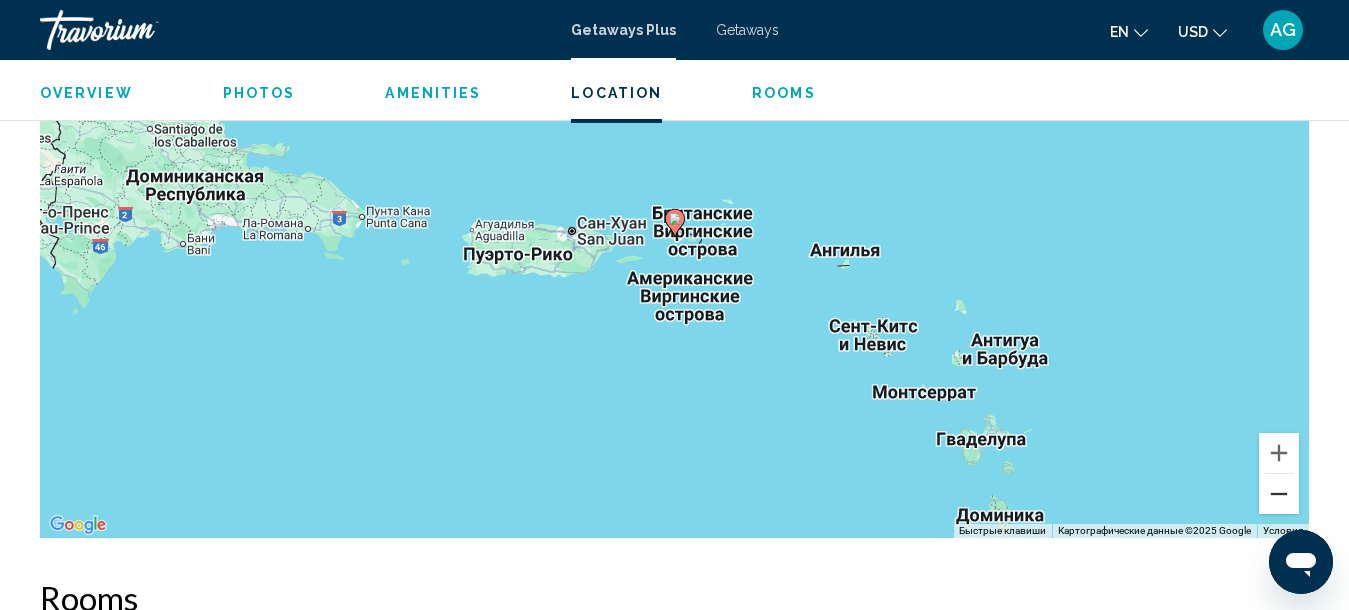 click at bounding box center [1279, 494] 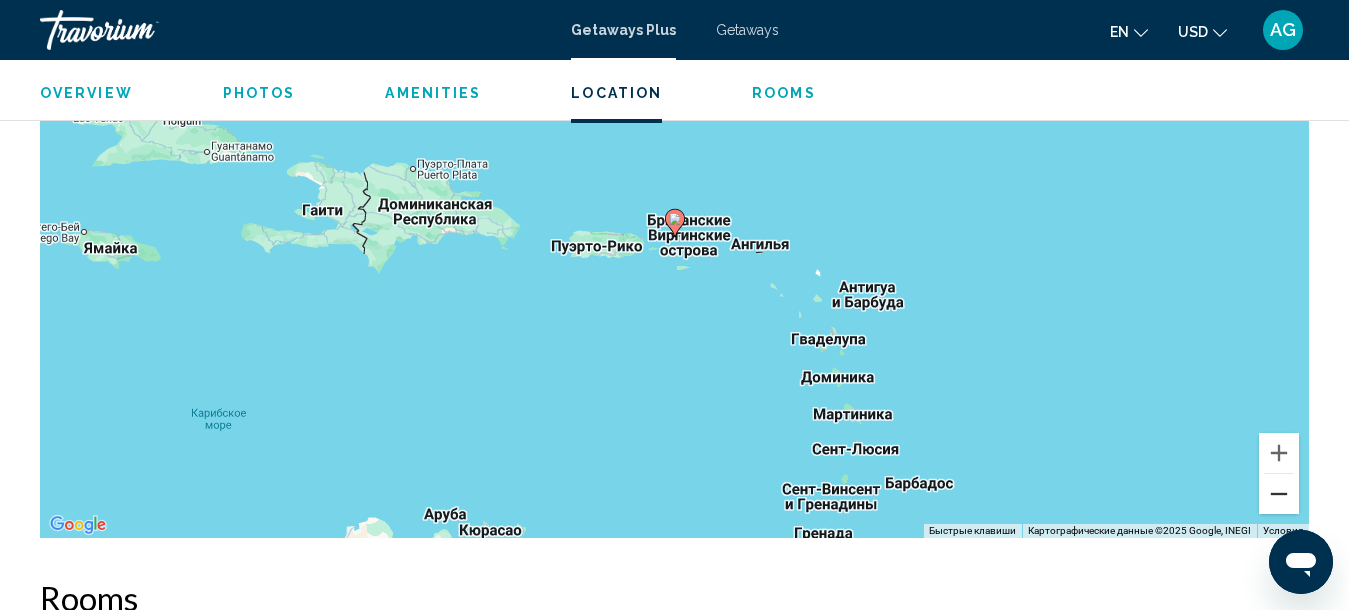 click at bounding box center (1279, 494) 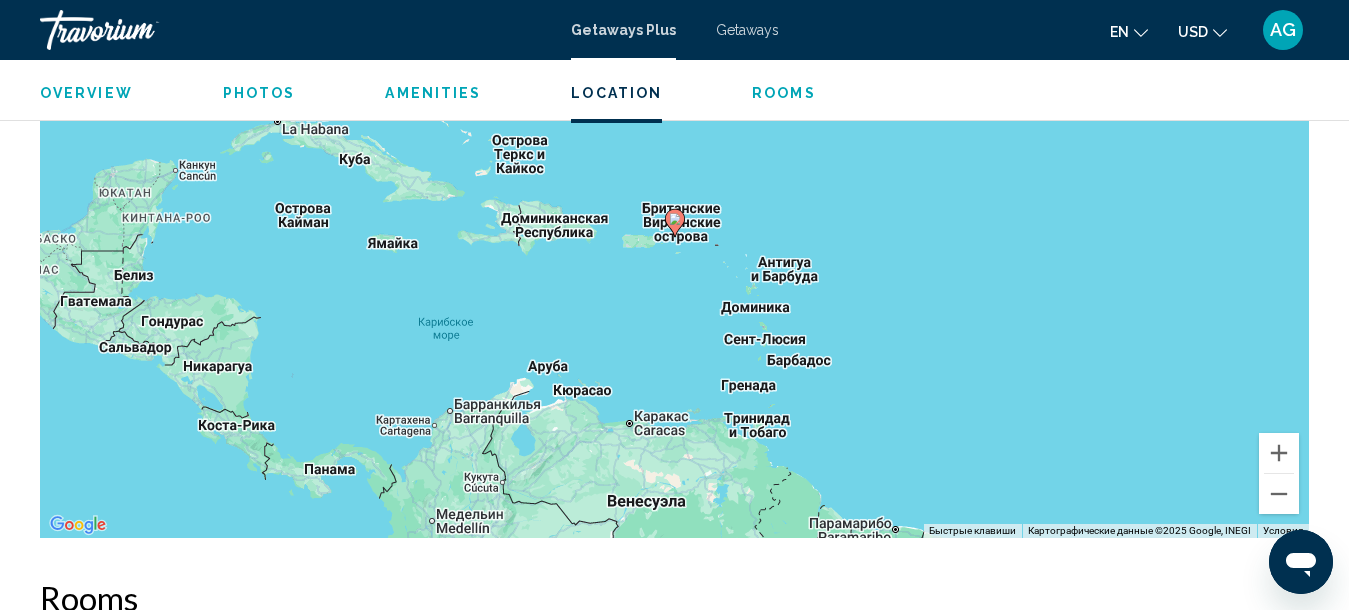 click on "Чтобы активировать перетаскивание с помощью клавиатуры, нажмите Alt + Ввод. После этого перемещайте маркер, используя клавиши со стрелками. Чтобы завершить перетаскивание, нажмите клавишу Ввод. Чтобы отменить действие, нажмите клавишу Esc." at bounding box center [674, 238] 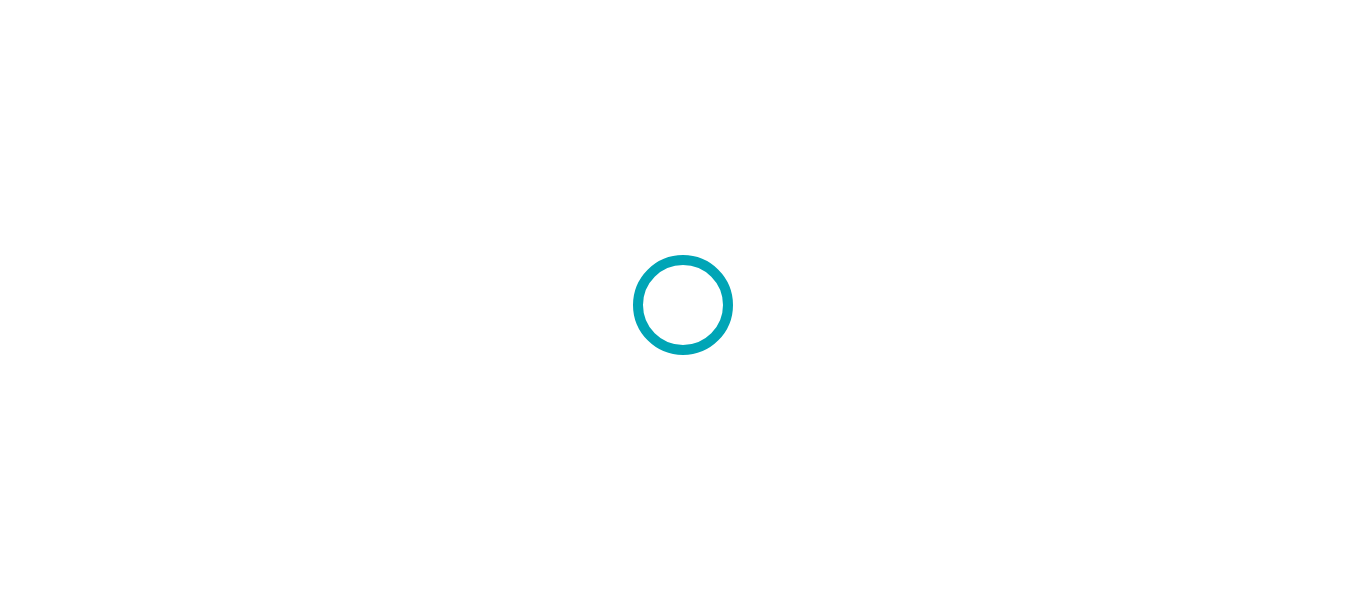 scroll, scrollTop: 0, scrollLeft: 0, axis: both 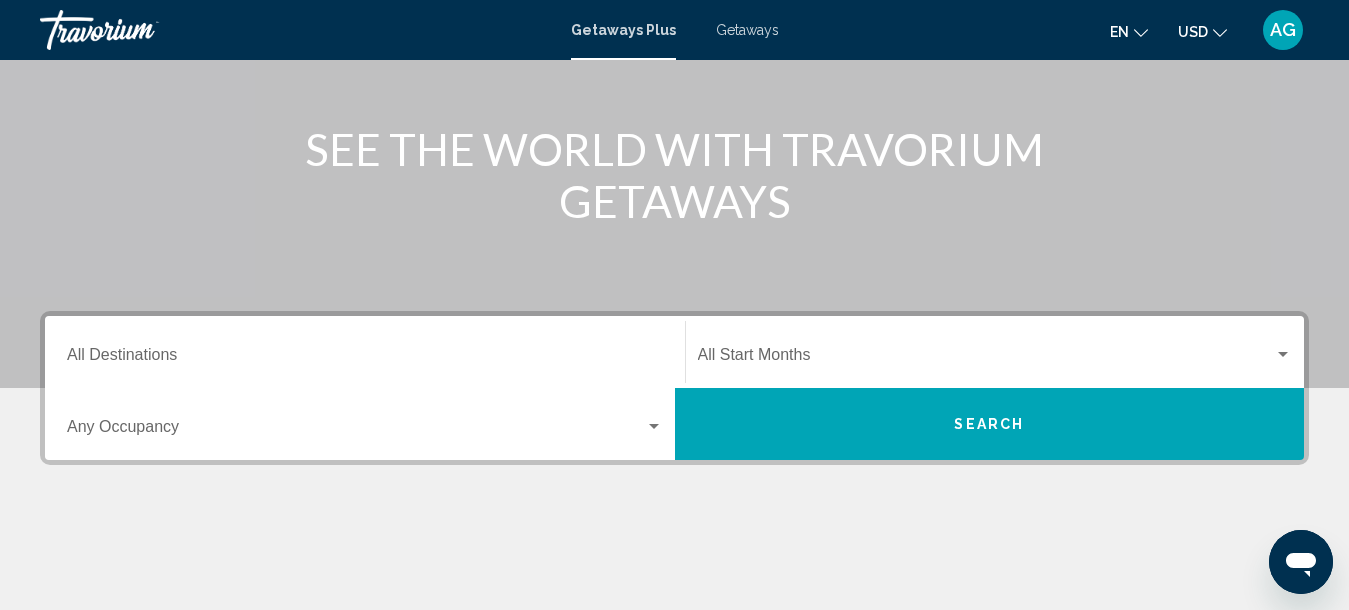 click on "Destination All Destinations" at bounding box center [365, 352] 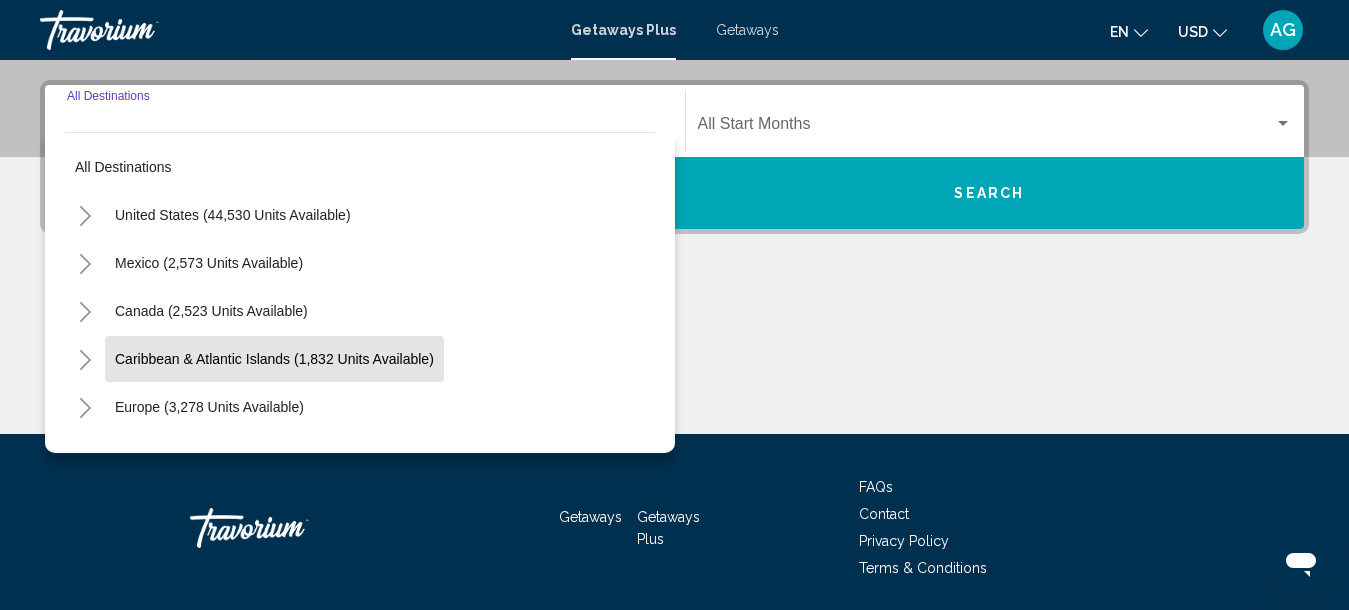 scroll, scrollTop: 458, scrollLeft: 0, axis: vertical 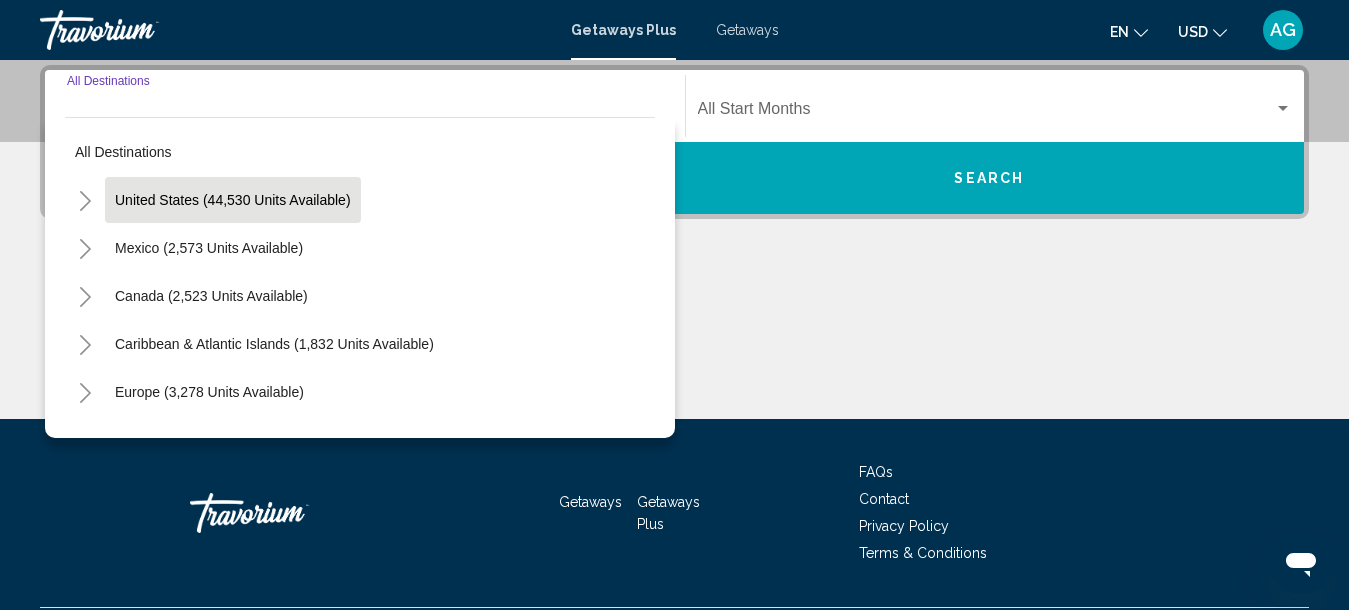 click on "United States (44,530 units available)" at bounding box center (209, 248) 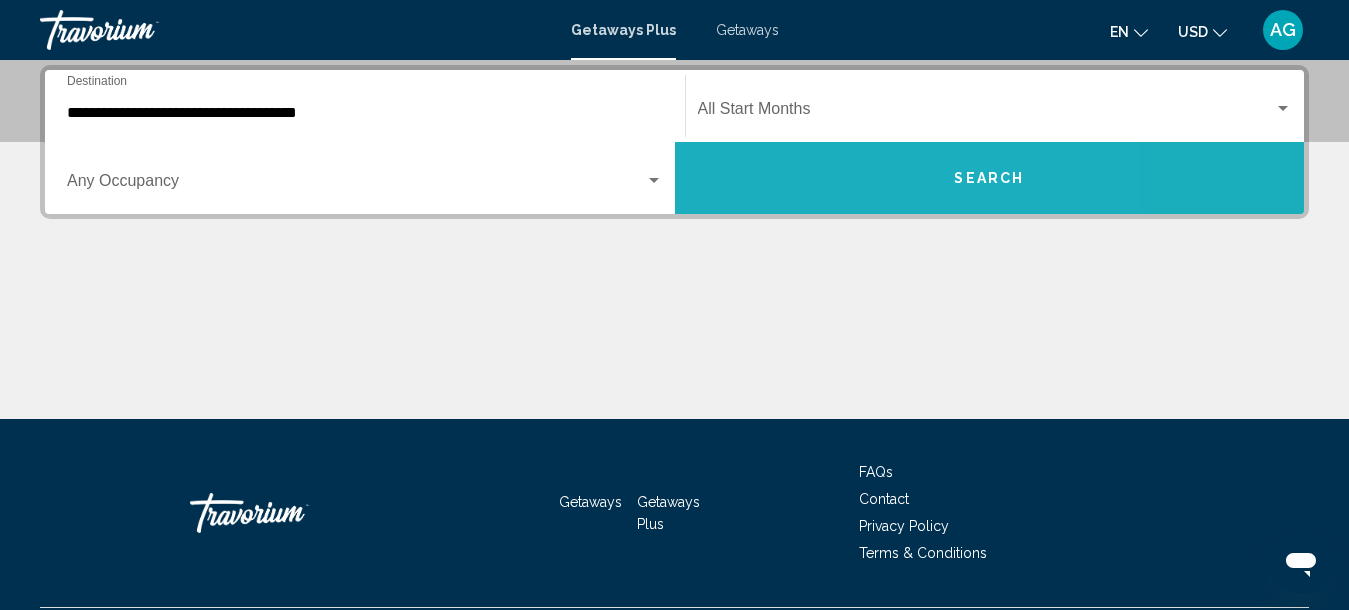 click on "Search" at bounding box center [990, 178] 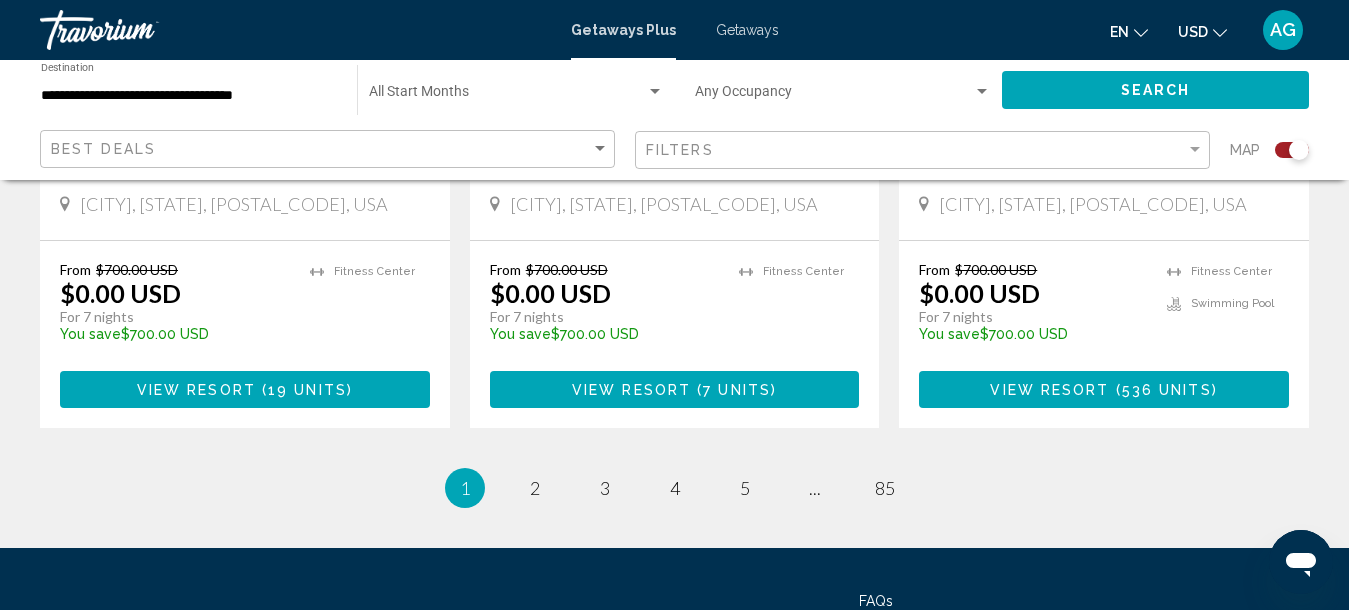 scroll, scrollTop: 3360, scrollLeft: 0, axis: vertical 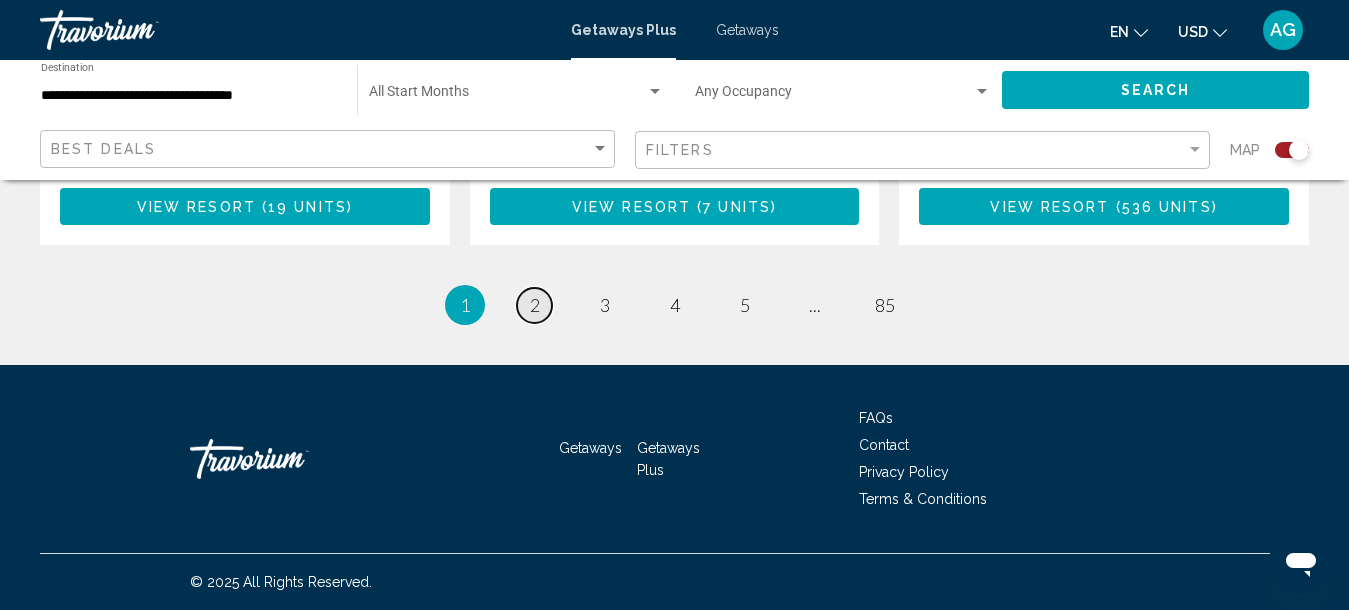 click on "2" at bounding box center (535, 305) 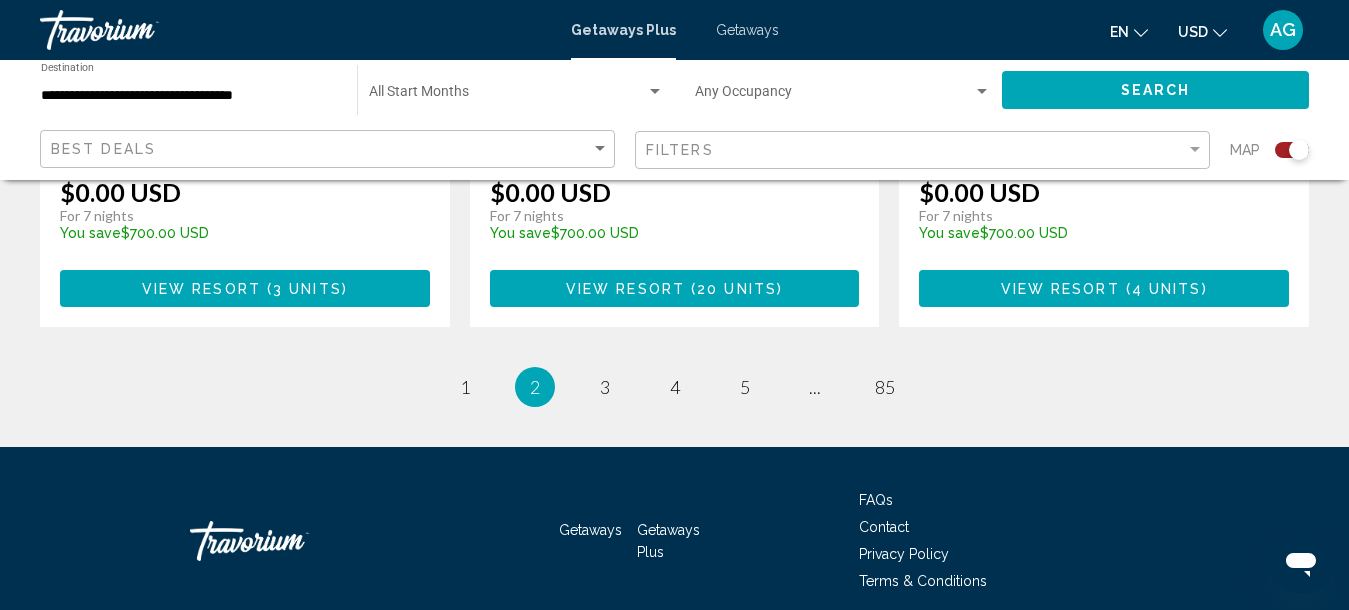 scroll, scrollTop: 3300, scrollLeft: 0, axis: vertical 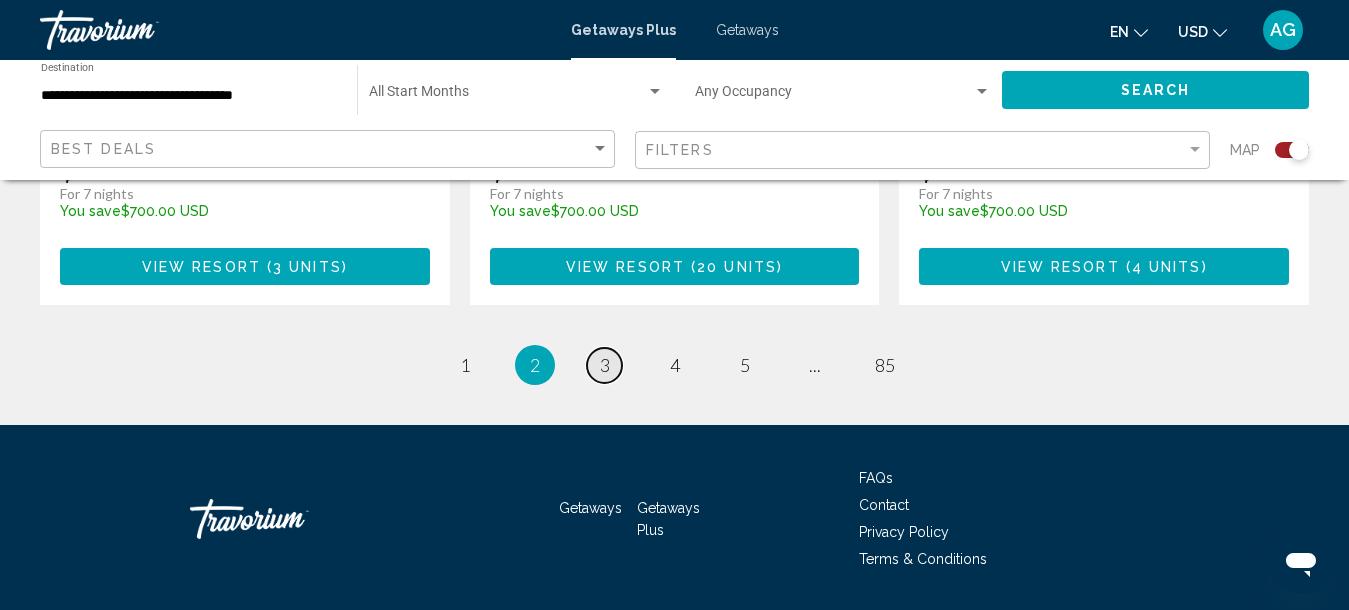 click on "page  3" at bounding box center (604, 365) 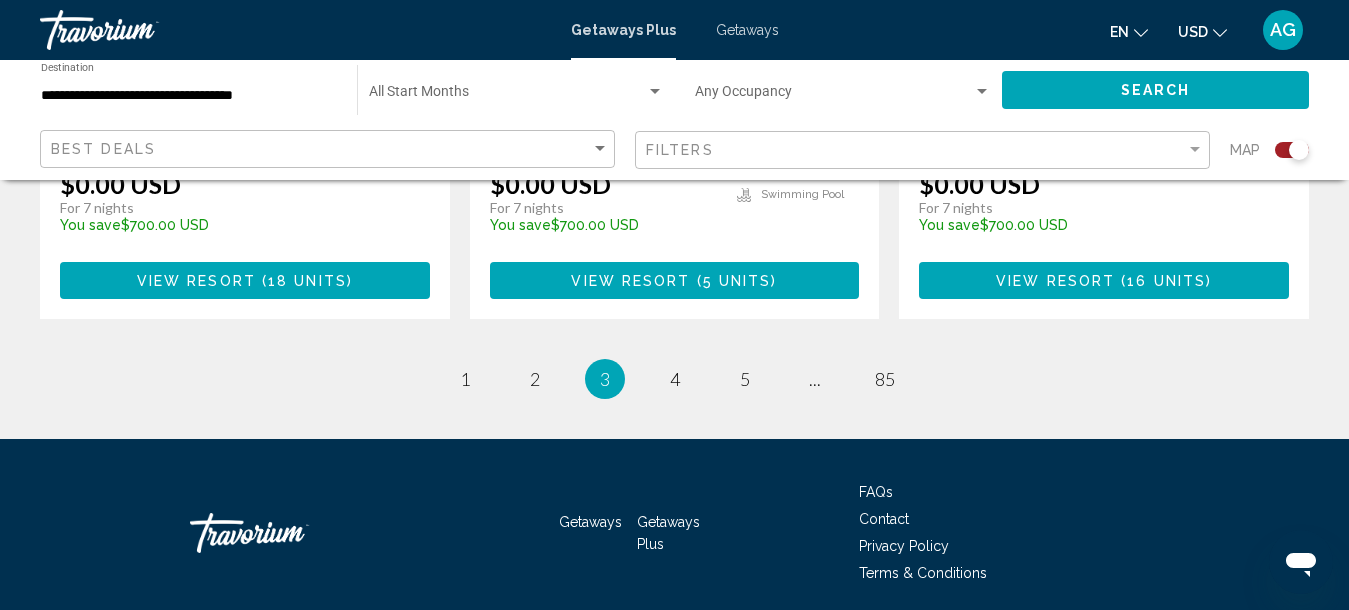 scroll, scrollTop: 3360, scrollLeft: 0, axis: vertical 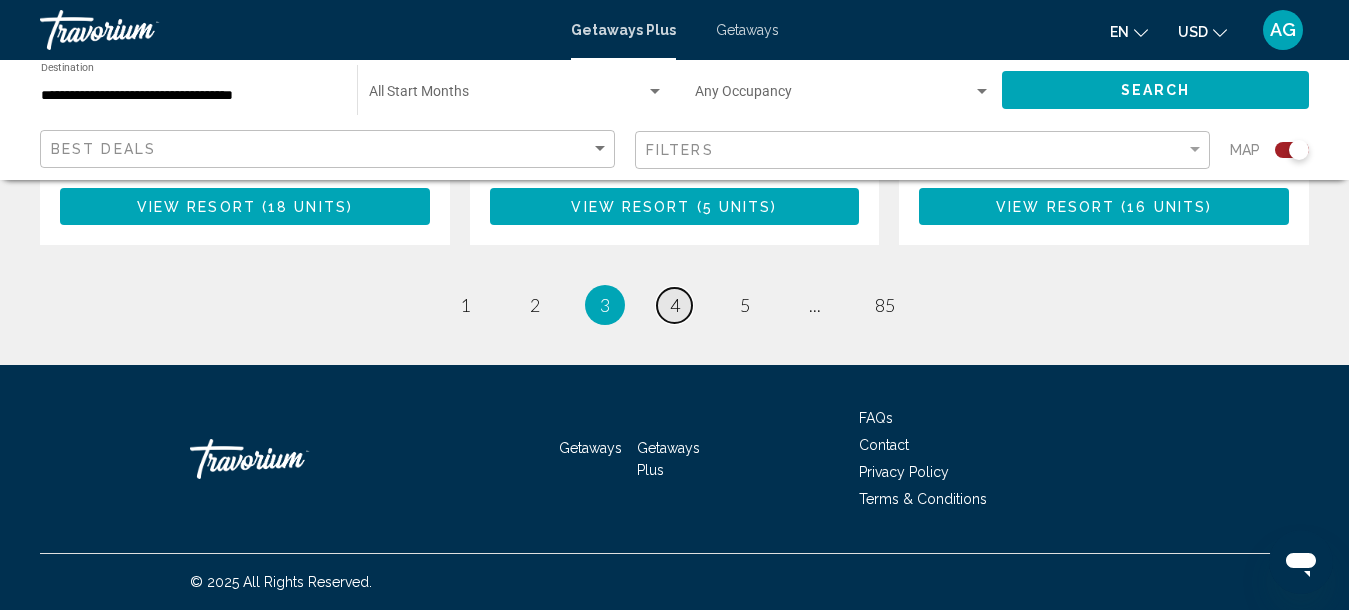 click on "4" at bounding box center (675, 305) 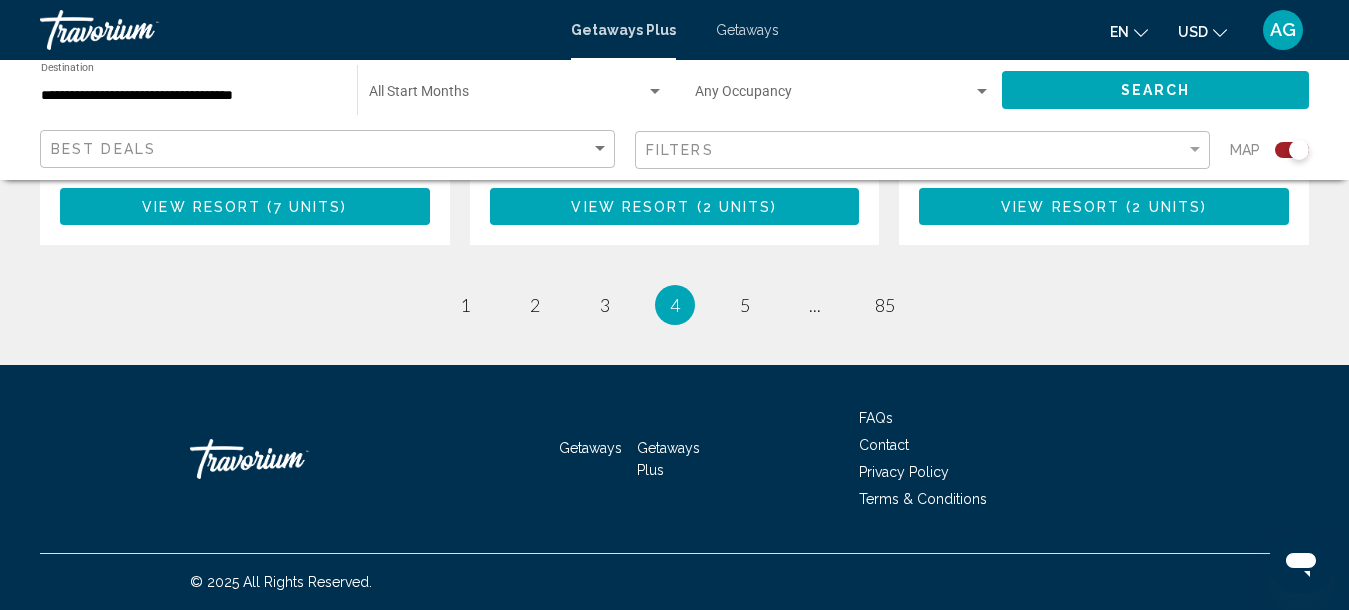 scroll, scrollTop: 3400, scrollLeft: 0, axis: vertical 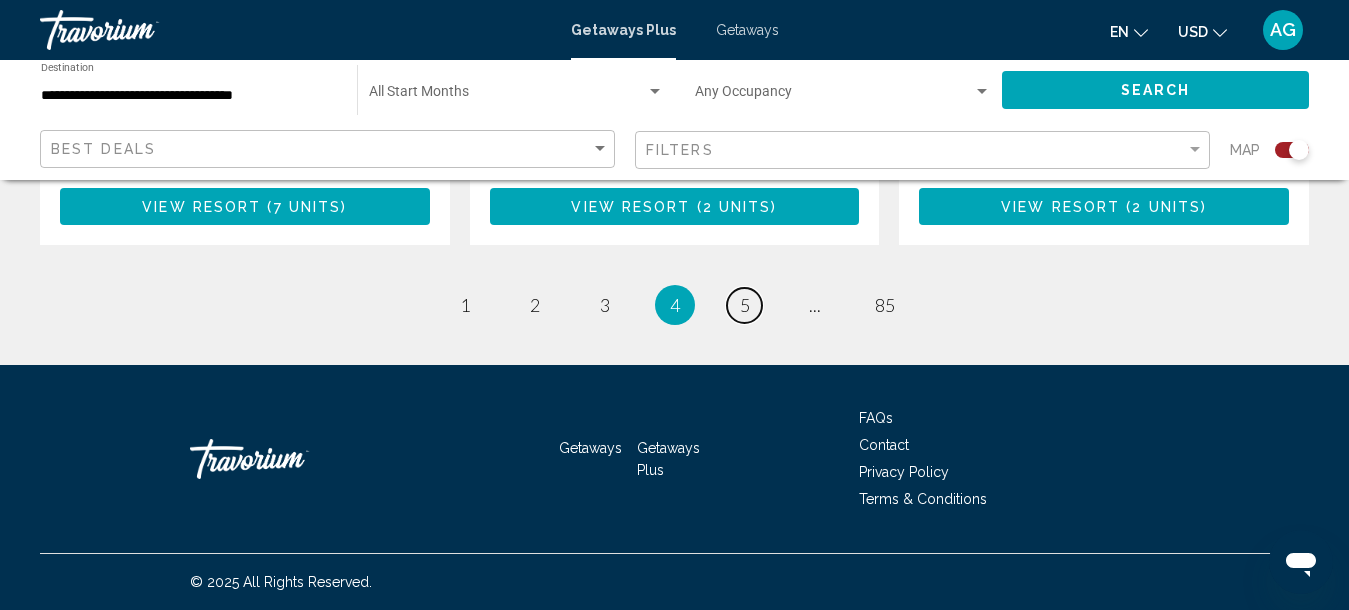 click on "5" at bounding box center (745, 305) 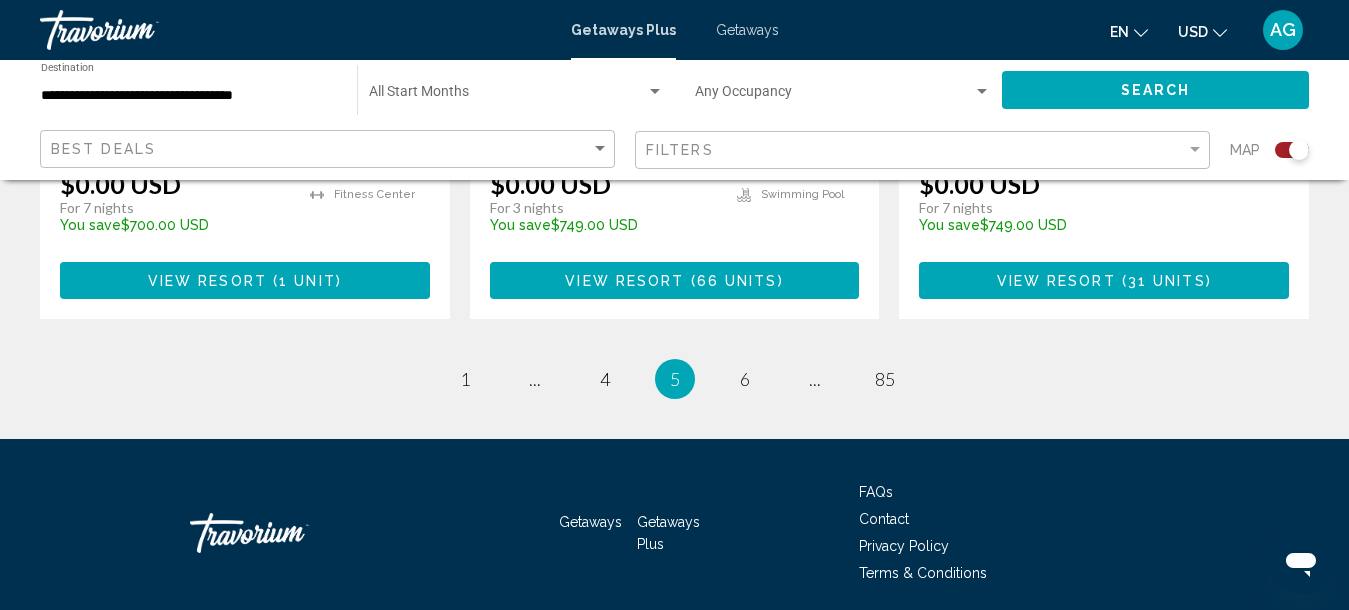scroll, scrollTop: 3400, scrollLeft: 0, axis: vertical 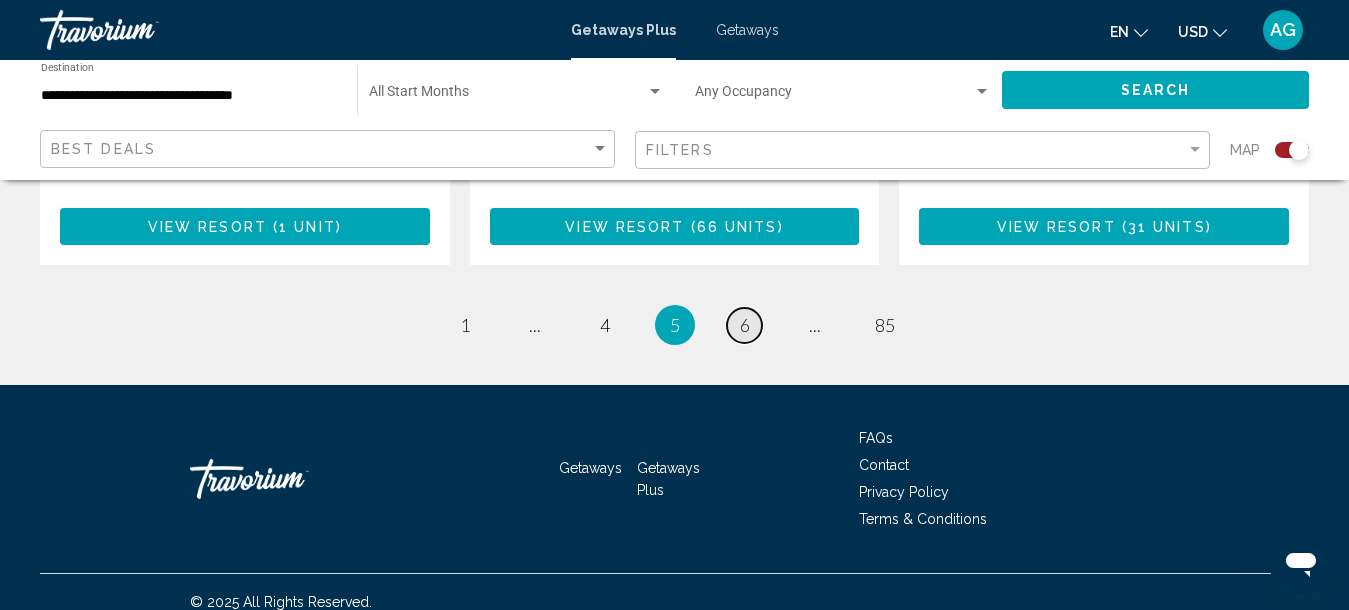 click on "6" at bounding box center (745, 325) 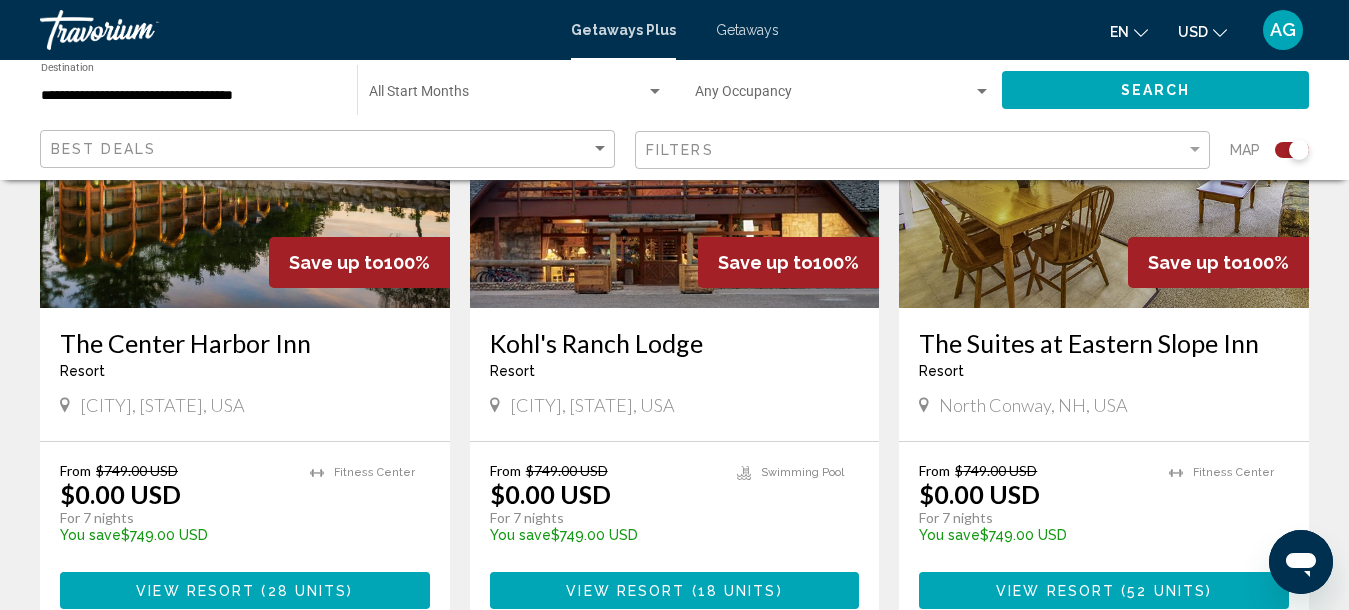 scroll, scrollTop: 3300, scrollLeft: 0, axis: vertical 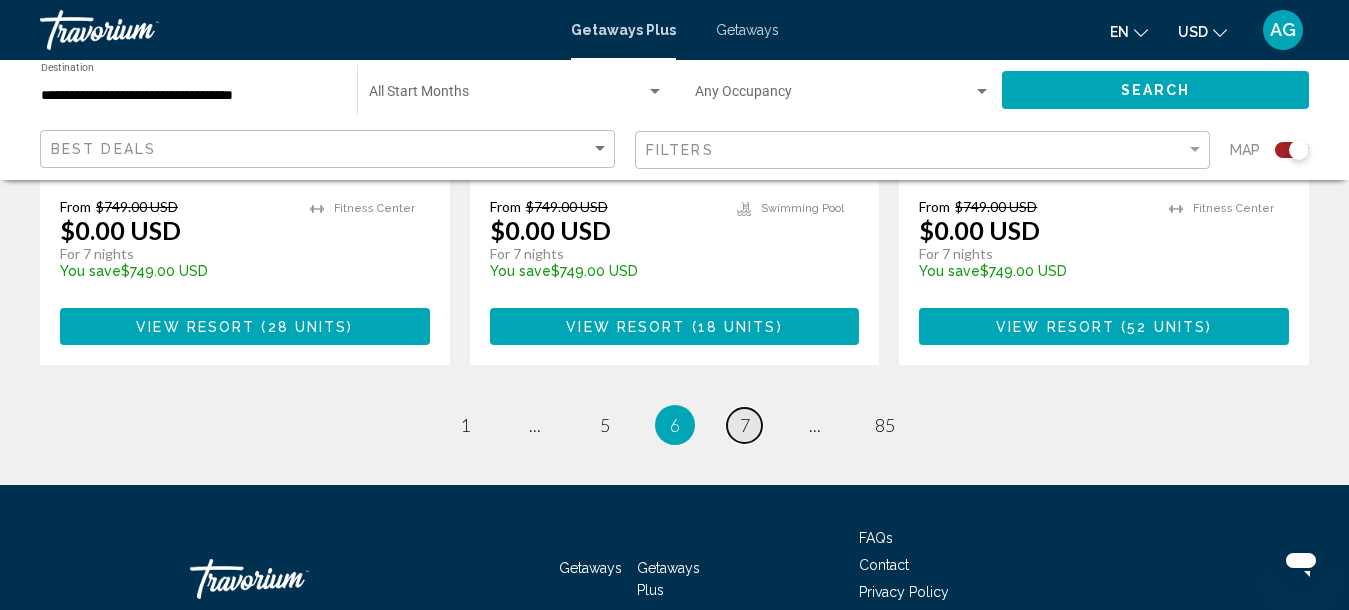 click on "page  7" at bounding box center (744, 425) 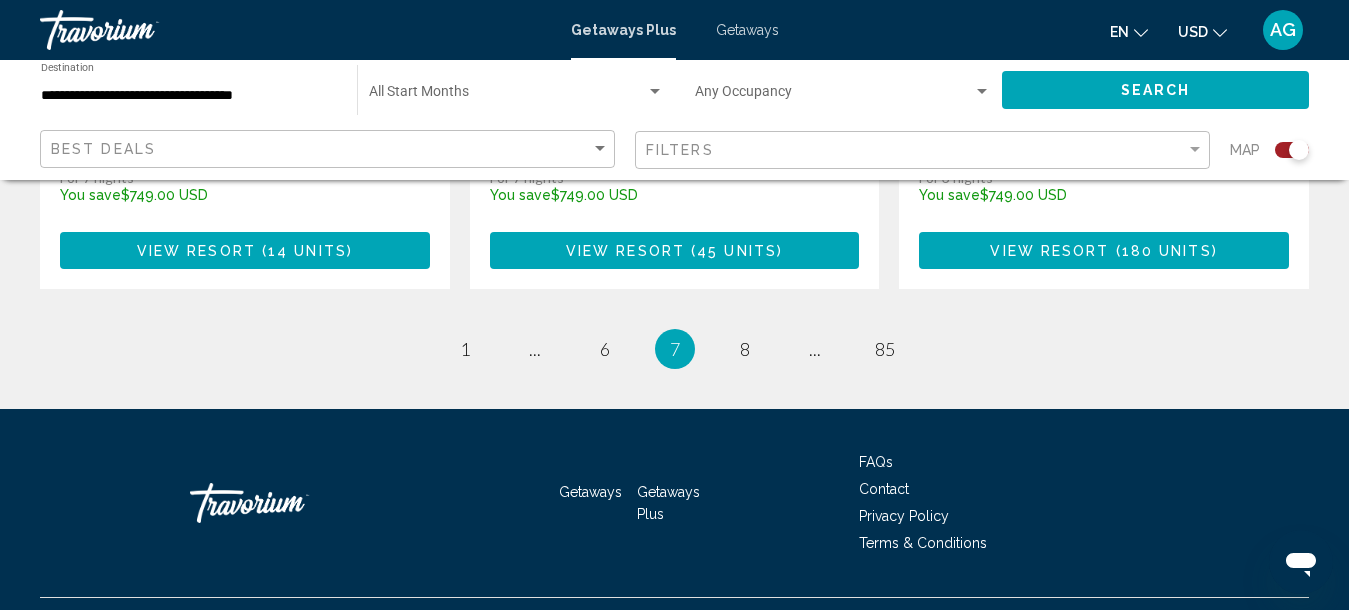 scroll, scrollTop: 3450, scrollLeft: 0, axis: vertical 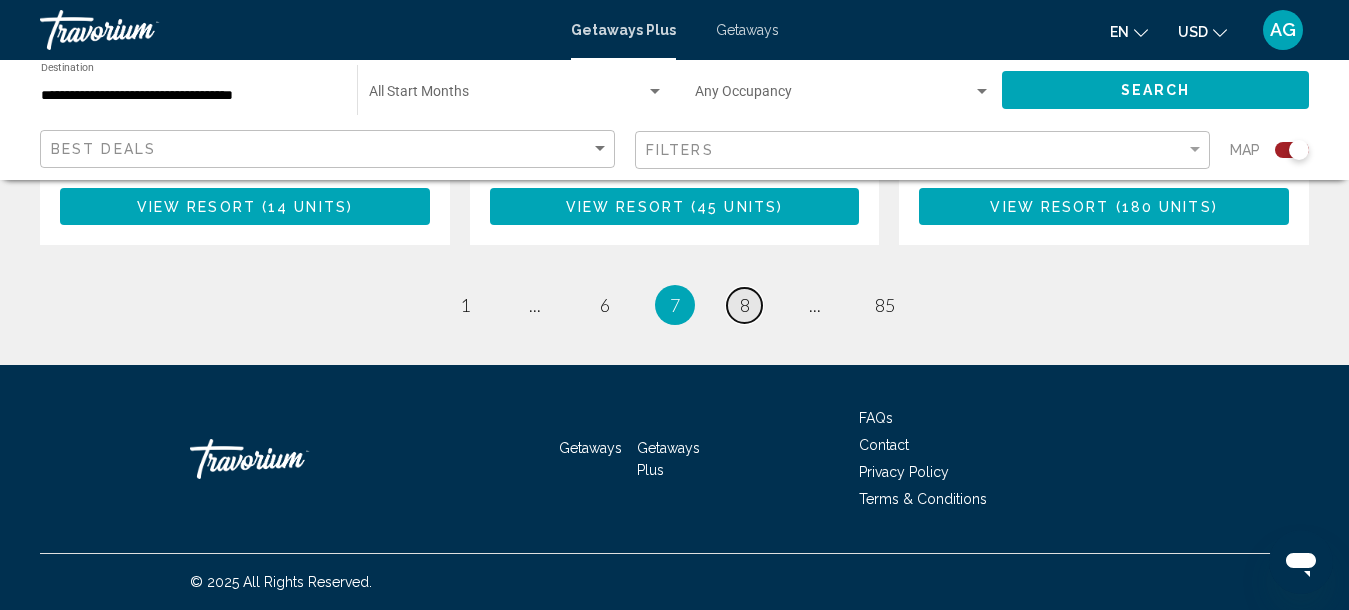 click on "8" at bounding box center [745, 305] 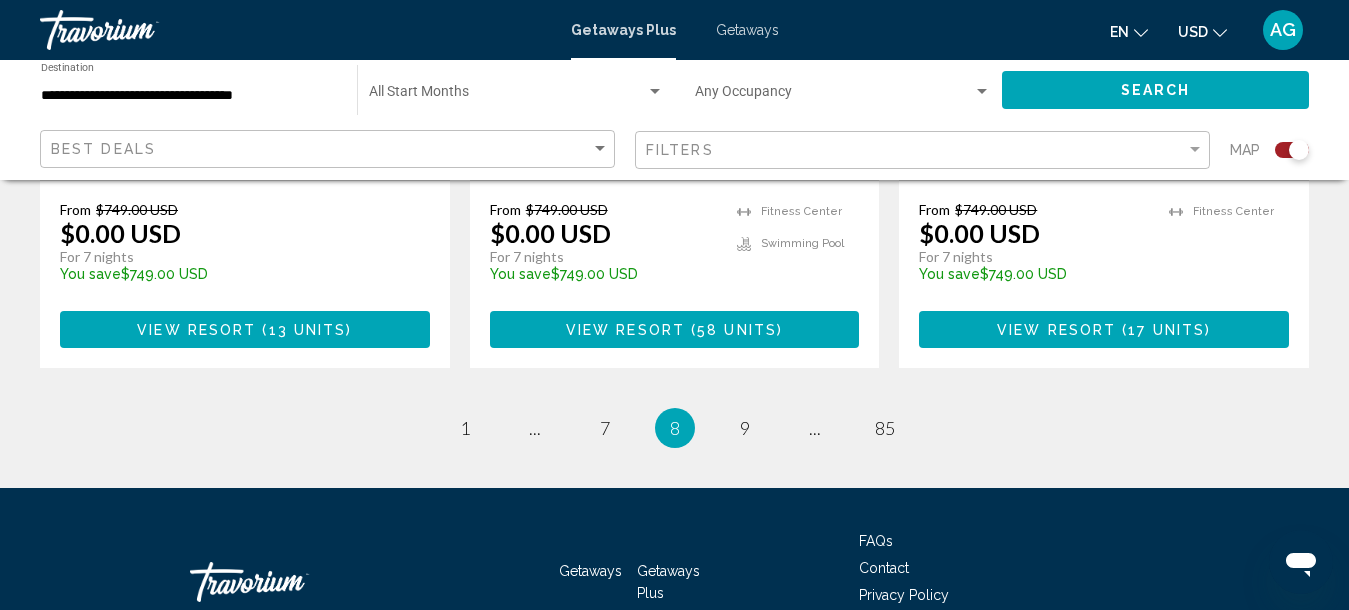 scroll, scrollTop: 3300, scrollLeft: 0, axis: vertical 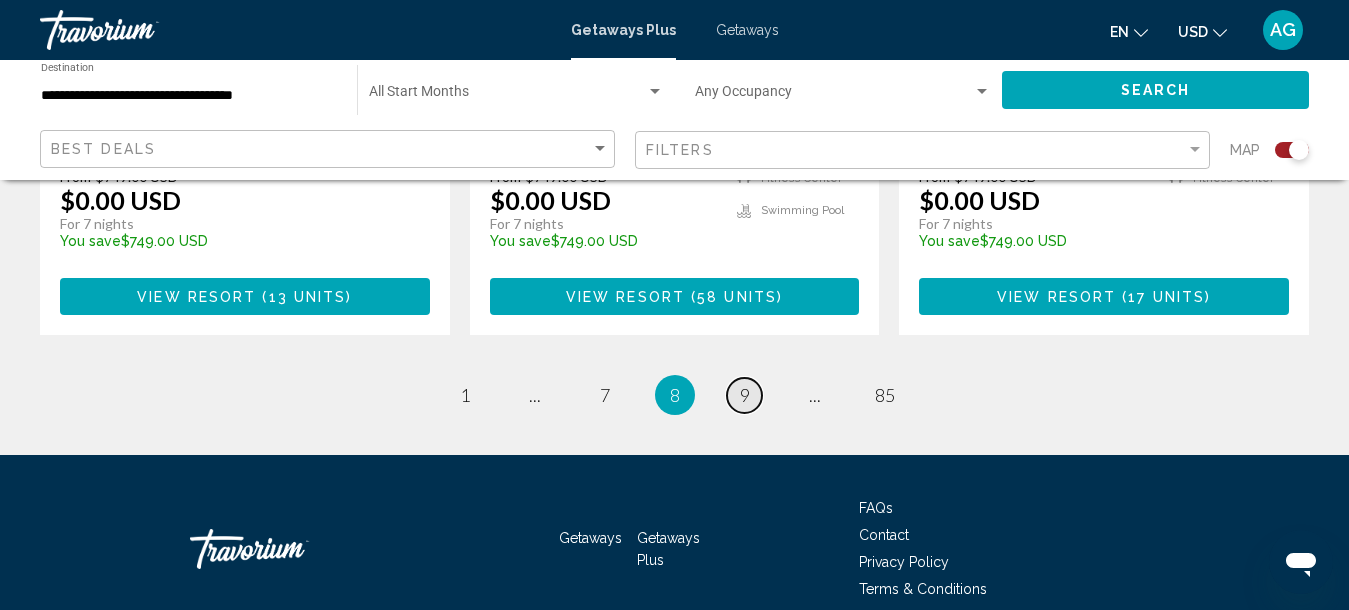 click on "9" at bounding box center (745, 395) 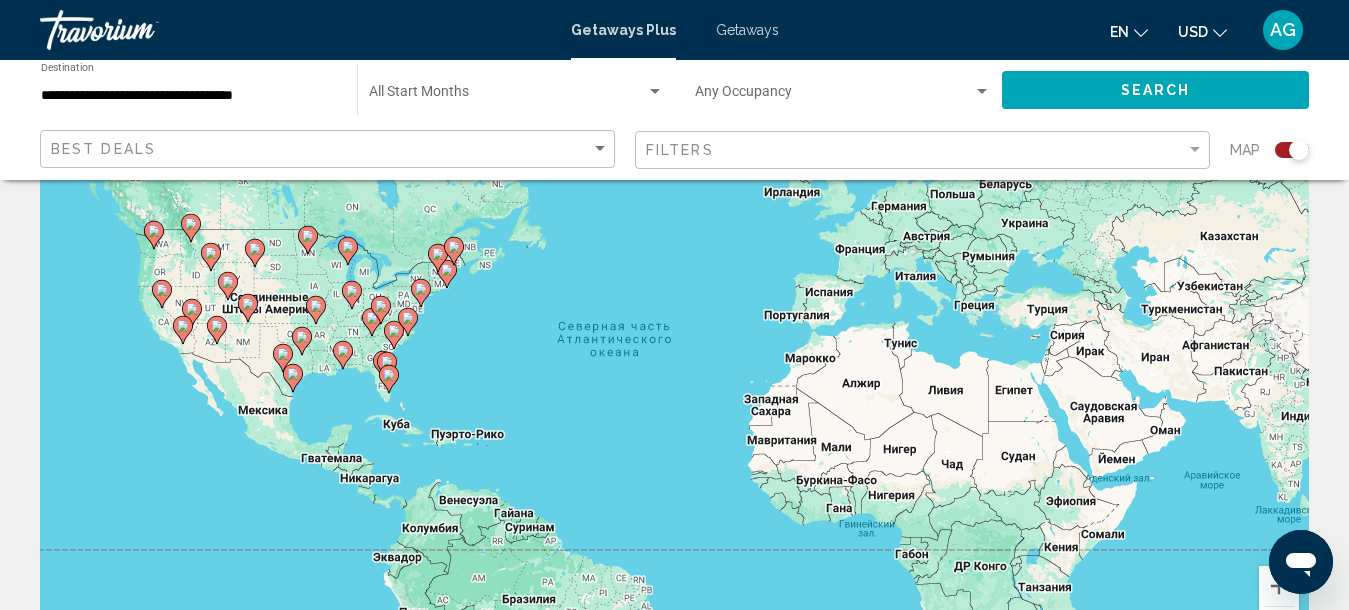 scroll, scrollTop: 100, scrollLeft: 0, axis: vertical 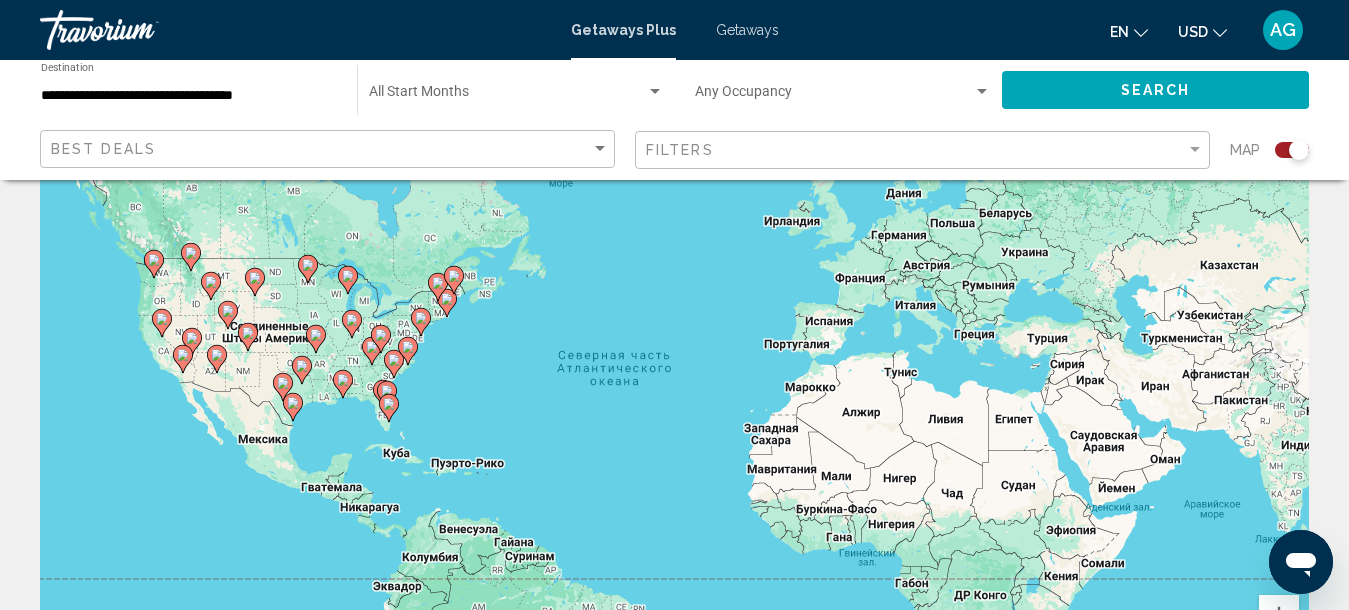 click at bounding box center (408, 351) 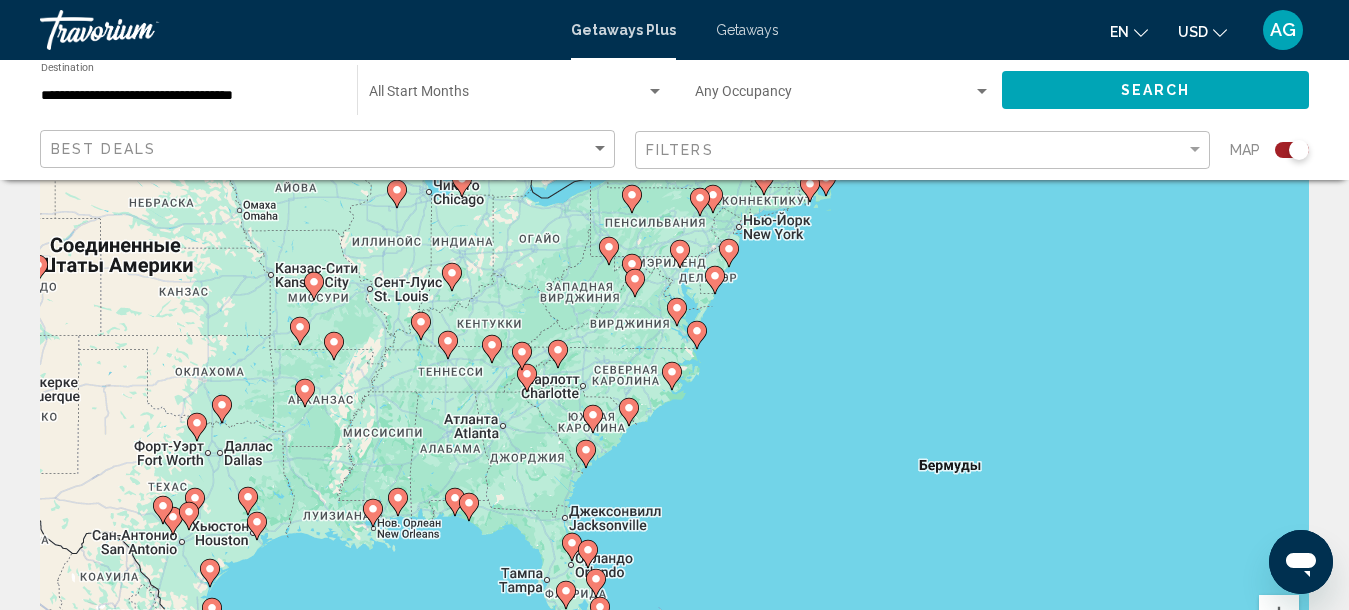 scroll, scrollTop: 200, scrollLeft: 0, axis: vertical 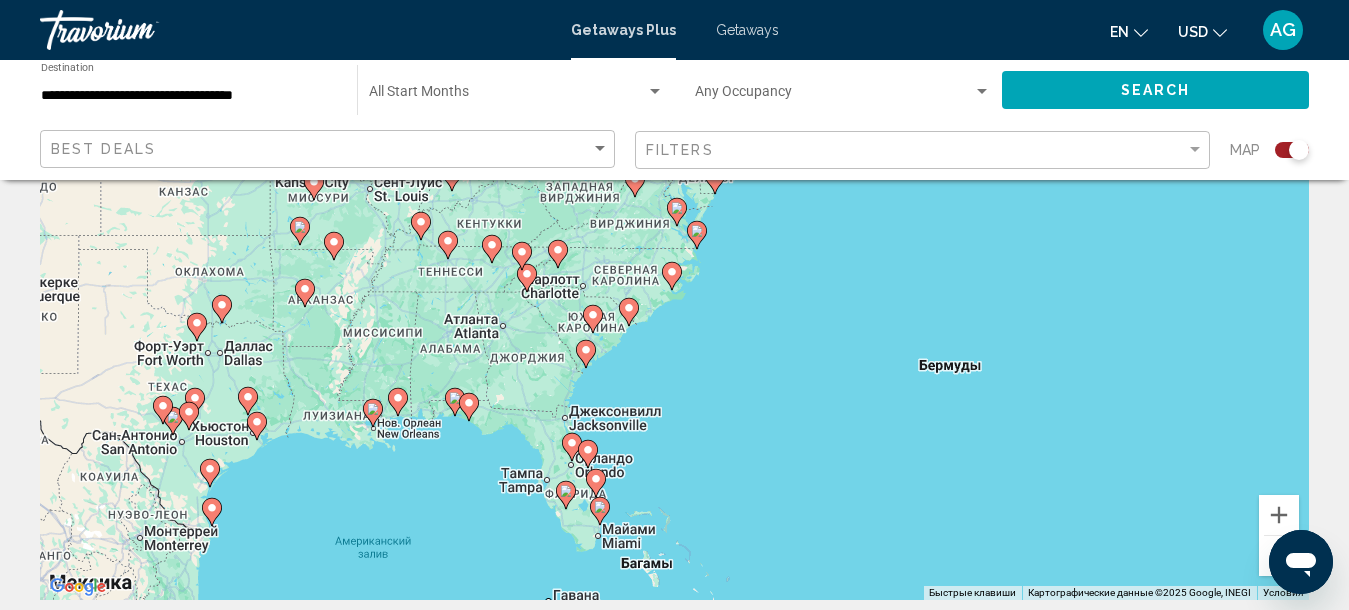 click on "Чтобы активировать перетаскивание с помощью клавиатуры, нажмите Alt + Ввод. После этого перемещайте маркер, используя клавиши со стрелками. Чтобы завершить перетаскивание, нажмите клавишу Ввод. Чтобы отменить действие, нажмите клавишу Esc." at bounding box center [674, 300] 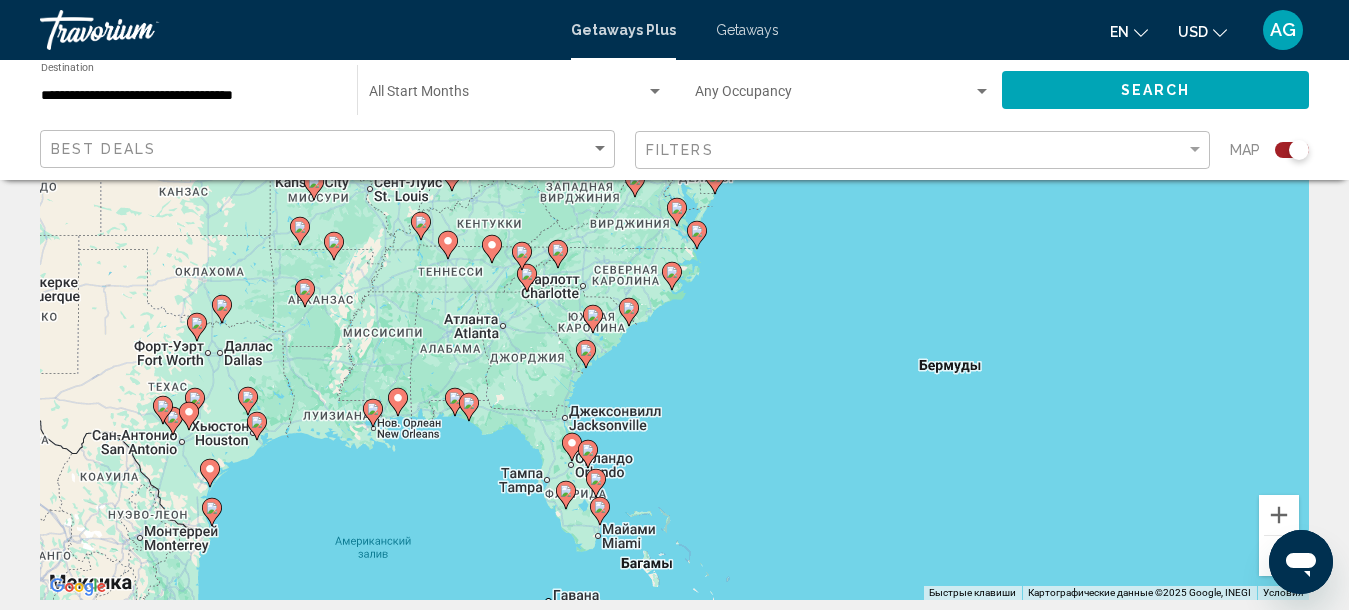 click on "Чтобы активировать перетаскивание с помощью клавиатуры, нажмите Alt + Ввод. После этого перемещайте маркер, используя клавиши со стрелками. Чтобы завершить перетаскивание, нажмите клавишу Ввод. Чтобы отменить действие, нажмите клавишу Esc." at bounding box center (674, 300) 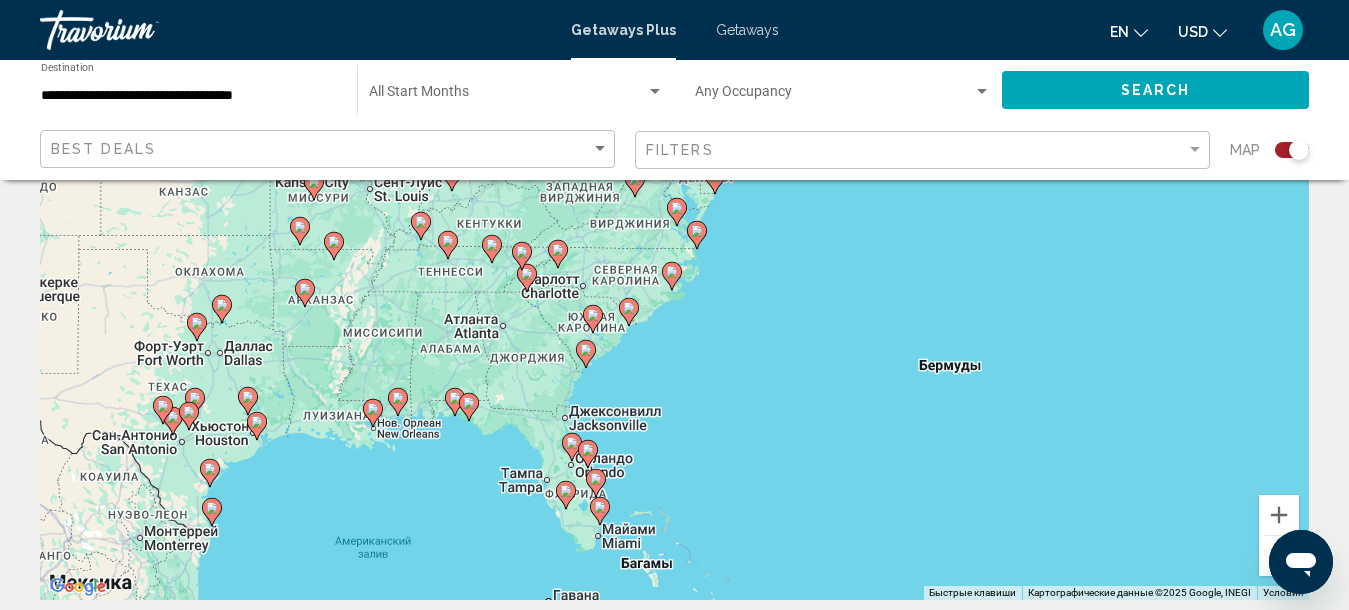 click 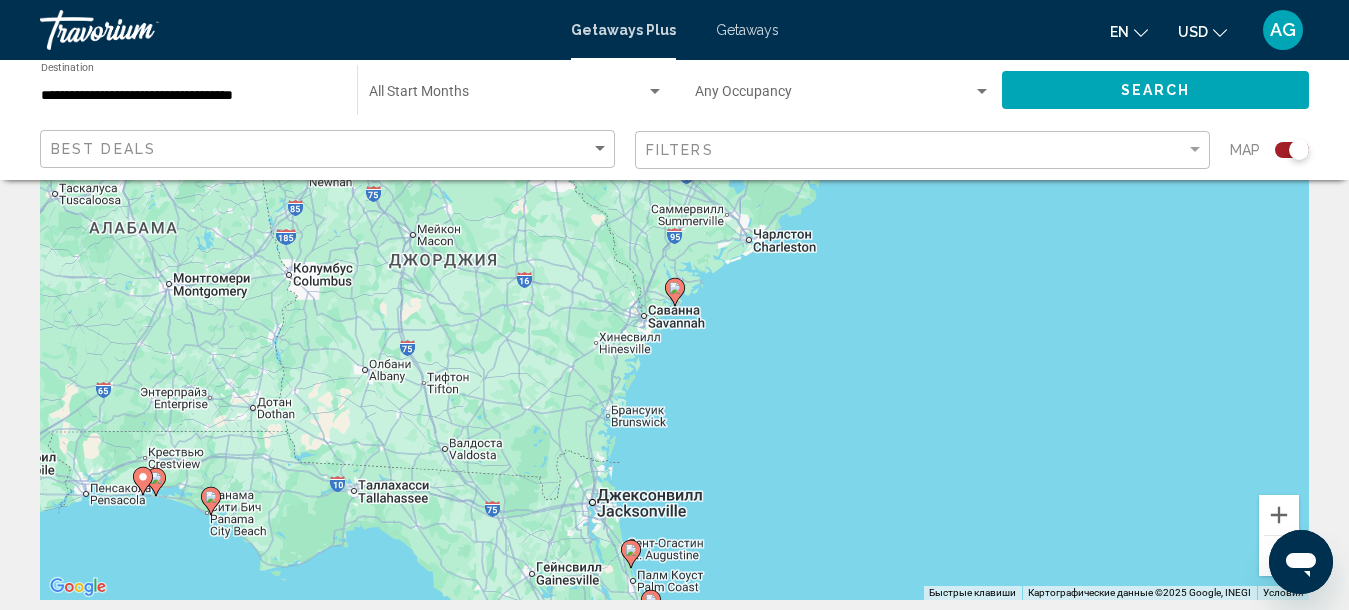 click 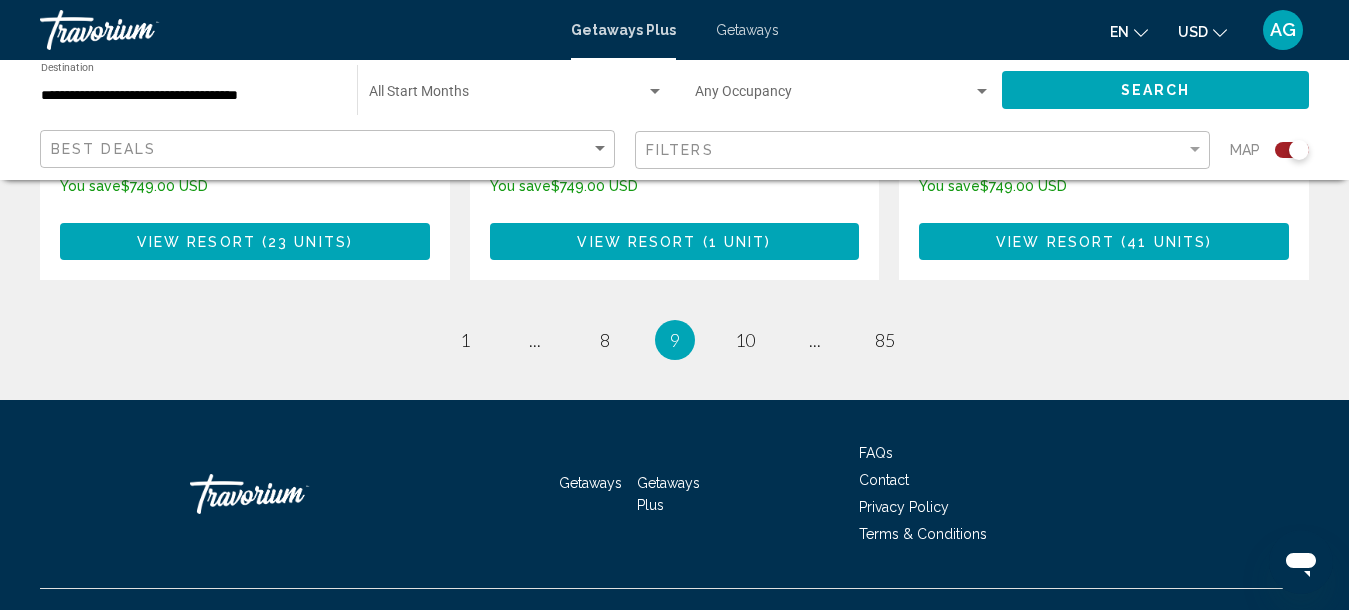 scroll, scrollTop: 3420, scrollLeft: 0, axis: vertical 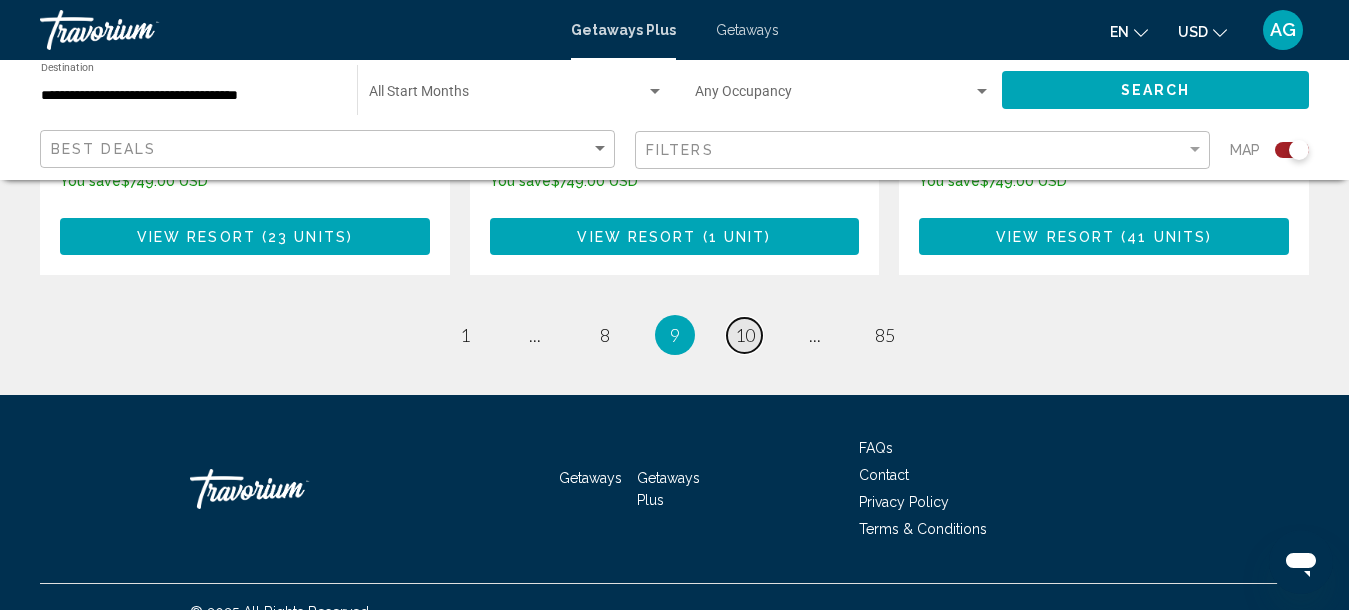 click on "10" at bounding box center [745, 335] 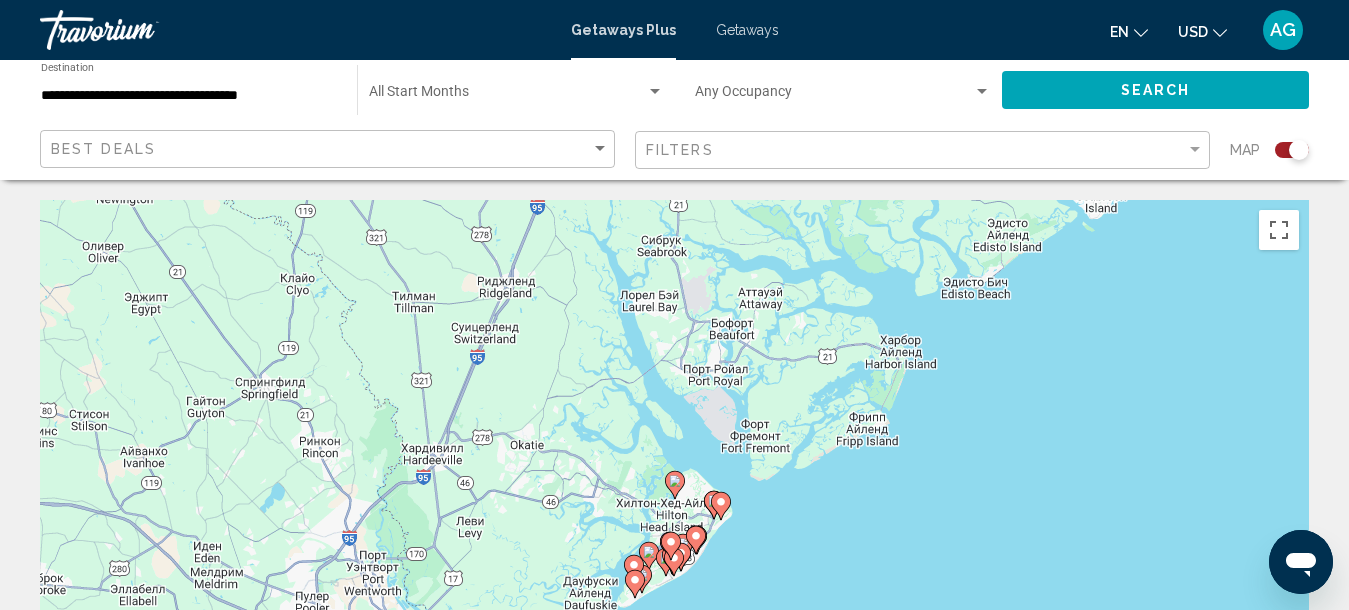 scroll, scrollTop: 300, scrollLeft: 0, axis: vertical 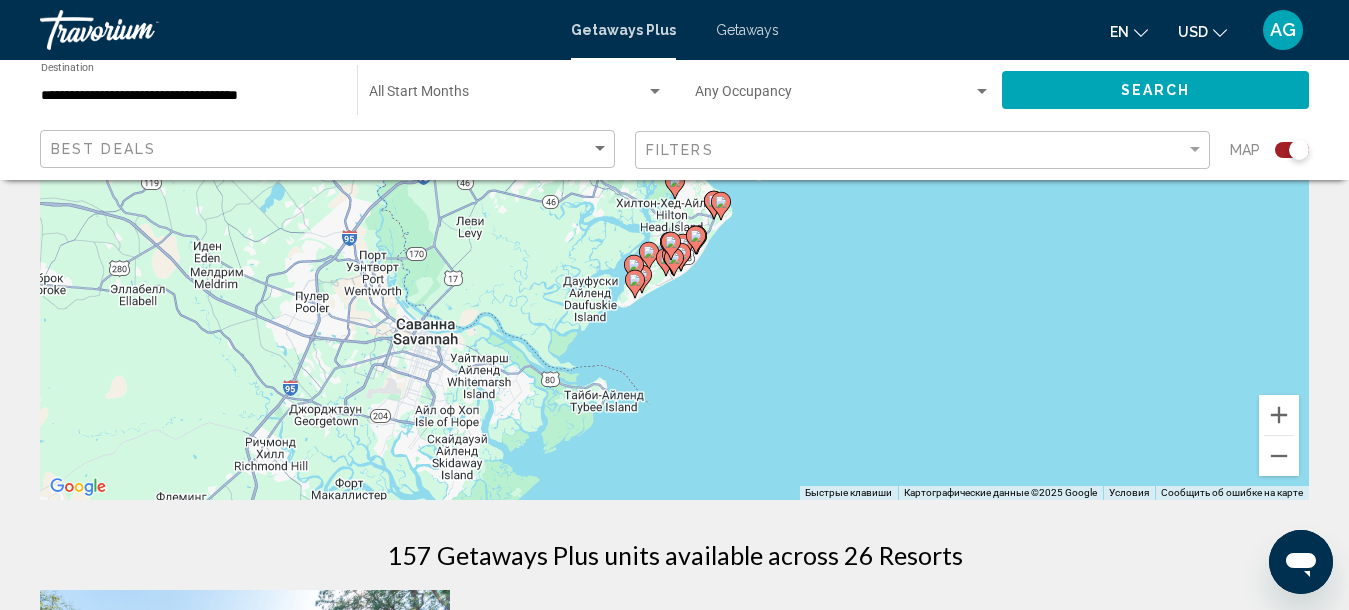 click on "Для навигации используйте клавиши со стрелками.  Чтобы активировать перетаскивание с помощью клавиатуры, нажмите Alt + Ввод. После этого перемещайте маркер, используя клавиши со стрелками. Чтобы завершить перетаскивание, нажмите клавишу Ввод. Чтобы отменить действие, нажмите клавишу Esc." at bounding box center (674, 200) 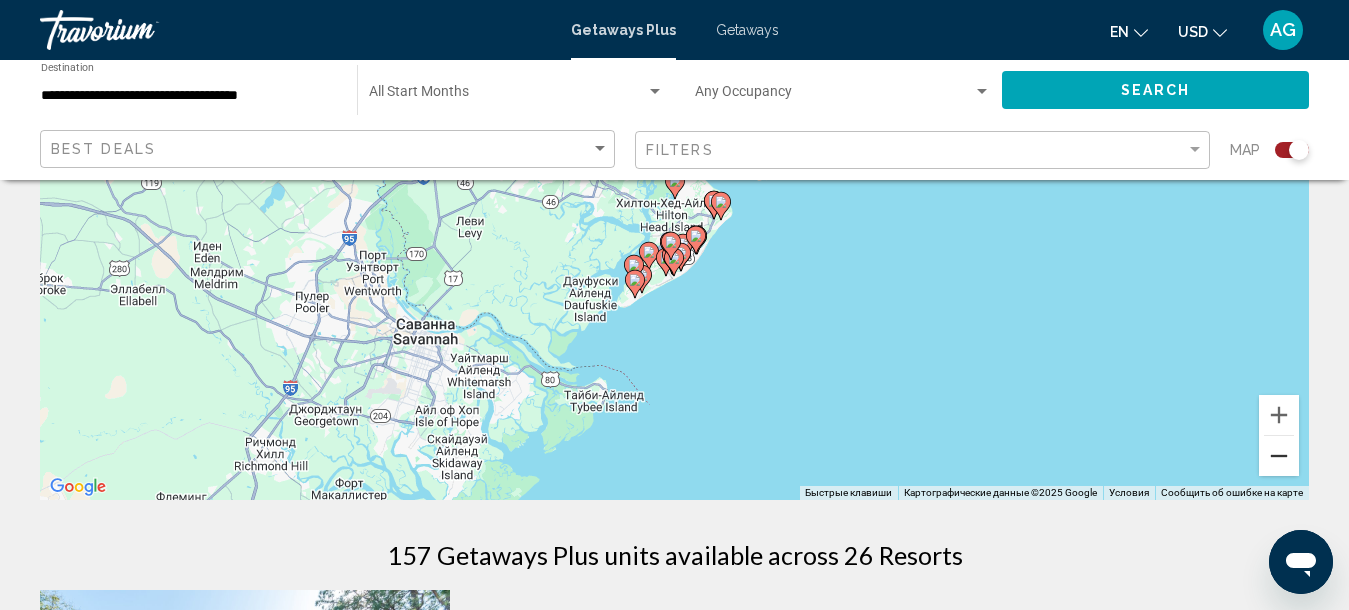 click at bounding box center [1279, 456] 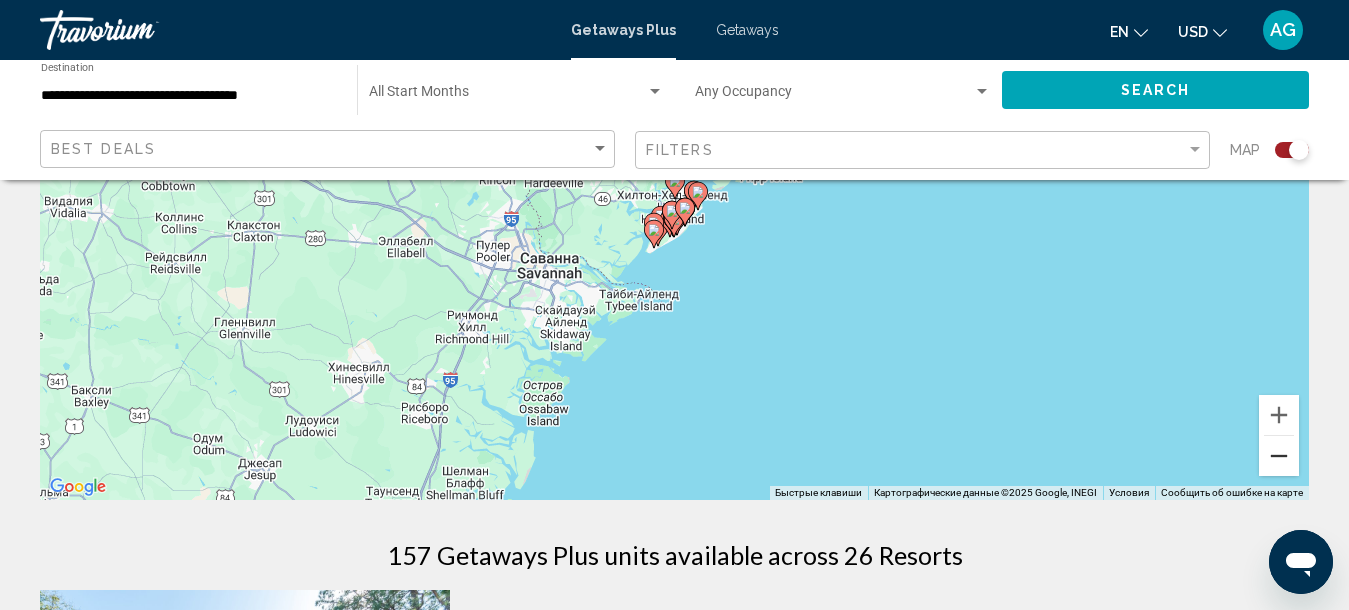 click at bounding box center [1279, 456] 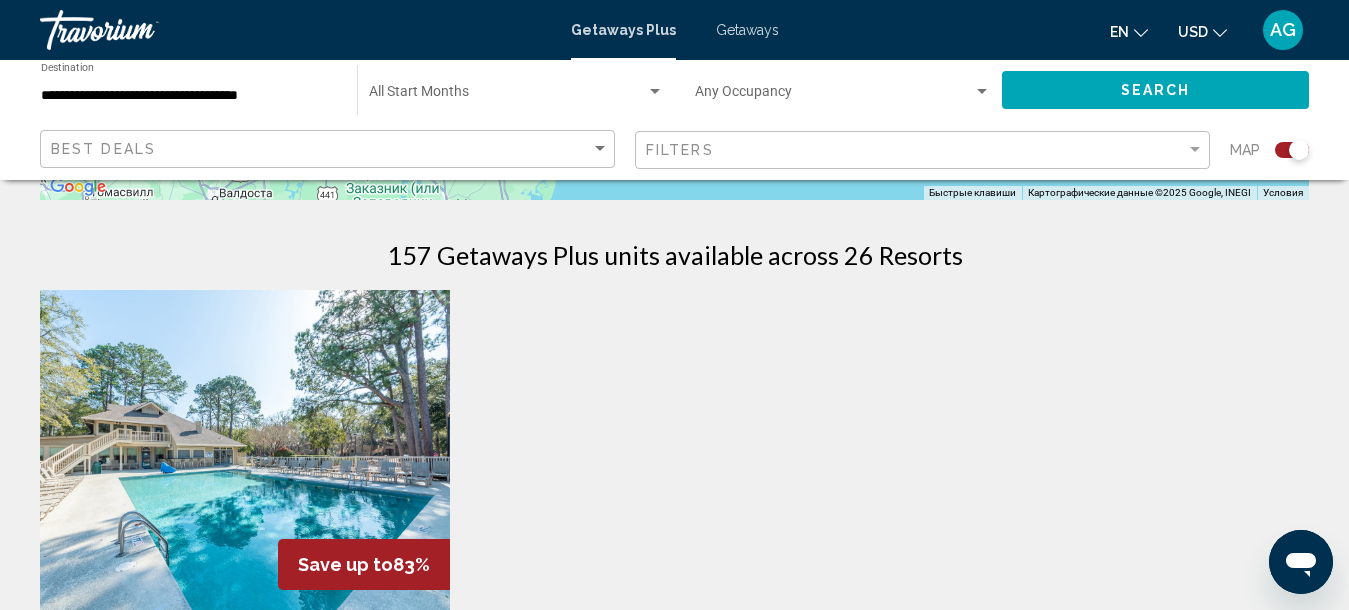 scroll, scrollTop: 300, scrollLeft: 0, axis: vertical 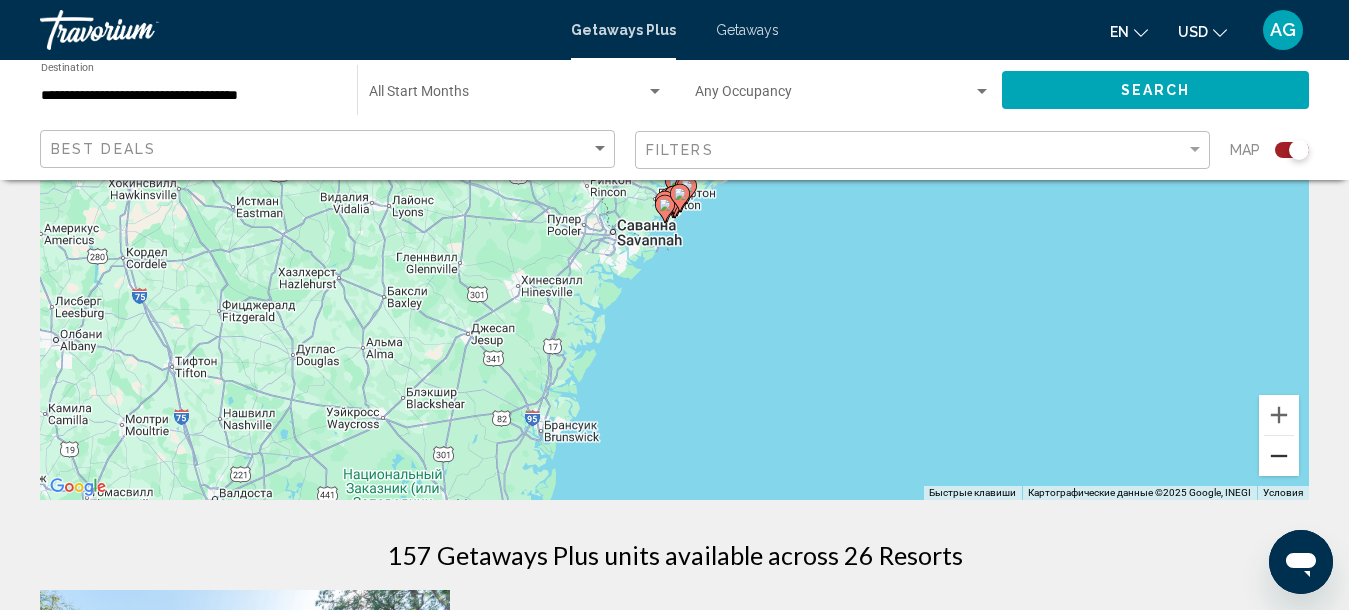 click at bounding box center [1279, 456] 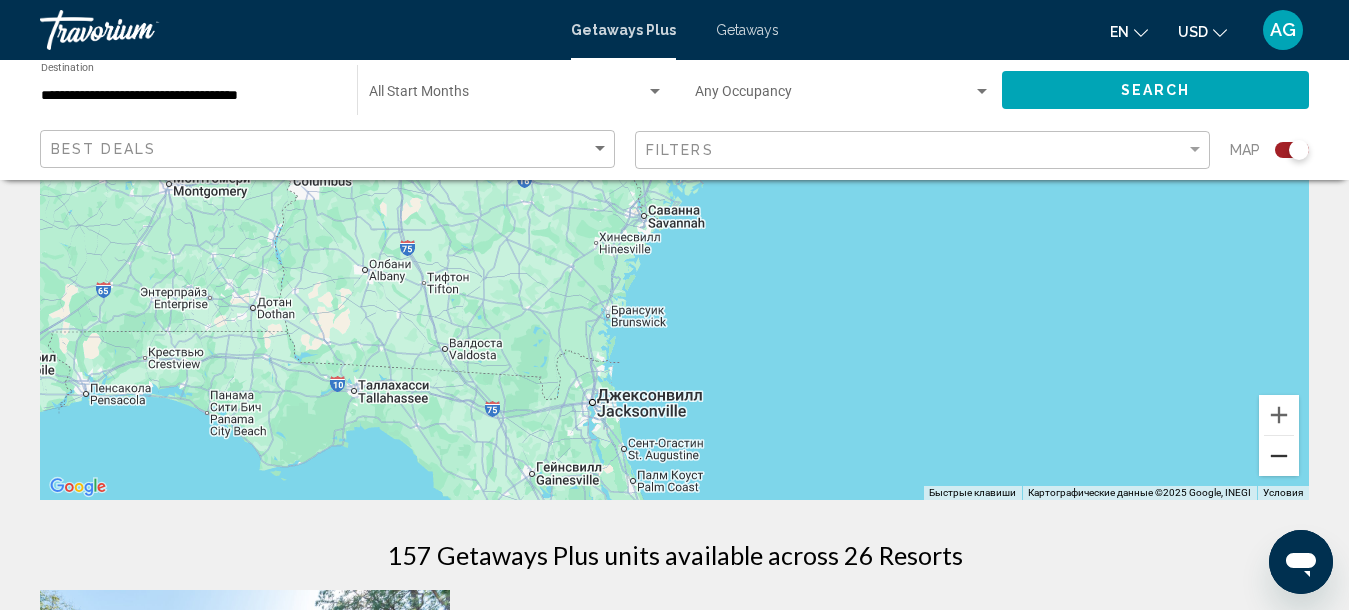 click at bounding box center (1279, 456) 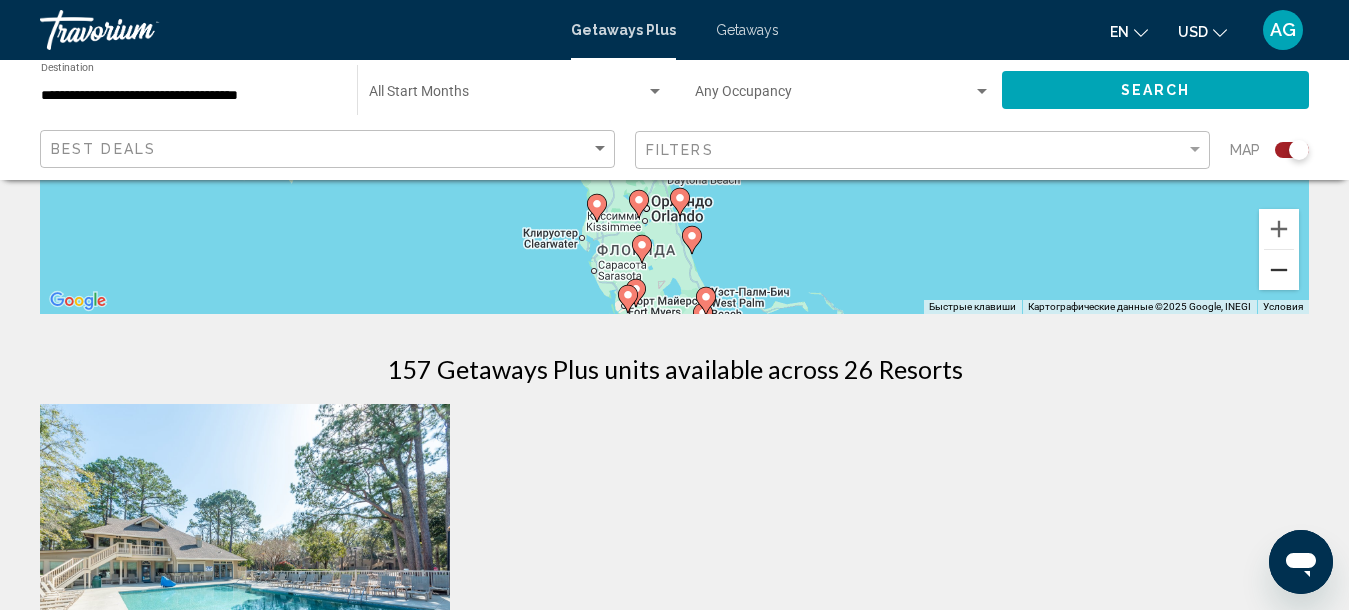 scroll, scrollTop: 500, scrollLeft: 0, axis: vertical 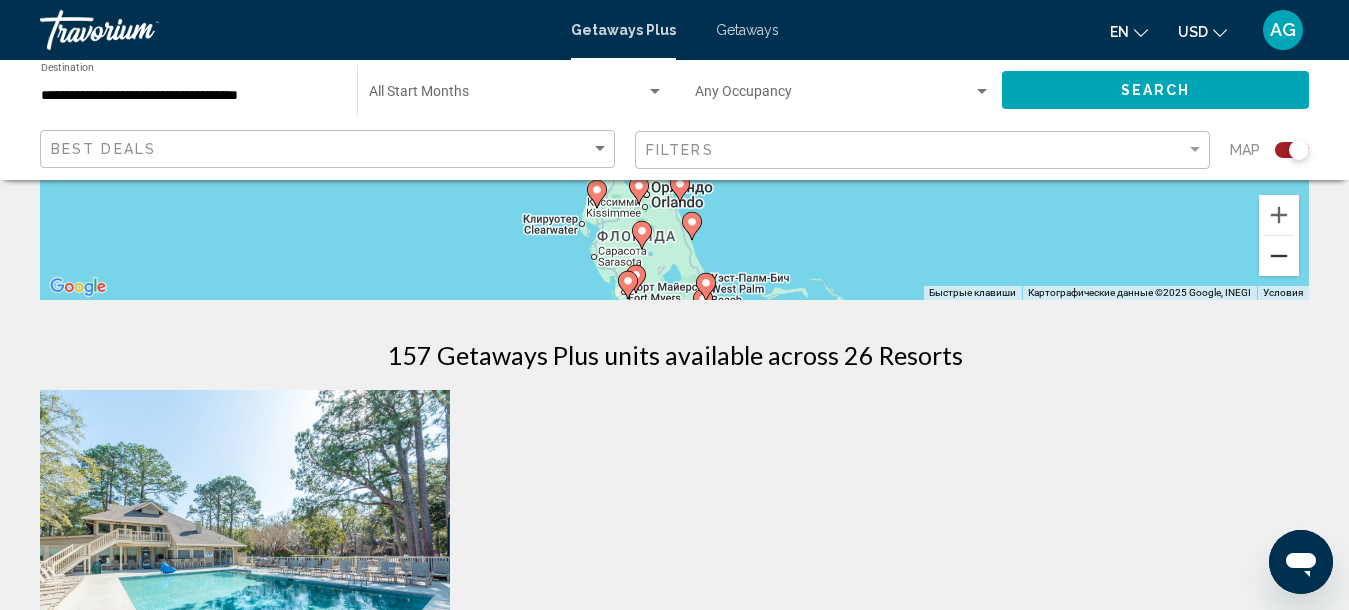click at bounding box center (1279, 256) 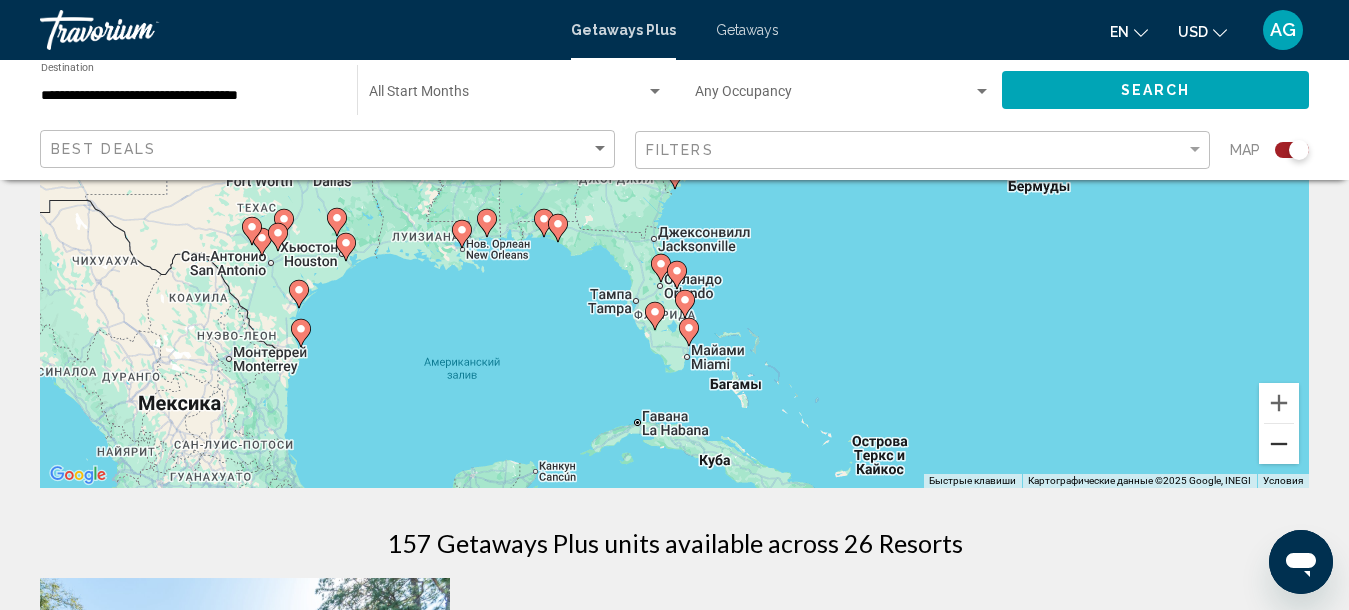 scroll, scrollTop: 300, scrollLeft: 0, axis: vertical 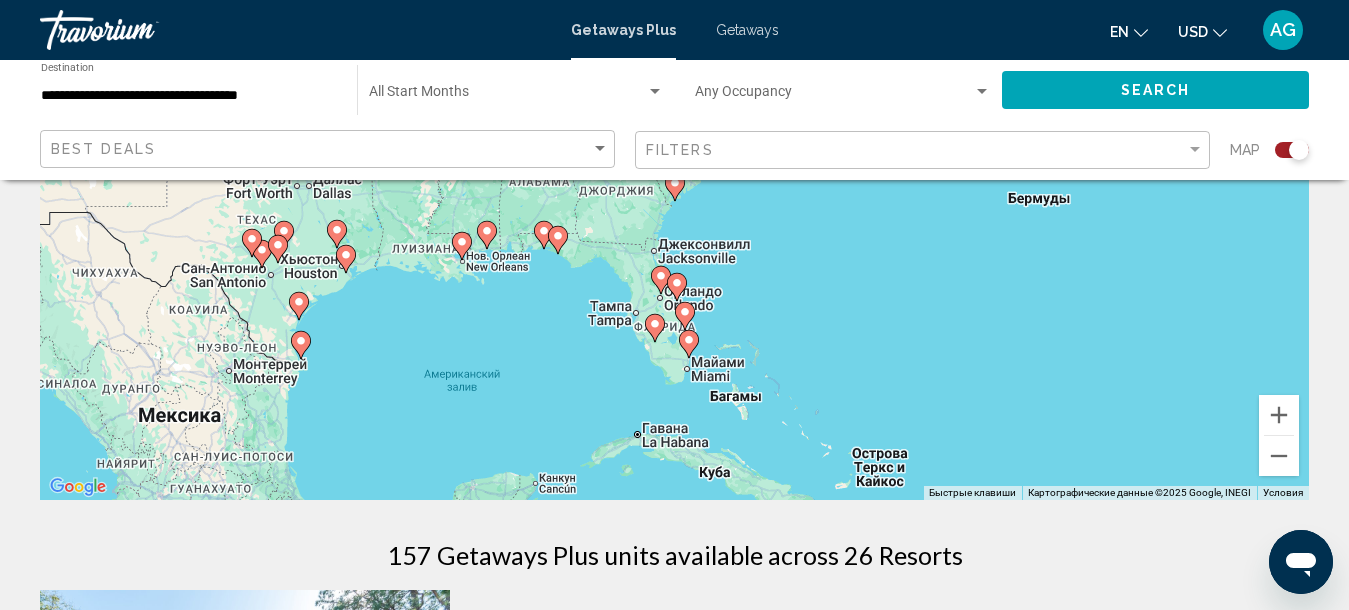 click 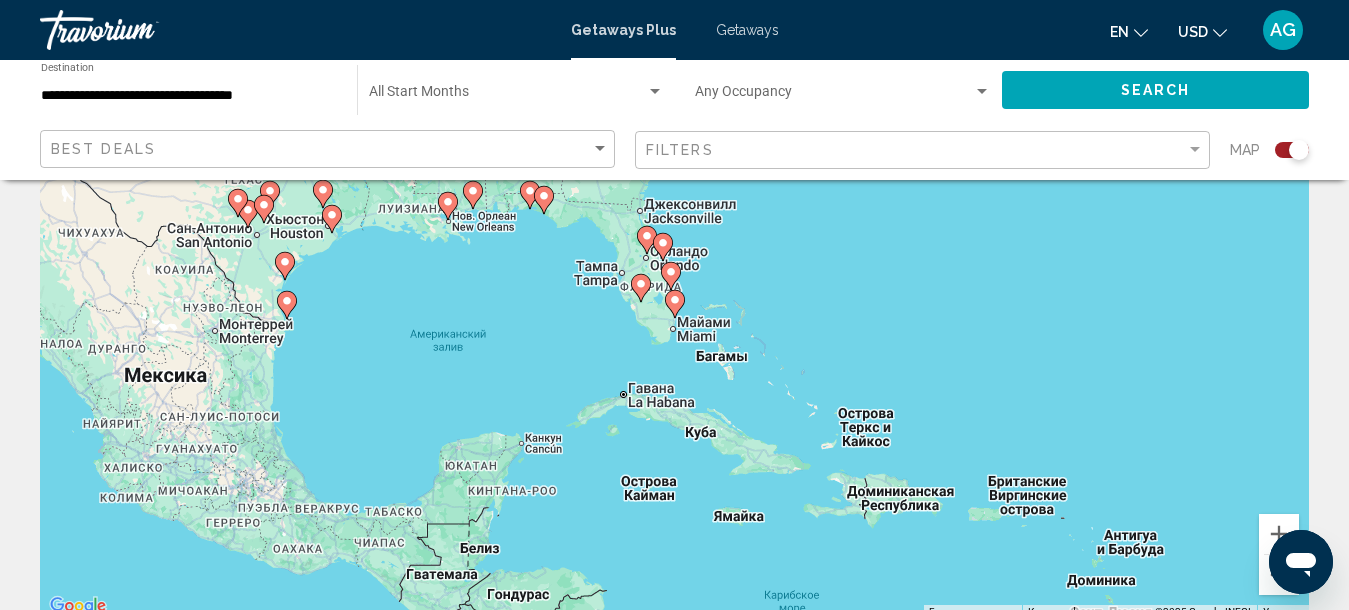 scroll, scrollTop: 100, scrollLeft: 0, axis: vertical 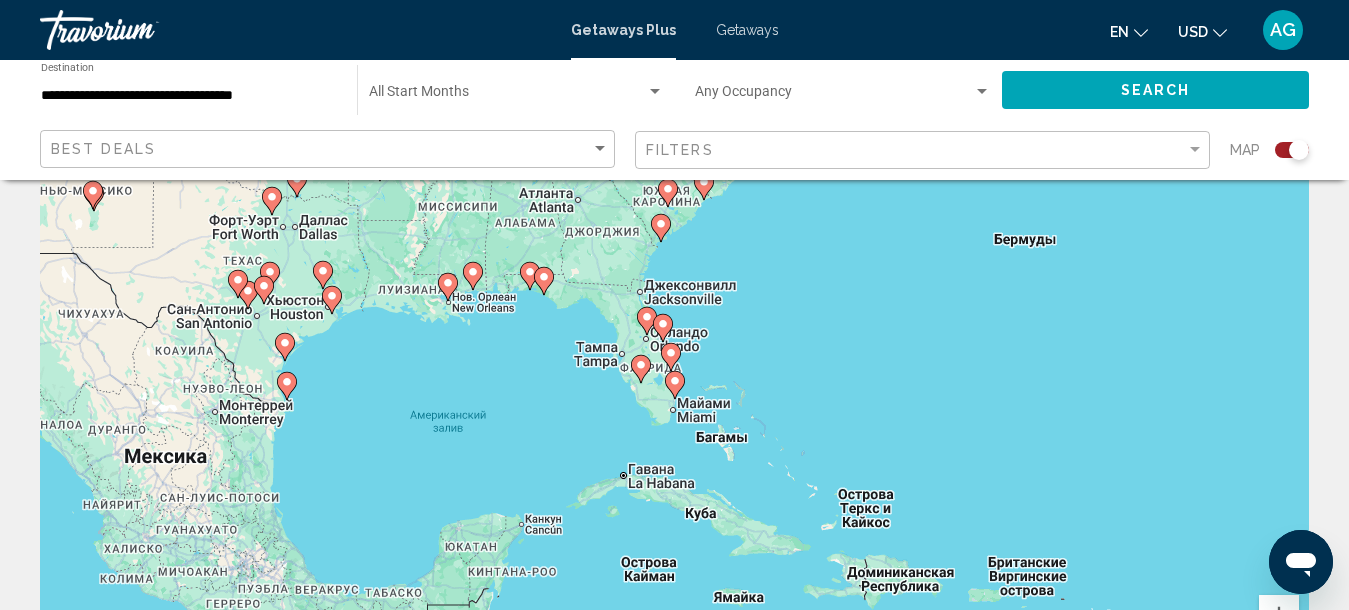 click 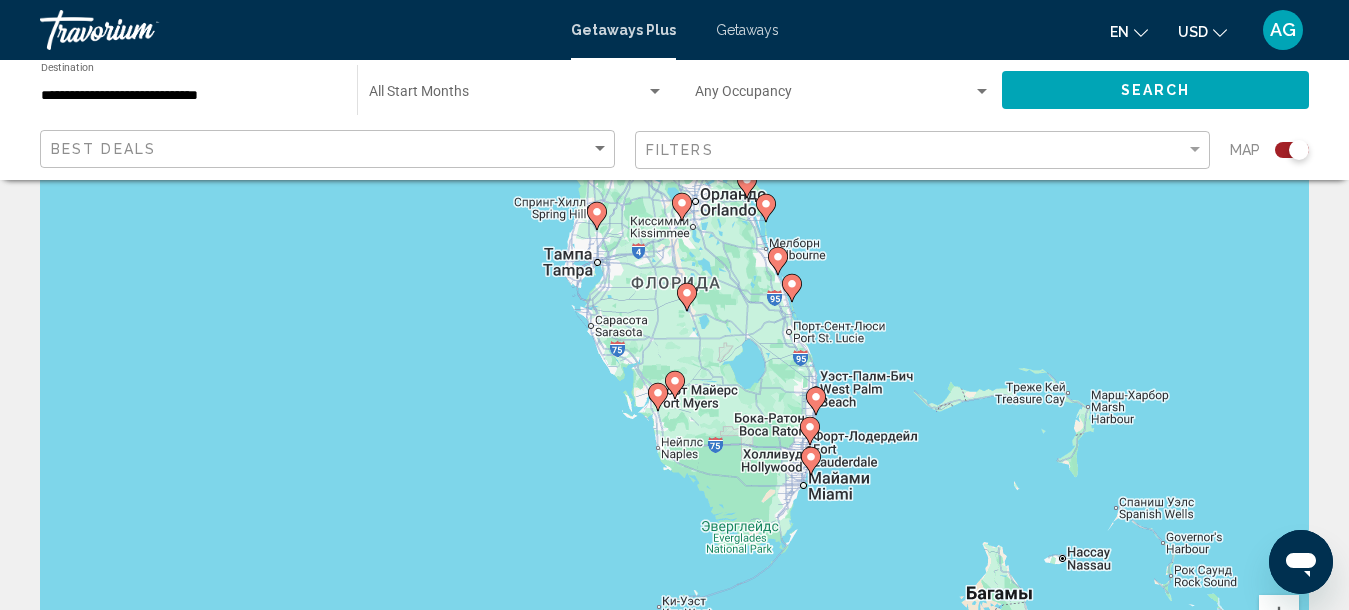 click 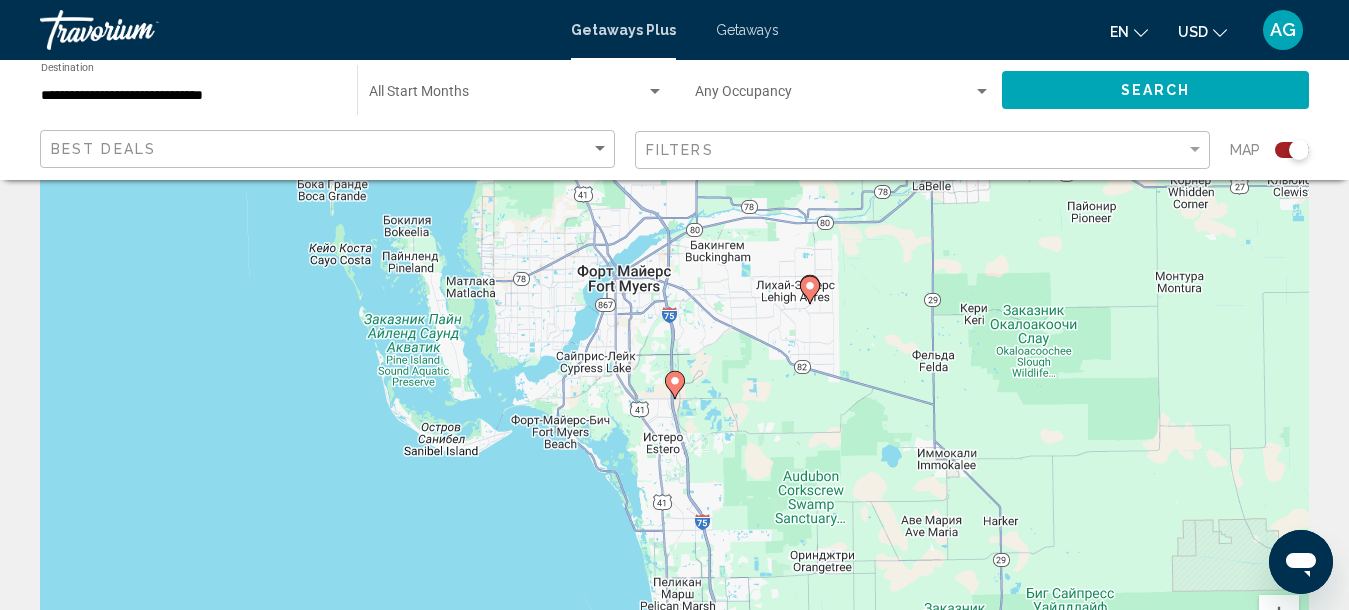 click 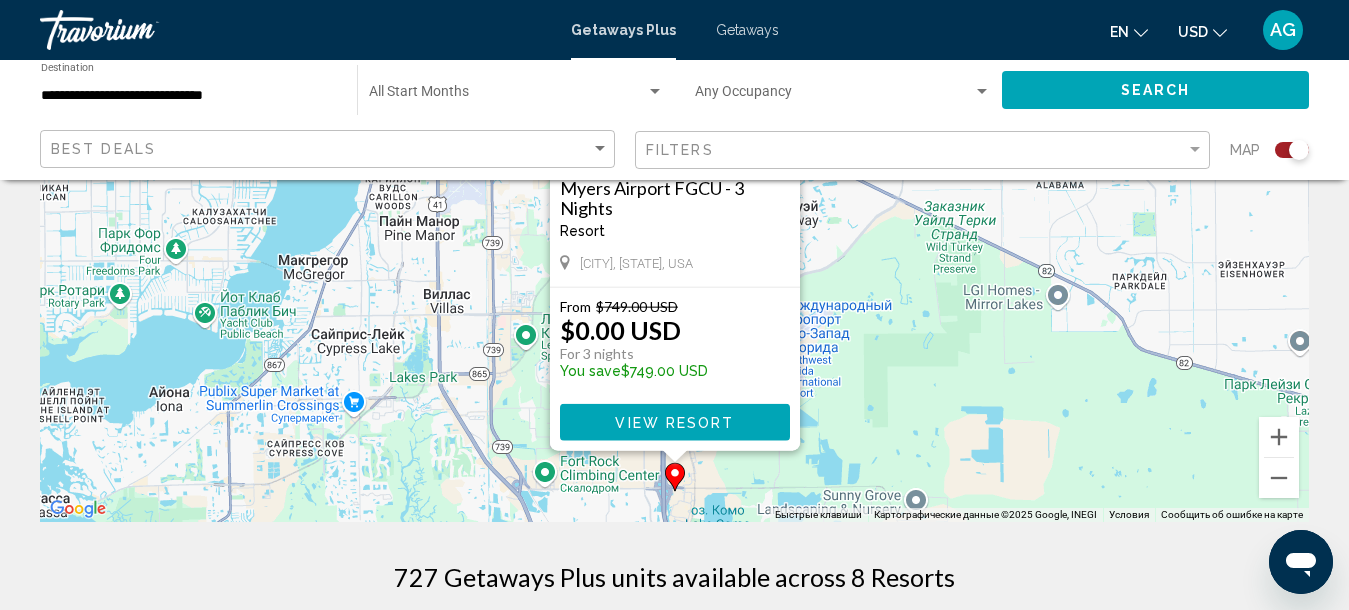 scroll, scrollTop: 300, scrollLeft: 0, axis: vertical 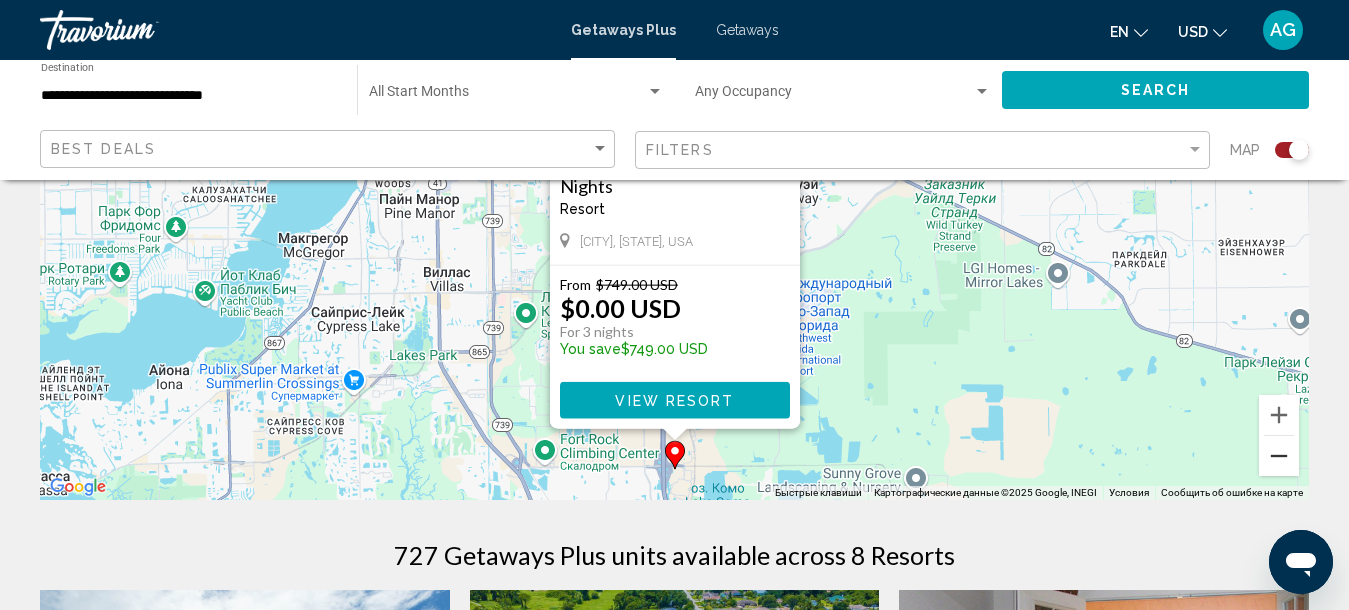 click at bounding box center (1279, 456) 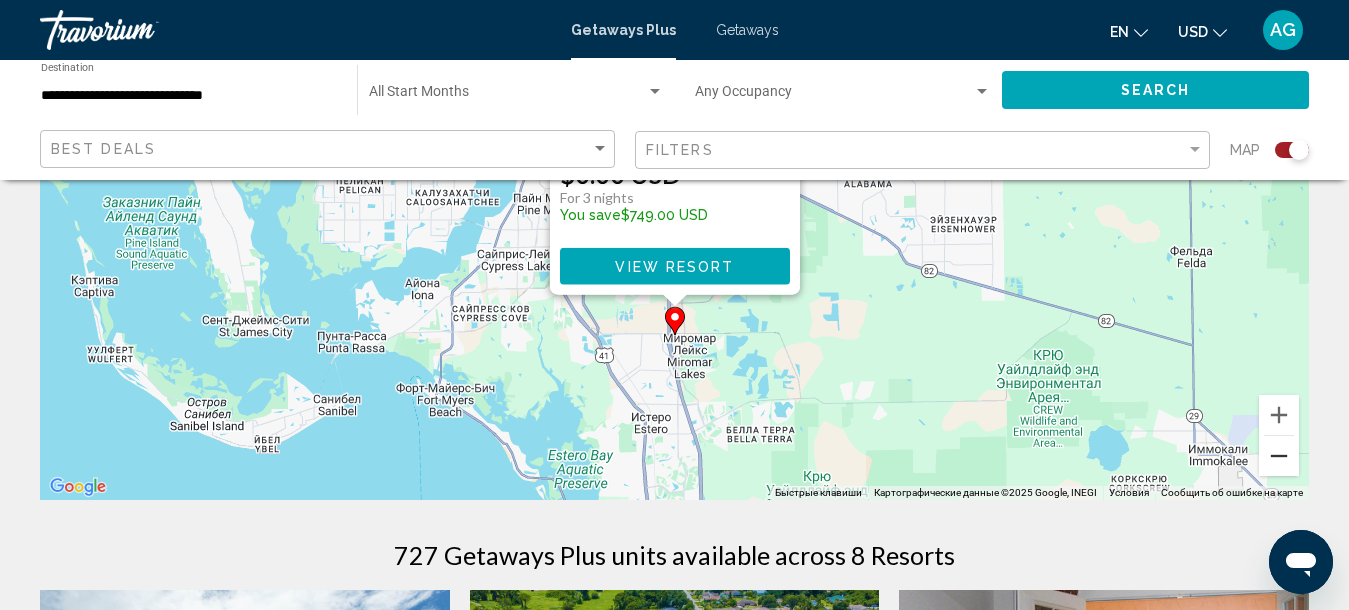 click at bounding box center [1279, 456] 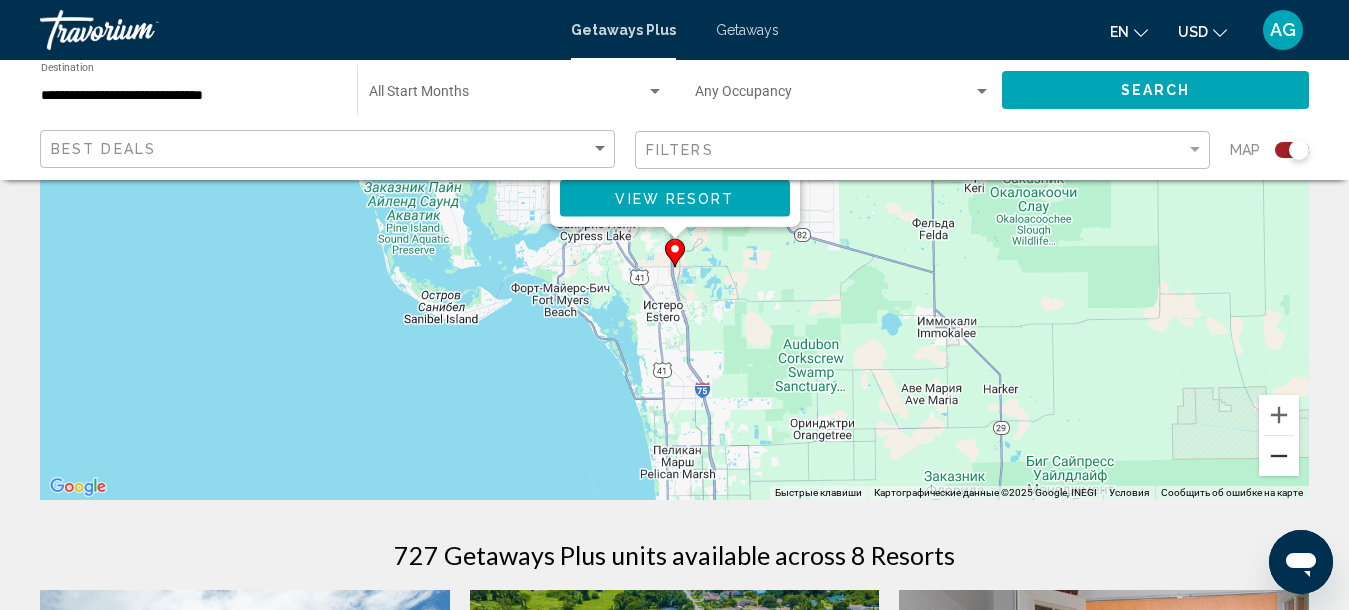 click at bounding box center (1279, 456) 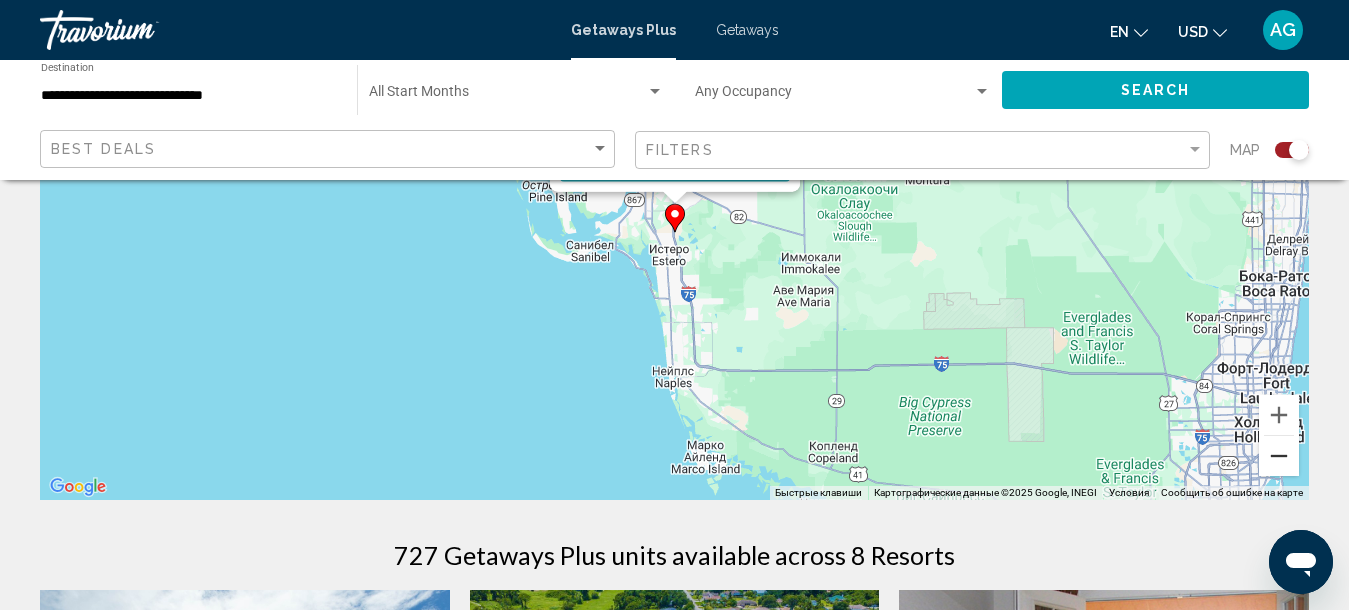 click at bounding box center (1279, 456) 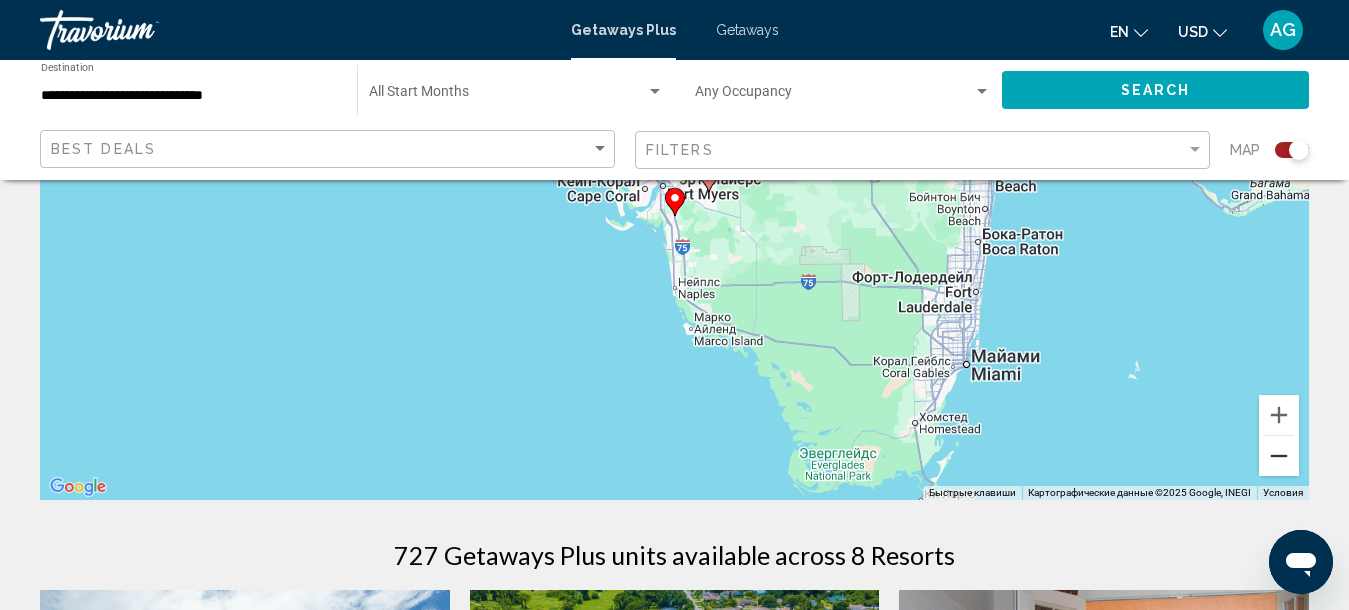 click at bounding box center [1279, 456] 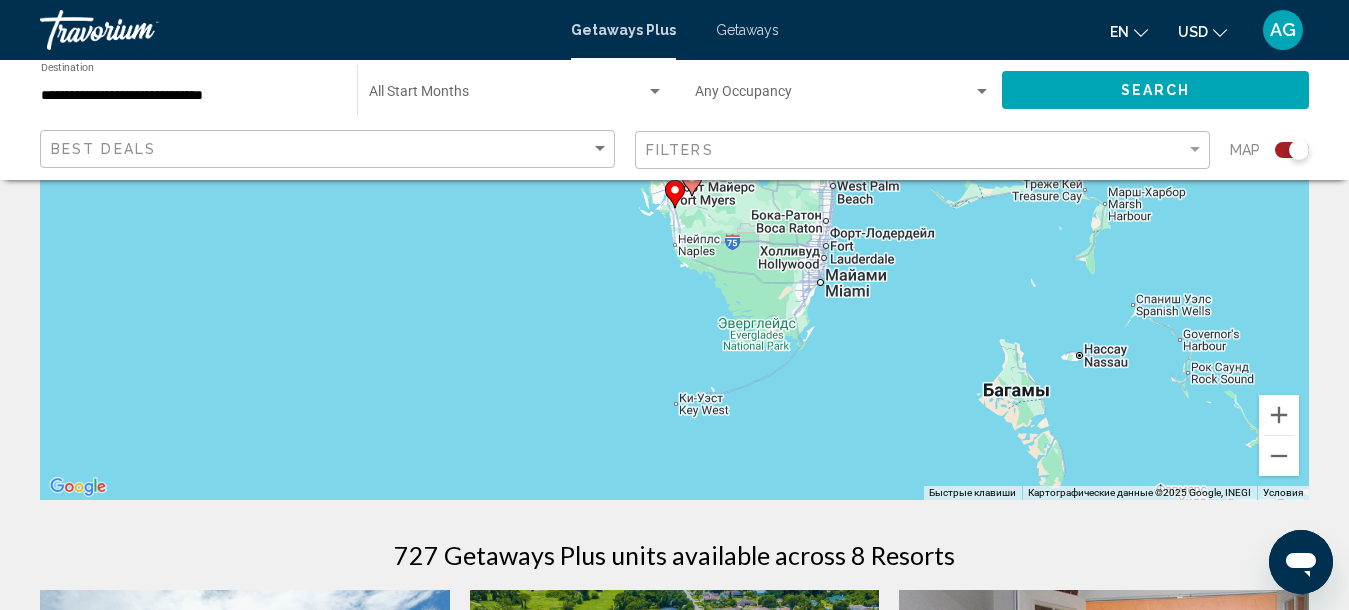 click on "[CITY], [STATE], USA From $749.00 USD $0.00 USD For 3 nights You save $749.00 USD View Resort" at bounding box center [674, 200] 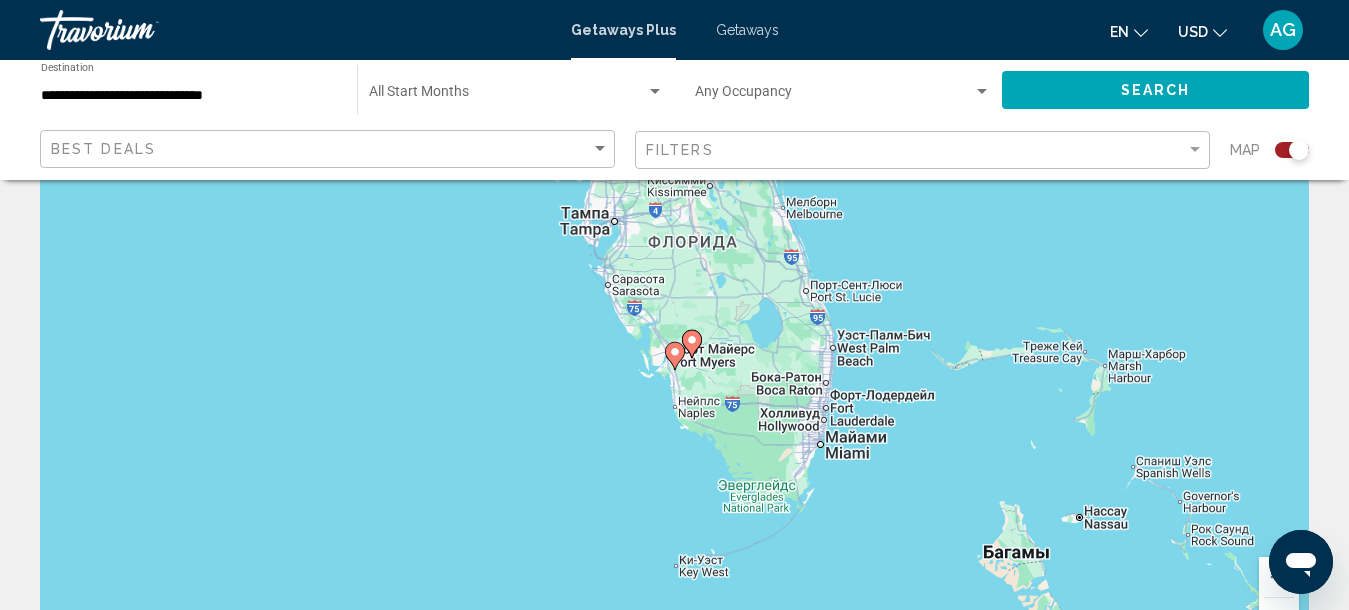 scroll, scrollTop: 100, scrollLeft: 0, axis: vertical 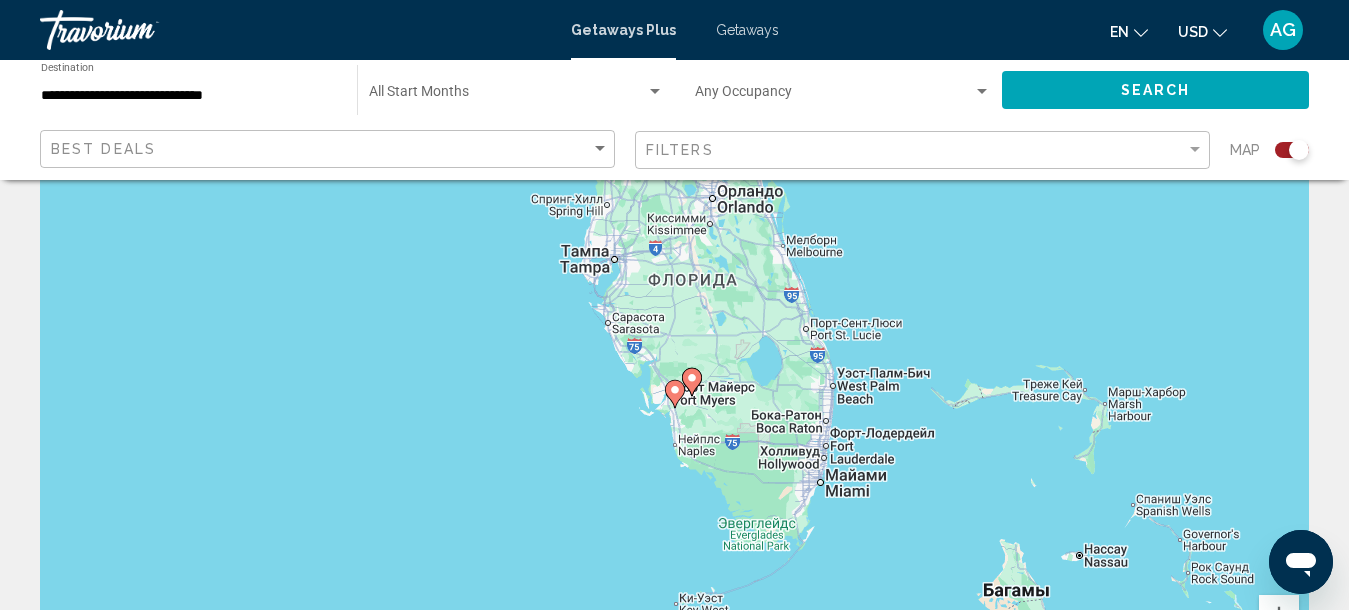 click on "Чтобы активировать перетаскивание с помощью клавиатуры, нажмите Alt + Ввод. После этого перемещайте маркер, используя клавиши со стрелками. Чтобы завершить перетаскивание, нажмите клавишу Ввод. Чтобы отменить действие, нажмите клавишу Esc." at bounding box center (674, 400) 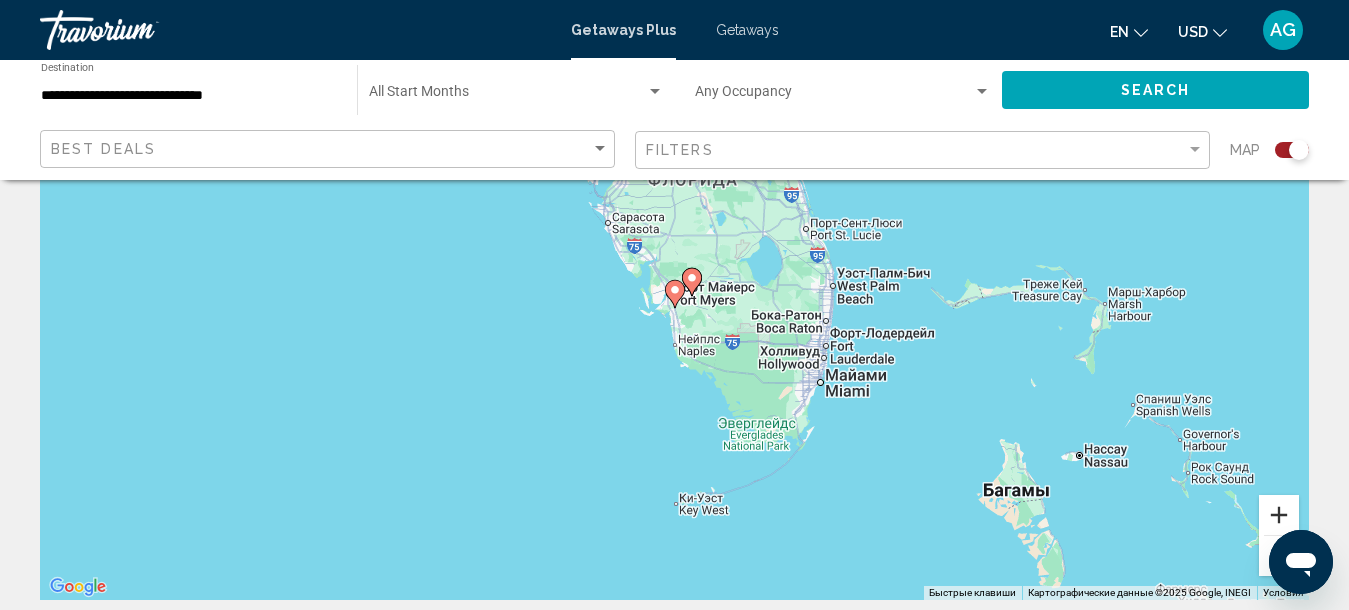 click at bounding box center (1279, 515) 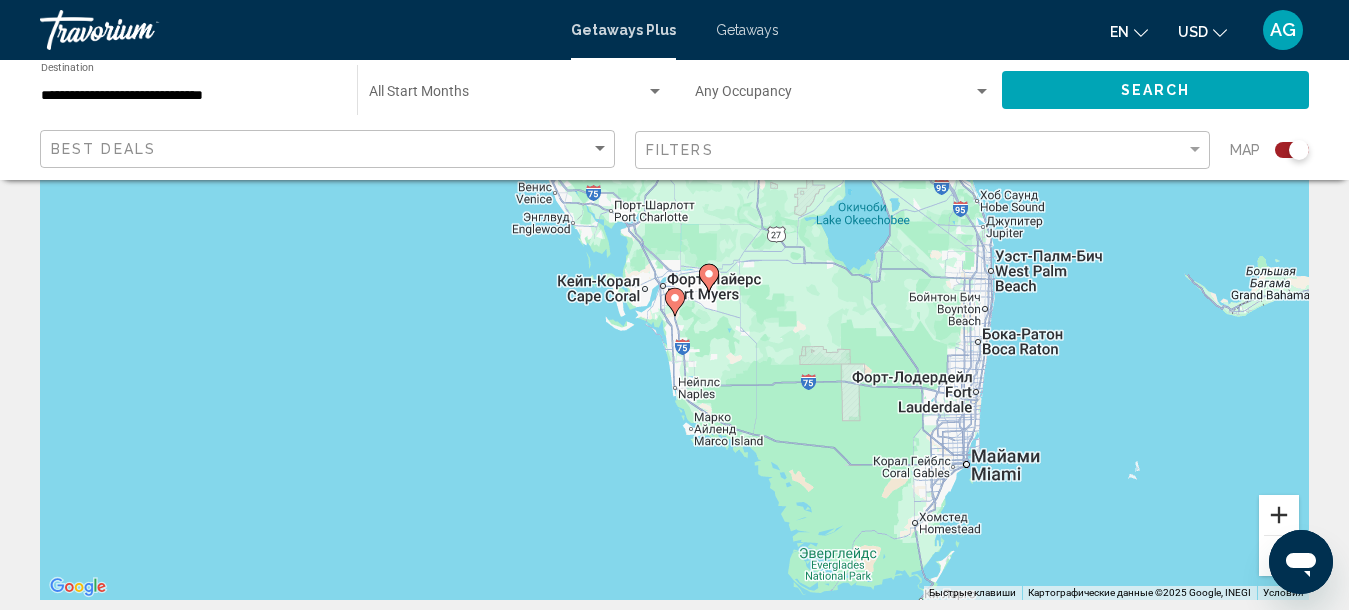 click at bounding box center (1279, 515) 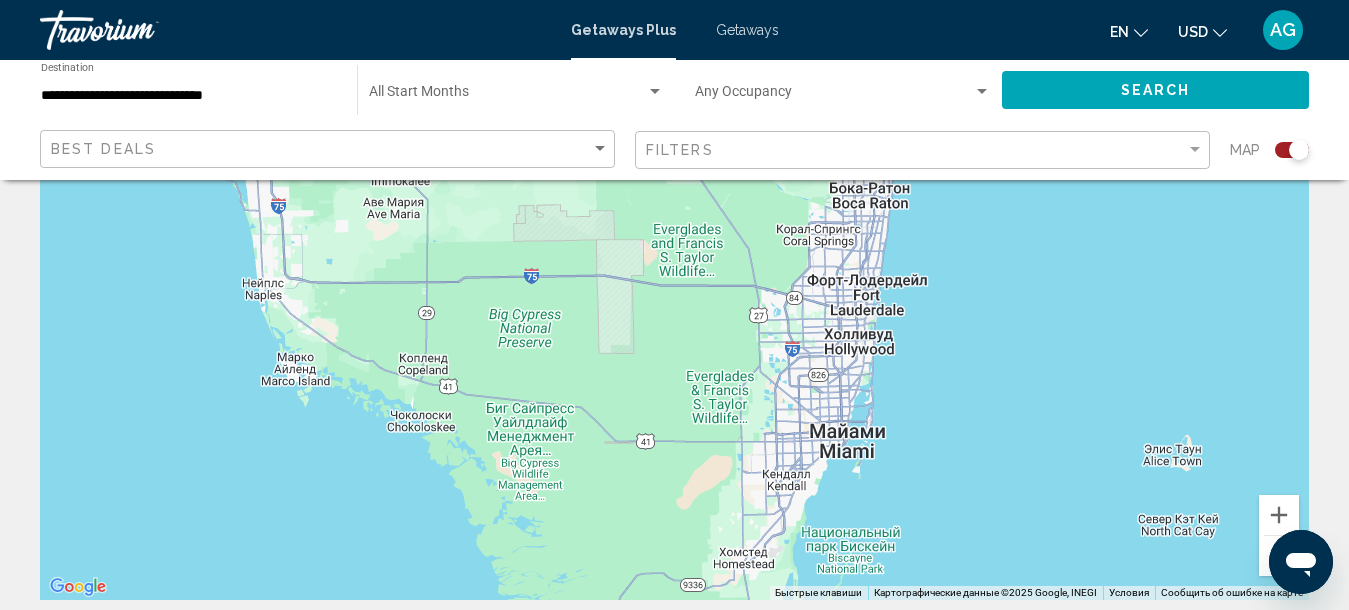 drag, startPoint x: 1168, startPoint y: 467, endPoint x: 753, endPoint y: 269, distance: 459.8141 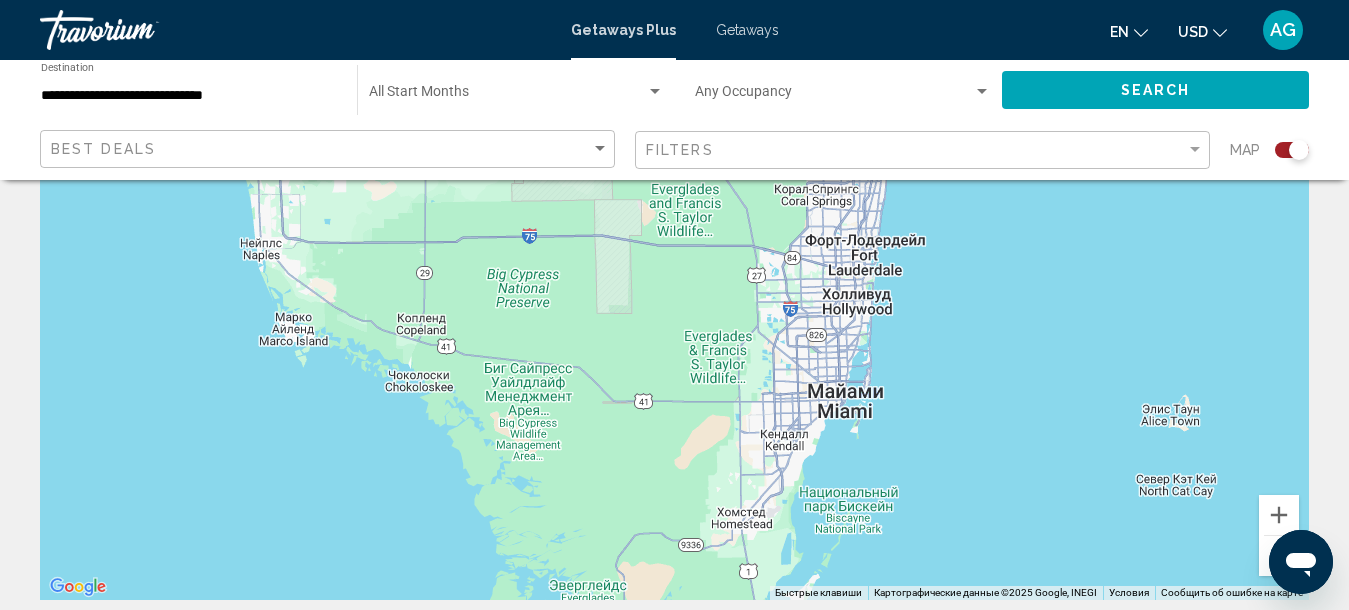 click on "Чтобы активировать перетаскивание с помощью клавиатуры, нажмите Alt + Ввод. После этого перемещайте маркер, используя клавиши со стрелками. Чтобы завершить перетаскивание, нажмите клавишу Ввод. Чтобы отменить действие, нажмите клавишу Esc." at bounding box center (674, 300) 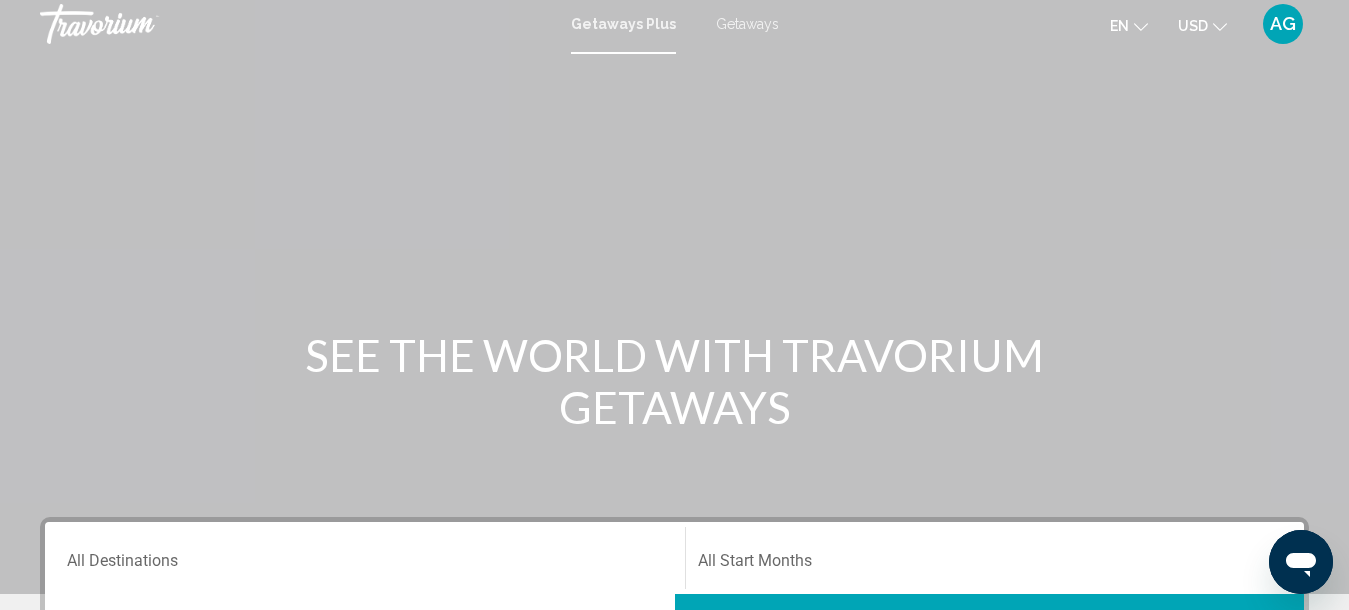 scroll, scrollTop: 100, scrollLeft: 0, axis: vertical 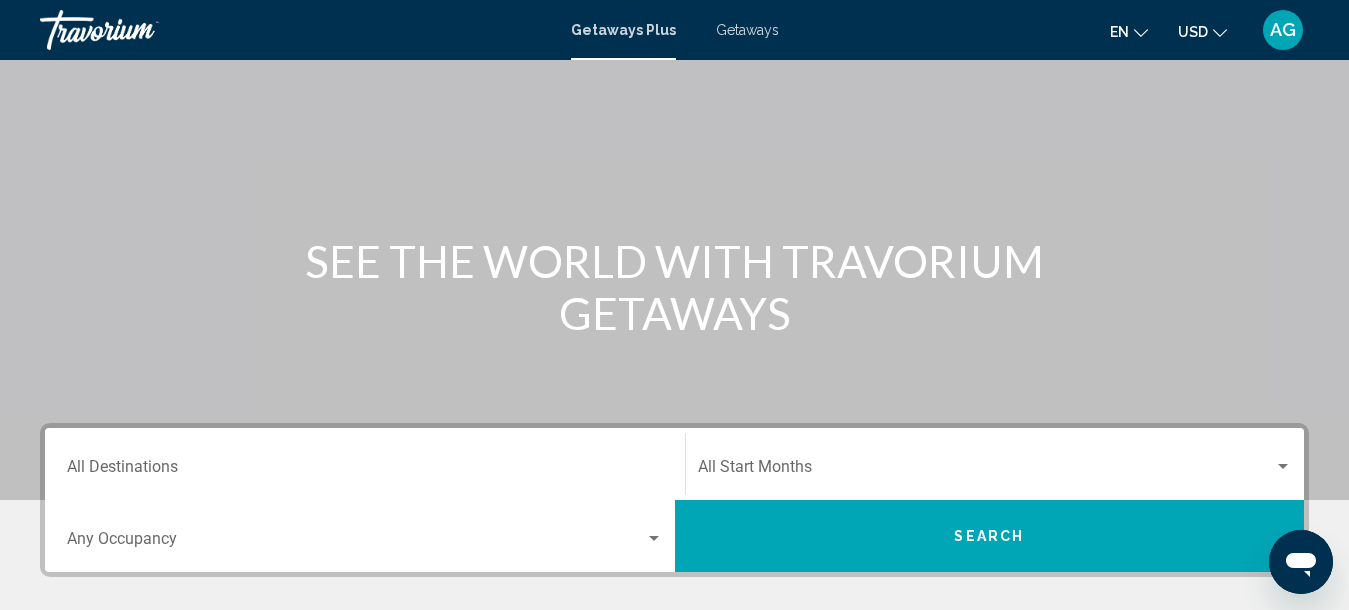 click on "Destination All Destinations" at bounding box center (365, 464) 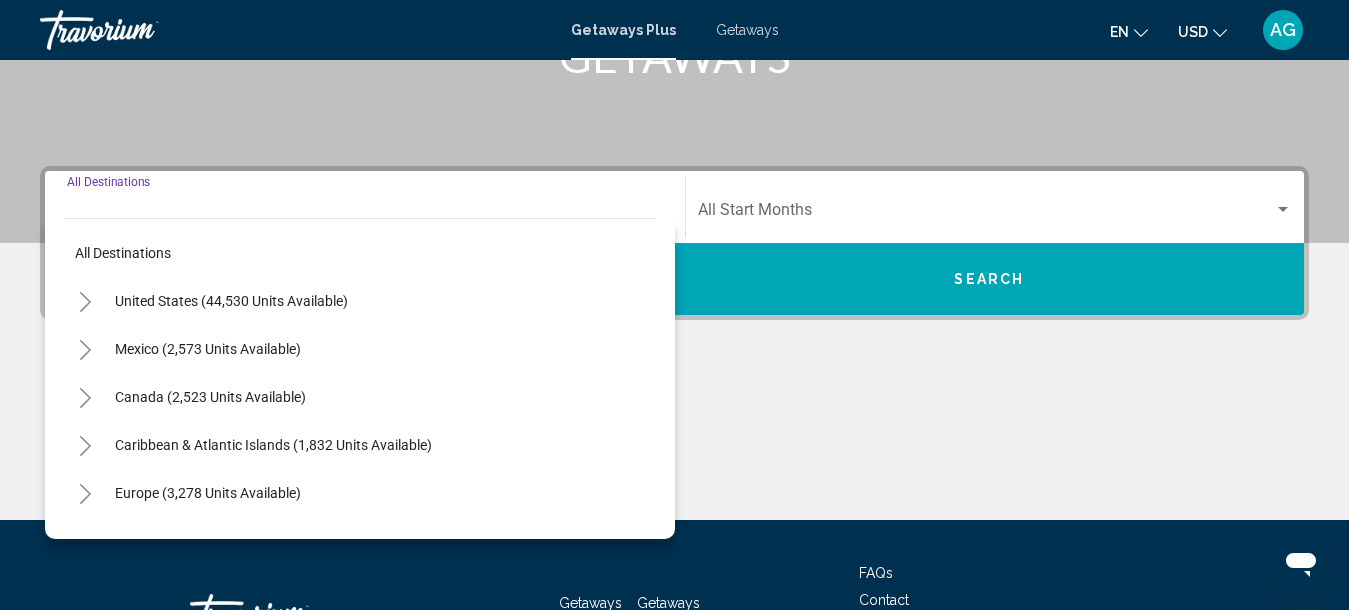 scroll, scrollTop: 458, scrollLeft: 0, axis: vertical 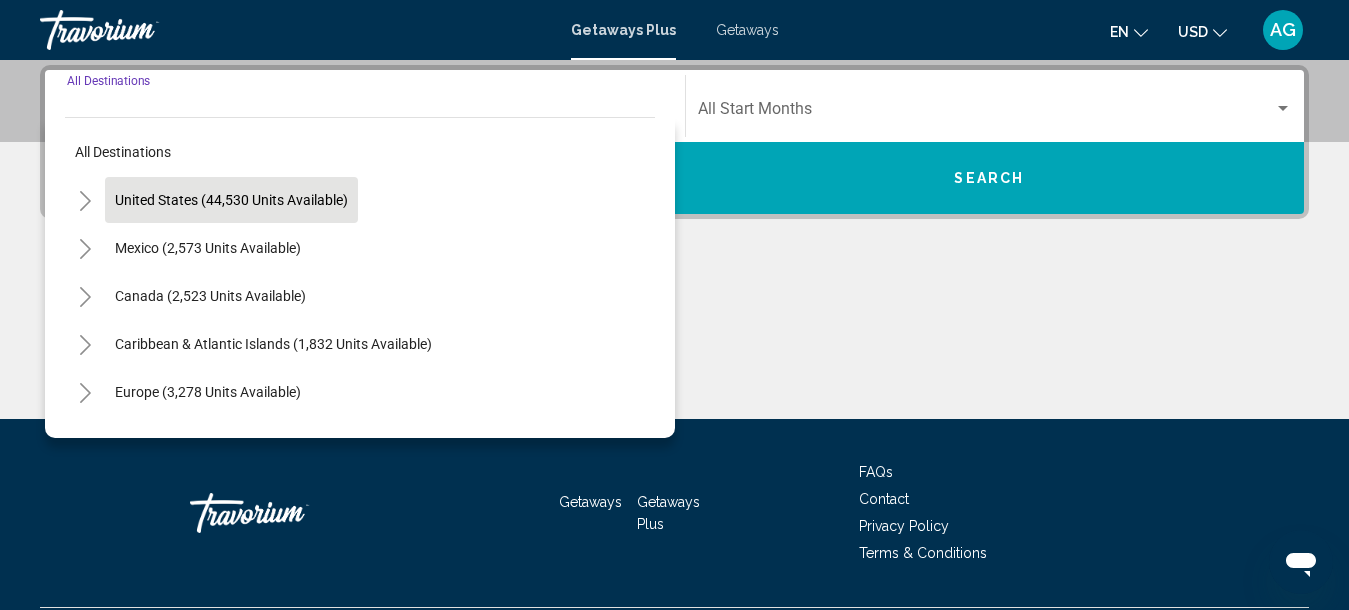 click on "United States (44,530 units available)" at bounding box center (208, 248) 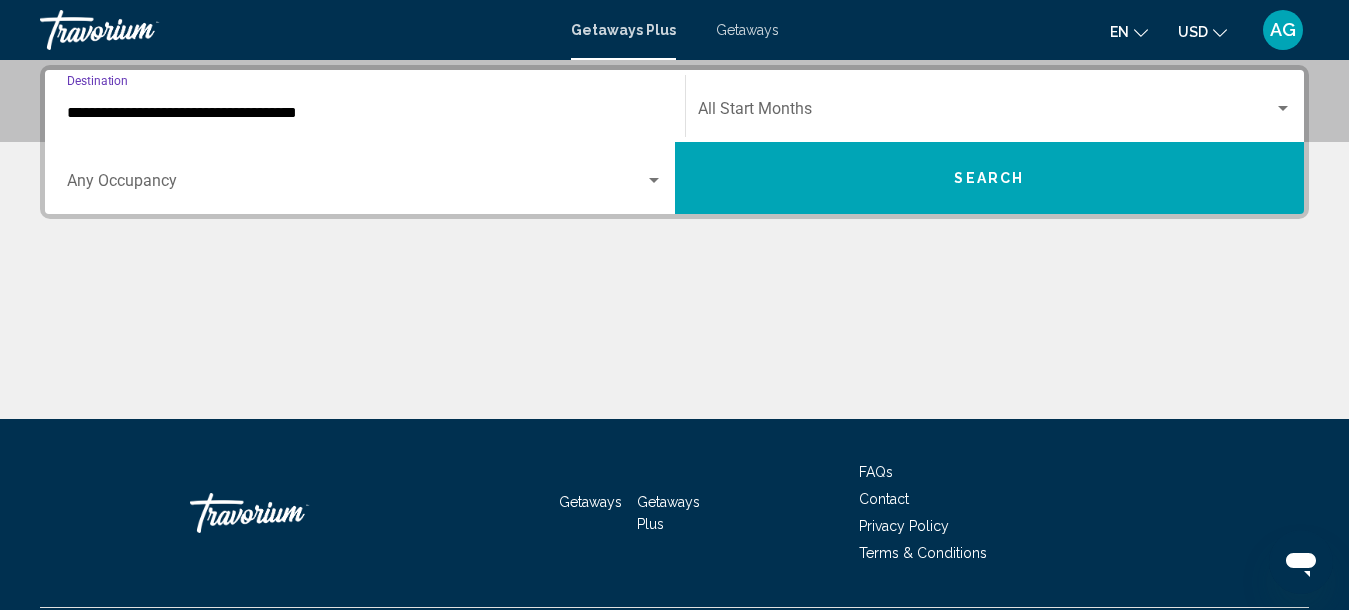 click at bounding box center [986, 113] 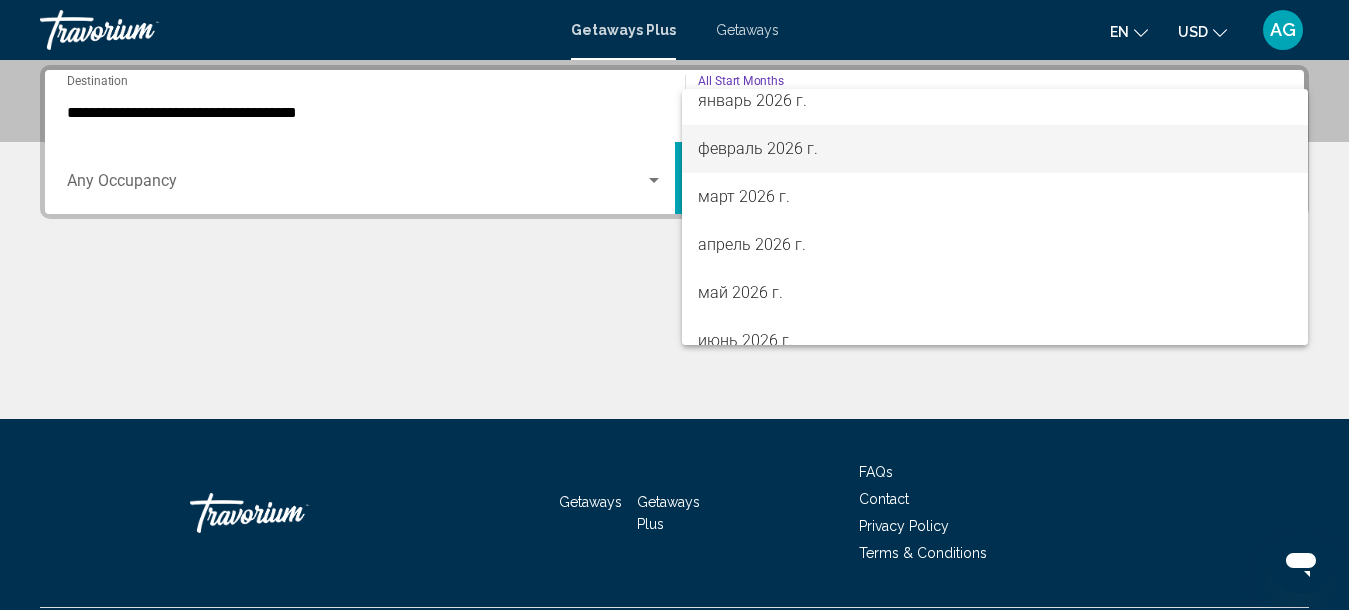 scroll, scrollTop: 200, scrollLeft: 0, axis: vertical 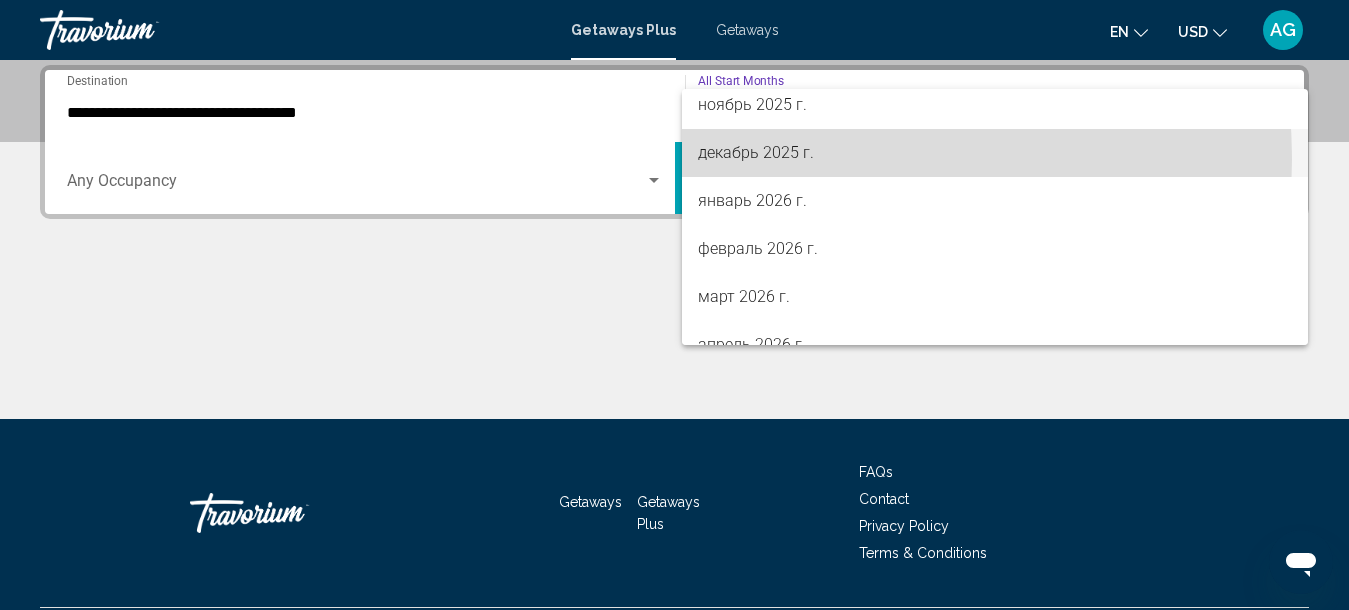 click on "декабрь 2025 г." at bounding box center [995, 153] 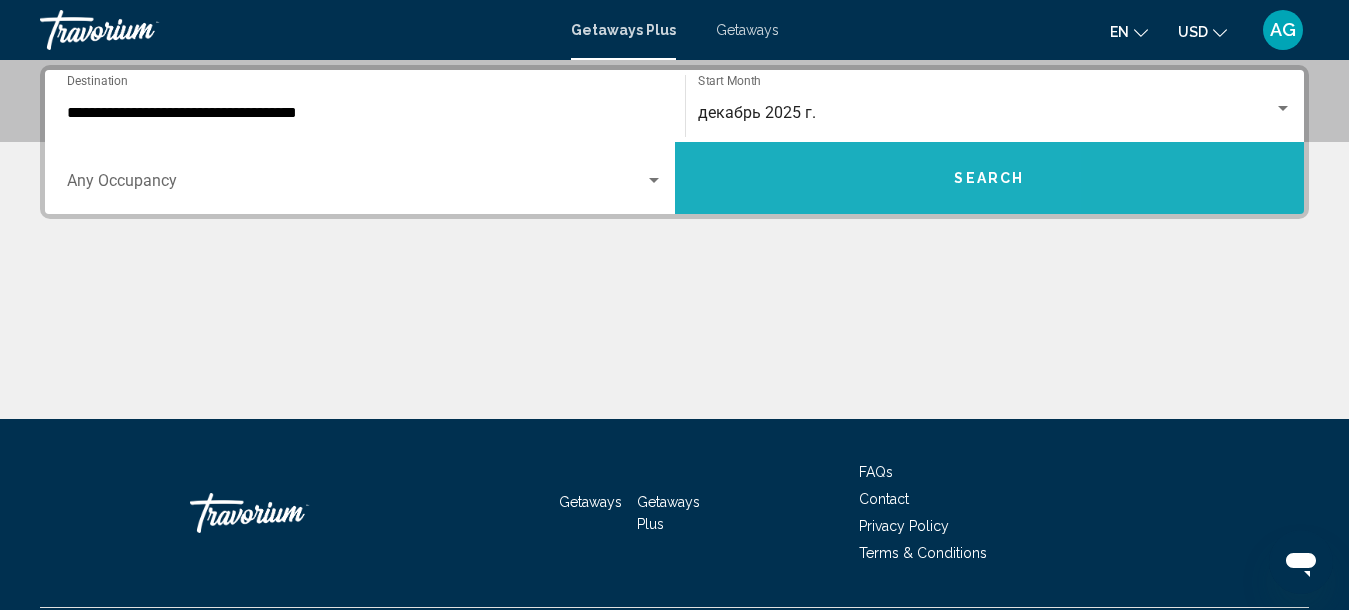 click on "Search" at bounding box center [990, 178] 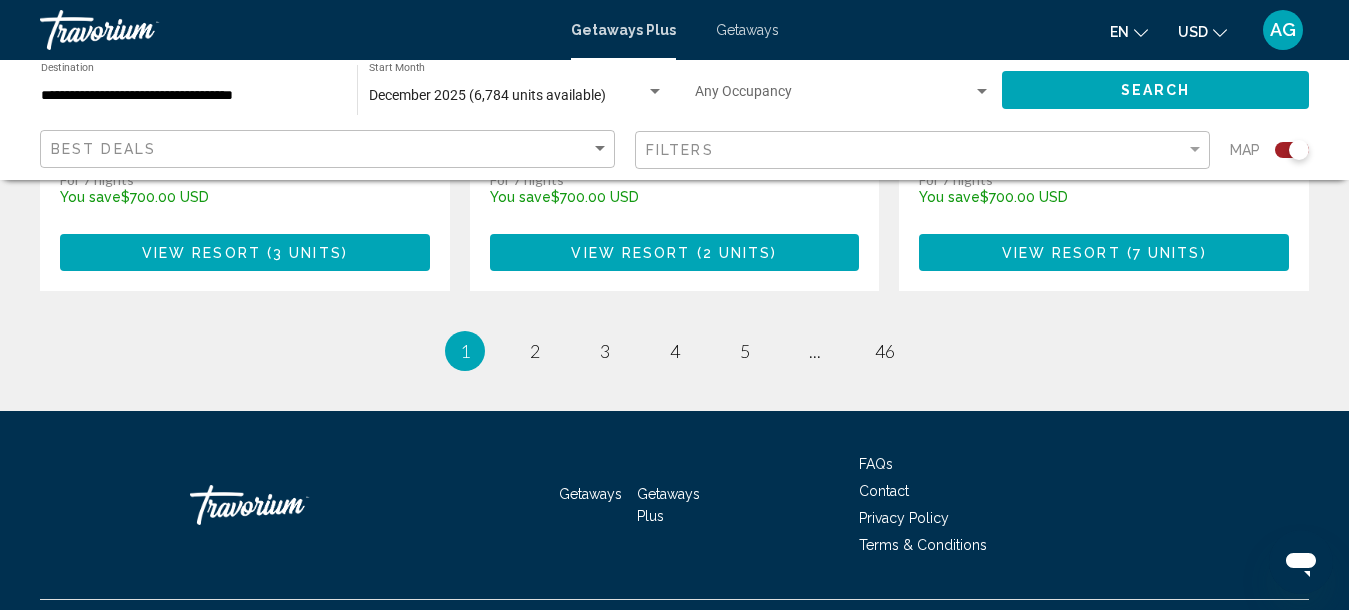 scroll, scrollTop: 3390, scrollLeft: 0, axis: vertical 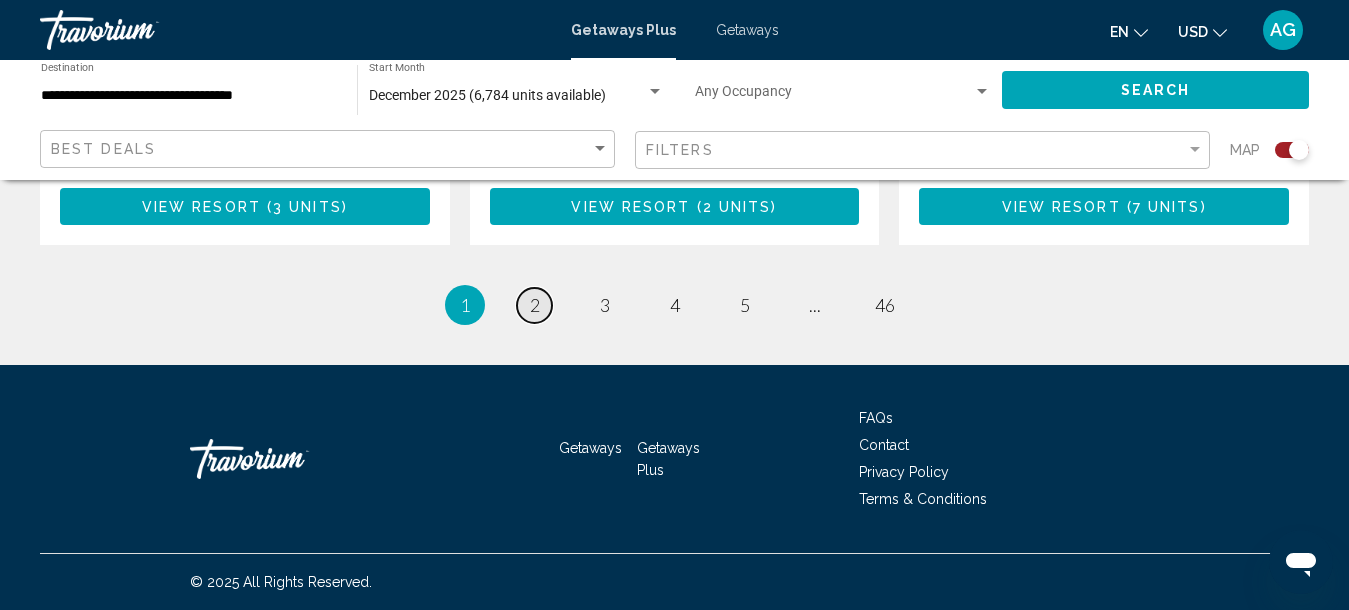 click on "2" at bounding box center (535, 305) 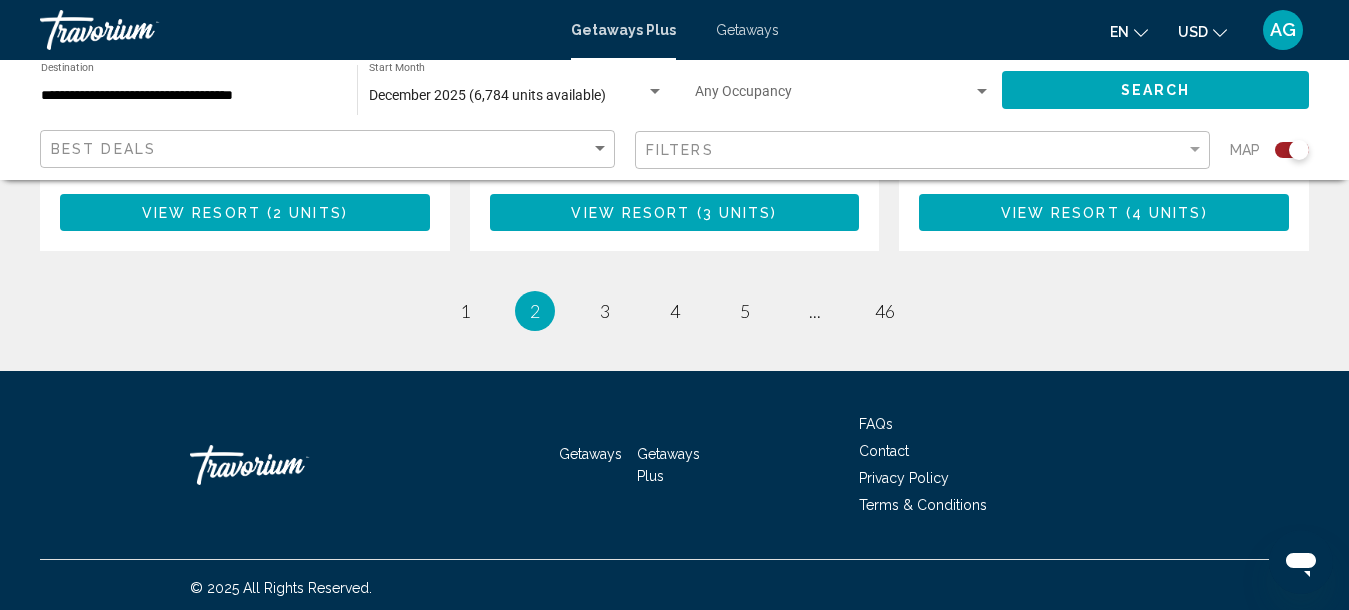 scroll, scrollTop: 3360, scrollLeft: 0, axis: vertical 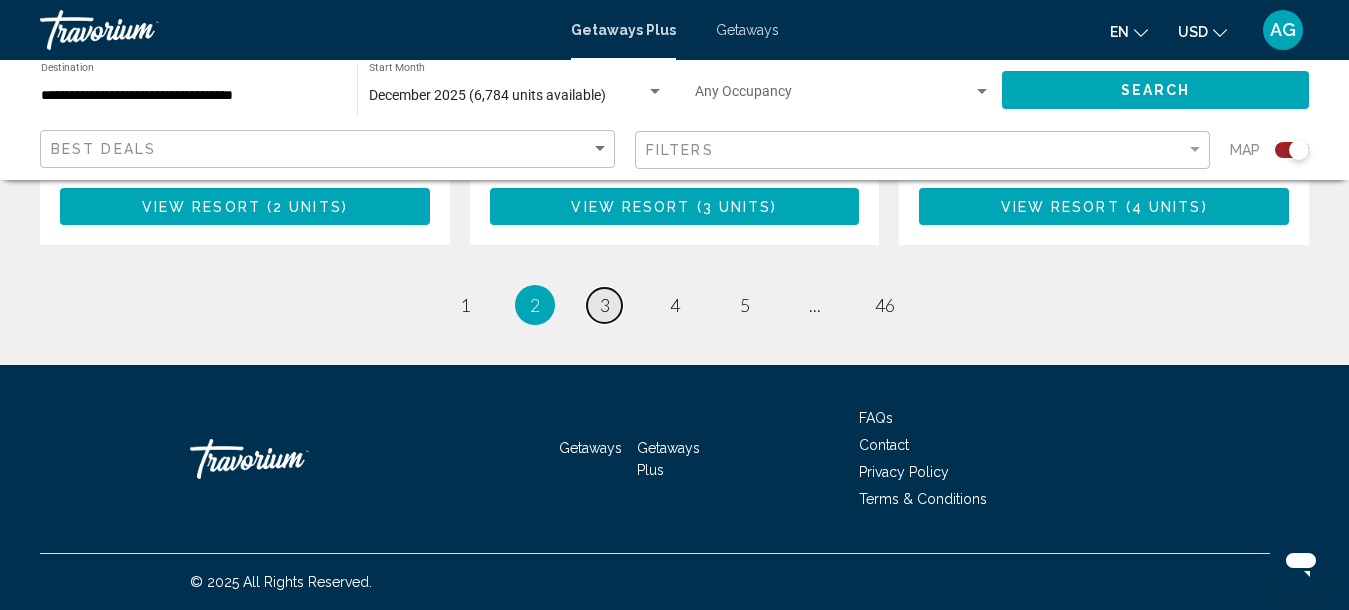 click on "3" at bounding box center [605, 305] 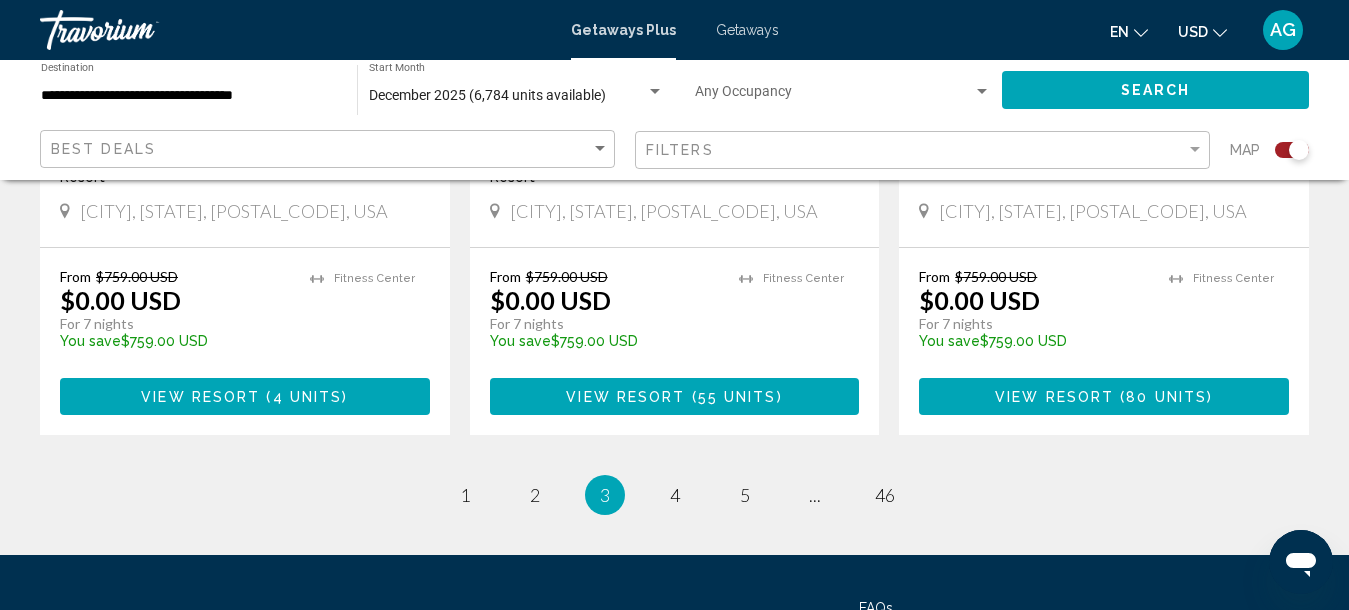 scroll, scrollTop: 3300, scrollLeft: 0, axis: vertical 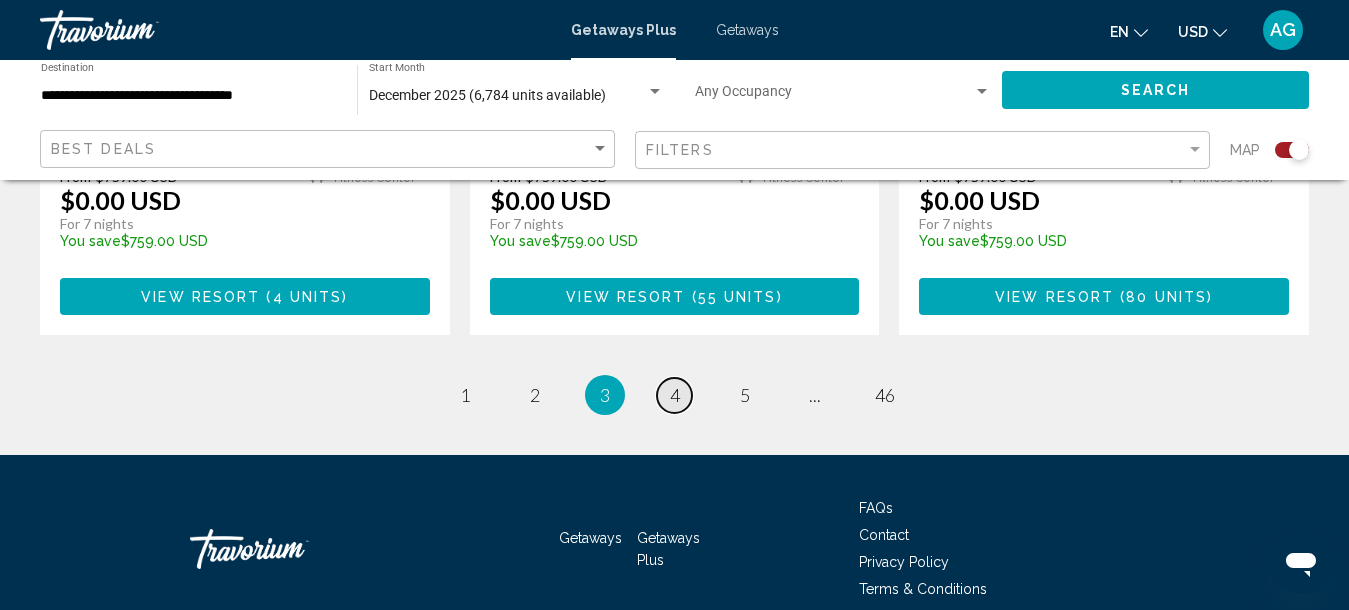 click on "page  4" at bounding box center [674, 395] 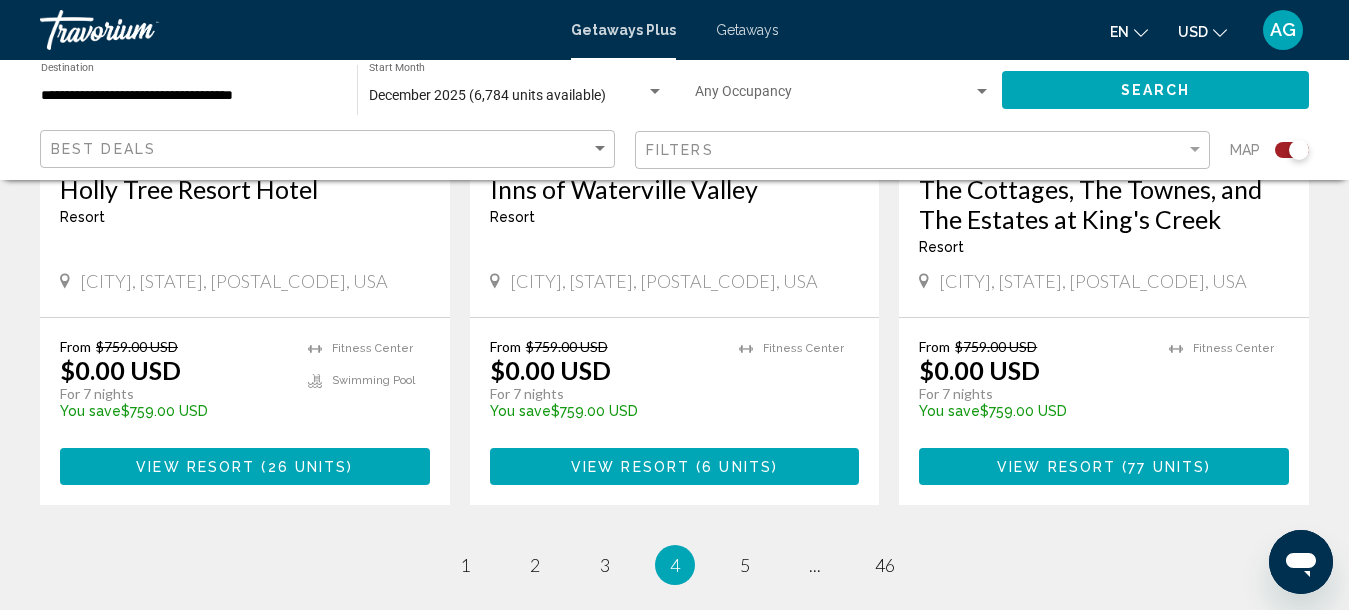 scroll, scrollTop: 3200, scrollLeft: 0, axis: vertical 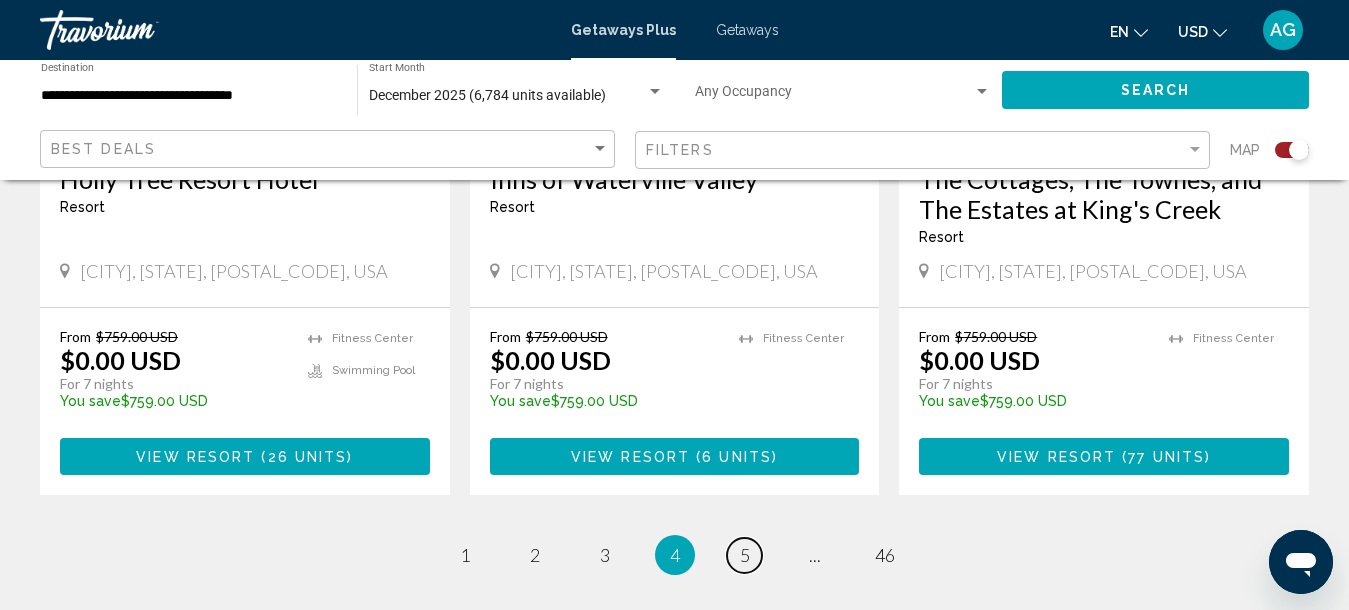 click on "5" at bounding box center [745, 555] 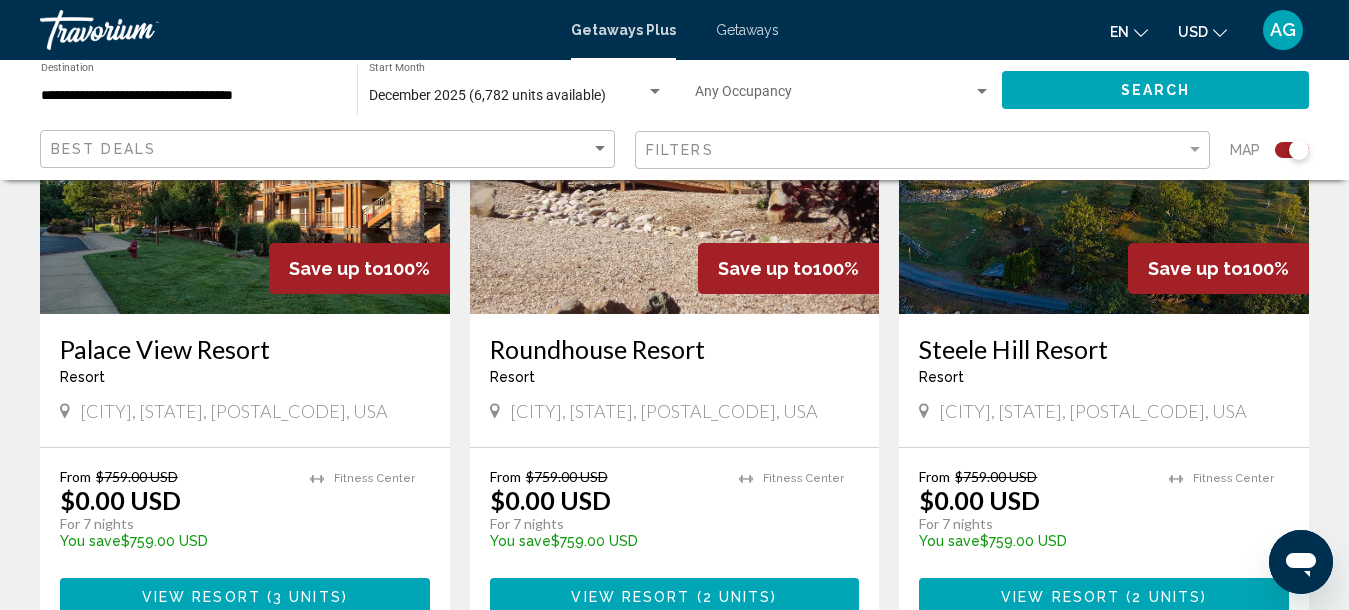 scroll, scrollTop: 3390, scrollLeft: 0, axis: vertical 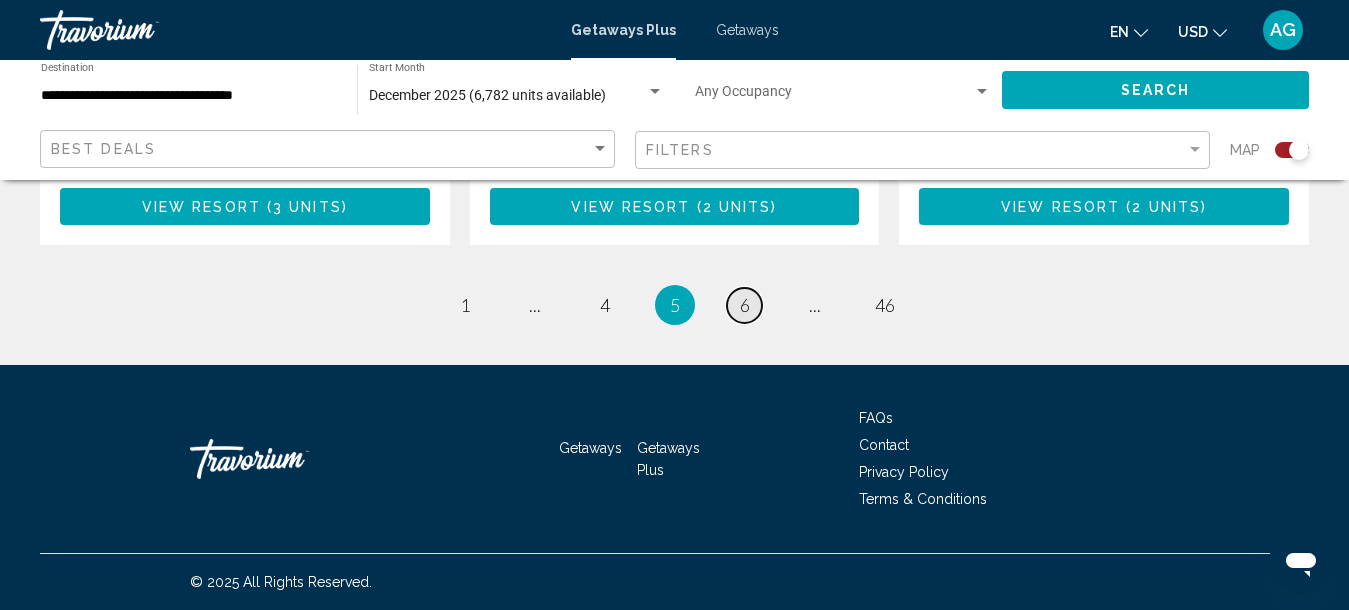 click on "6" at bounding box center [745, 305] 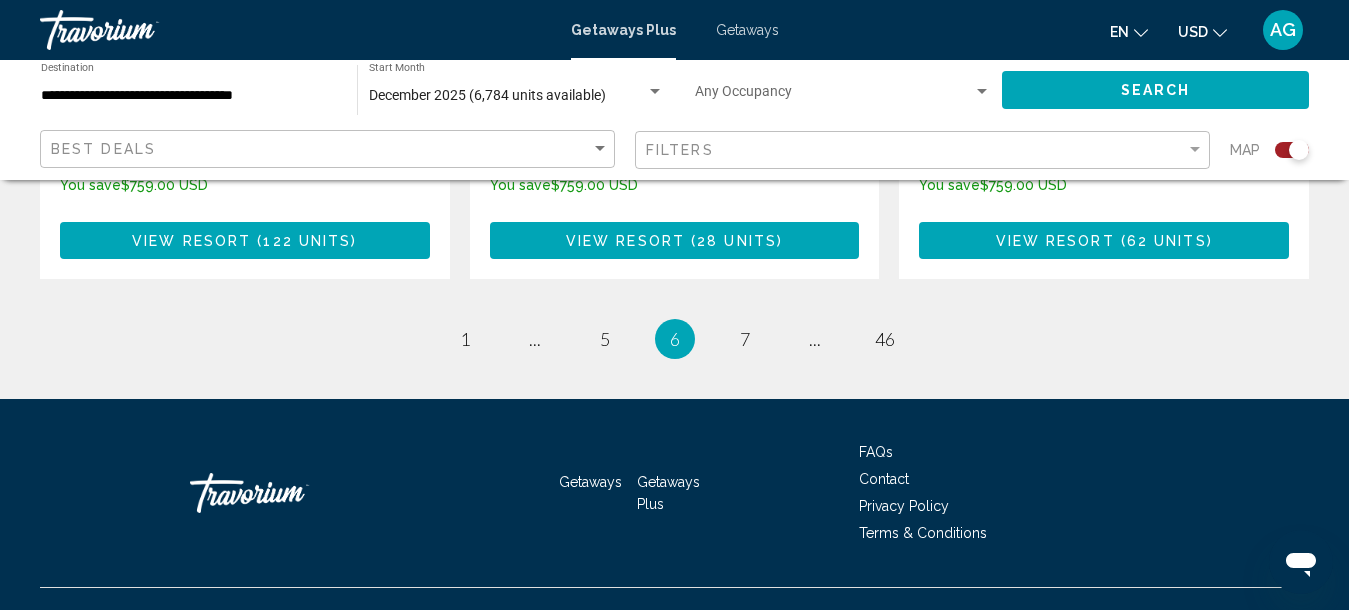scroll, scrollTop: 3400, scrollLeft: 0, axis: vertical 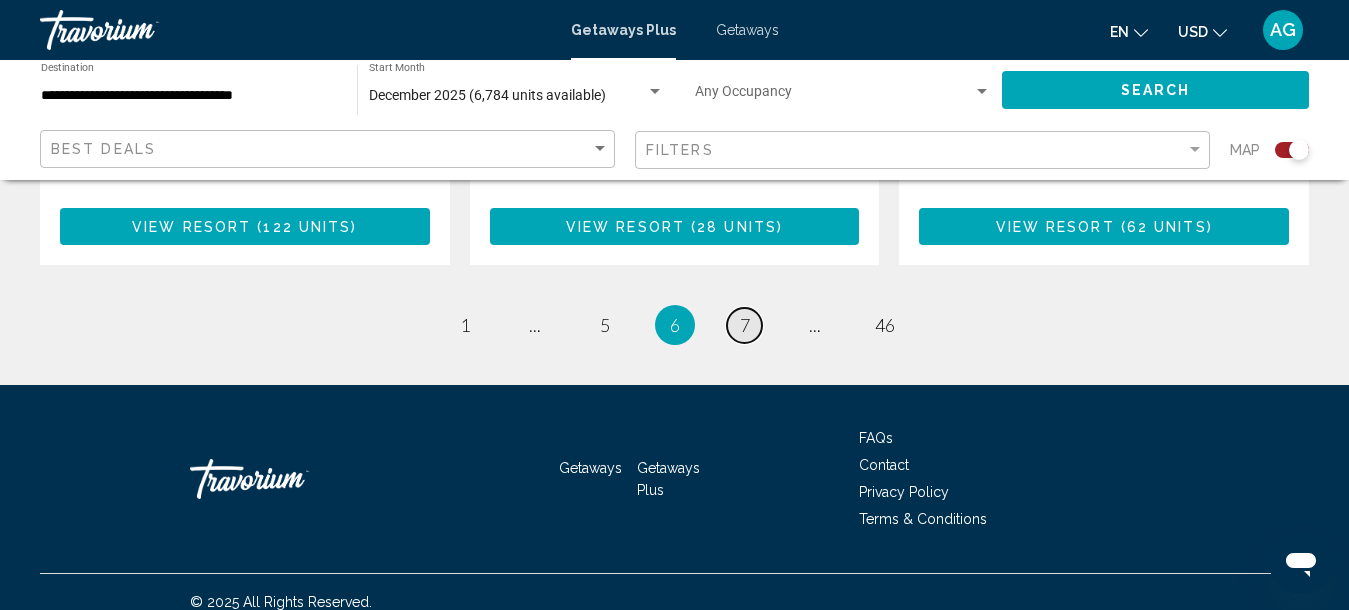 click on "page  7" at bounding box center [744, 325] 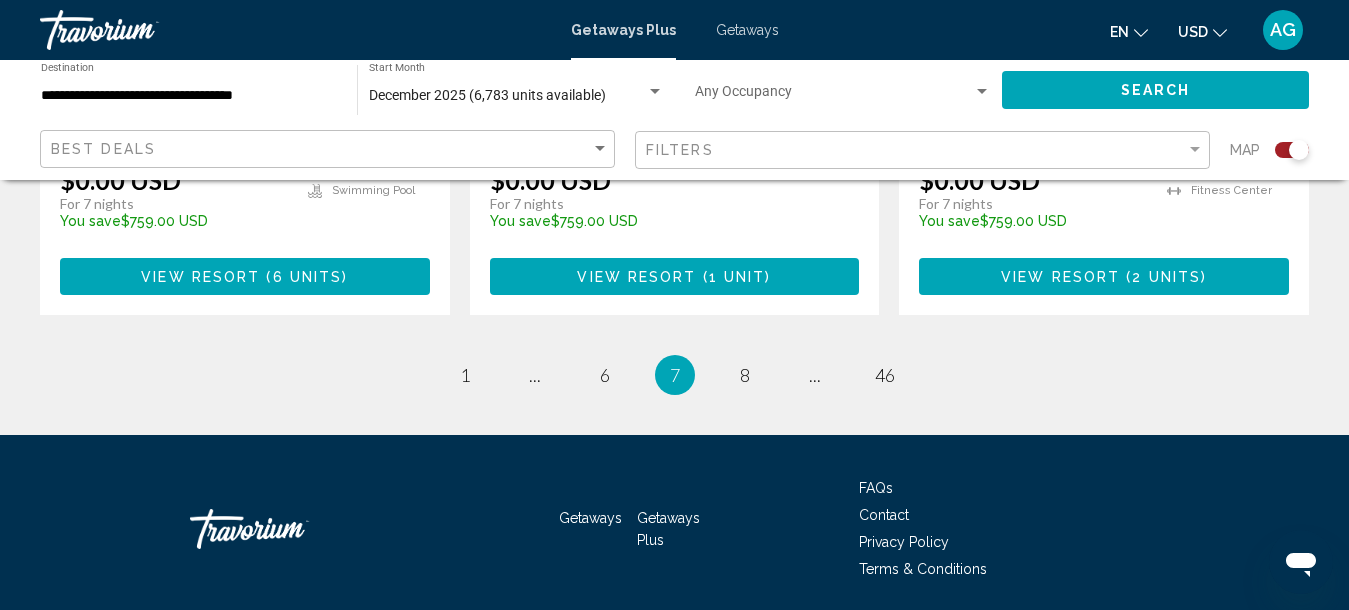 scroll, scrollTop: 3480, scrollLeft: 0, axis: vertical 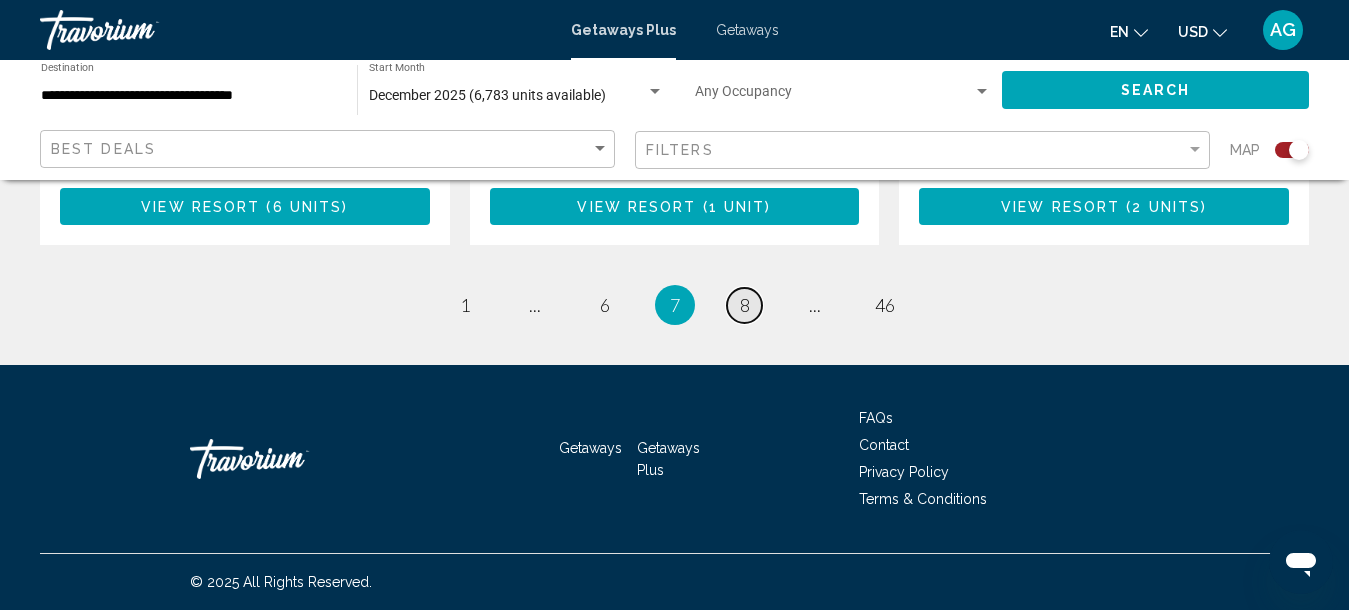click on "8" at bounding box center [745, 305] 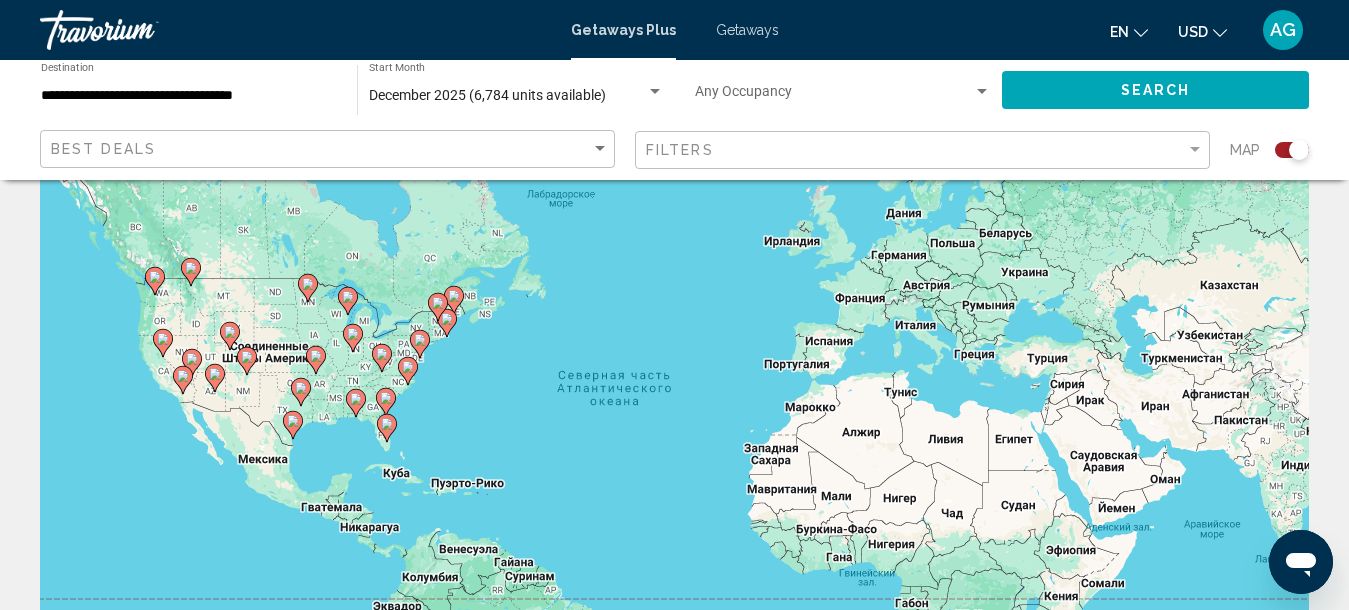 scroll, scrollTop: 0, scrollLeft: 0, axis: both 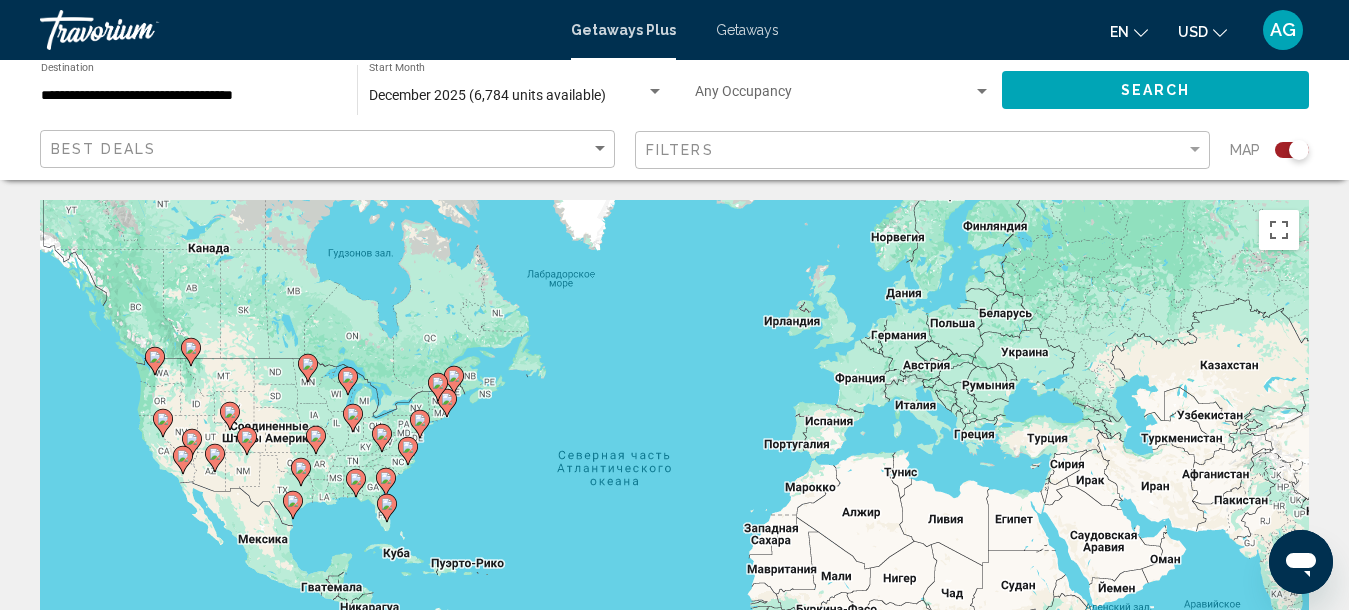 click on "Чтобы активировать перетаскивание с помощью клавиатуры, нажмите Alt + Ввод. После этого перемещайте маркер, используя клавиши со стрелками. Чтобы завершить перетаскивание, нажмите клавишу Ввод. Чтобы отменить действие, нажмите клавишу Esc." at bounding box center (674, 500) 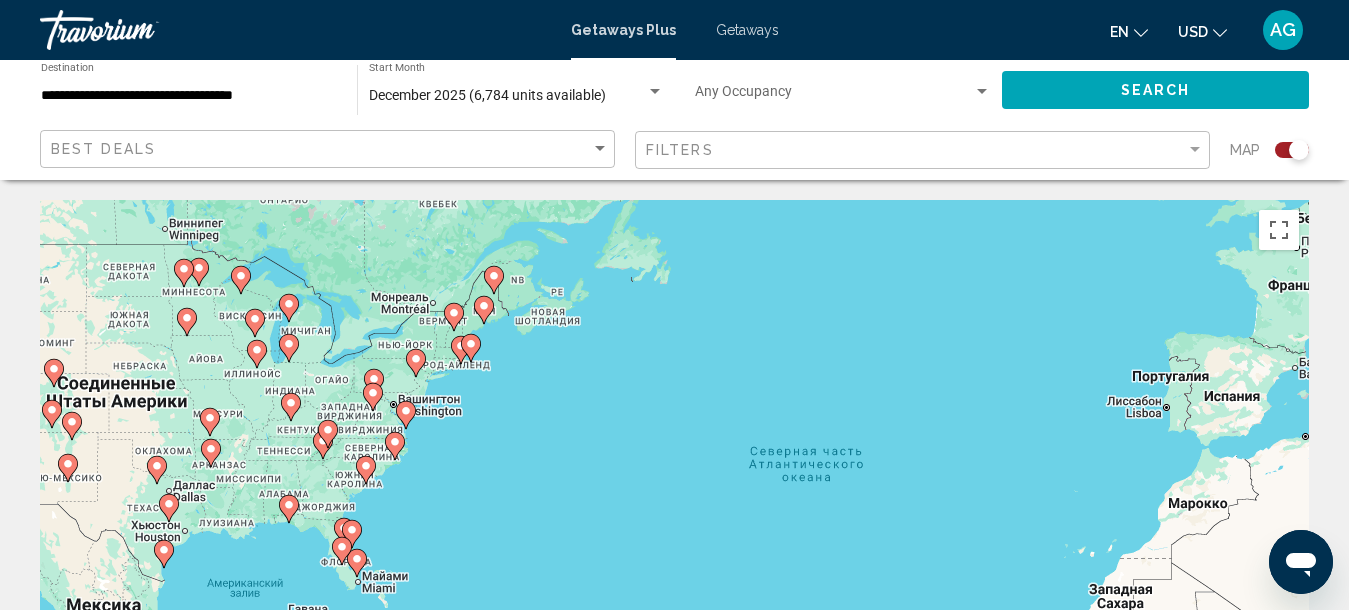 click on "Чтобы активировать перетаскивание с помощью клавиатуры, нажмите Alt + Ввод. После этого перемещайте маркер, используя клавиши со стрелками. Чтобы завершить перетаскивание, нажмите клавишу Ввод. Чтобы отменить действие, нажмите клавишу Esc." at bounding box center (674, 500) 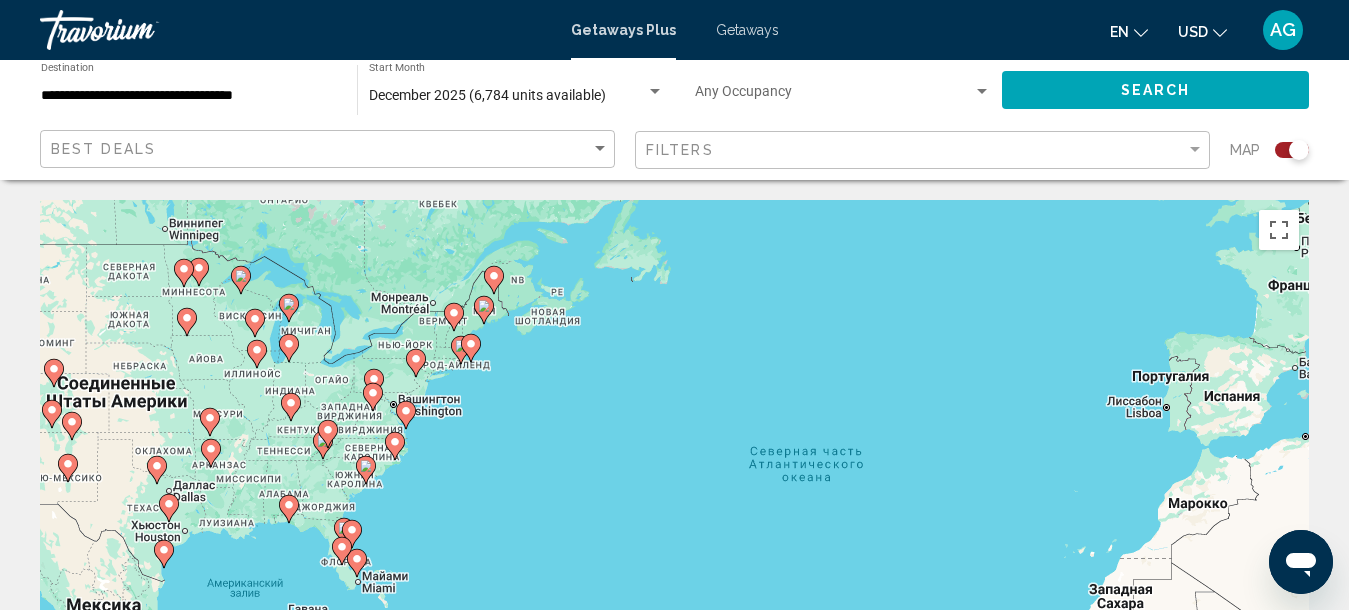 scroll, scrollTop: 200, scrollLeft: 0, axis: vertical 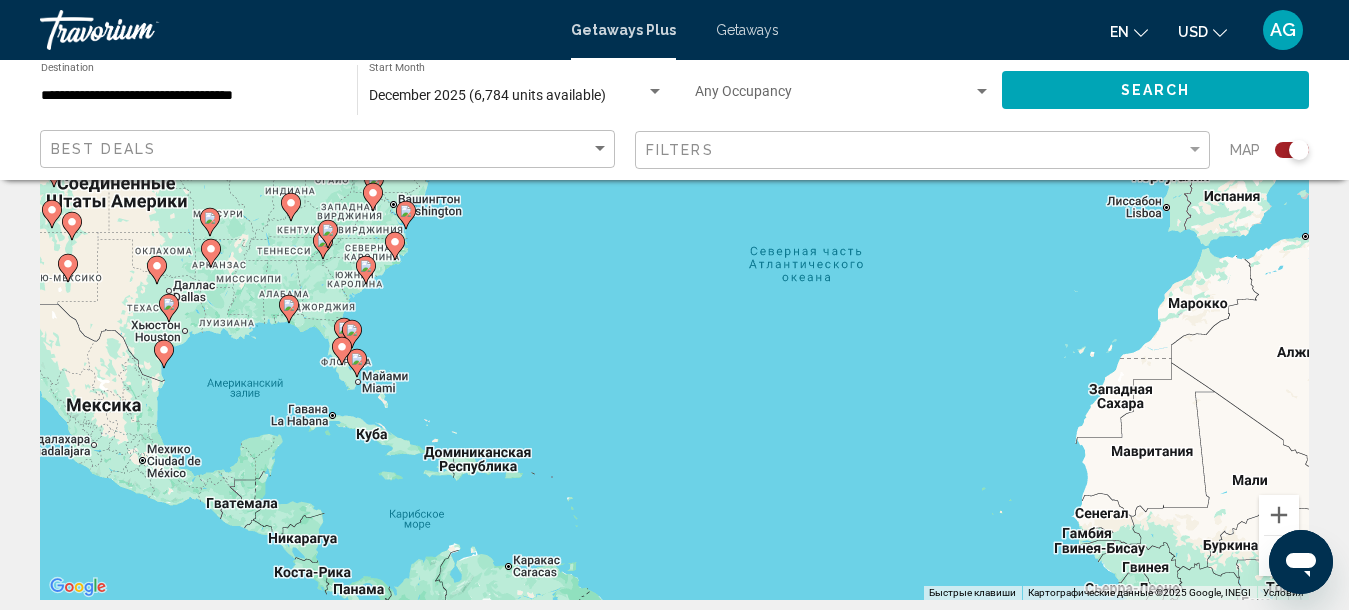 click on "Чтобы активировать перетаскивание с помощью клавиатуры, нажмите Alt + Ввод. После этого перемещайте маркер, используя клавиши со стрелками. Чтобы завершить перетаскивание, нажмите клавишу Ввод. Чтобы отменить действие, нажмите клавишу Esc." at bounding box center [674, 300] 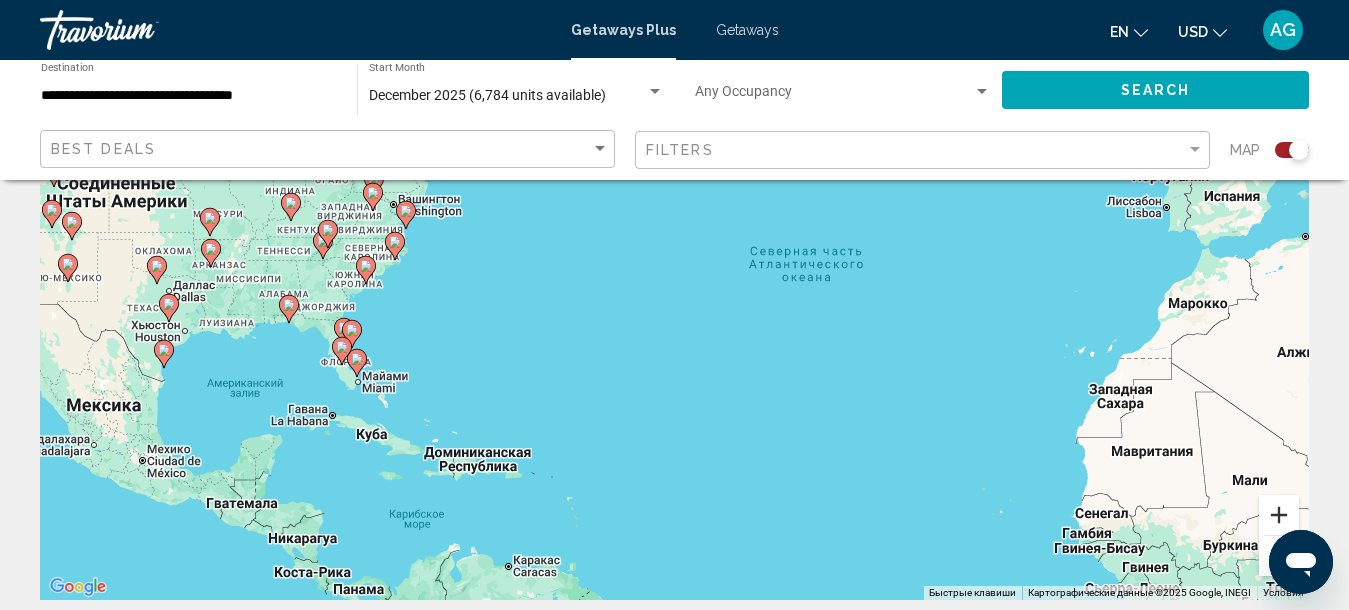 click at bounding box center (1279, 515) 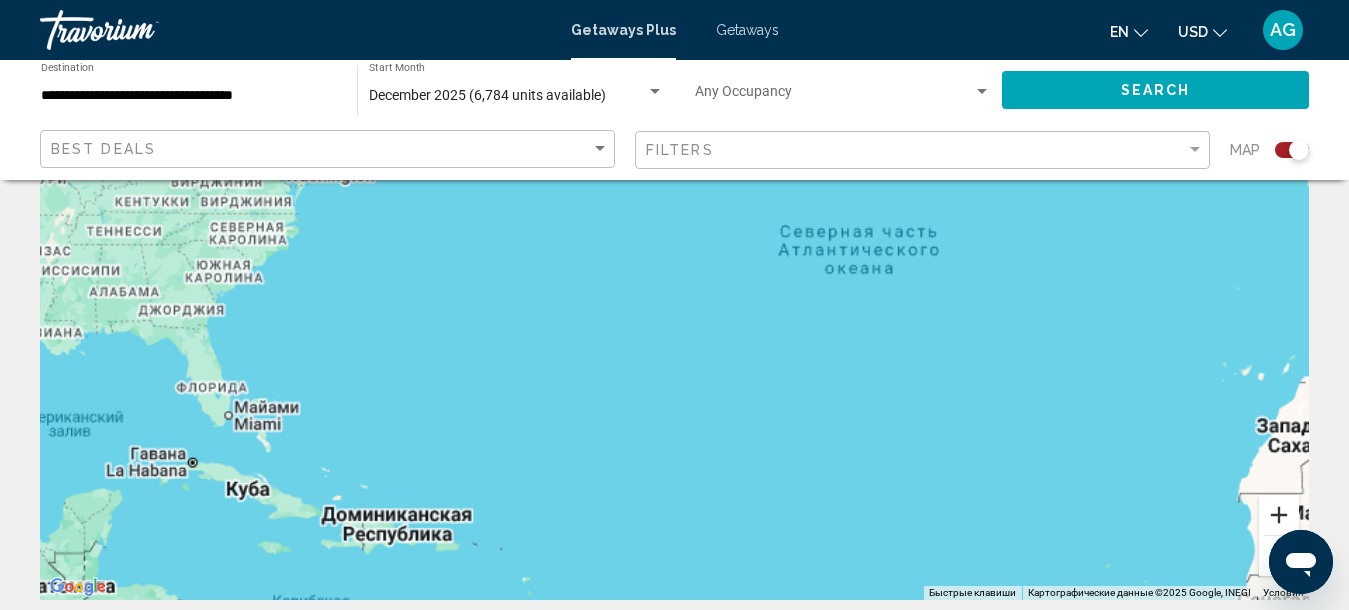 click at bounding box center (1279, 515) 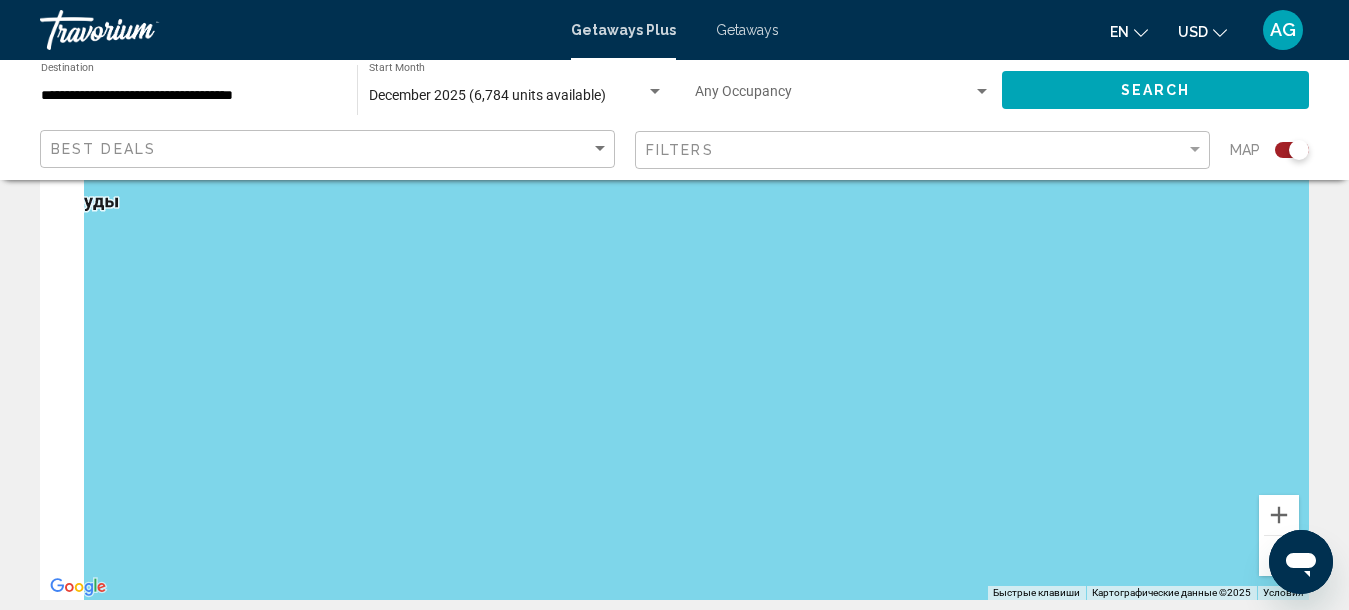 drag, startPoint x: 292, startPoint y: 392, endPoint x: 952, endPoint y: 267, distance: 671.73285 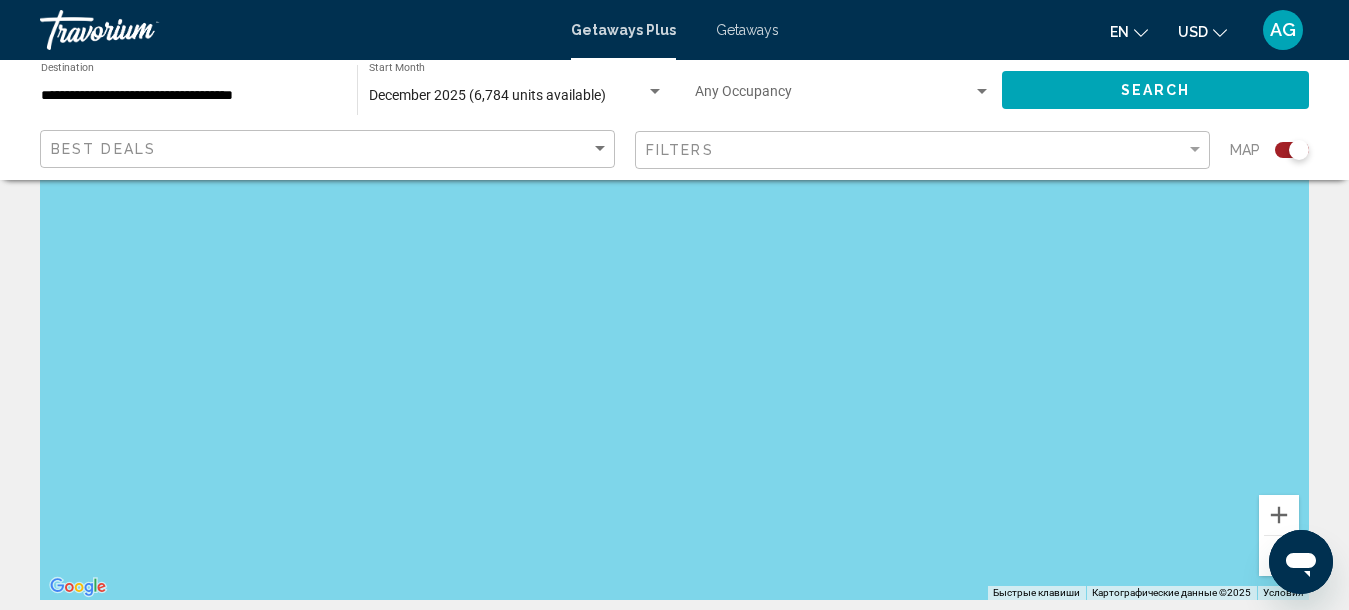 drag, startPoint x: 460, startPoint y: 393, endPoint x: 1116, endPoint y: 210, distance: 681.047 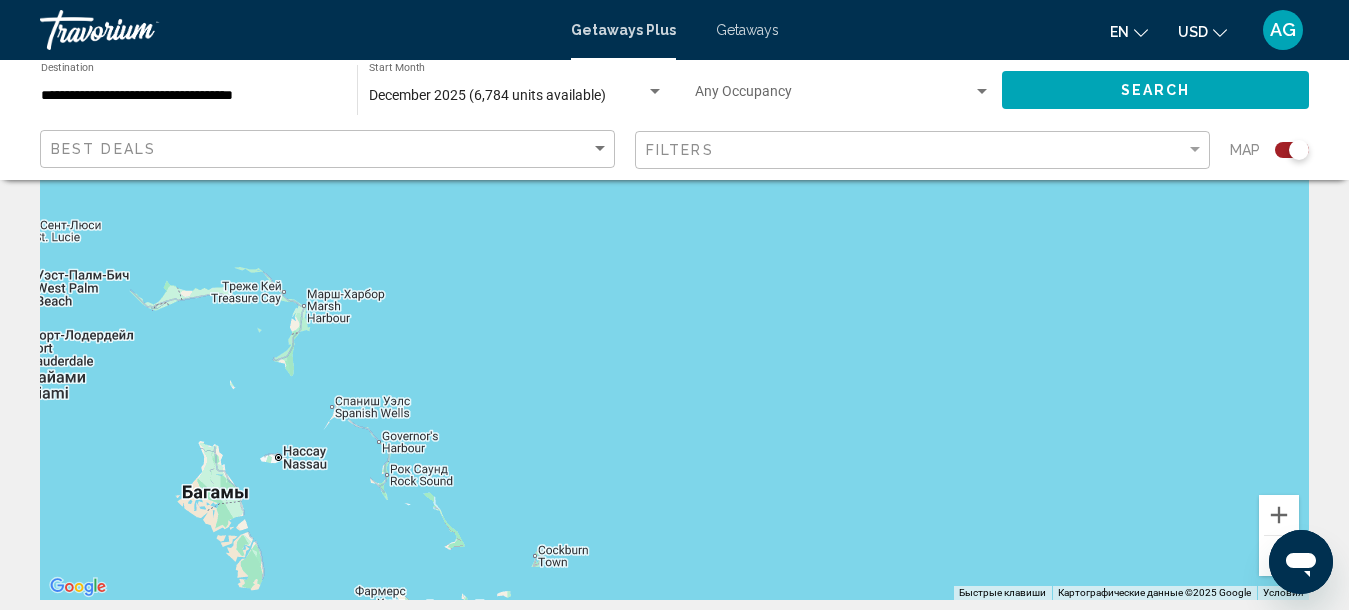 drag, startPoint x: 490, startPoint y: 497, endPoint x: 982, endPoint y: 249, distance: 550.97003 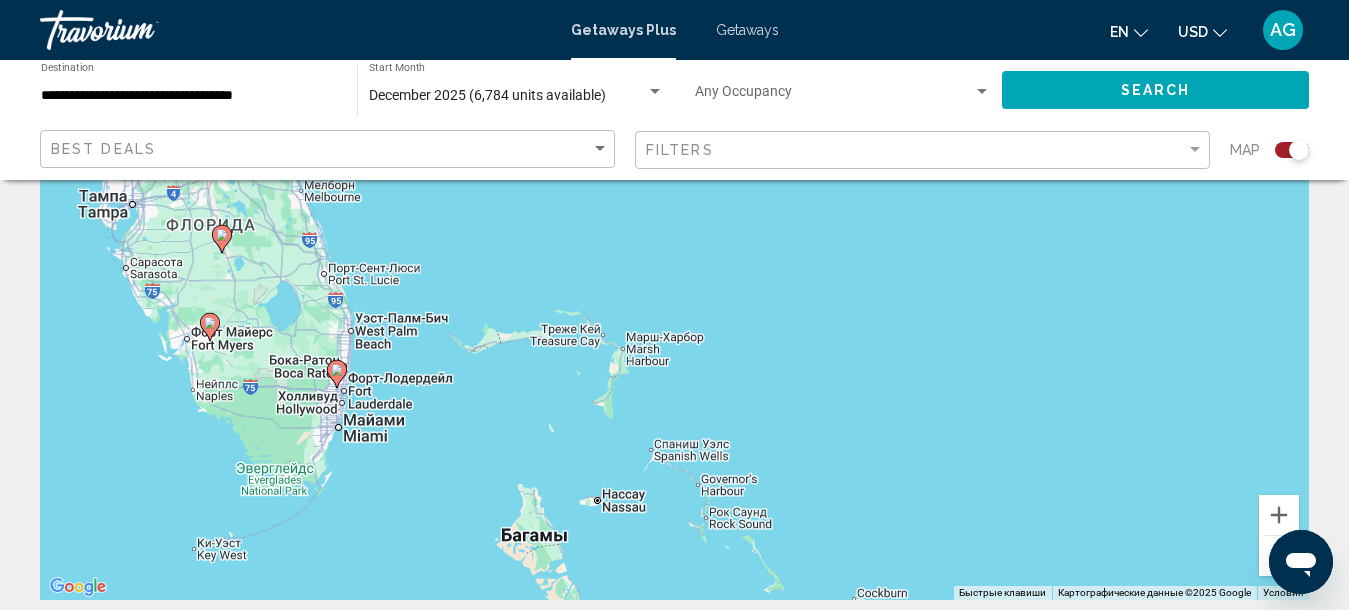 drag, startPoint x: 249, startPoint y: 316, endPoint x: 343, endPoint y: 492, distance: 199.52945 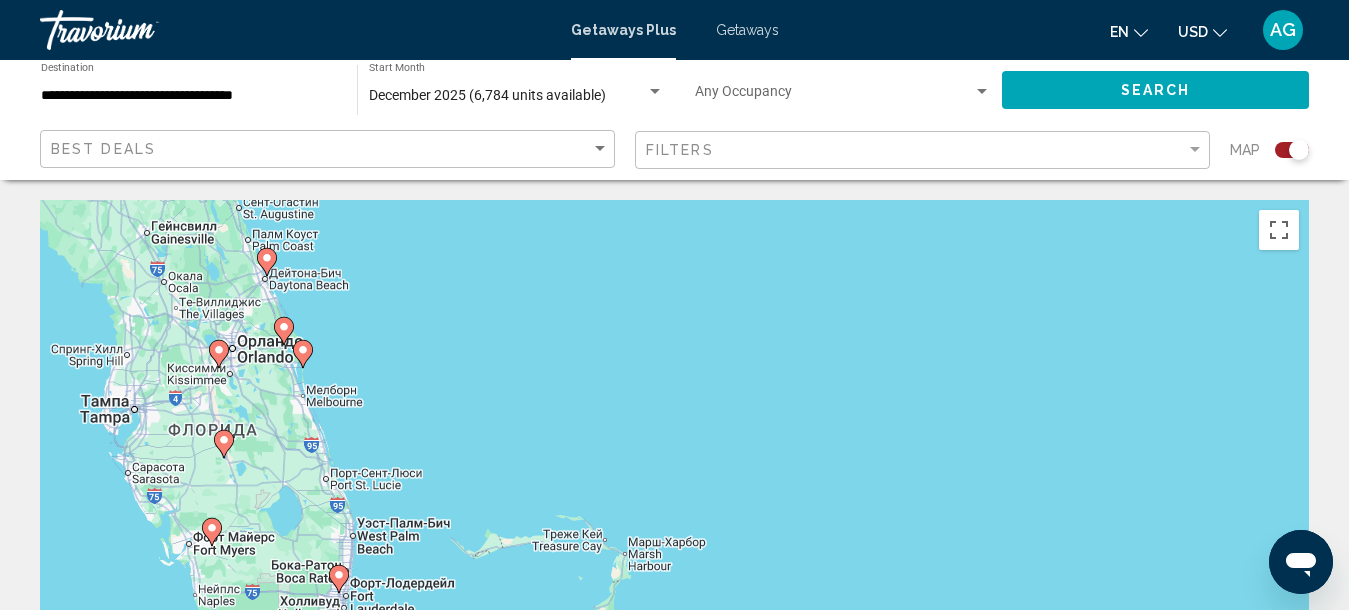 scroll, scrollTop: 100, scrollLeft: 0, axis: vertical 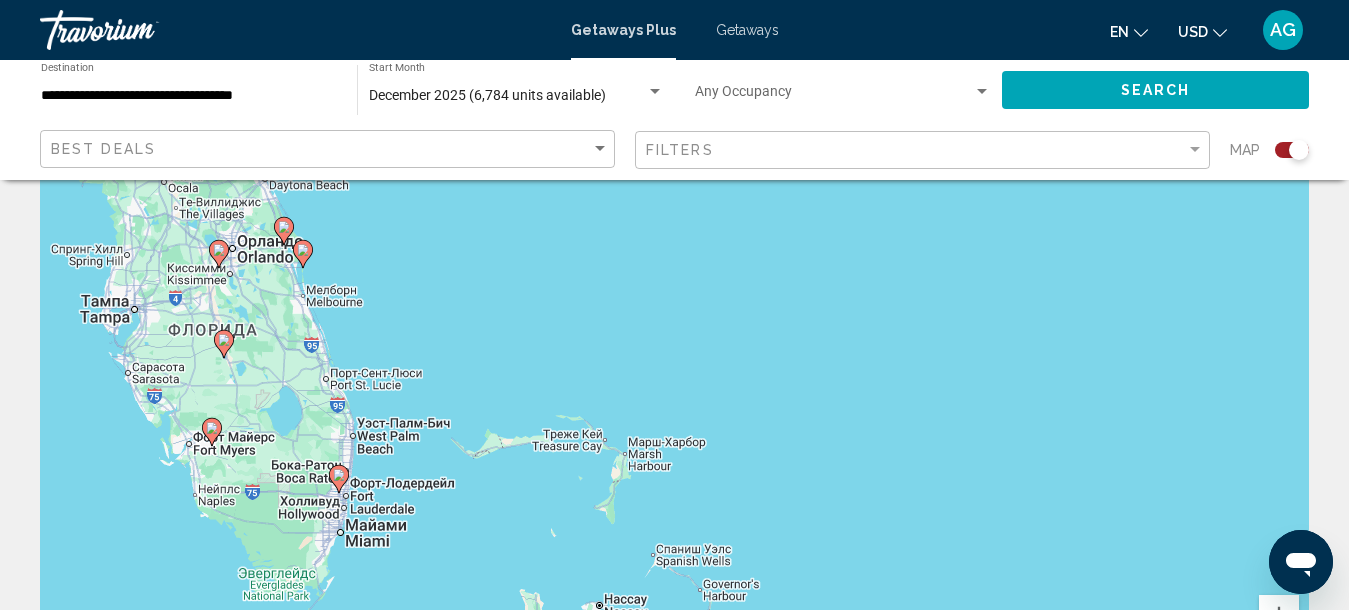 click 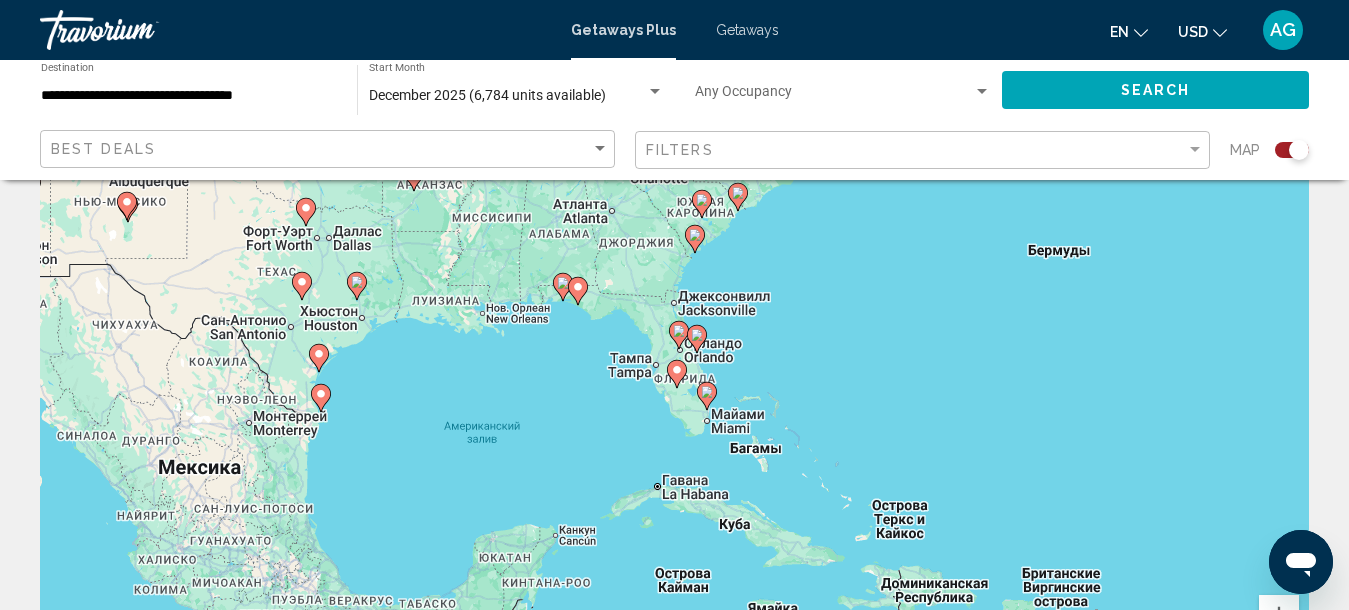 click 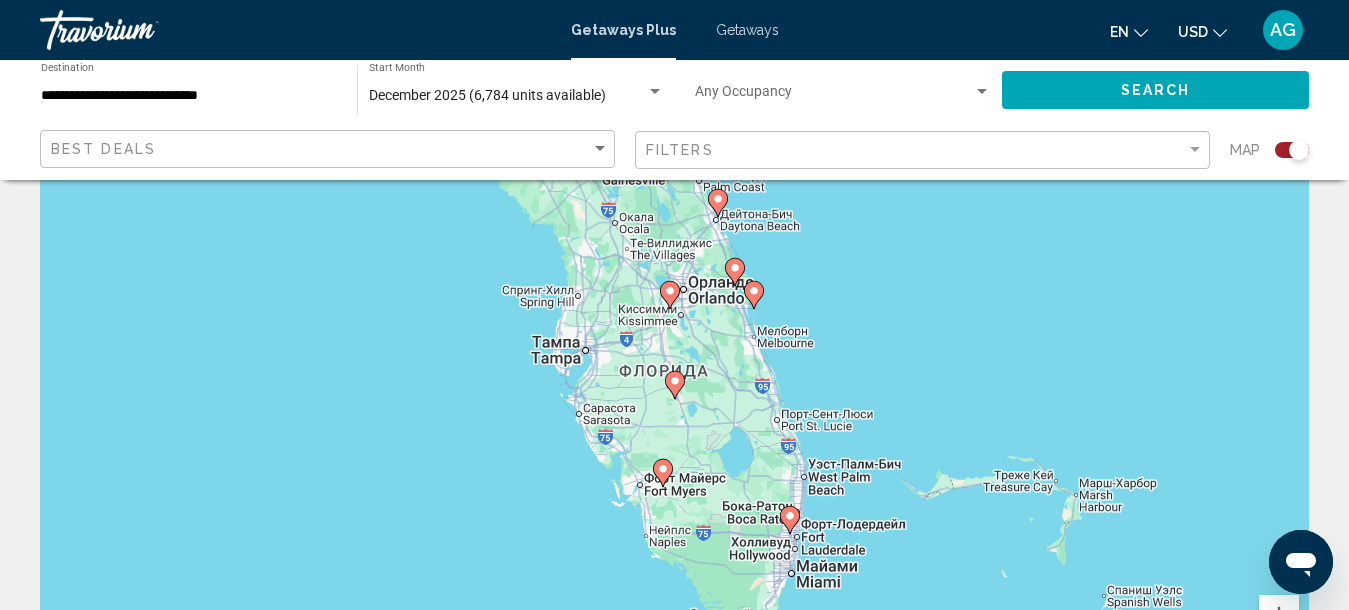 click at bounding box center (663, 473) 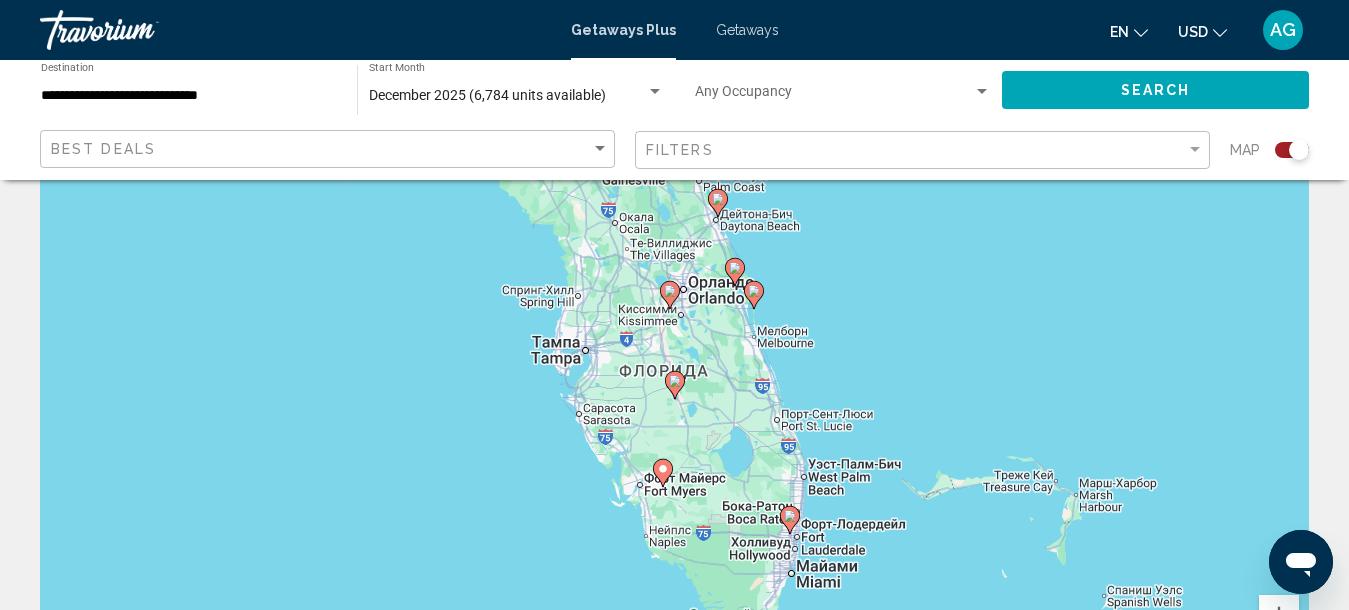 type on "**********" 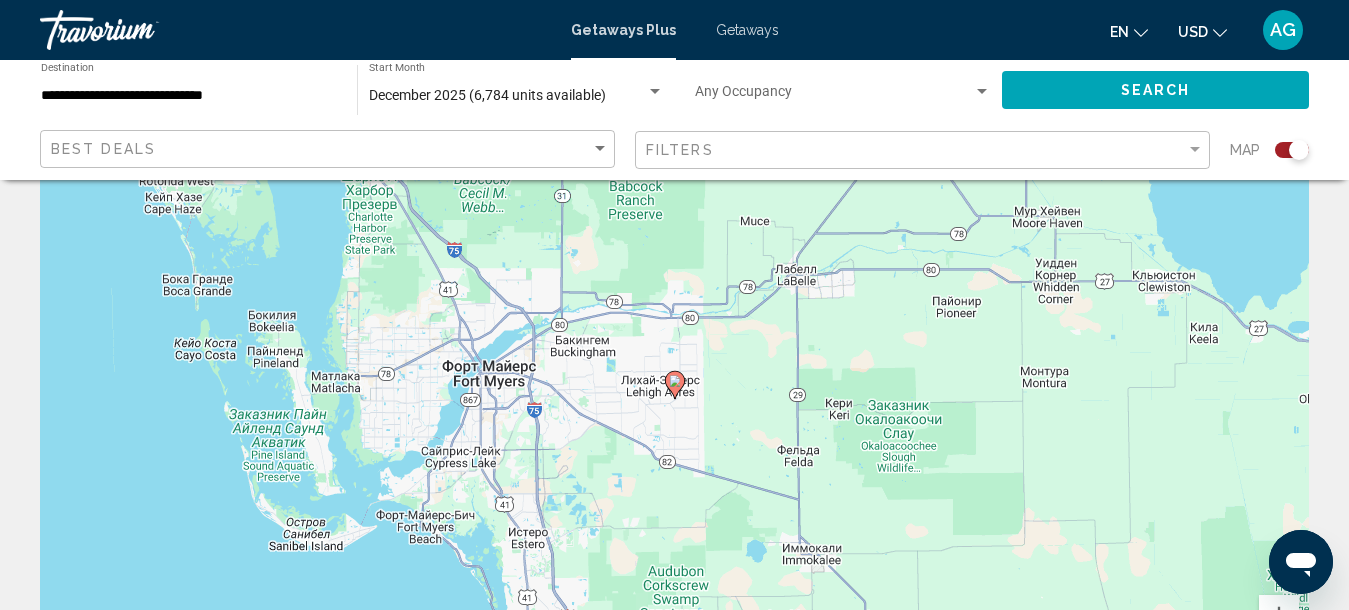 click 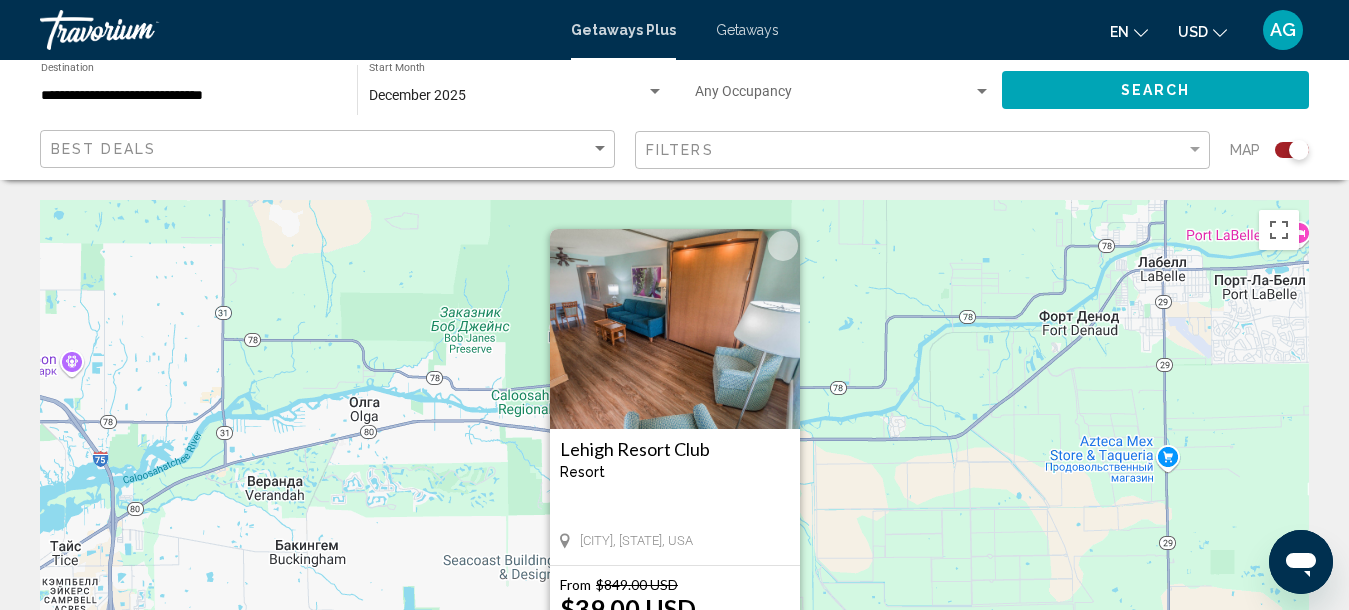scroll, scrollTop: 200, scrollLeft: 0, axis: vertical 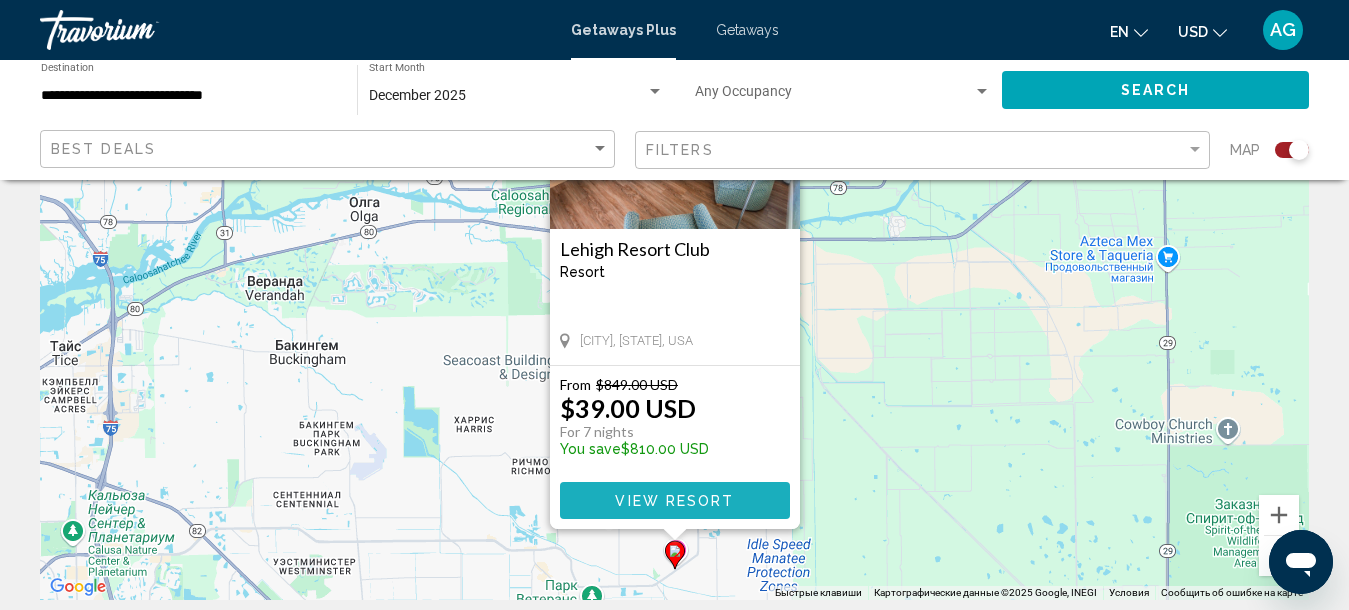click on "View Resort" at bounding box center (674, 501) 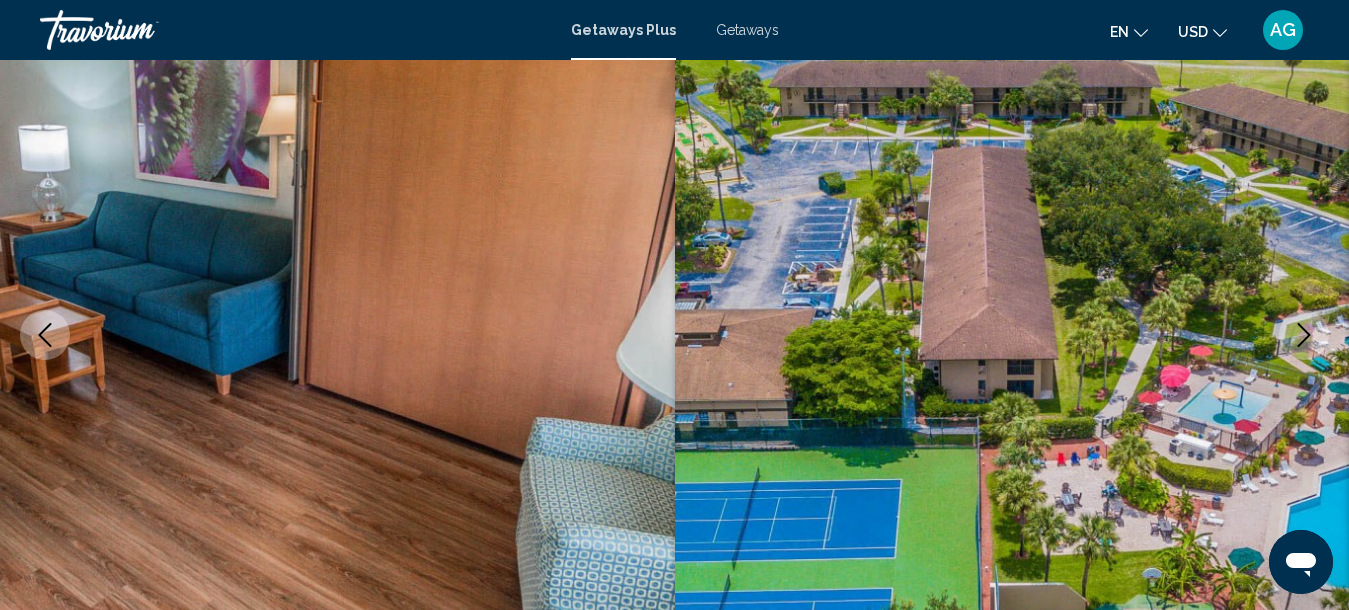 scroll, scrollTop: 230, scrollLeft: 0, axis: vertical 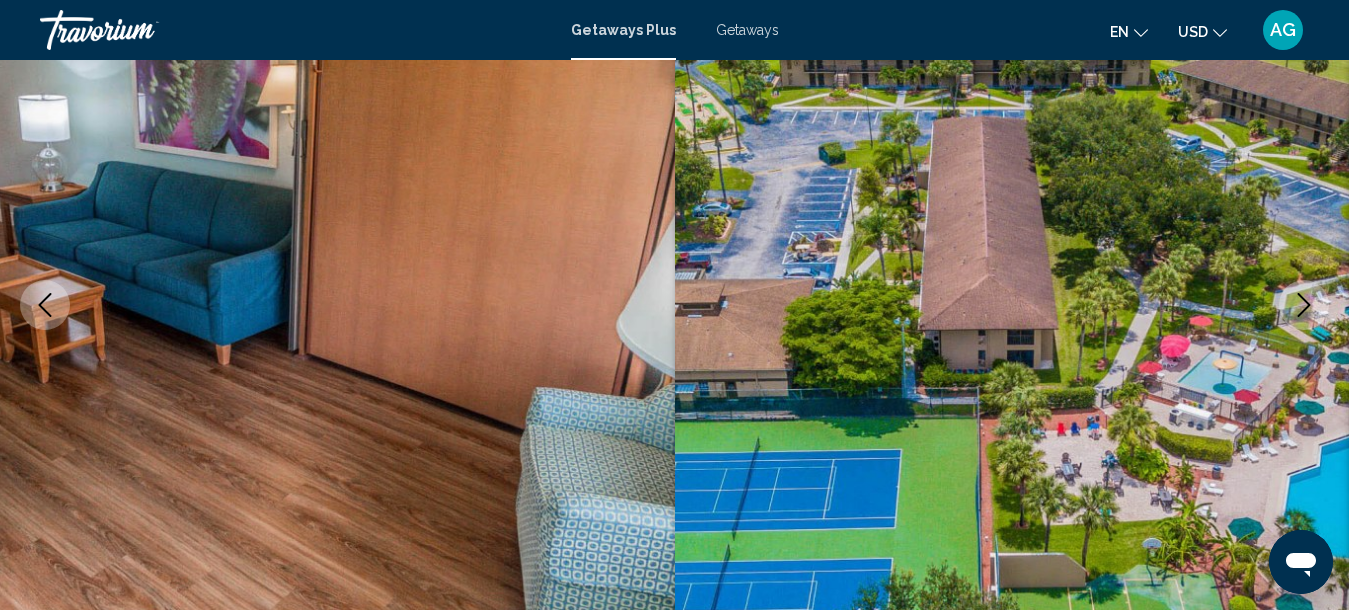 click 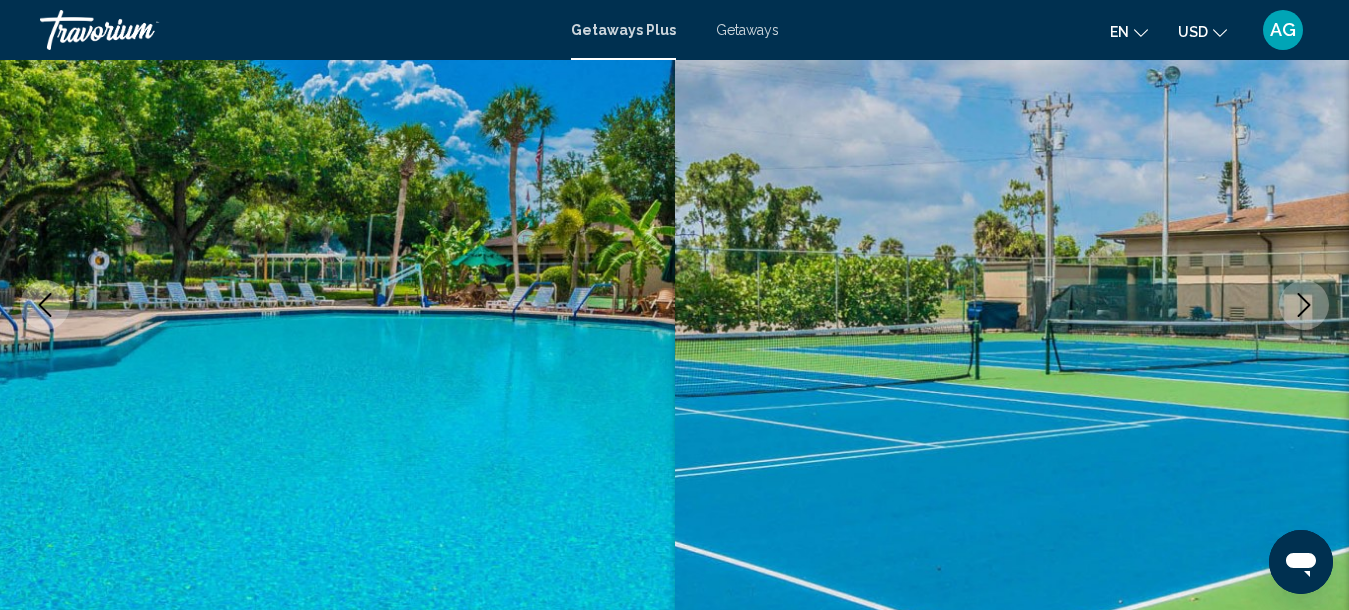 click 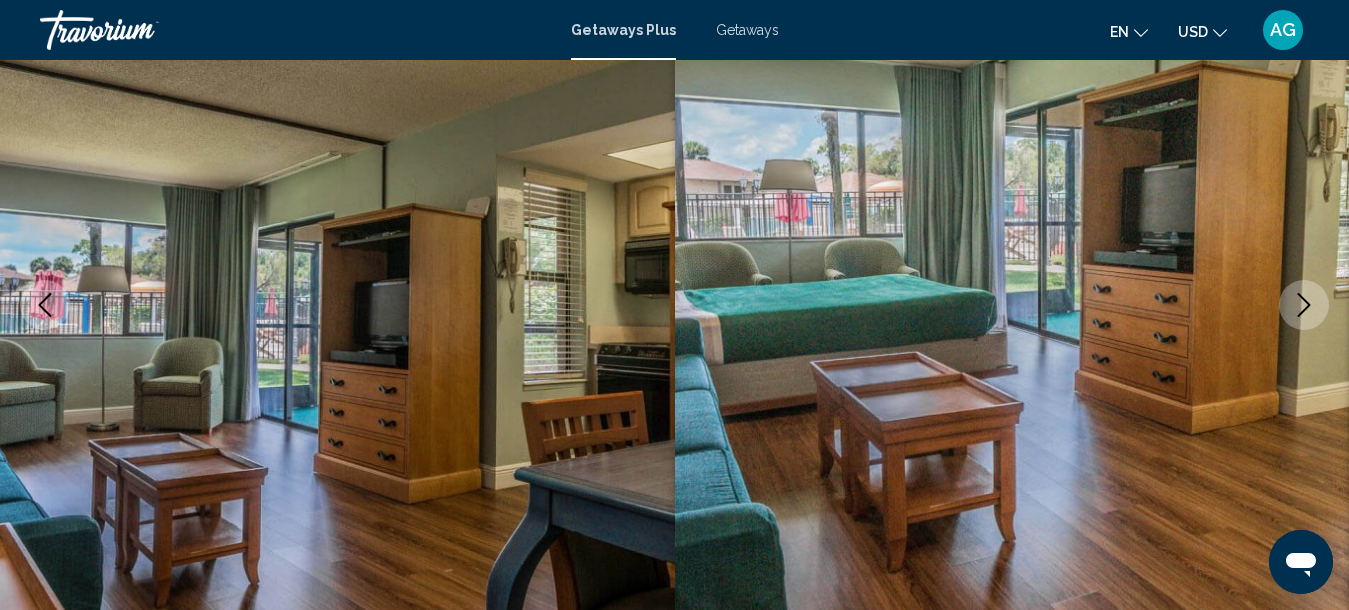 click 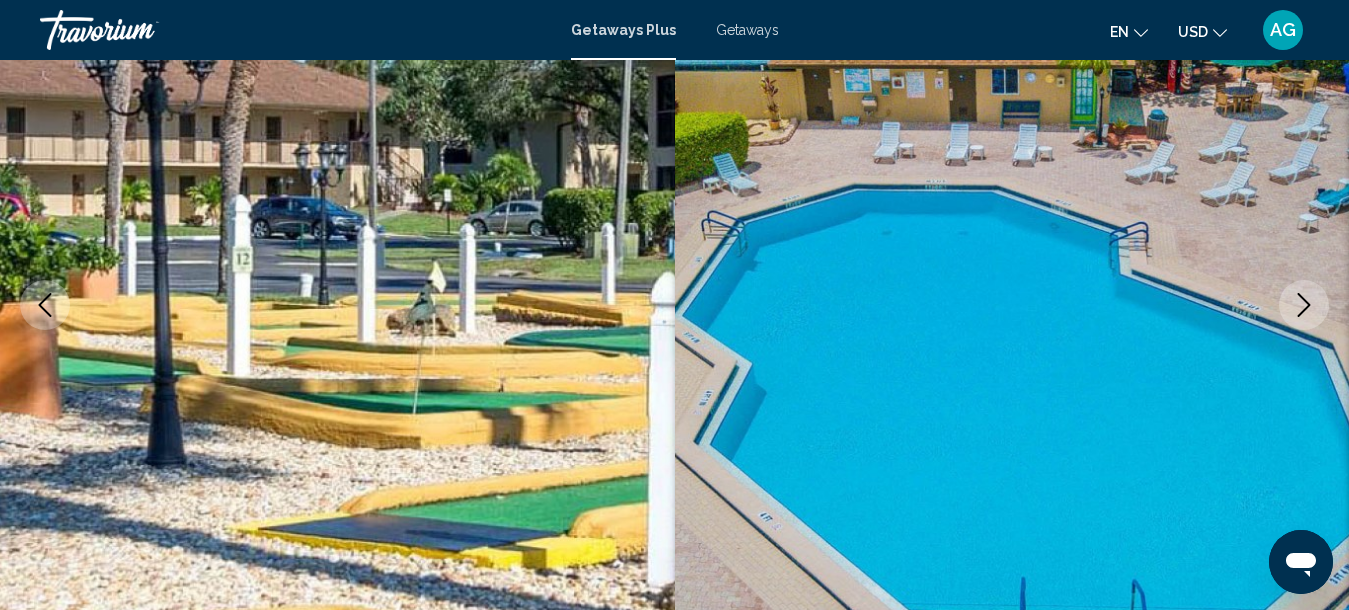 click 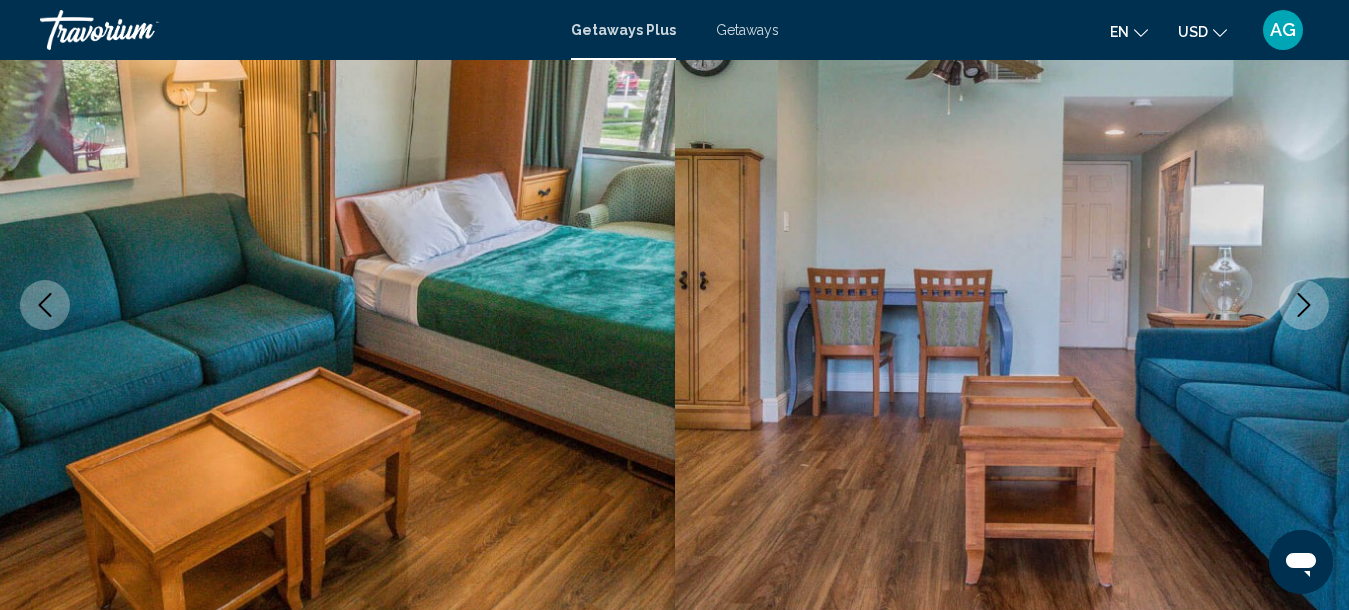 click 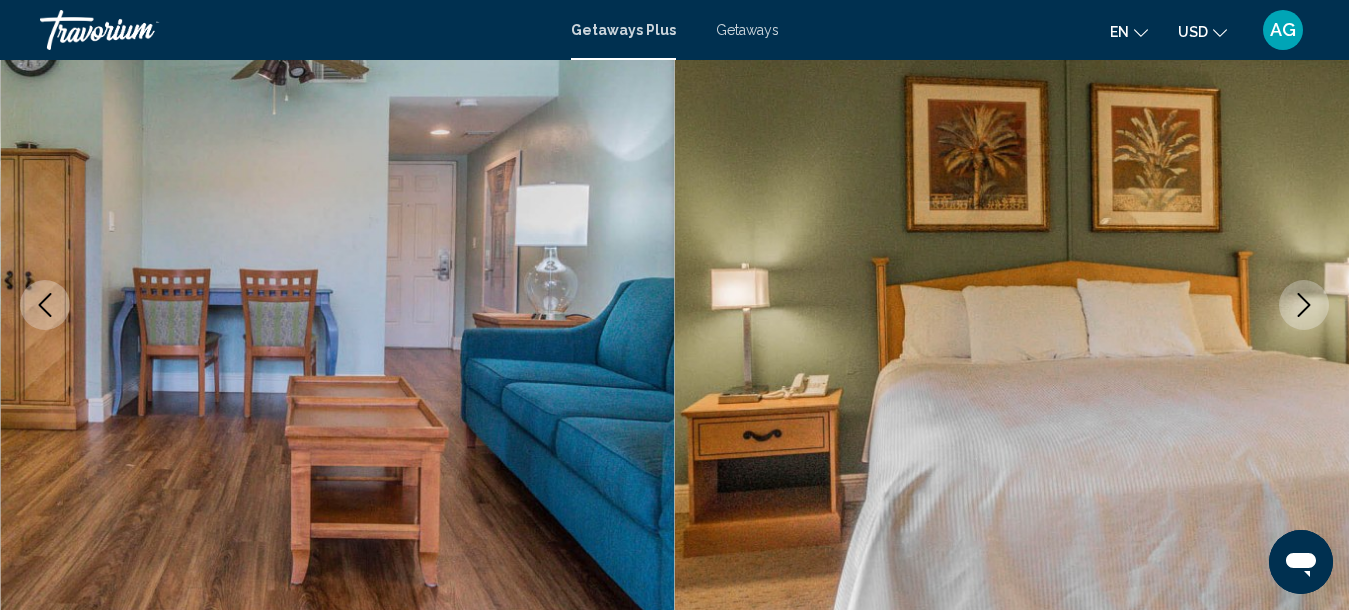 click 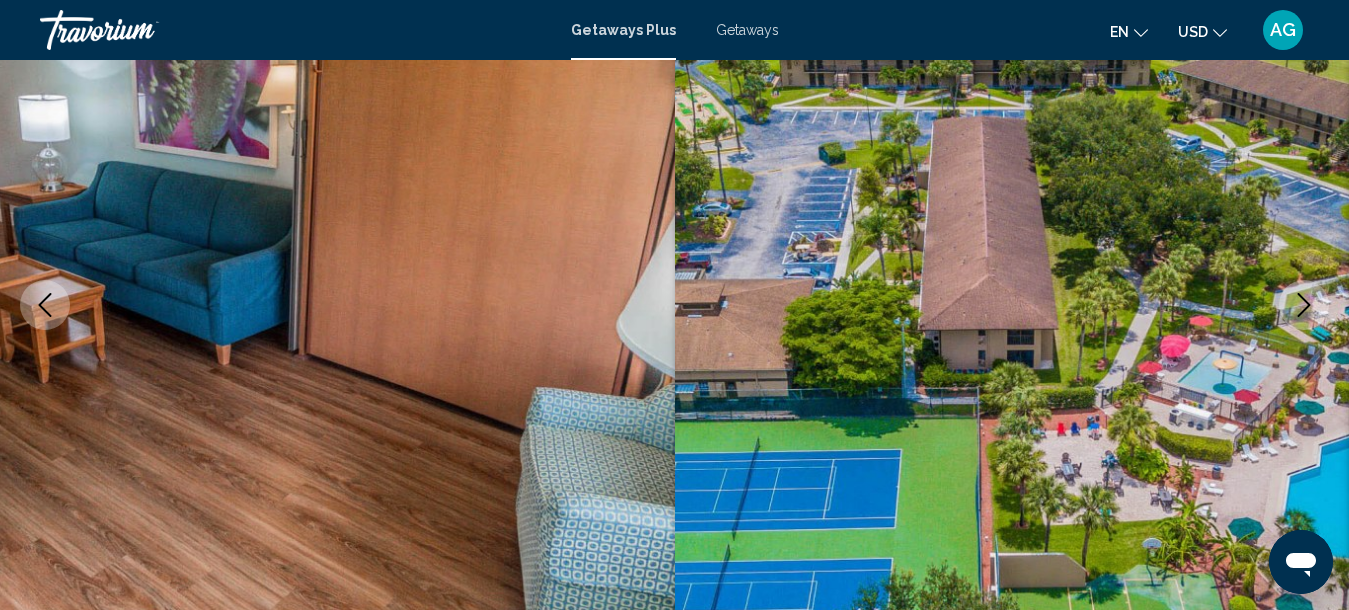 click 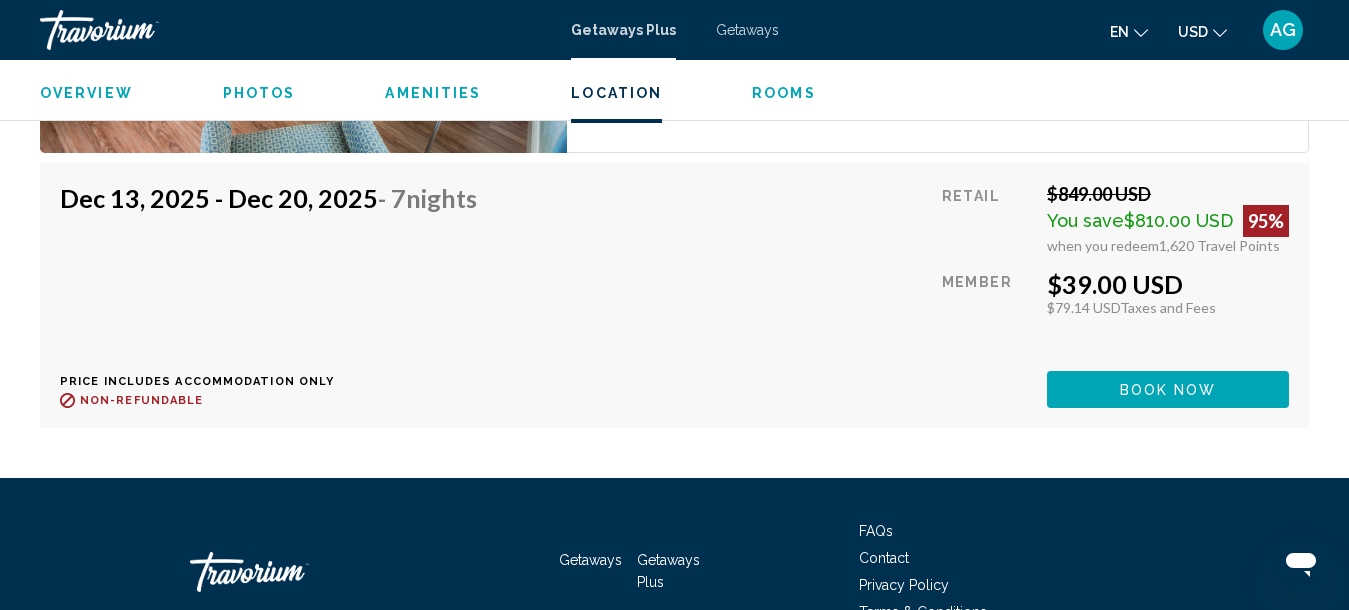 scroll, scrollTop: 6276, scrollLeft: 0, axis: vertical 